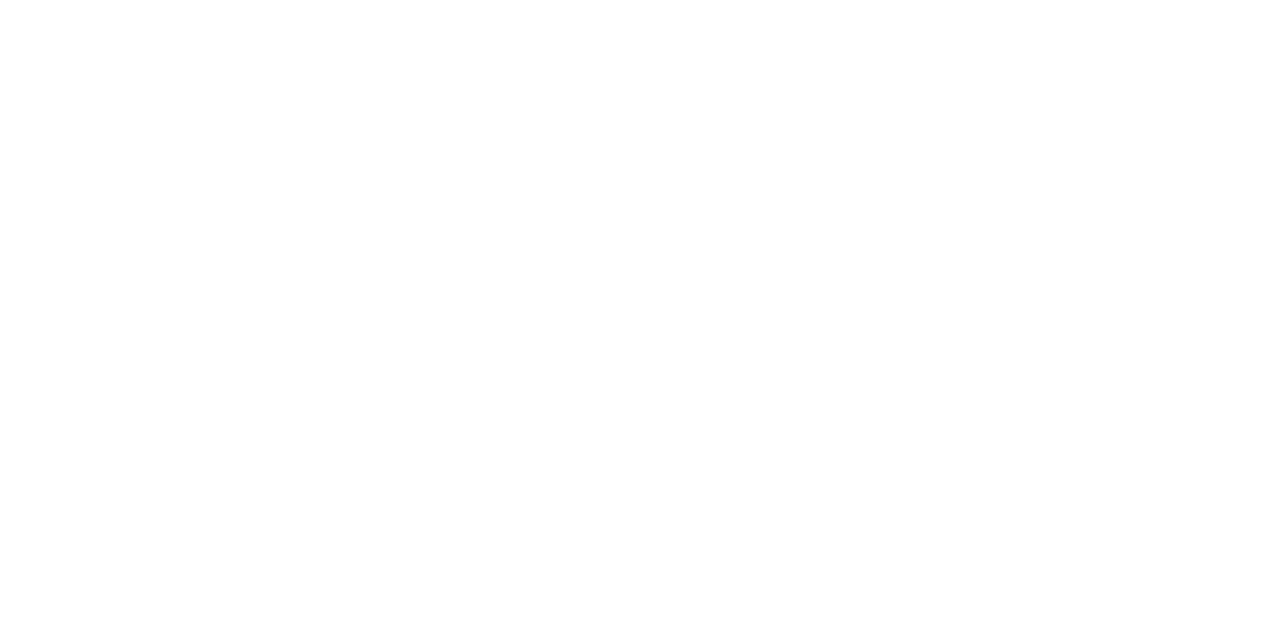 scroll, scrollTop: 0, scrollLeft: 0, axis: both 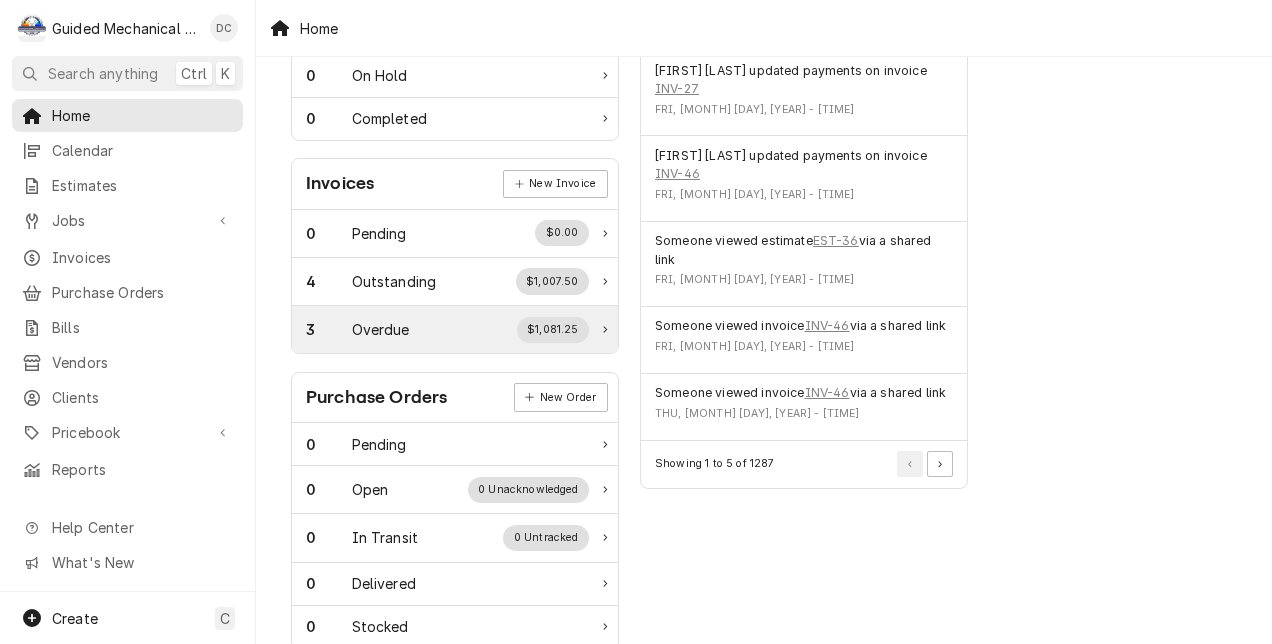 click on "Overdue" at bounding box center [381, 329] 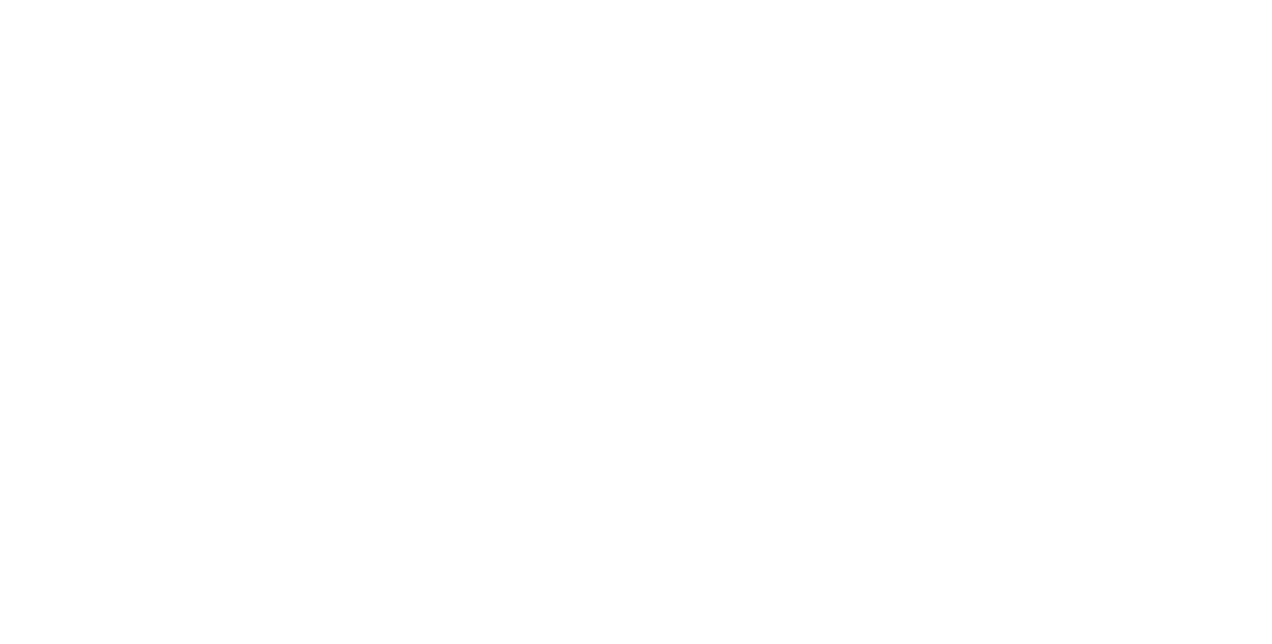 scroll, scrollTop: 0, scrollLeft: 0, axis: both 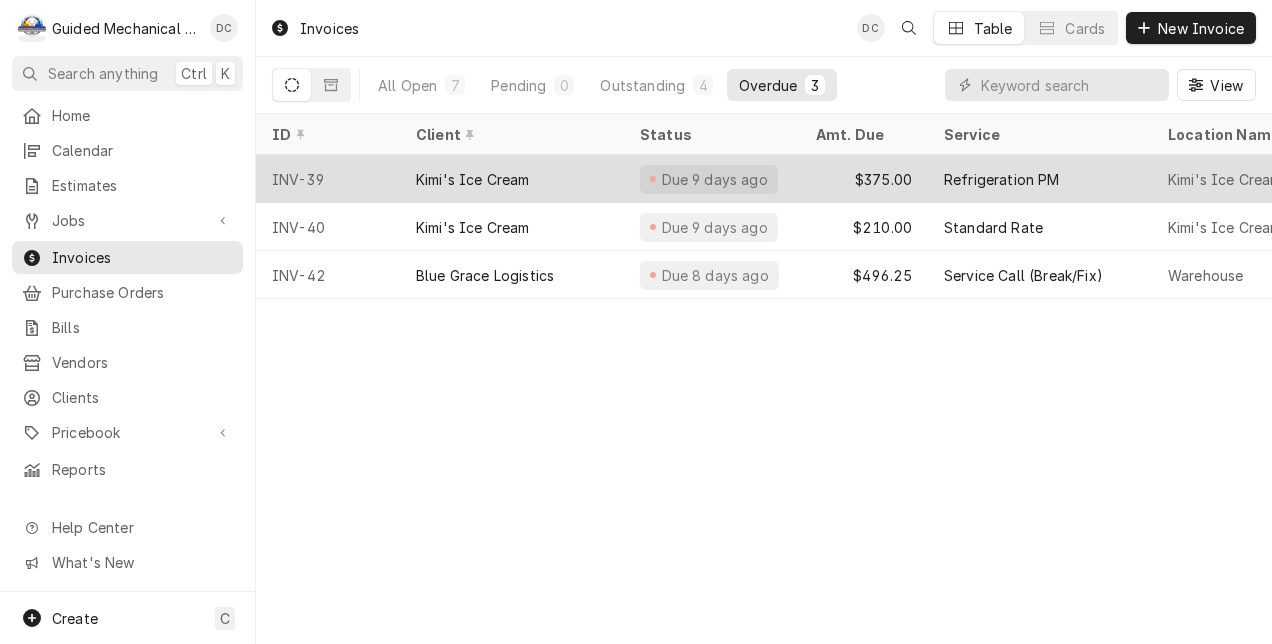 click on "Kimi's Ice Cream" at bounding box center [473, 179] 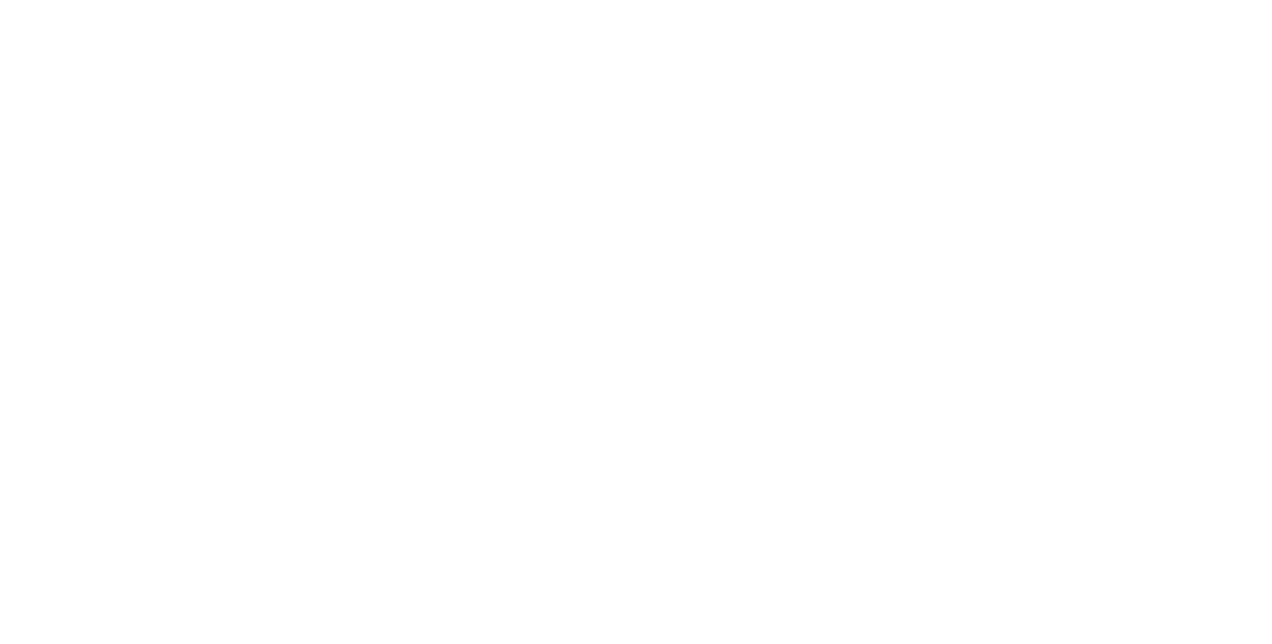scroll, scrollTop: 0, scrollLeft: 0, axis: both 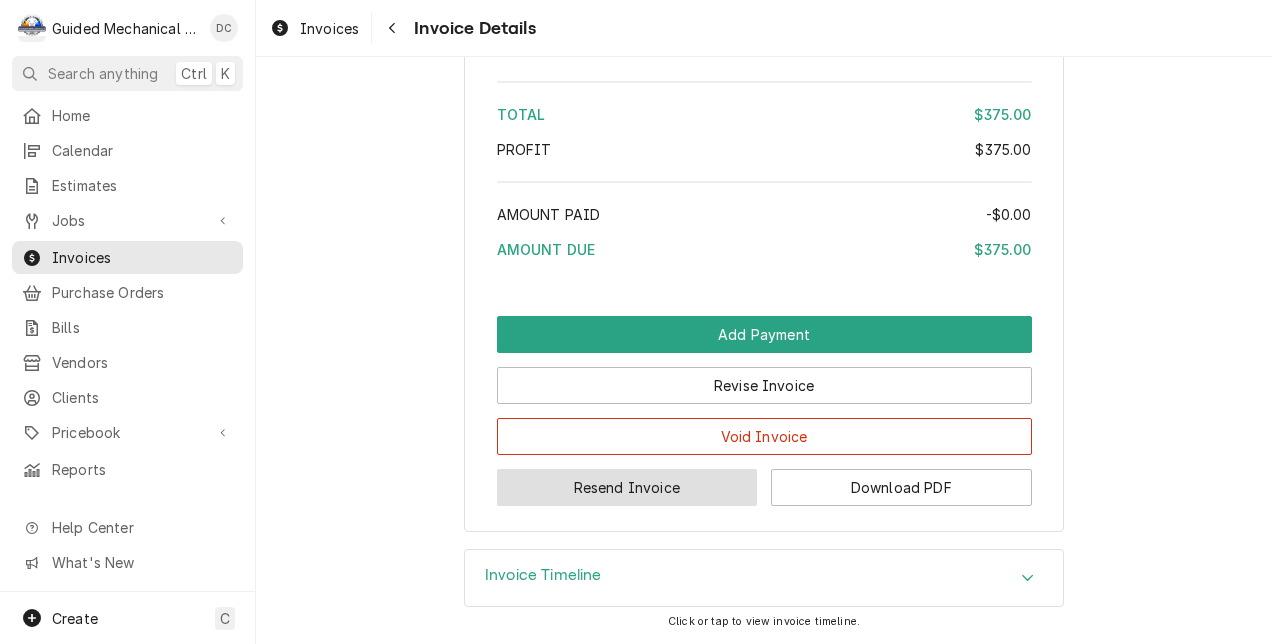 click on "Resend Invoice" at bounding box center (627, 487) 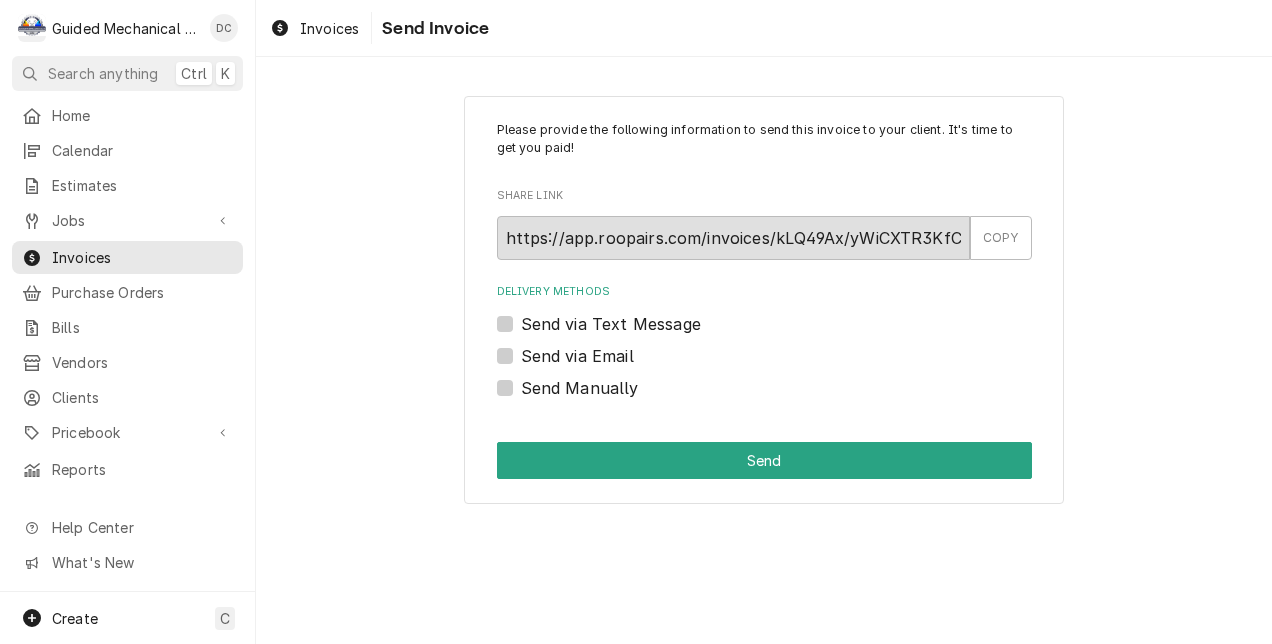 click on "Send via Email" at bounding box center [577, 356] 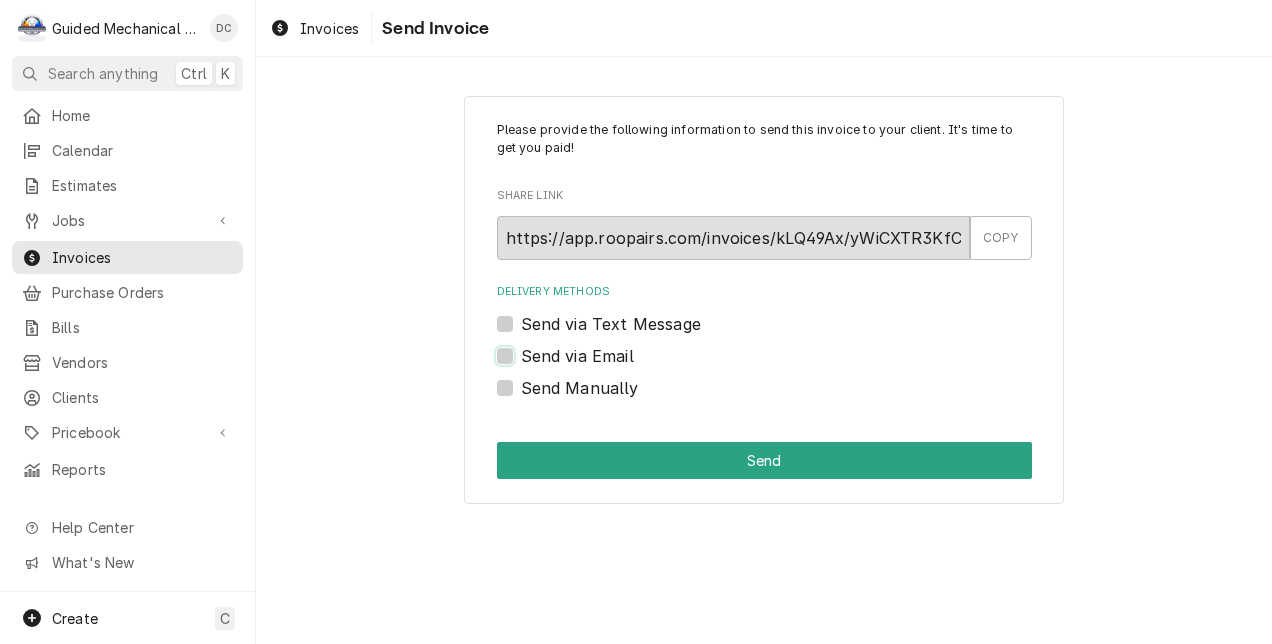 click on "Send via Email" at bounding box center (788, 366) 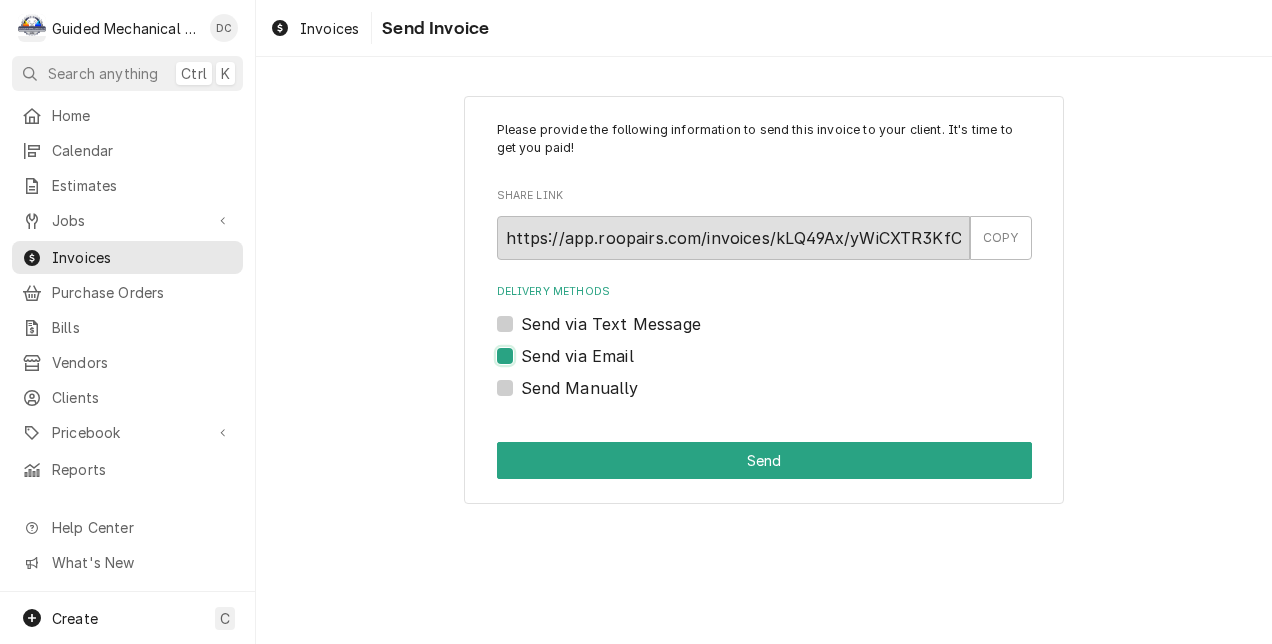 checkbox on "true" 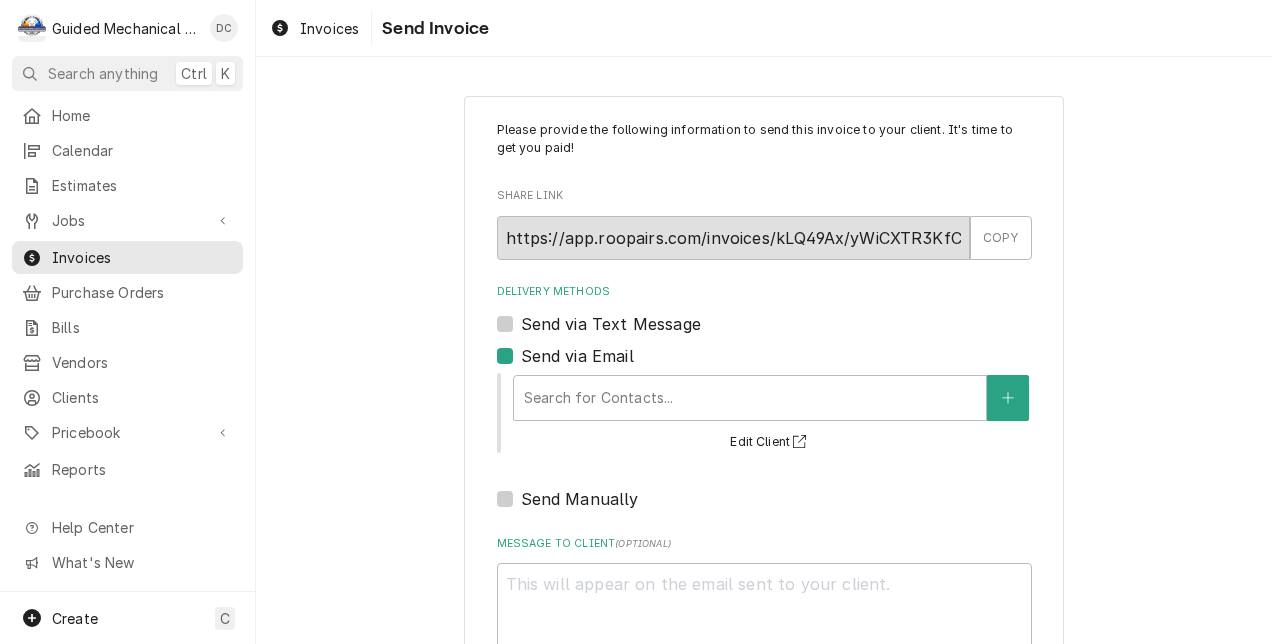 click on "Send via Text Message" at bounding box center (611, 324) 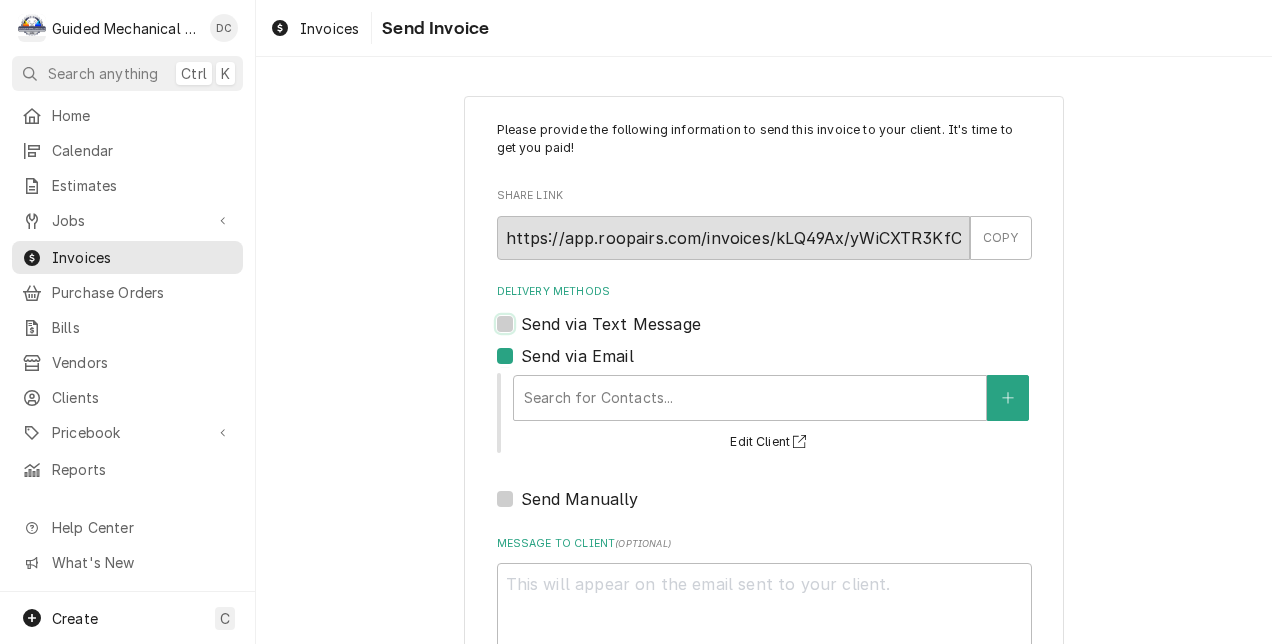 click on "Send via Text Message" at bounding box center (788, 334) 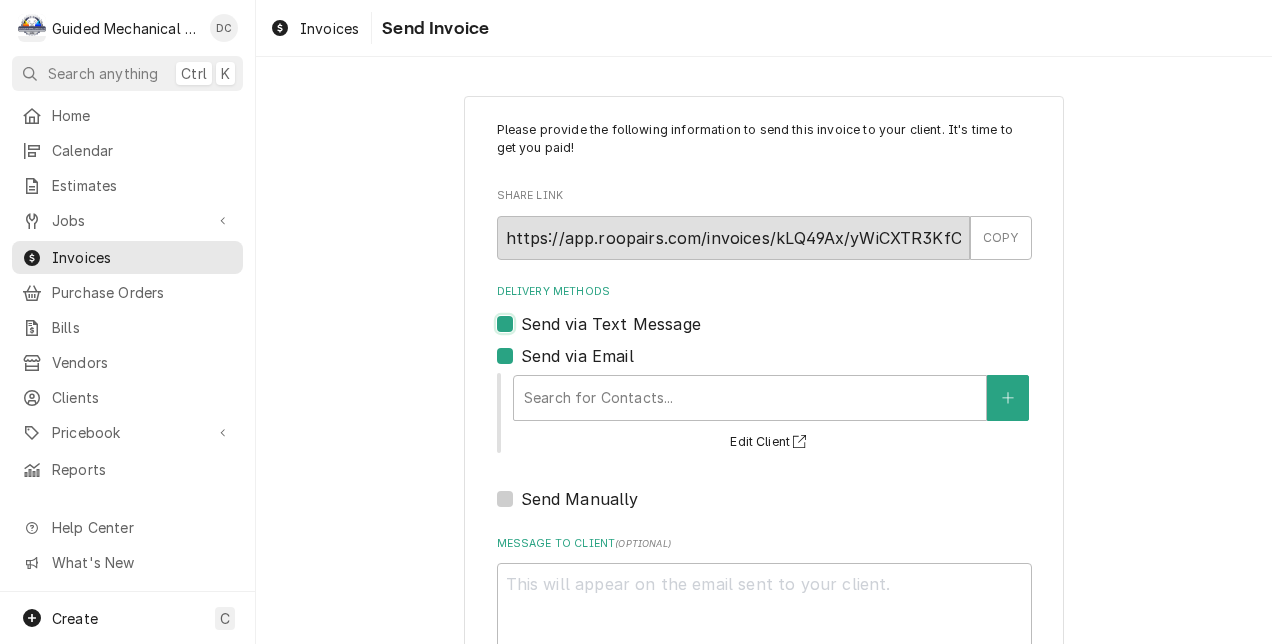 checkbox on "true" 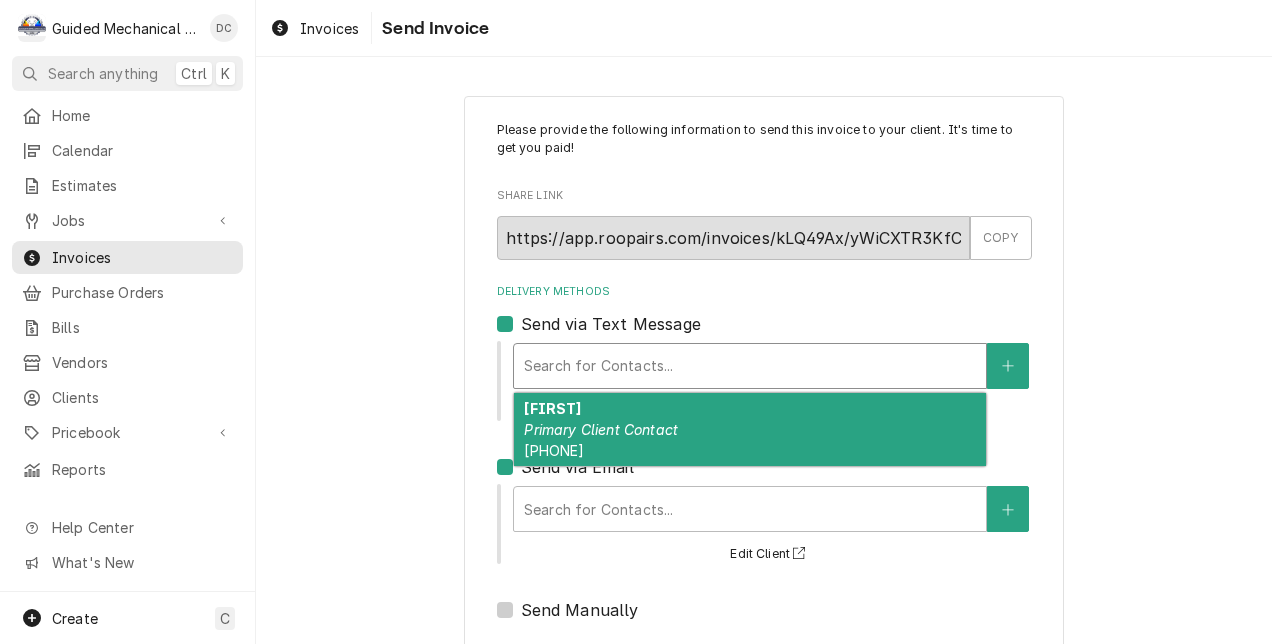 drag, startPoint x: 562, startPoint y: 358, endPoint x: 559, endPoint y: 374, distance: 16.27882 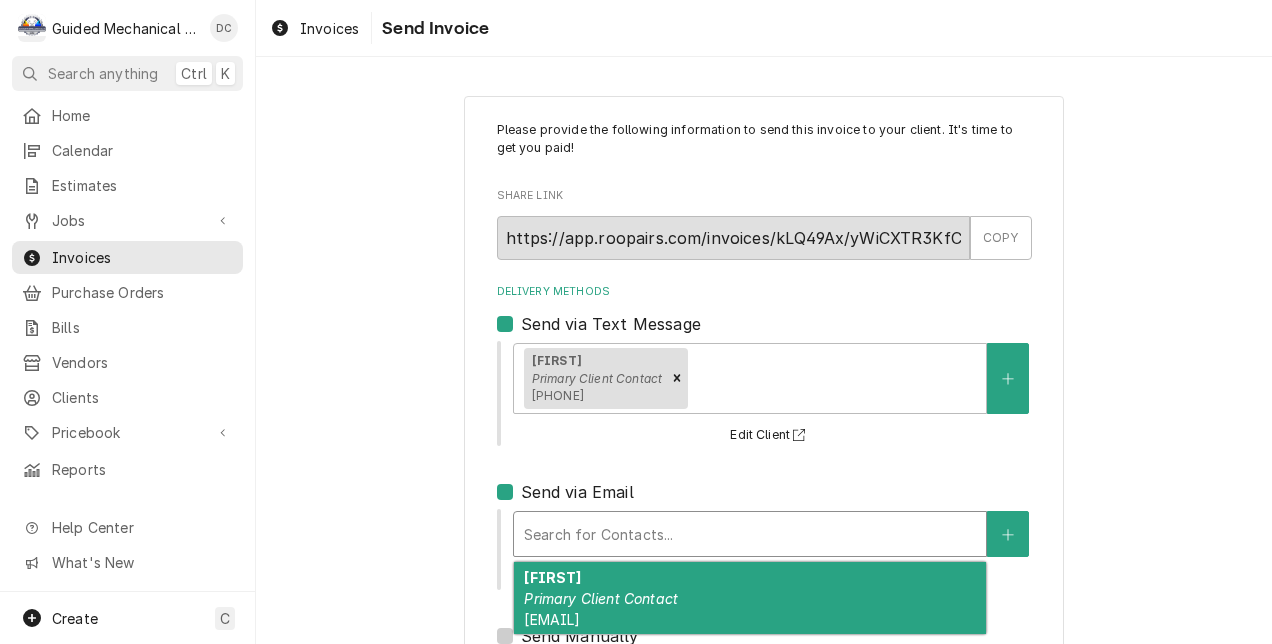 click at bounding box center [750, 534] 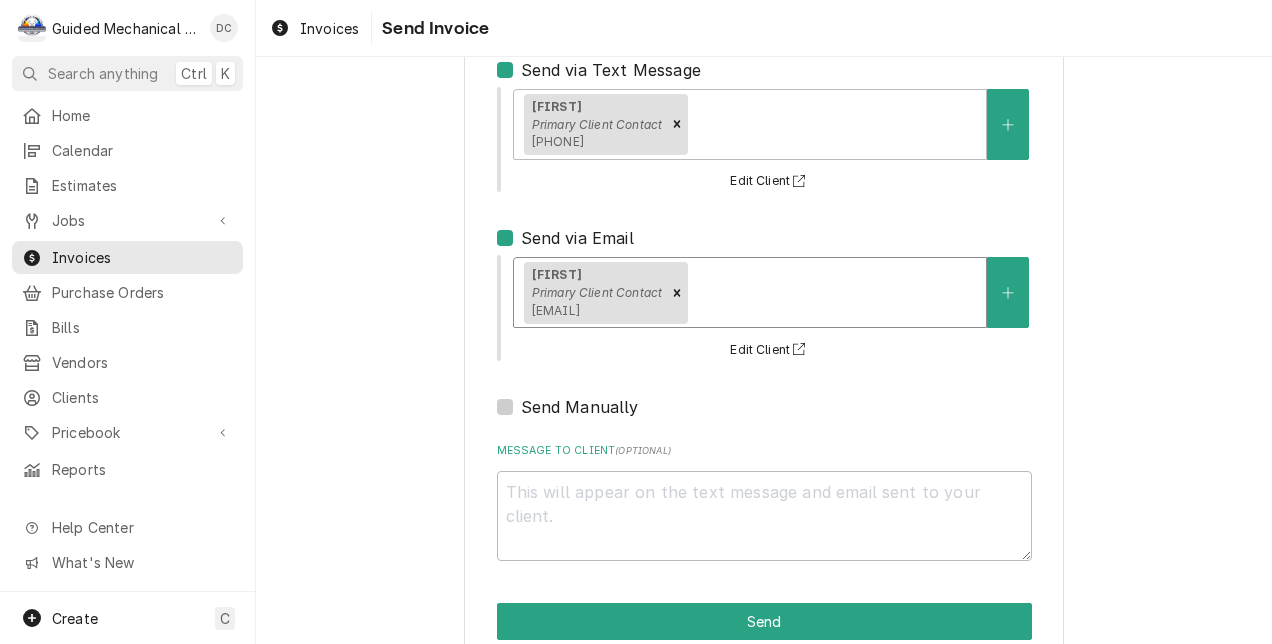 scroll, scrollTop: 294, scrollLeft: 0, axis: vertical 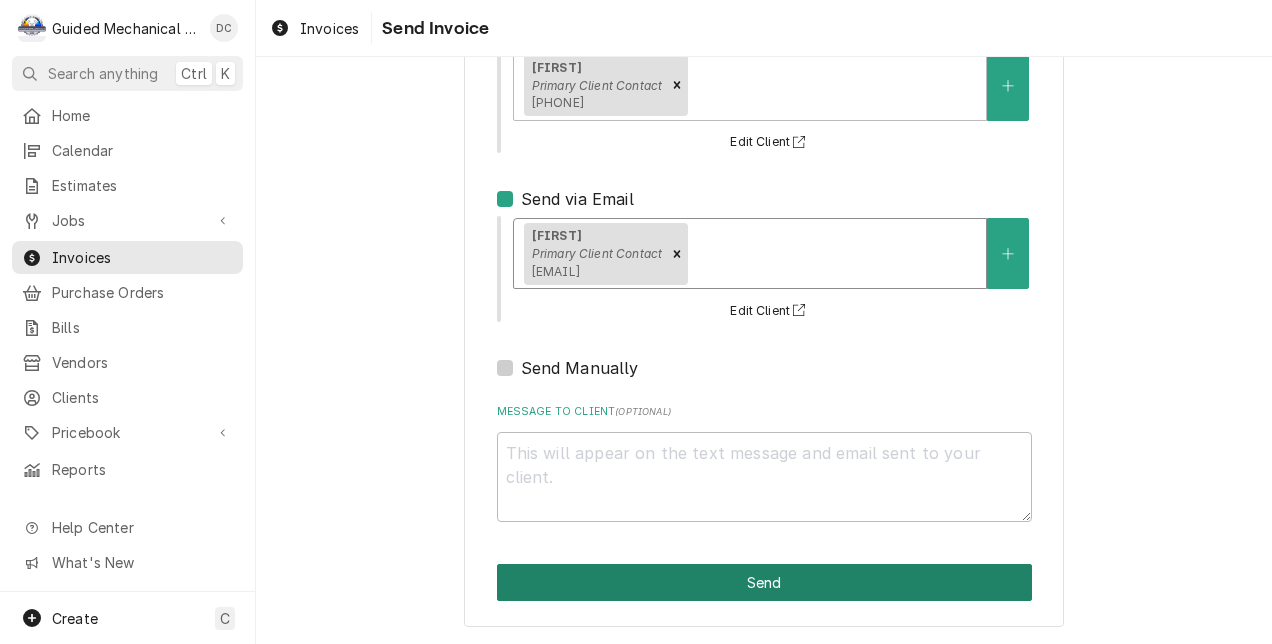 click on "Send" at bounding box center [764, 582] 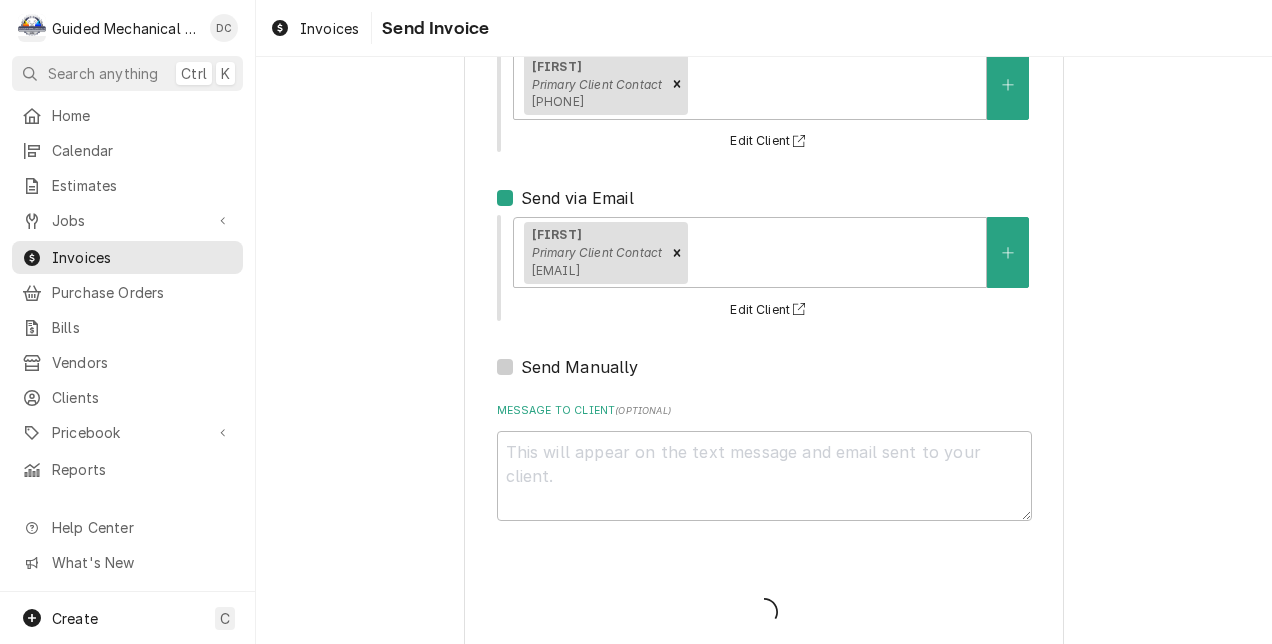type on "x" 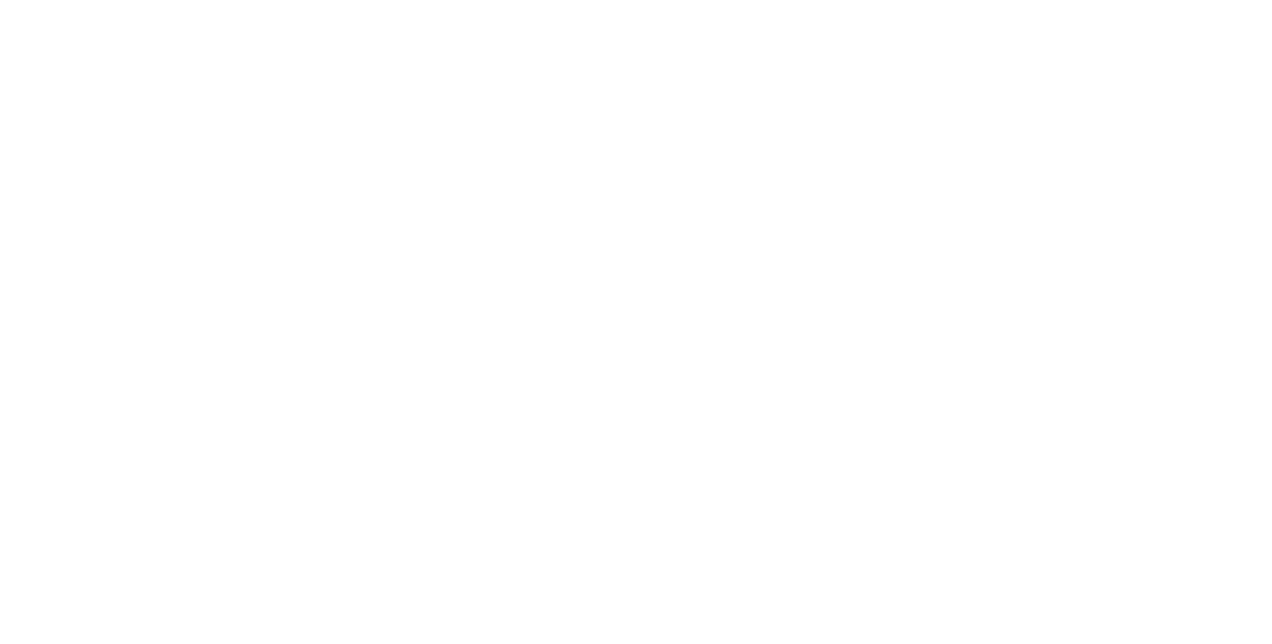 scroll, scrollTop: 0, scrollLeft: 0, axis: both 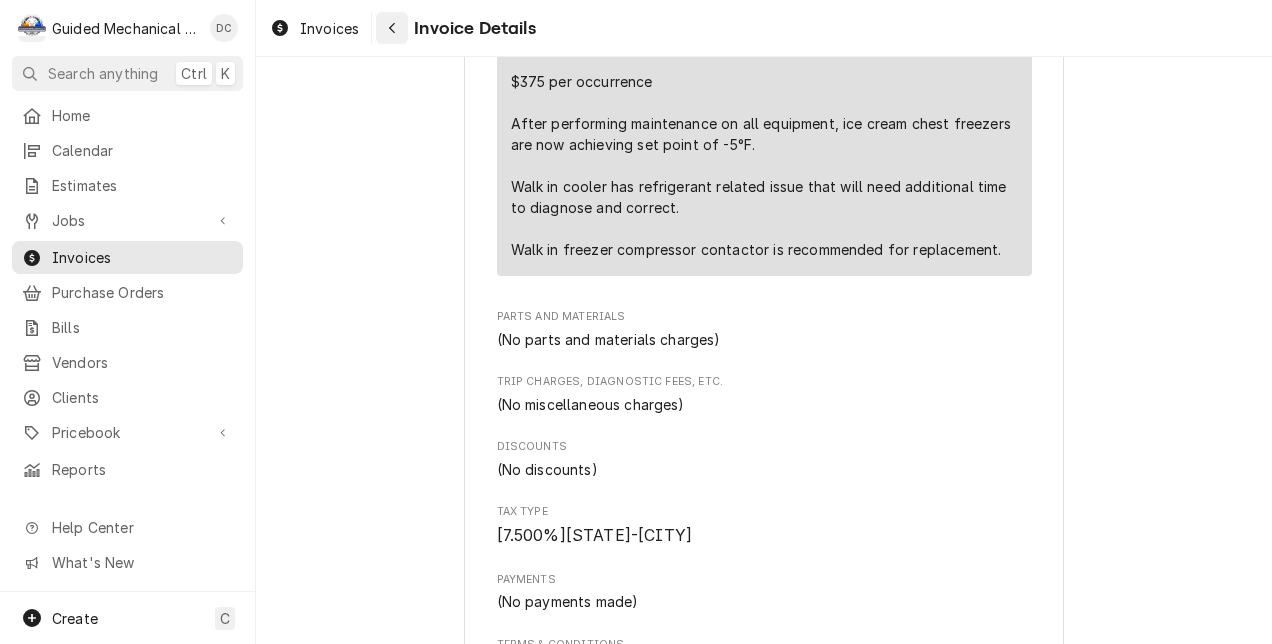 click at bounding box center [392, 28] 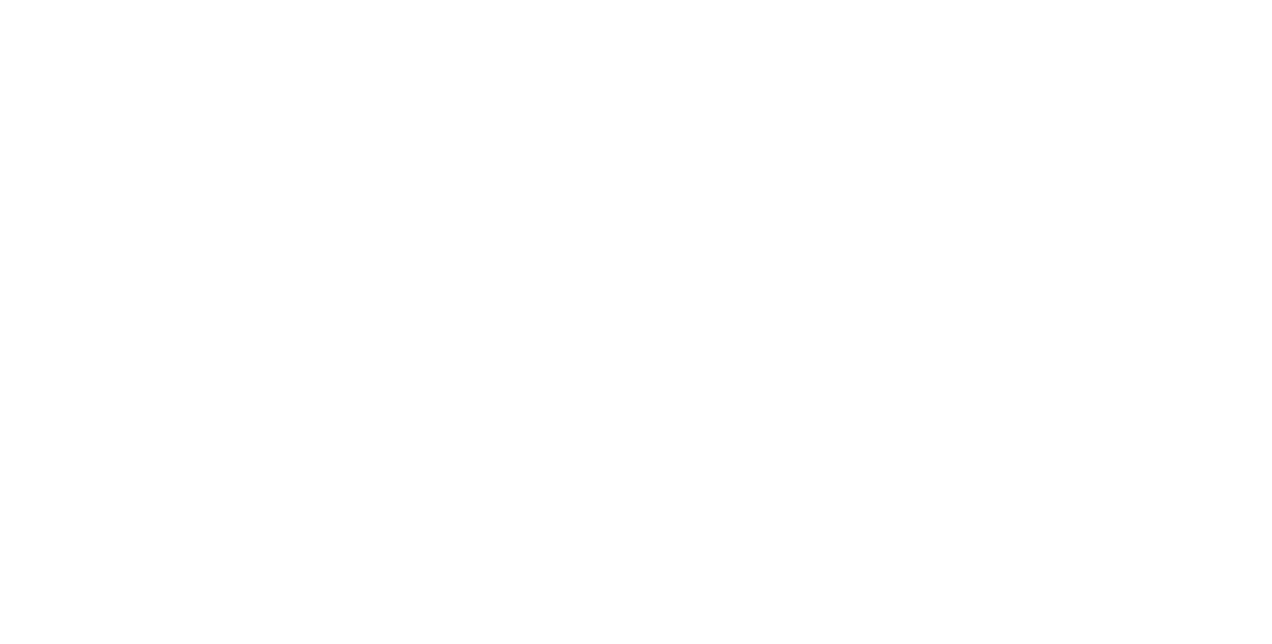 scroll, scrollTop: 0, scrollLeft: 0, axis: both 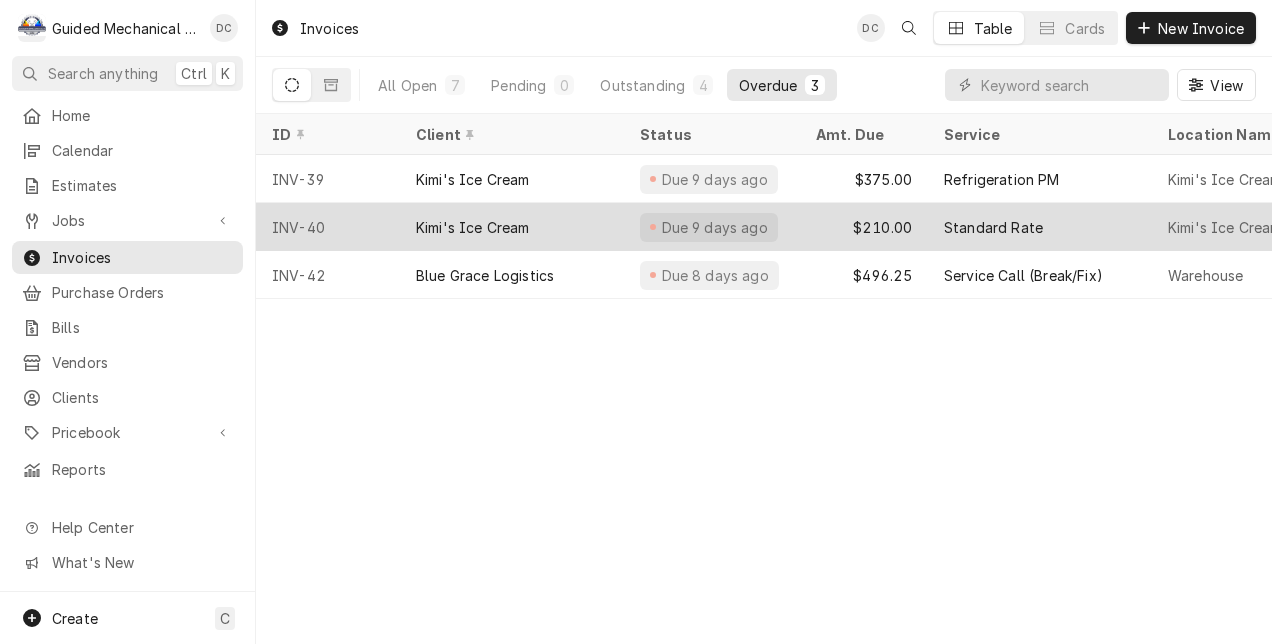 click on "Kimi's Ice Cream" at bounding box center (512, 227) 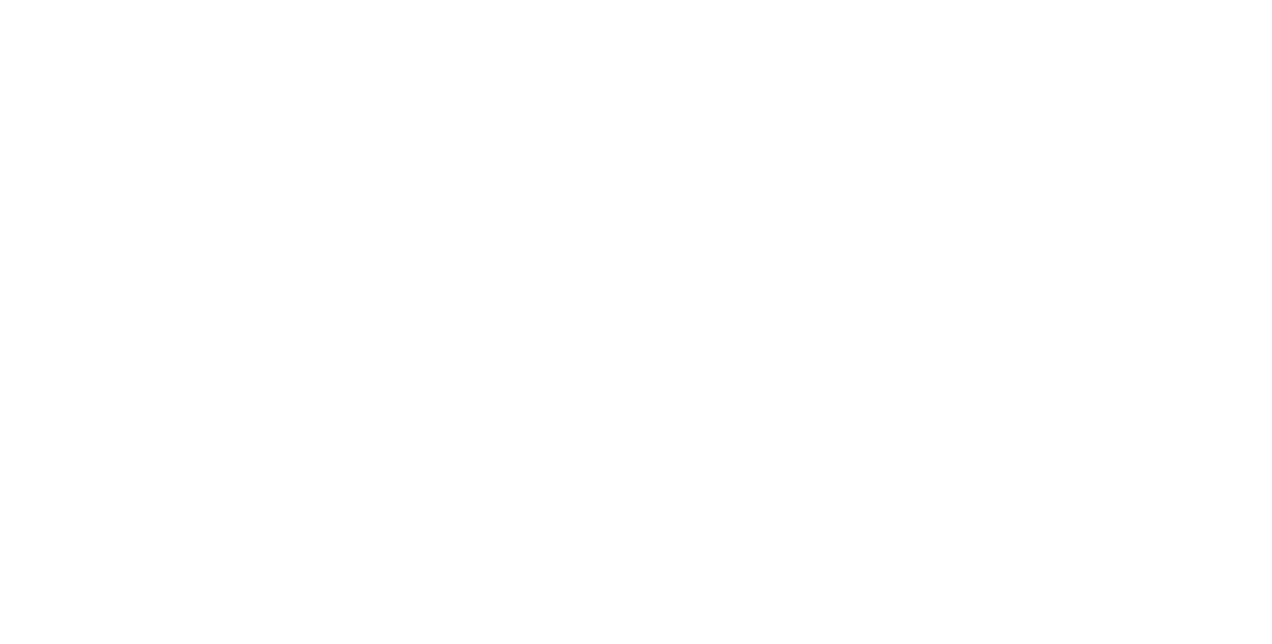 scroll, scrollTop: 0, scrollLeft: 0, axis: both 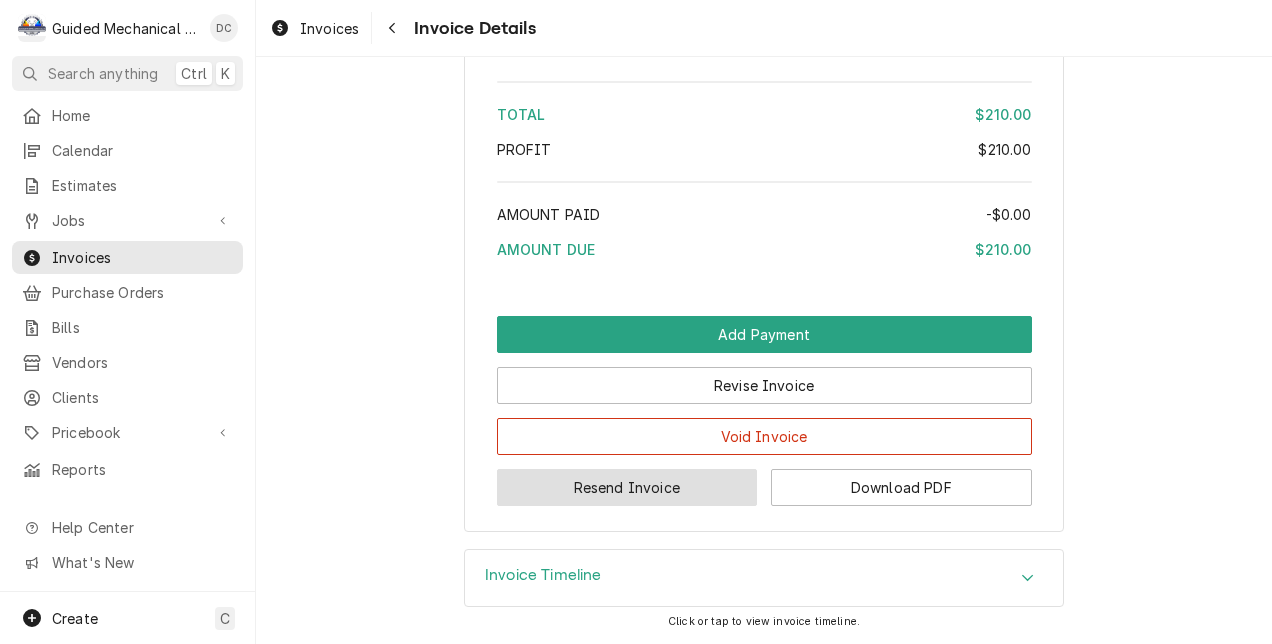 click on "Resend Invoice" at bounding box center (627, 487) 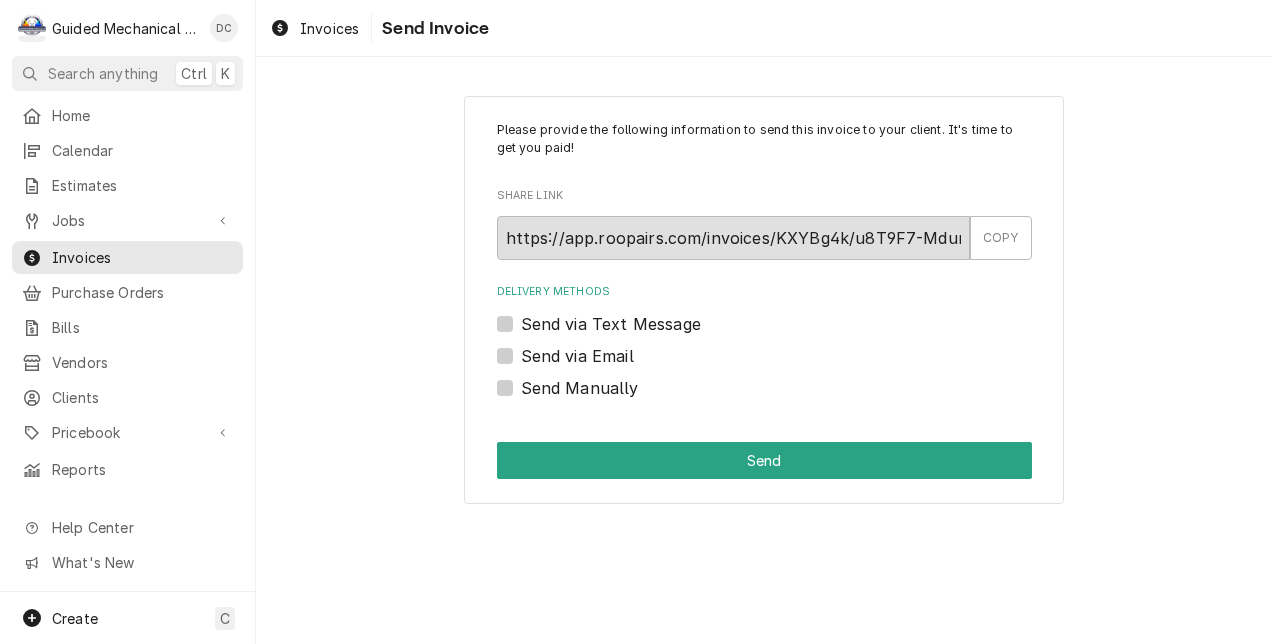 scroll, scrollTop: 0, scrollLeft: 0, axis: both 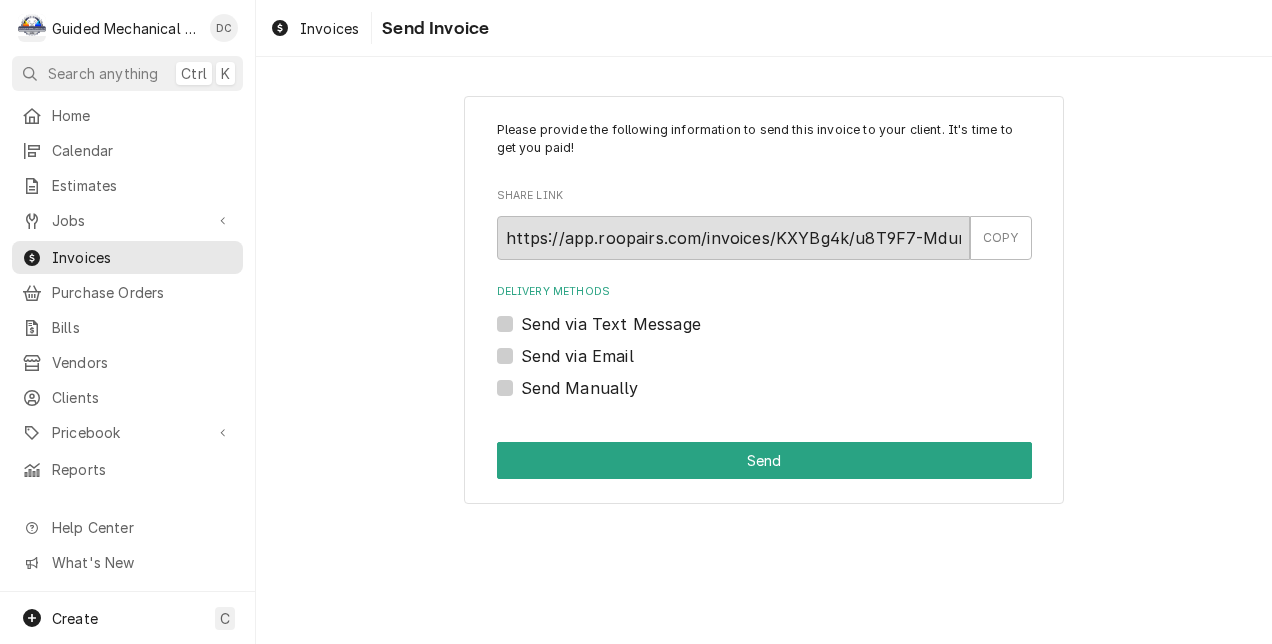 click on "Send via Text Message" at bounding box center (611, 324) 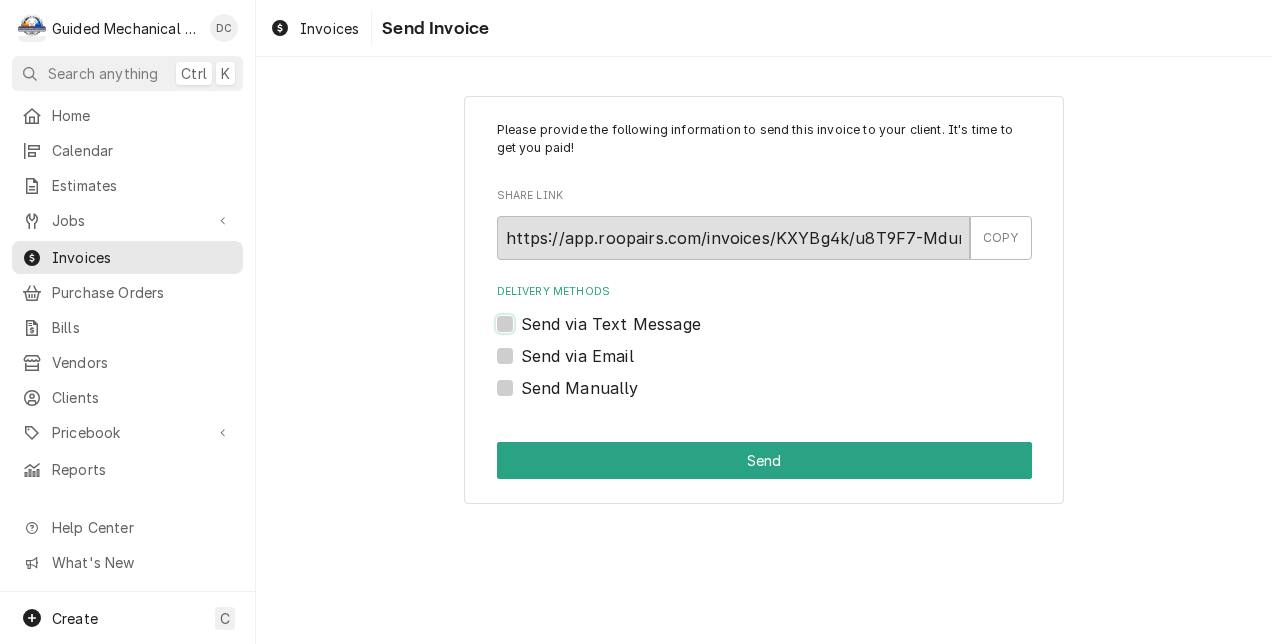 click on "Send via Text Message" at bounding box center [788, 334] 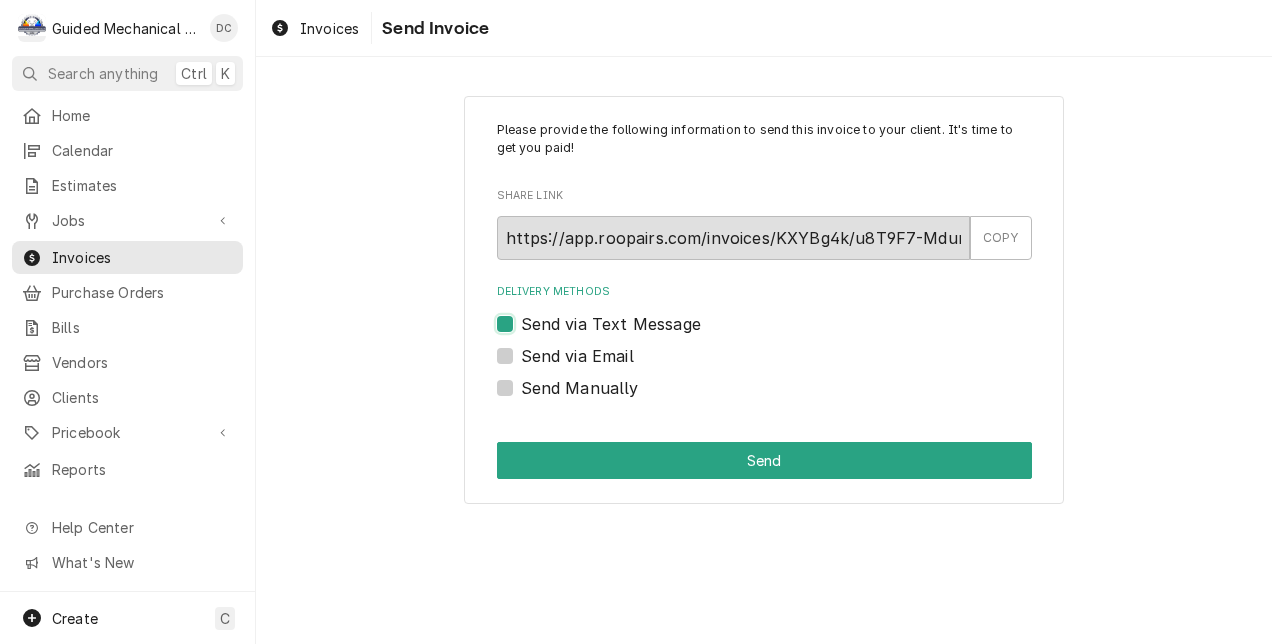 checkbox on "true" 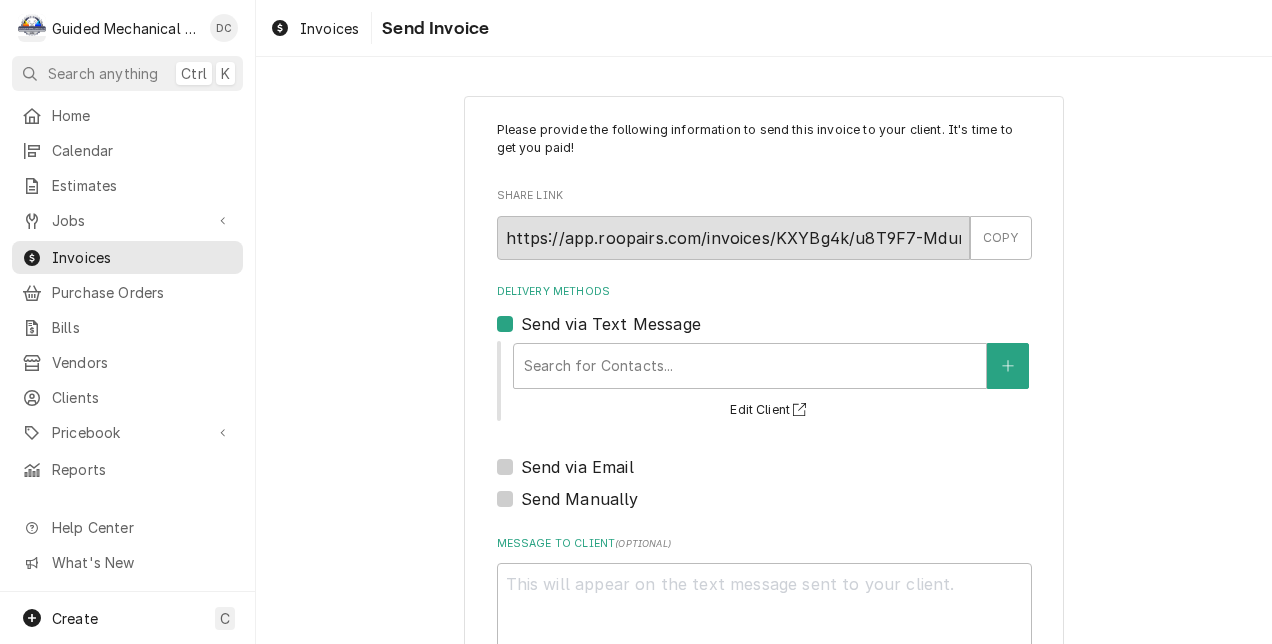click on "Send via Email" at bounding box center [577, 467] 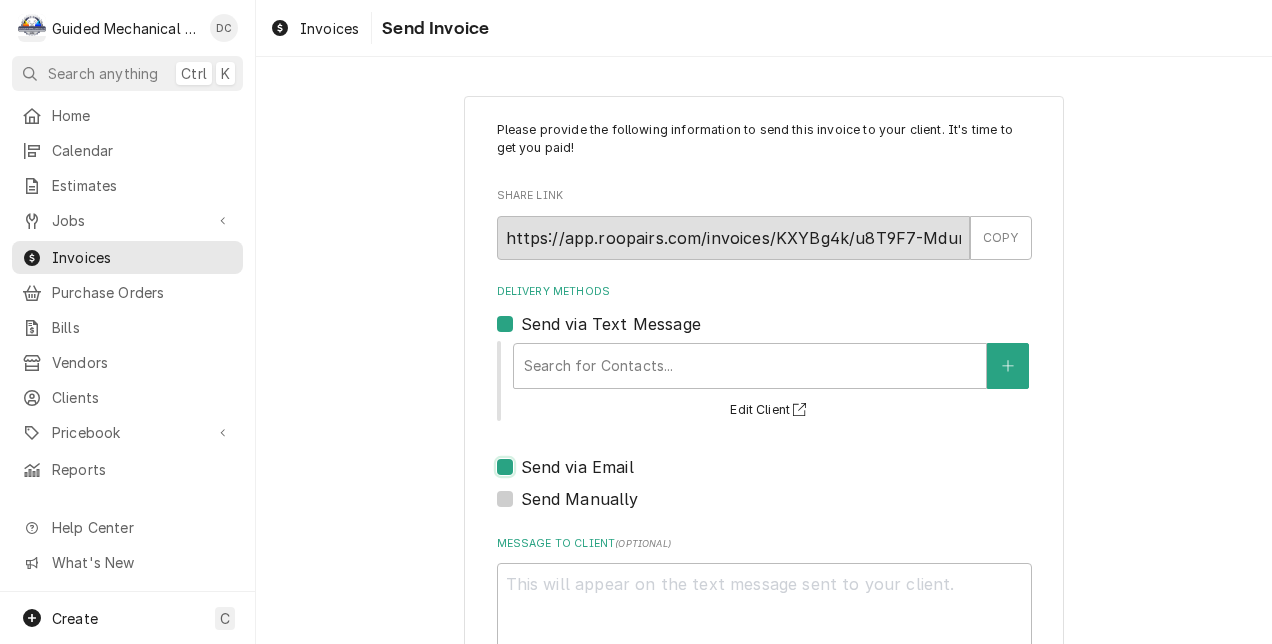 checkbox on "true" 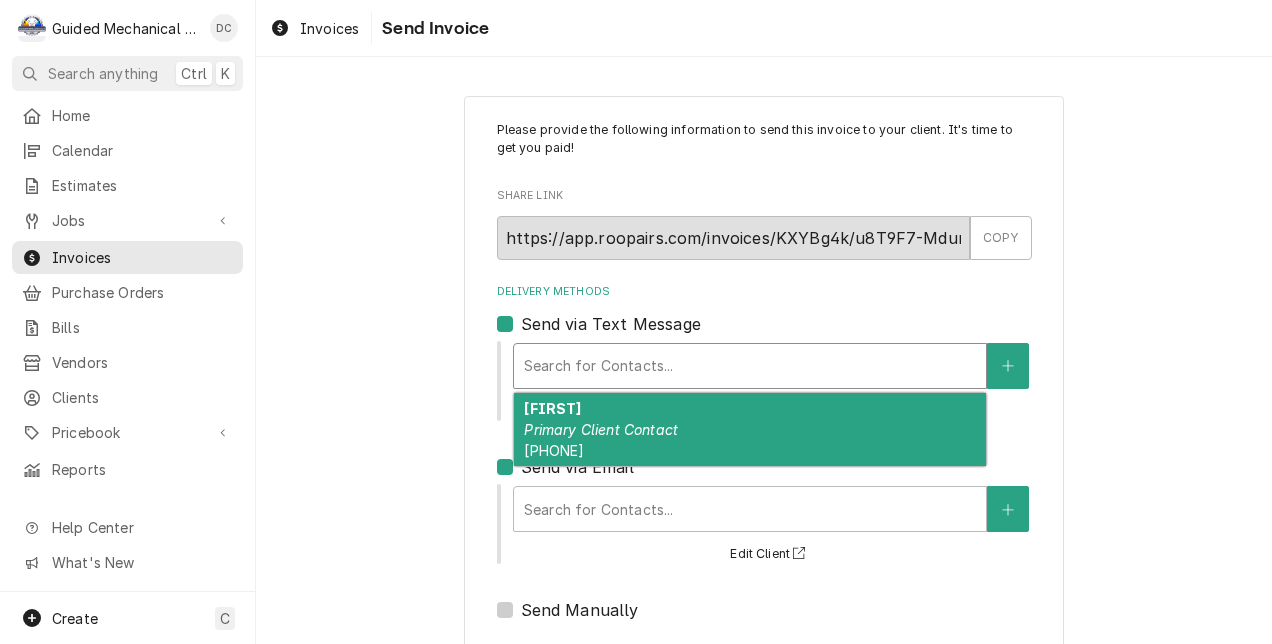 click at bounding box center [750, 366] 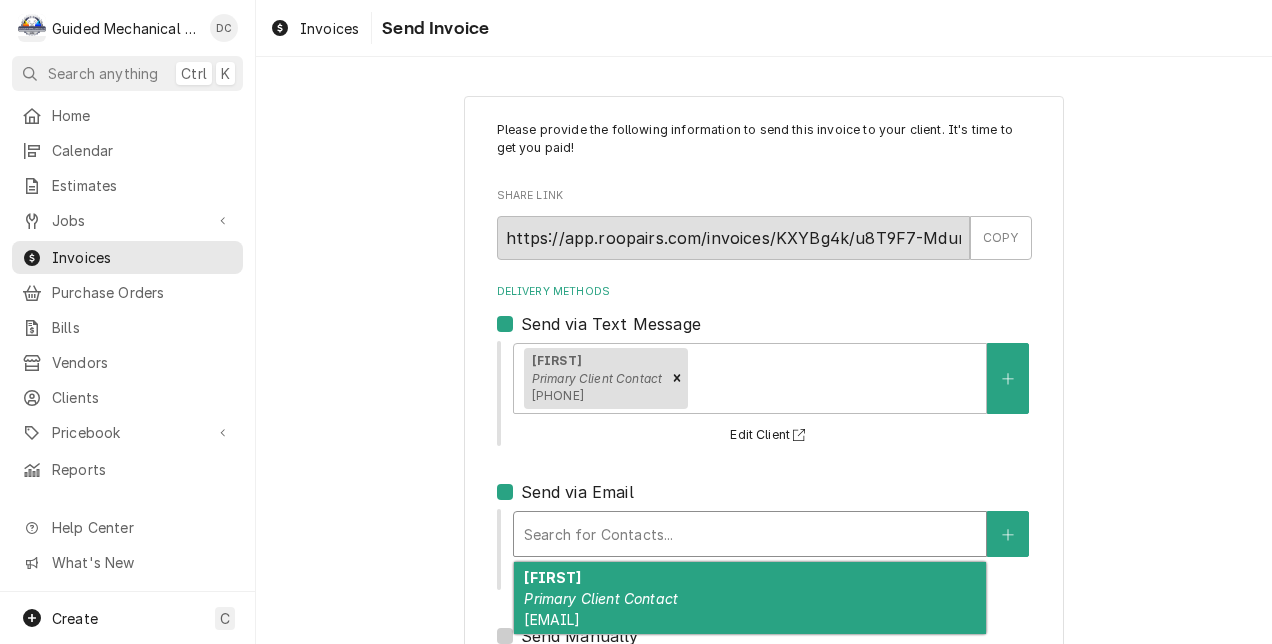 drag, startPoint x: 590, startPoint y: 526, endPoint x: 591, endPoint y: 540, distance: 14.035668 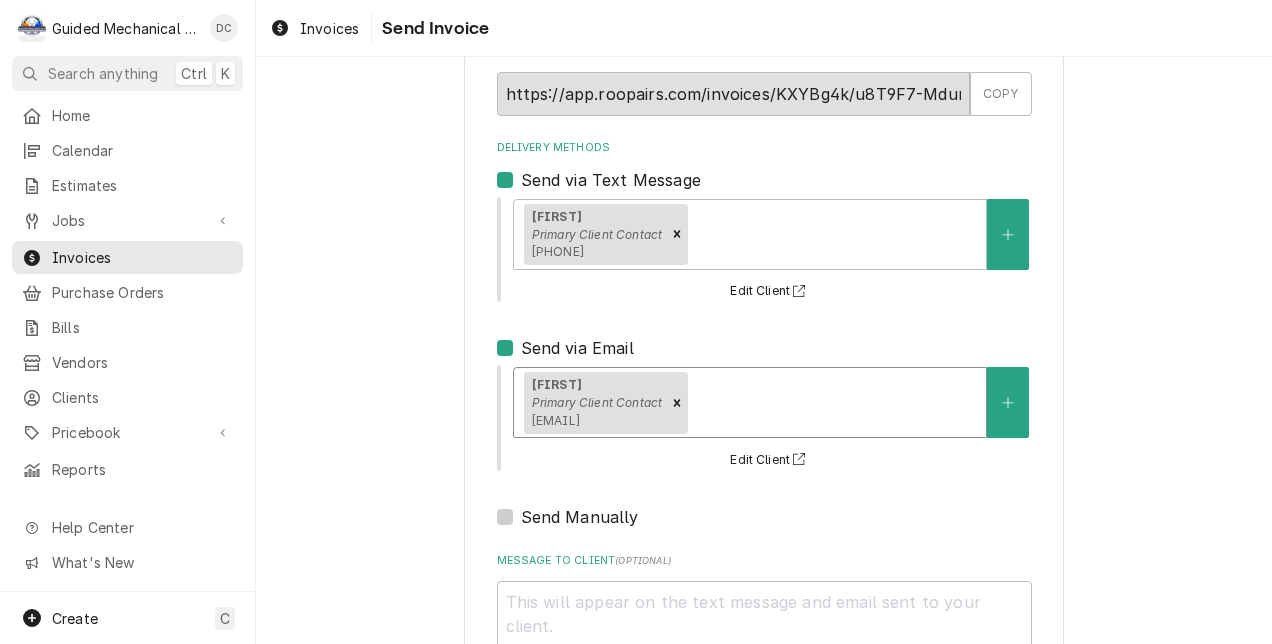 scroll, scrollTop: 294, scrollLeft: 0, axis: vertical 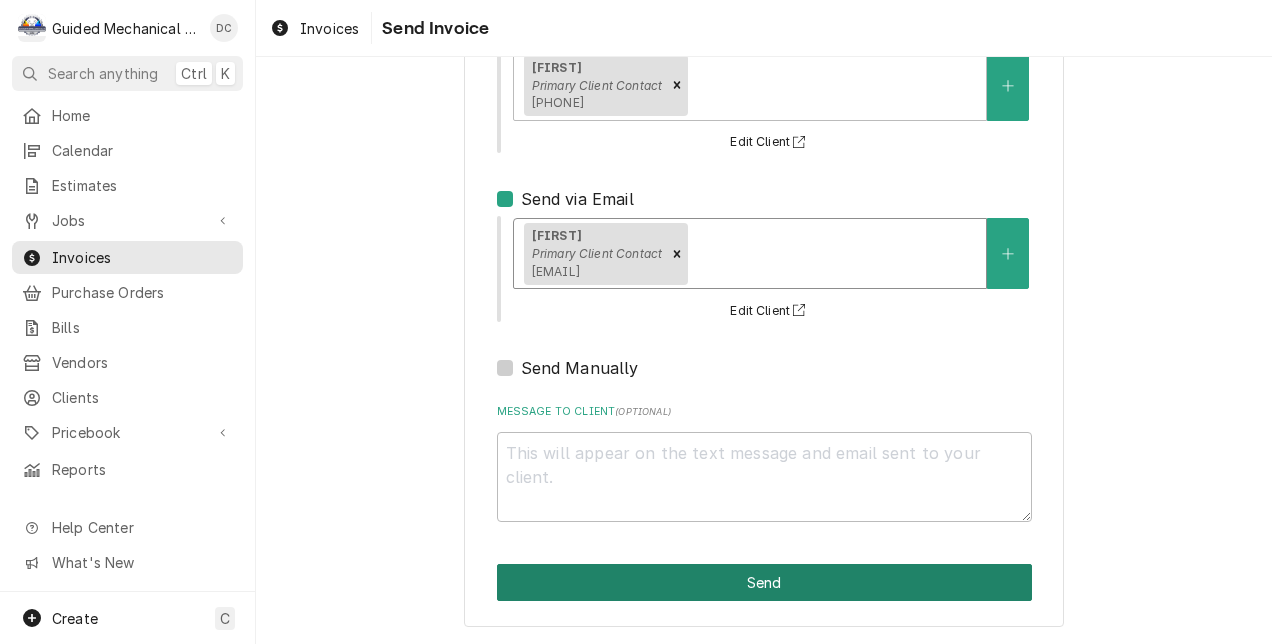 click on "Send" at bounding box center [764, 582] 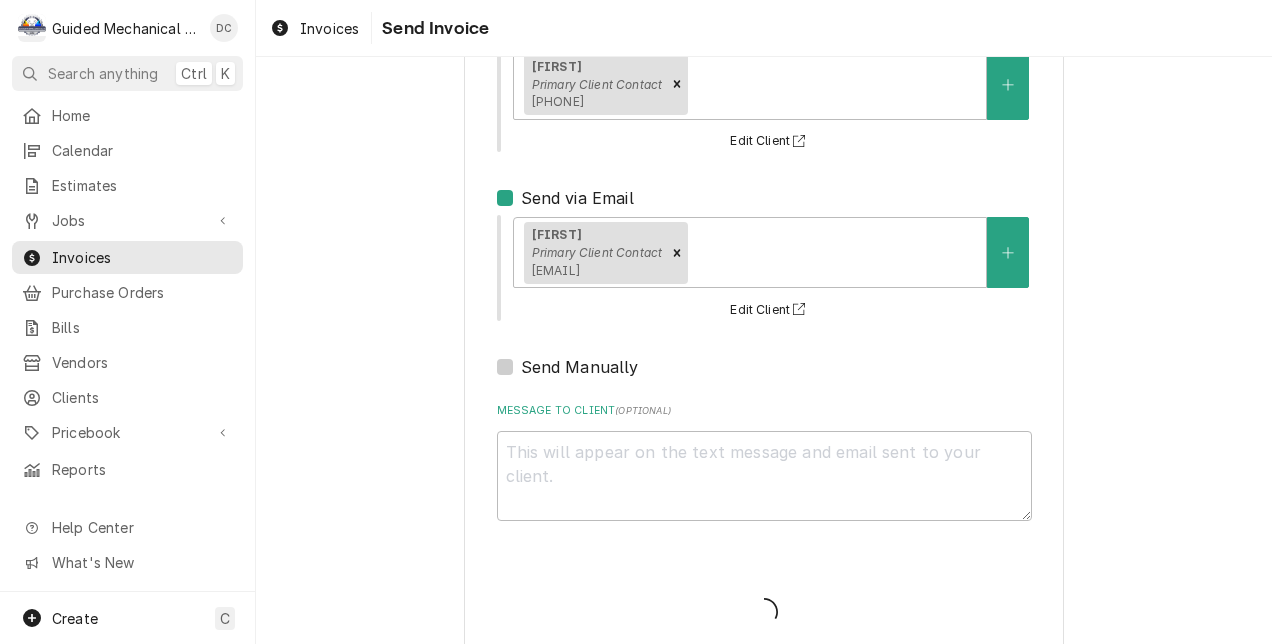 type on "x" 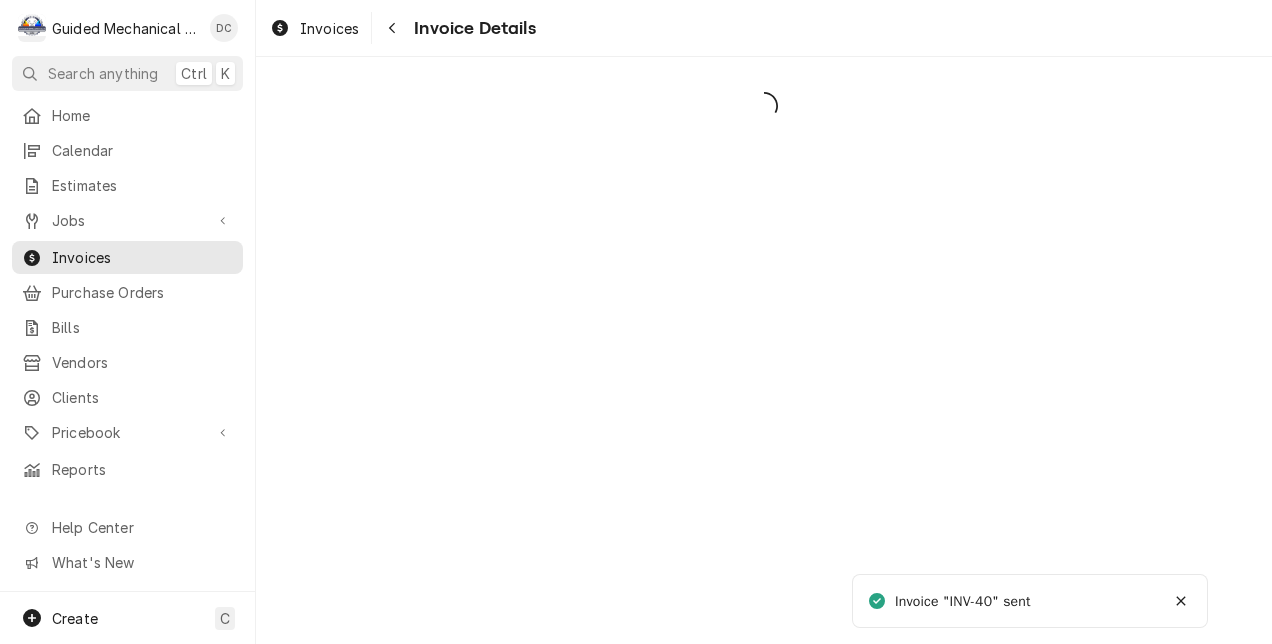 scroll, scrollTop: 0, scrollLeft: 0, axis: both 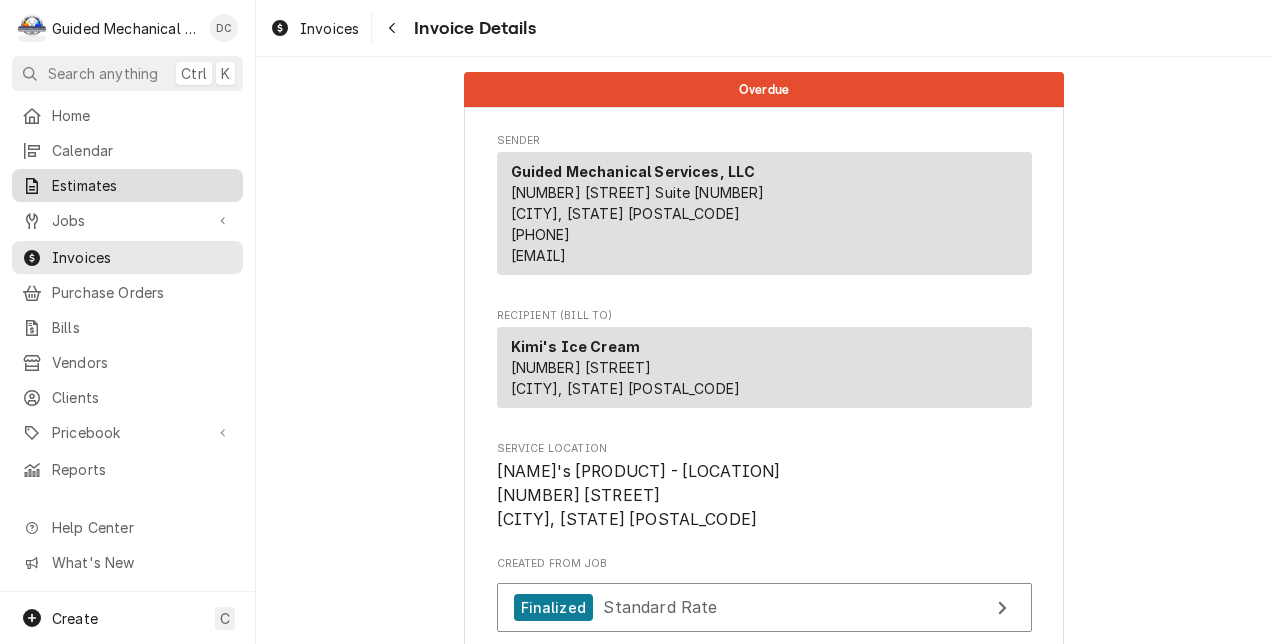 click on "Estimates" at bounding box center [142, 185] 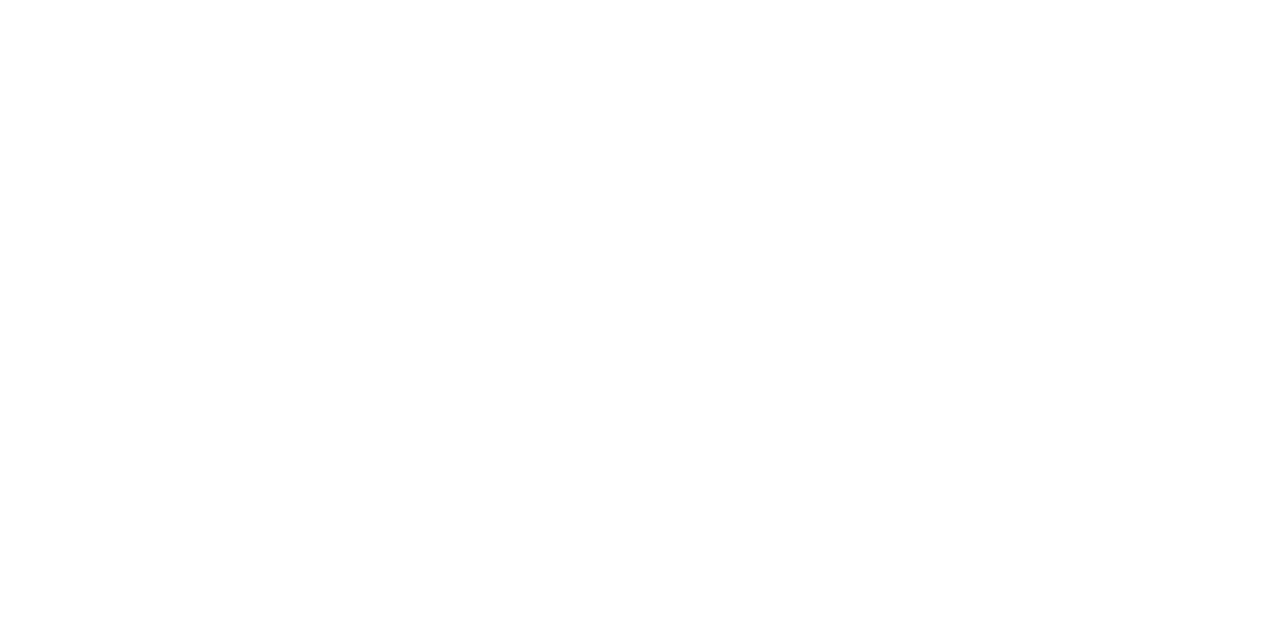 scroll, scrollTop: 0, scrollLeft: 0, axis: both 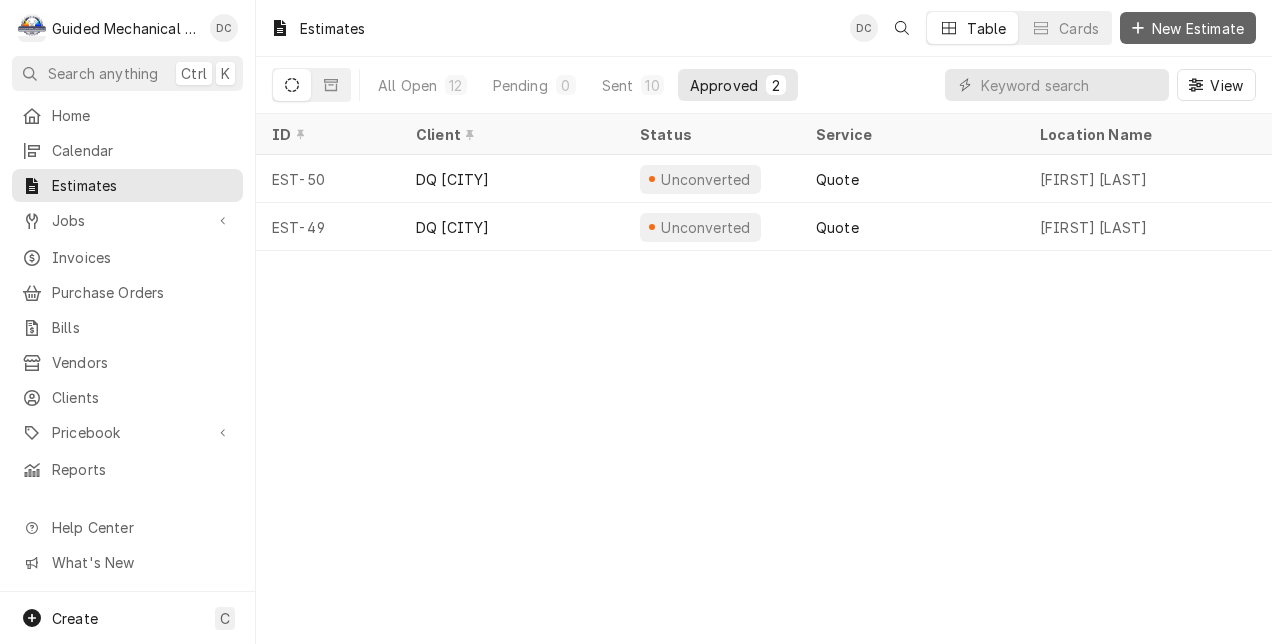 click on "New Estimate" at bounding box center (1198, 28) 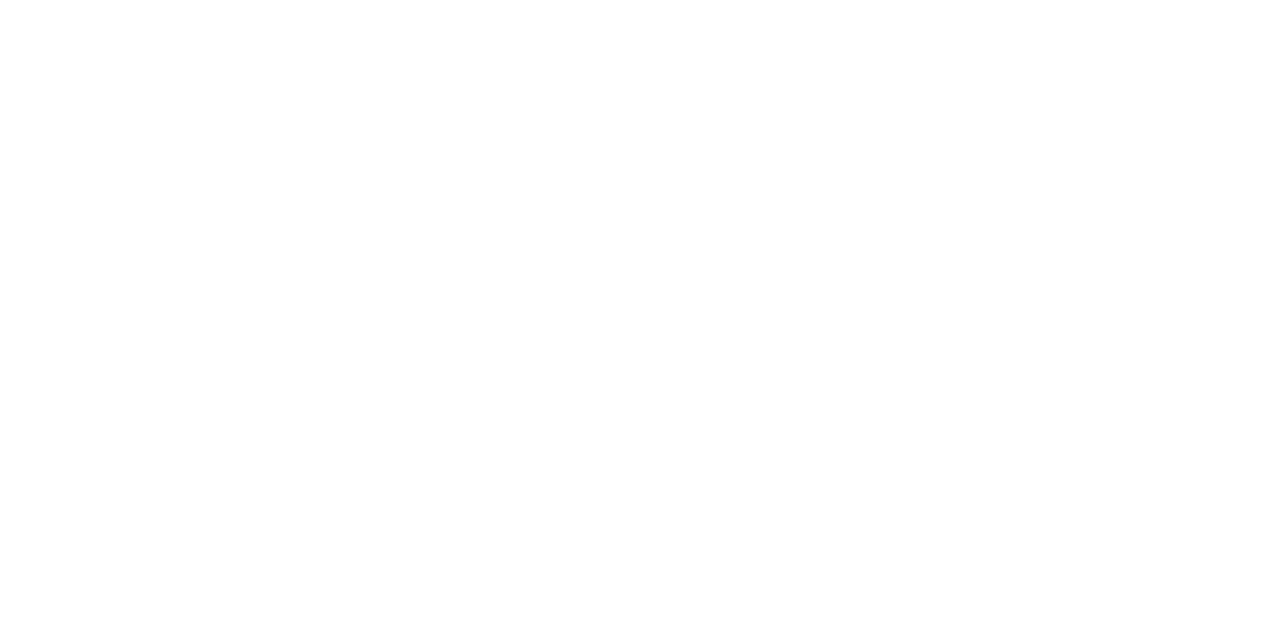 scroll, scrollTop: 0, scrollLeft: 0, axis: both 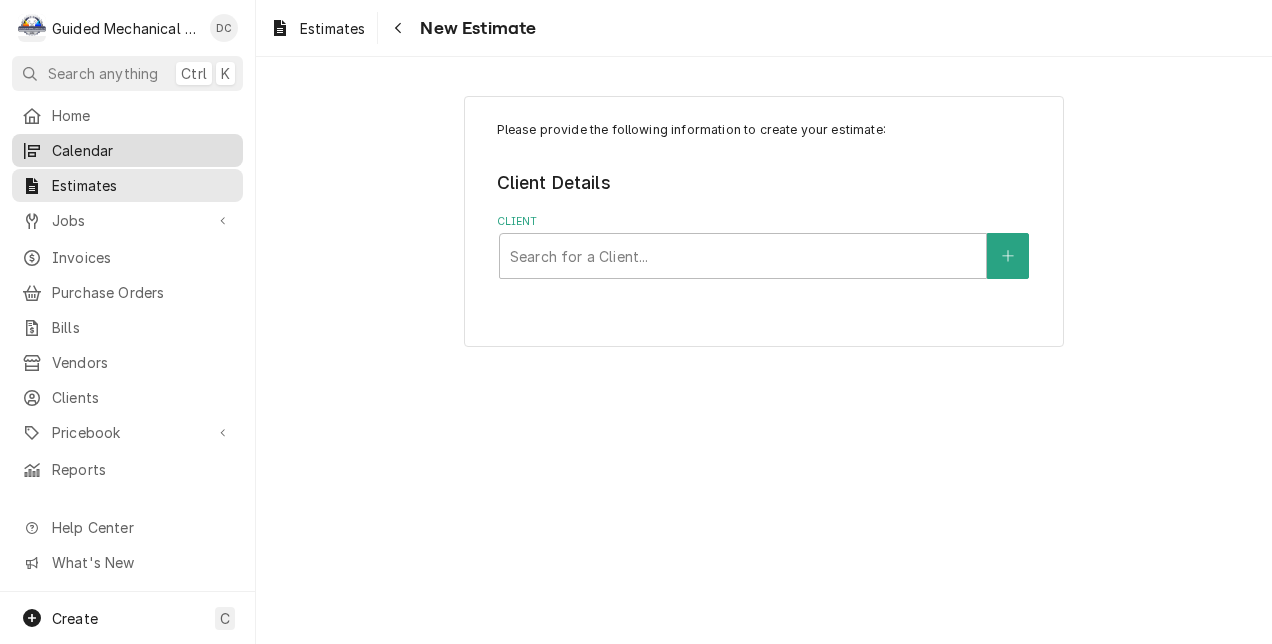 click on "Calendar" at bounding box center (127, 150) 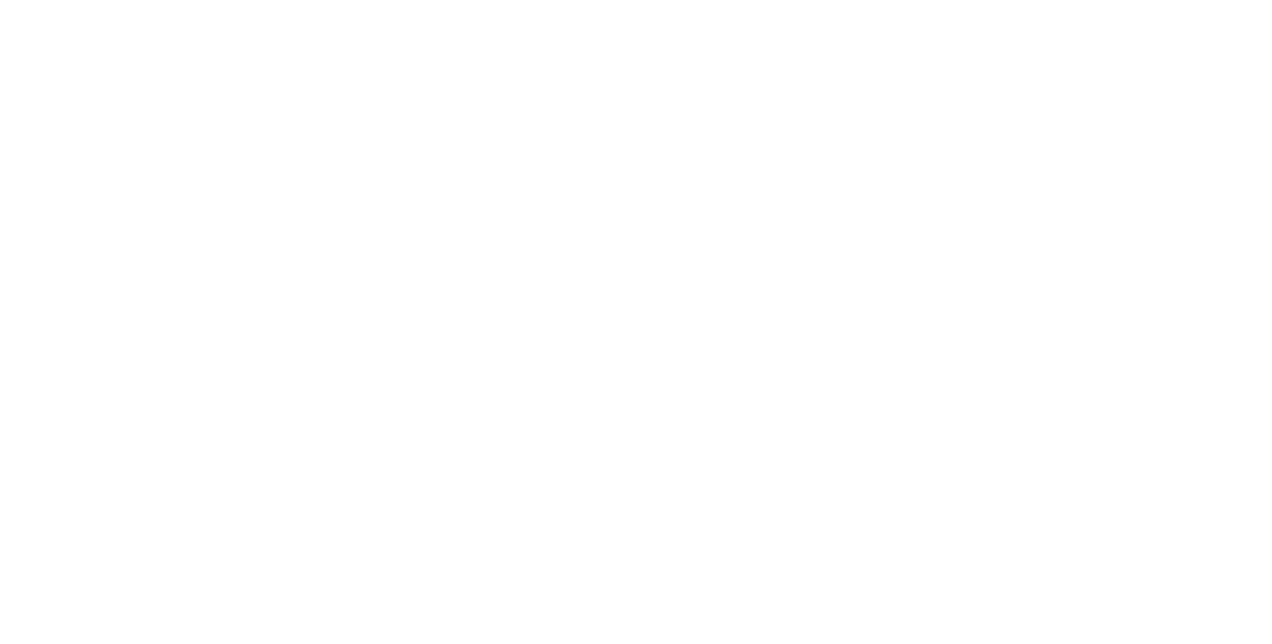 scroll, scrollTop: 0, scrollLeft: 0, axis: both 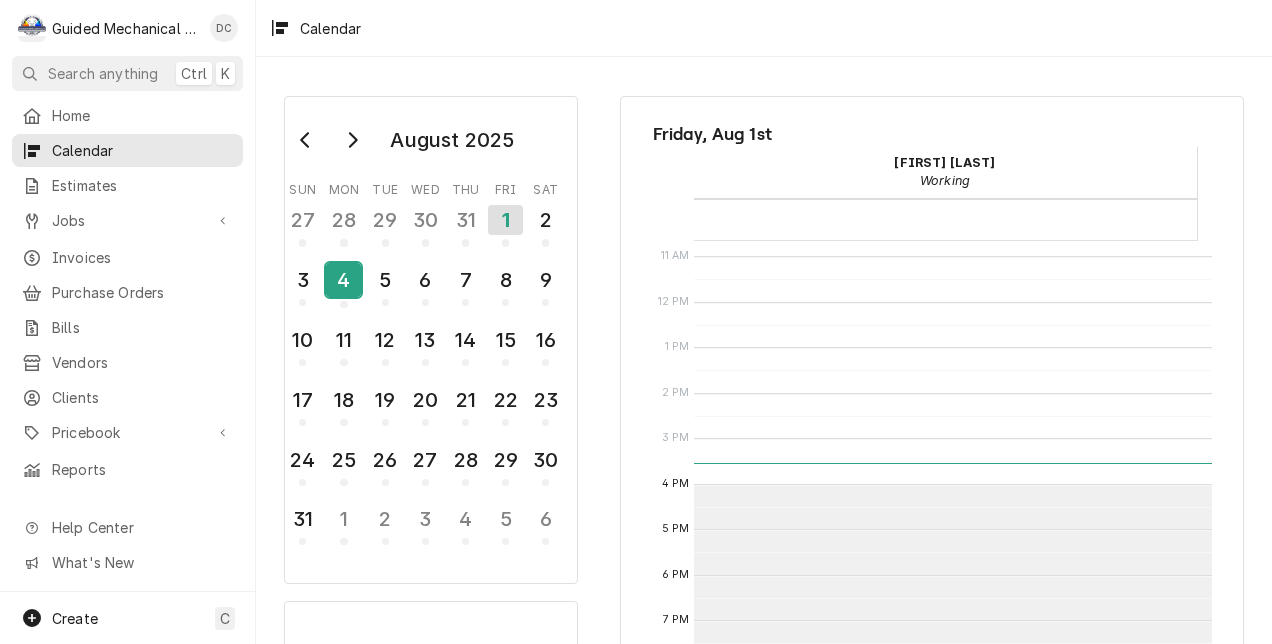 click on "4" at bounding box center [343, 280] 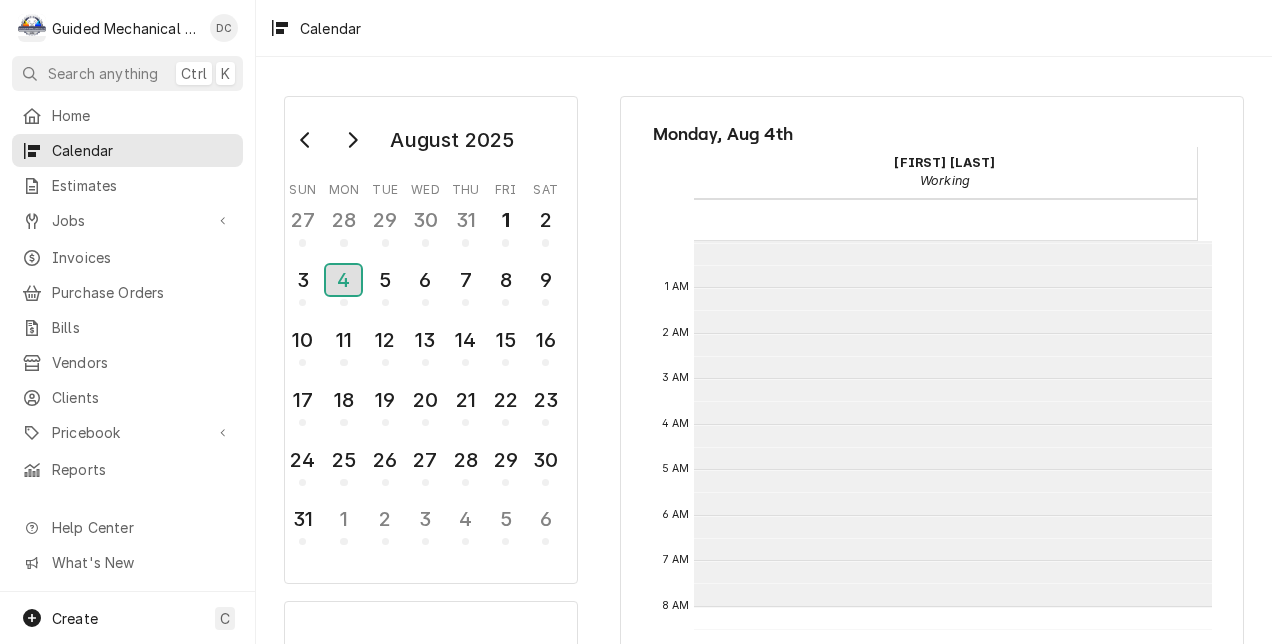 scroll, scrollTop: 364, scrollLeft: 0, axis: vertical 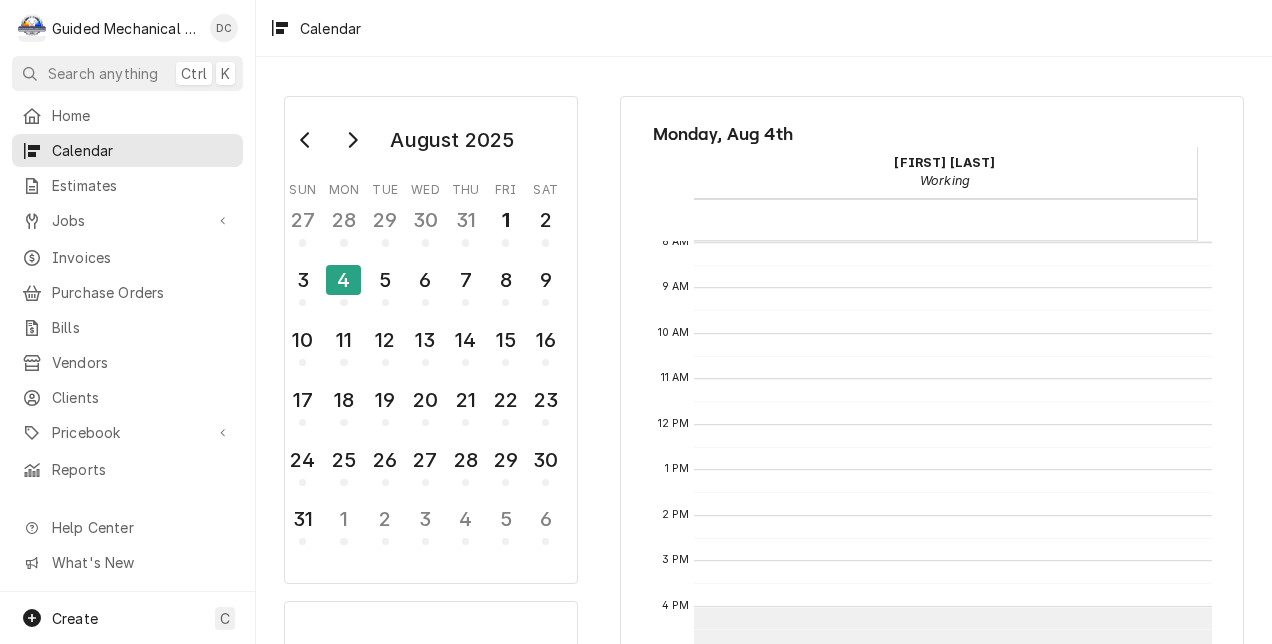 drag, startPoint x: 352, startPoint y: 294, endPoint x: 841, endPoint y: 206, distance: 496.8551 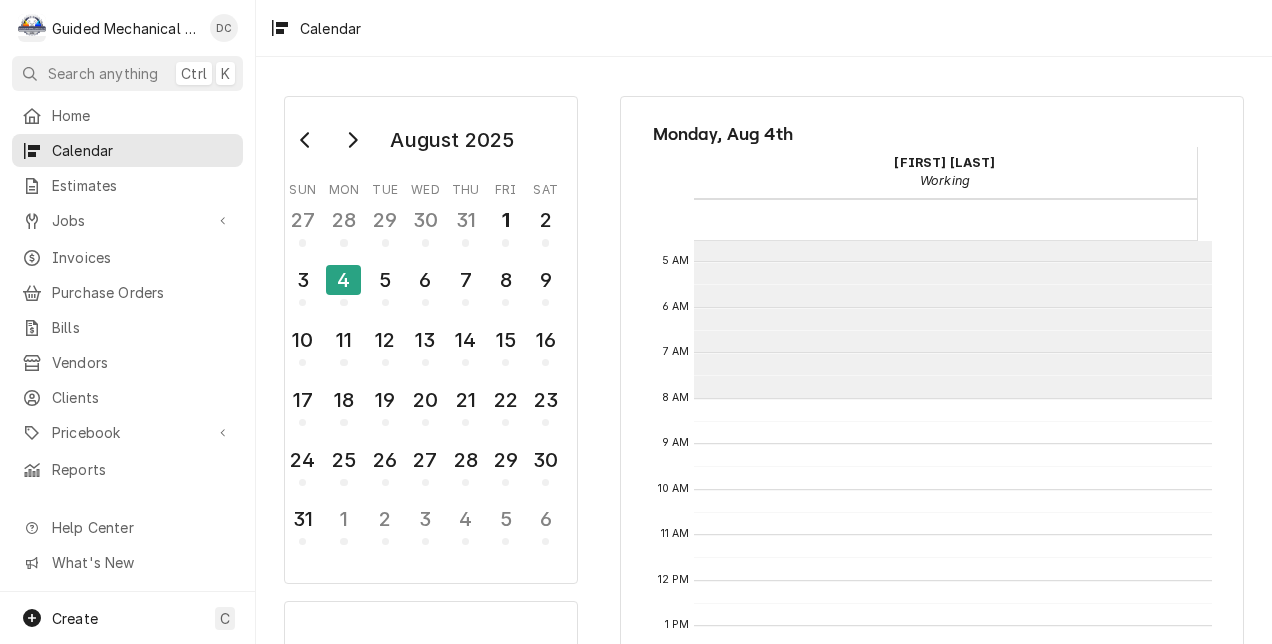 scroll, scrollTop: 200, scrollLeft: 0, axis: vertical 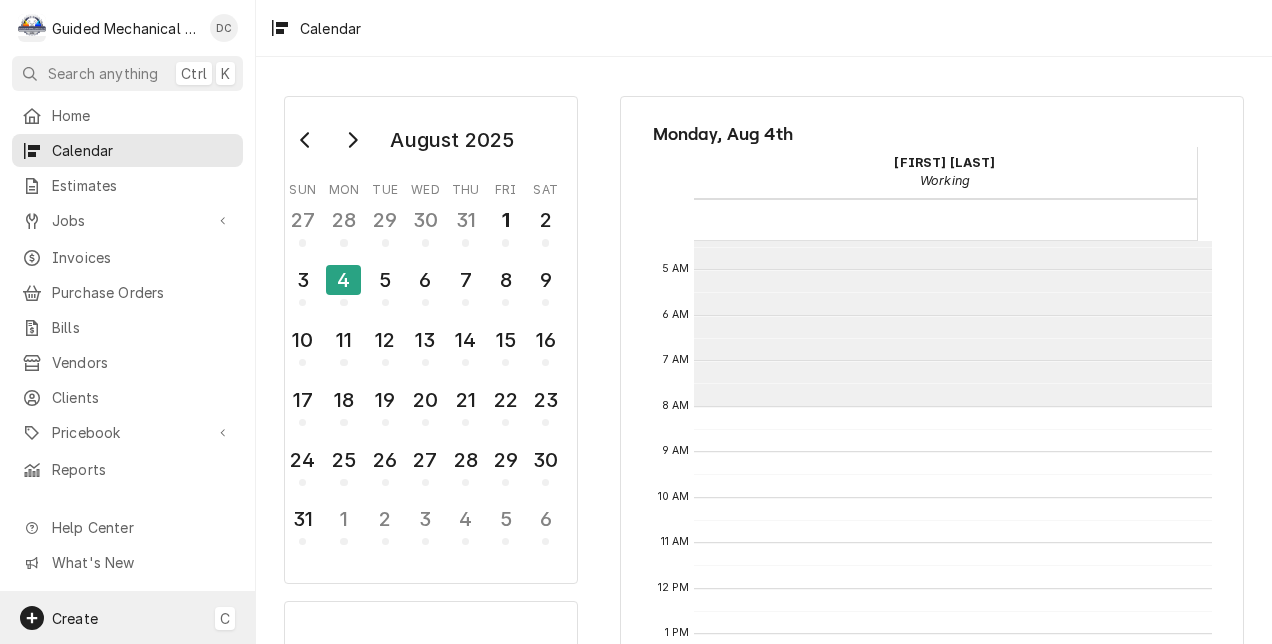 click on "Create" at bounding box center (75, 618) 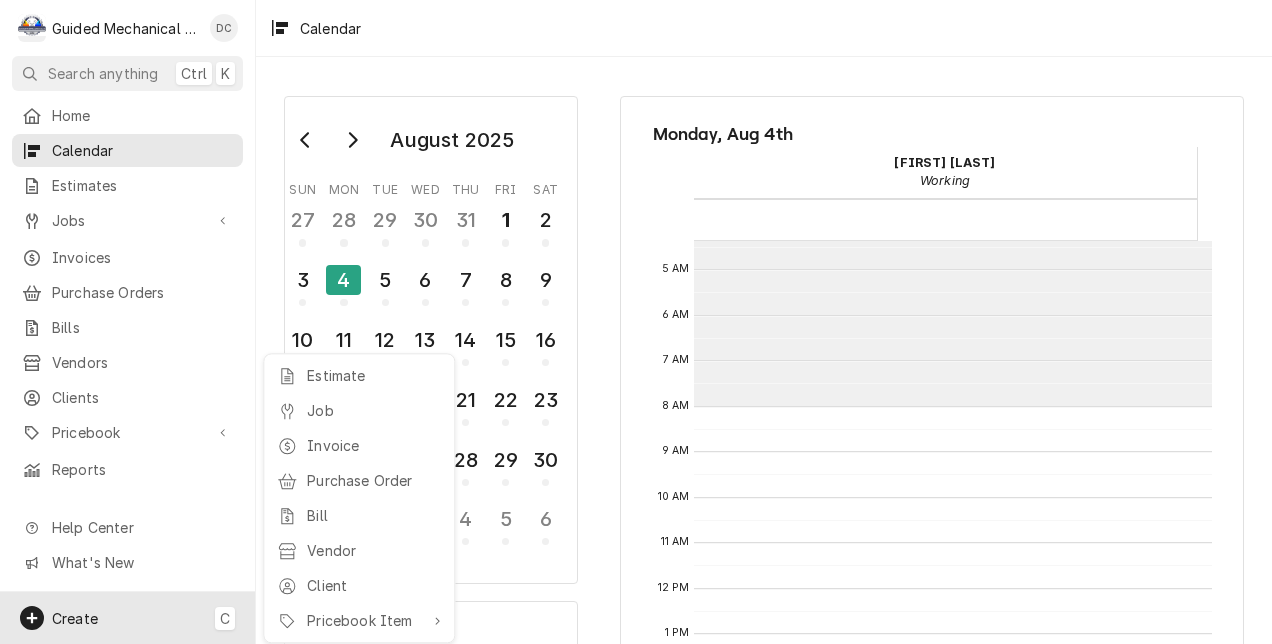 click on "G Guided Mechanical Services, LLC DC Search anything Ctrl K Home Calendar Estimates Jobs Jobs Job Series Invoices Purchase Orders Bills Vendors Clients Pricebook Services Parts & Materials Miscellaneous Discounts Reports Help Center What's New Create C Calendar   August 2025 Sun Mon Tue Wed Thu Fri Sat 27 28 29 30 31 1 2 3 4 5 6 7 8 9 10 11 12 13 14 15 16 17 18 19 20 21 22 23 24 25 26 27 28 29 30 31 1 2 3 4 5 6 Filter technicians... Monday, Aug 4th Daniel Cornell Working 04 Mon 12 AM 1 AM 2 AM 3 AM 4 AM 5 AM 6 AM 7 AM 8 AM 9 AM 10 AM 11 AM 12 PM 1 PM 2 PM 3 PM 4 PM 5 PM 6 PM 7 PM 8 PM 9 PM 10 PM 11 PM
Estimate Job Invoice Purchase Order Bill Vendor Client Pricebook Item" at bounding box center [636, 322] 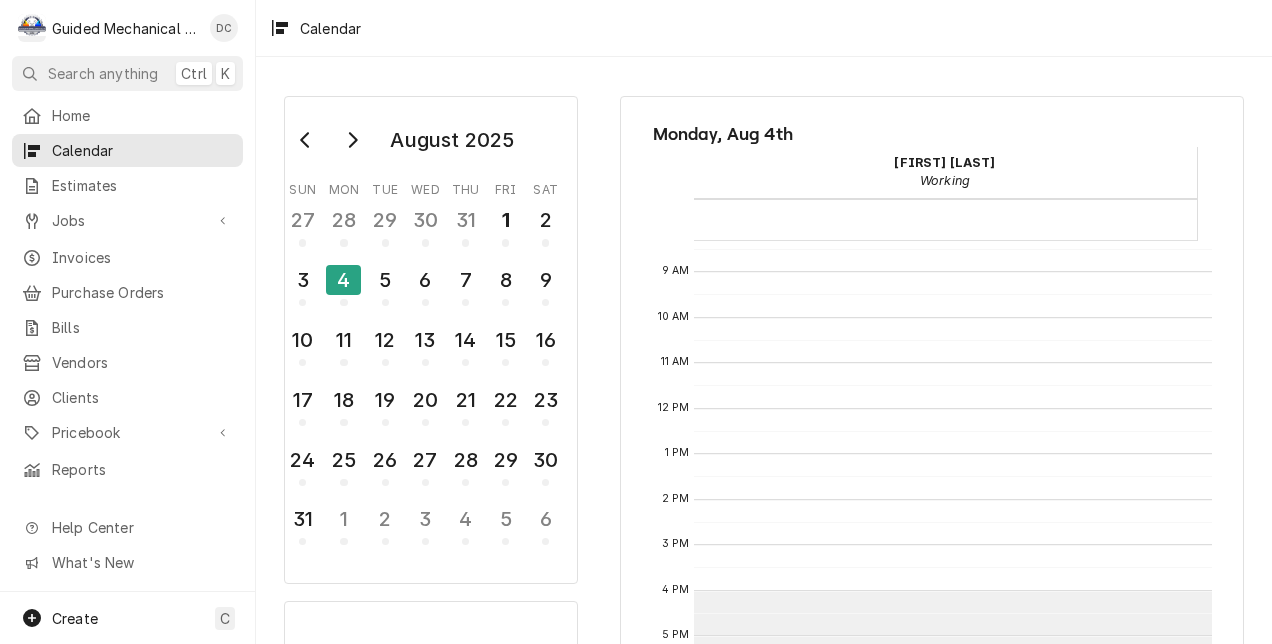 scroll, scrollTop: 400, scrollLeft: 0, axis: vertical 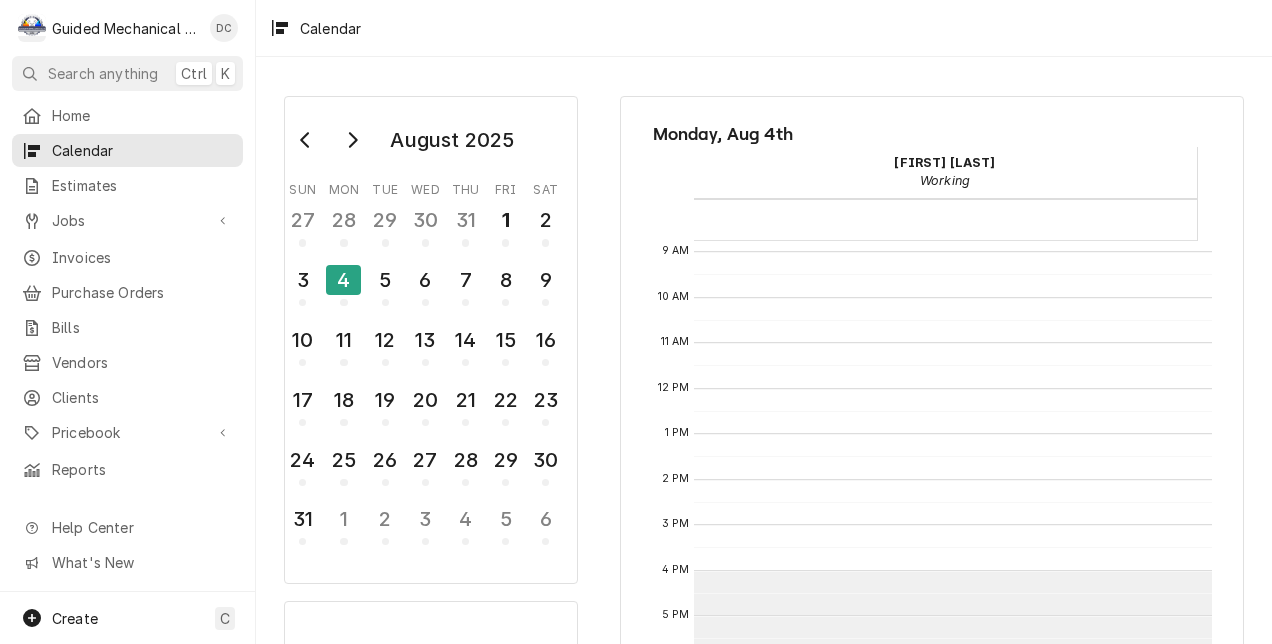 click at bounding box center (952, 389) 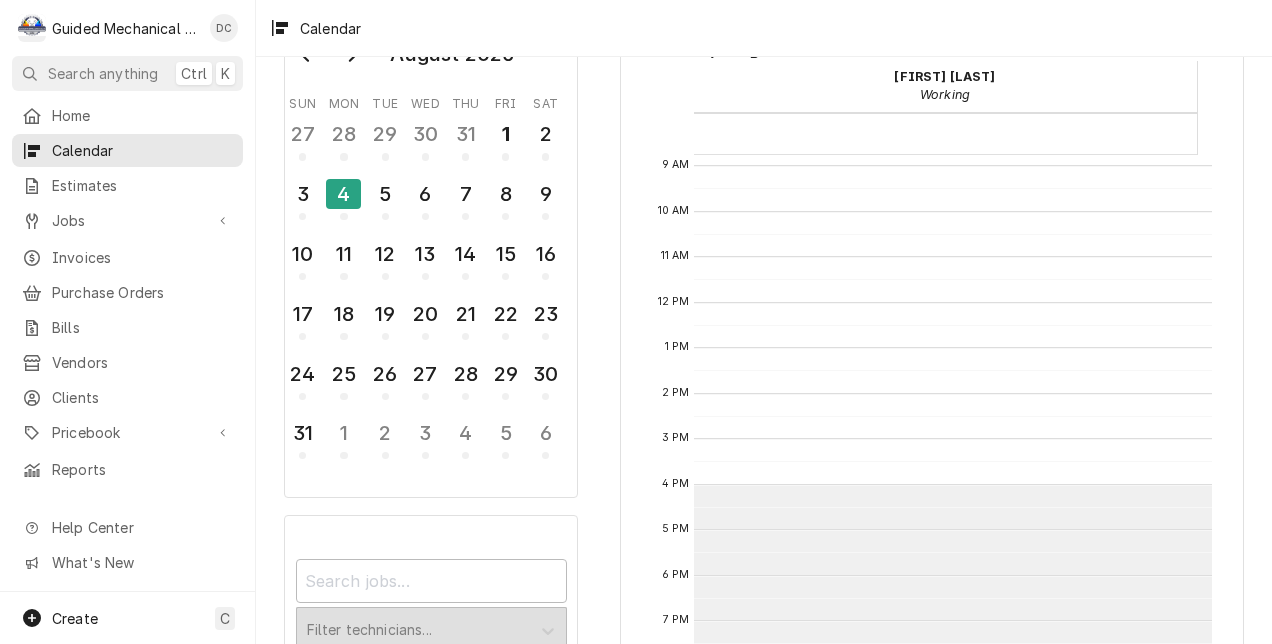 scroll, scrollTop: 200, scrollLeft: 0, axis: vertical 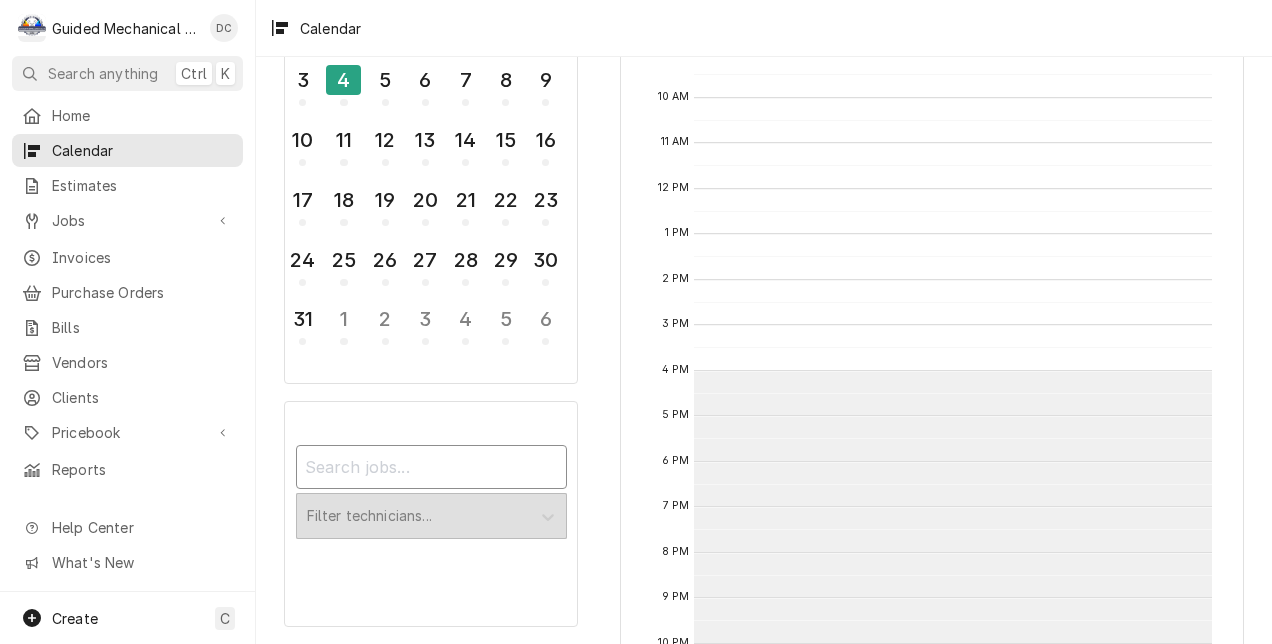 click at bounding box center [431, 467] 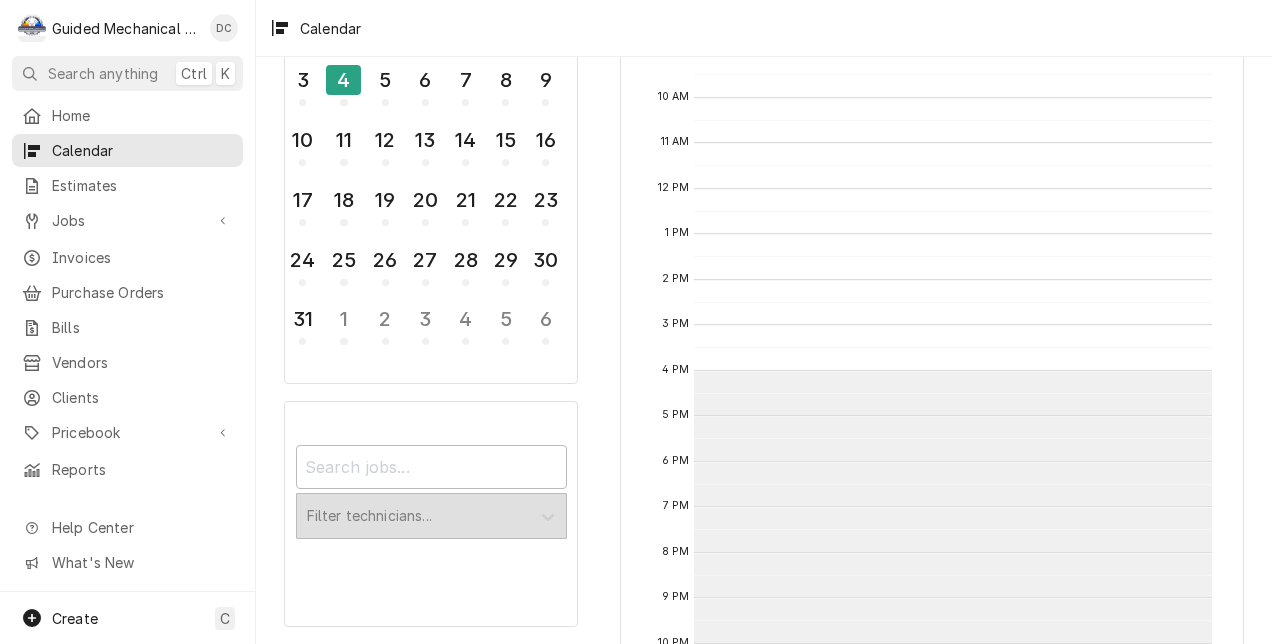 click on "Filter technicians..." at bounding box center (431, 516) 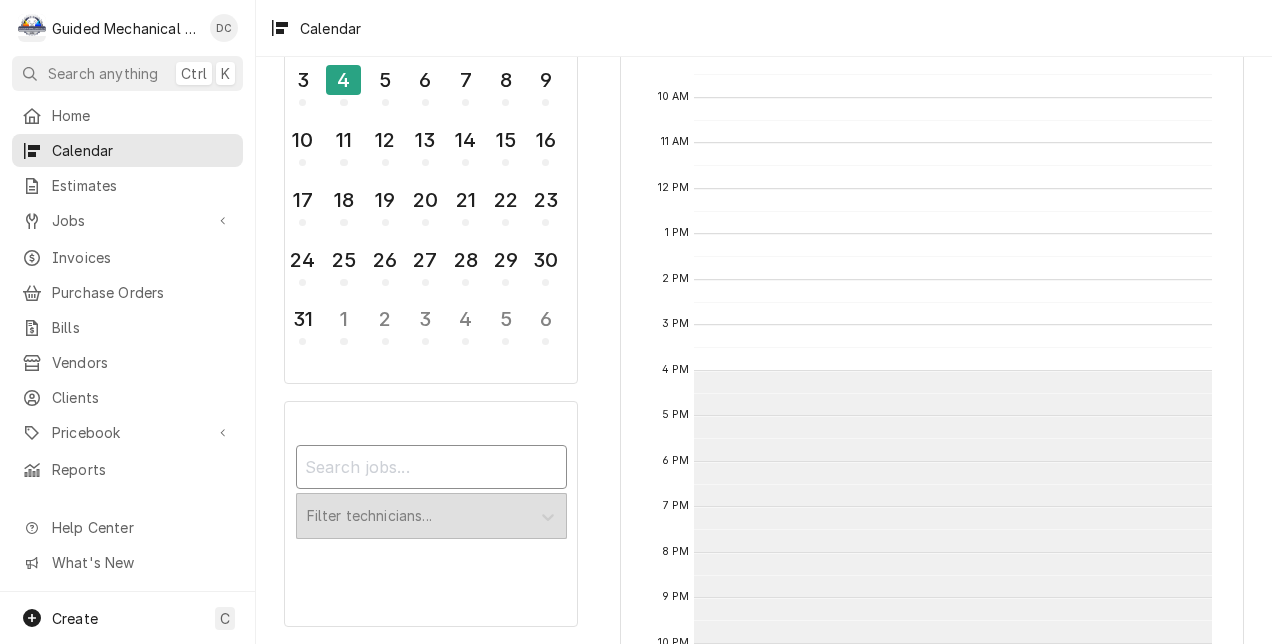 click at bounding box center [431, 467] 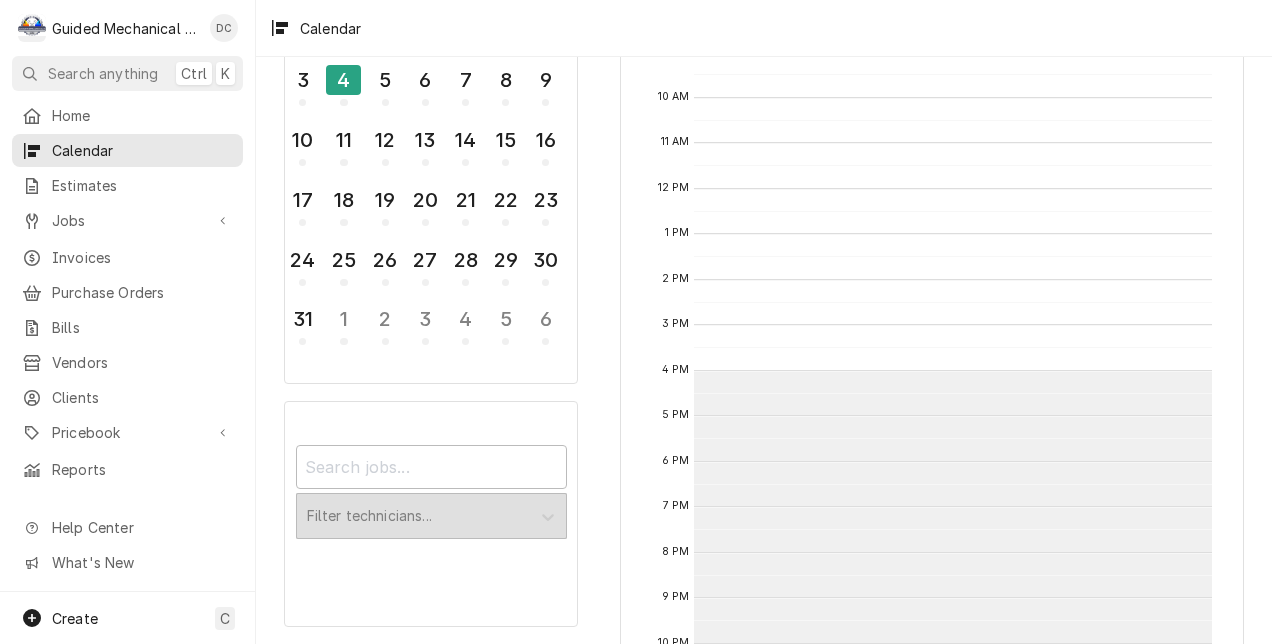 click on "Filter technicians..." at bounding box center (431, 516) 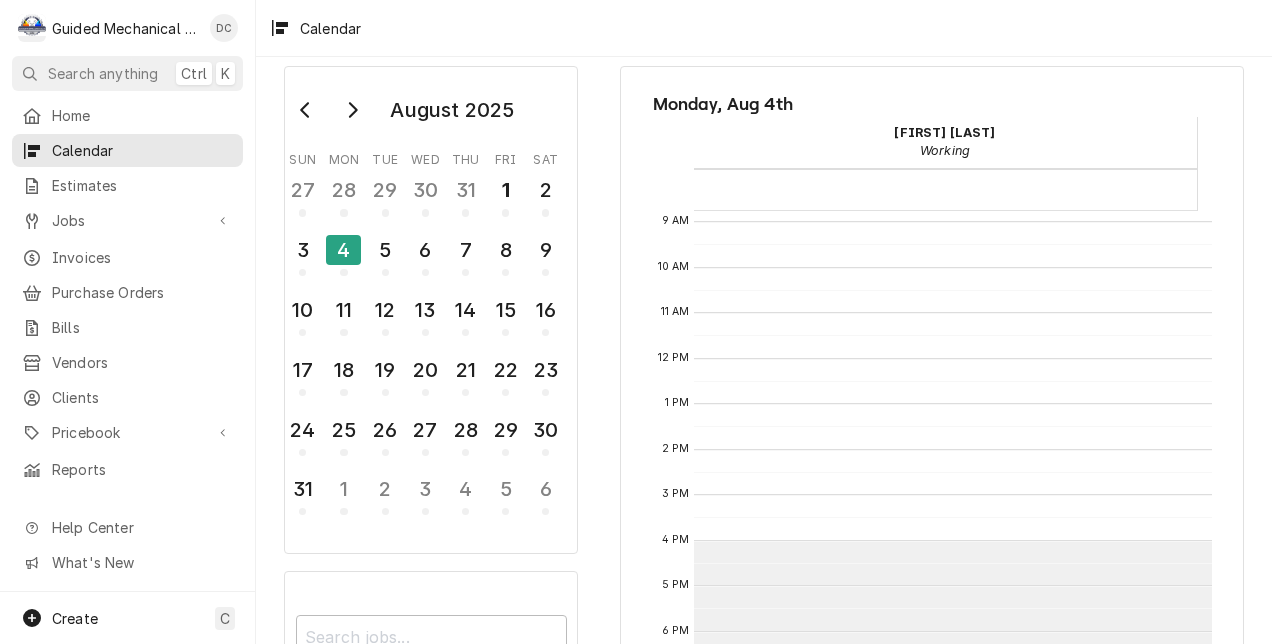 scroll, scrollTop: 0, scrollLeft: 0, axis: both 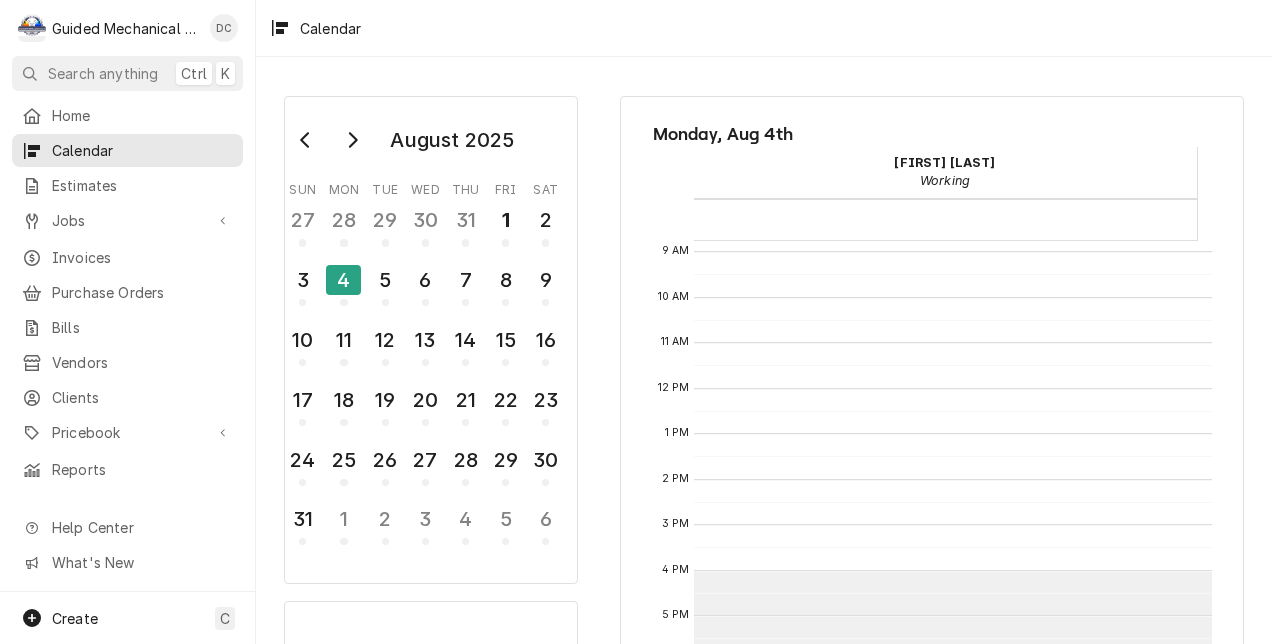click on "Daniel Cornell" at bounding box center (944, 162) 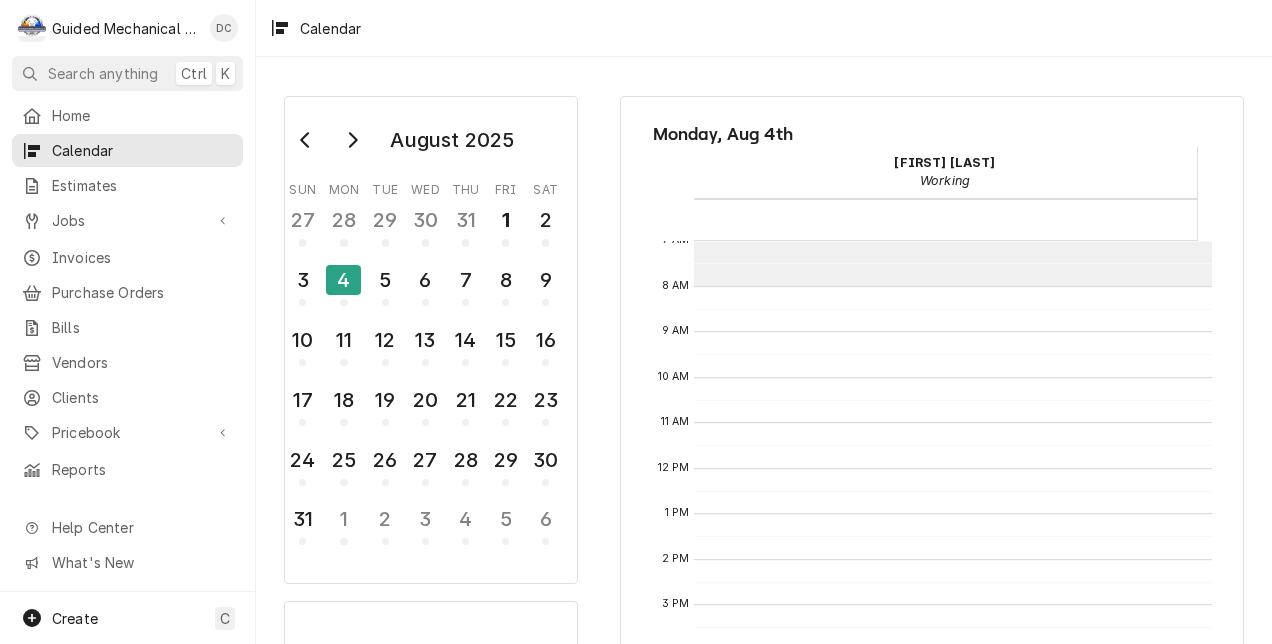 scroll, scrollTop: 293, scrollLeft: 0, axis: vertical 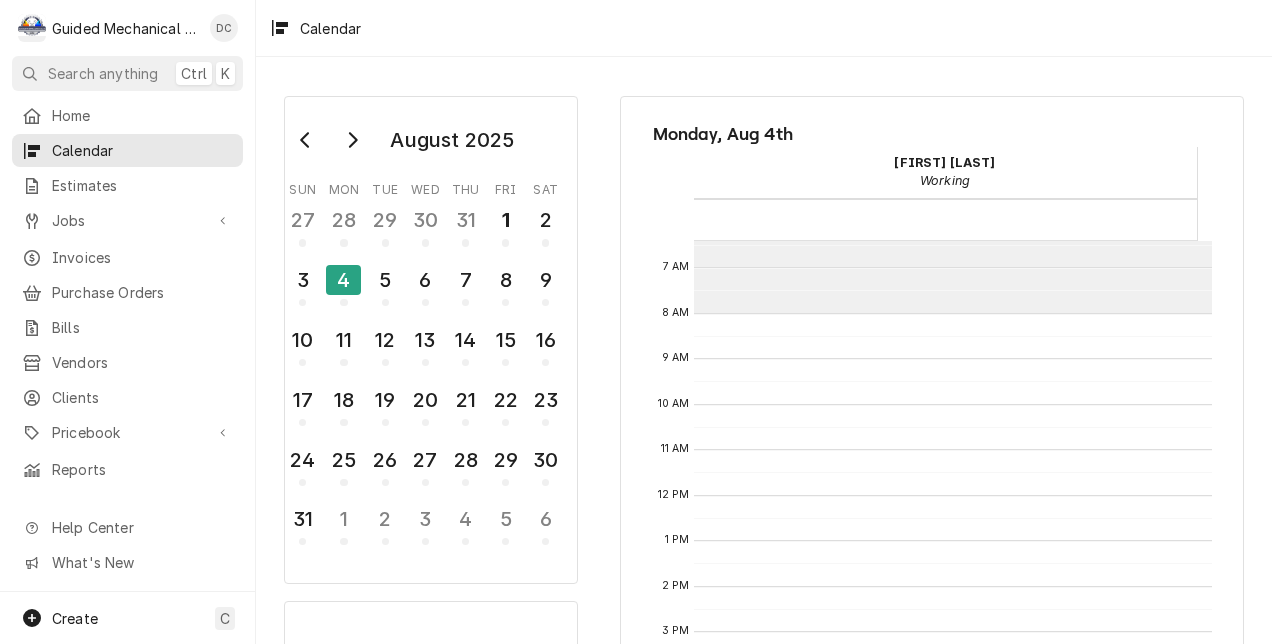 click on "Working" at bounding box center (945, 180) 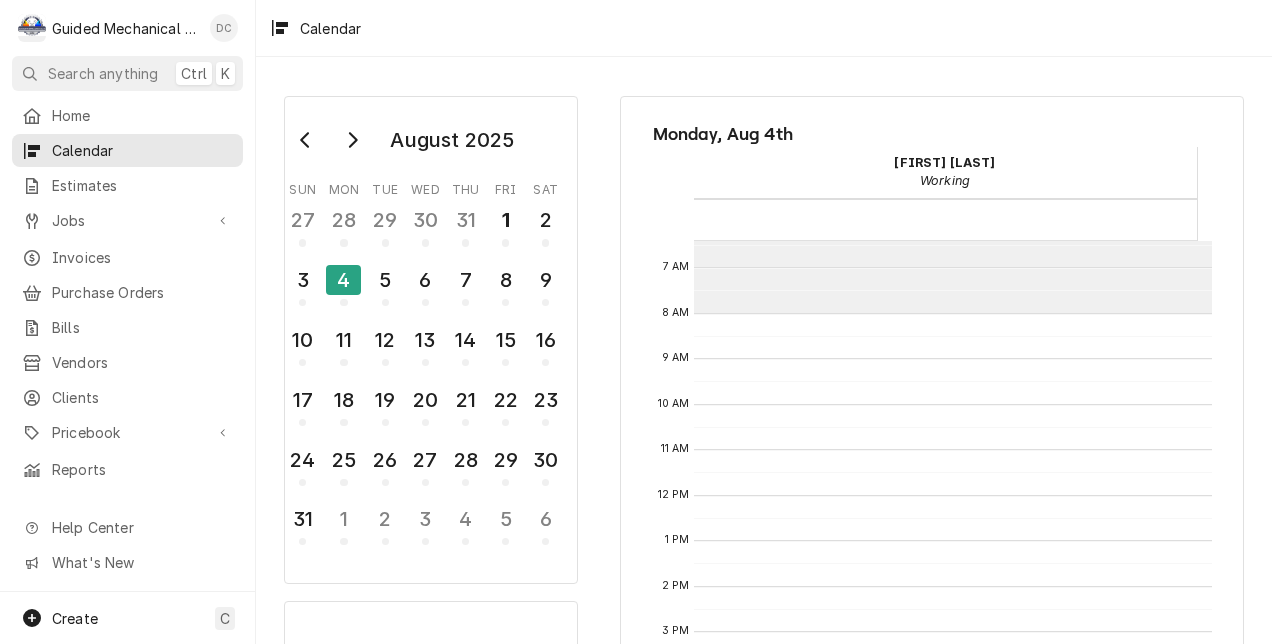 click at bounding box center [224, 28] 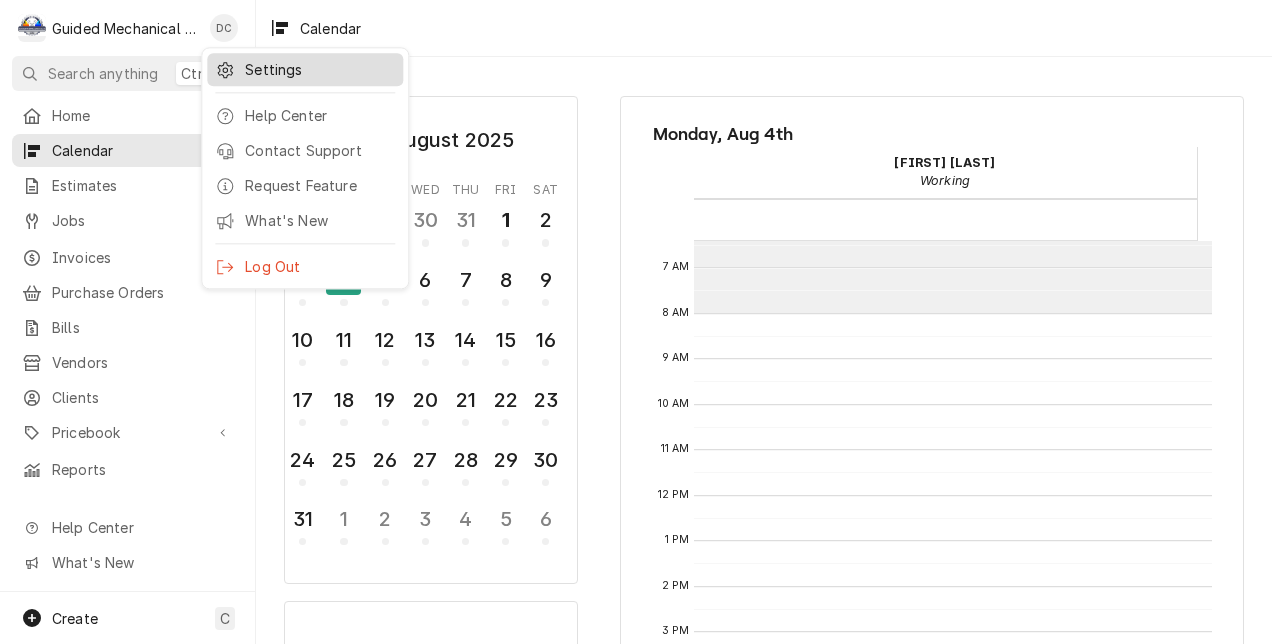 click on "Settings" at bounding box center [320, 69] 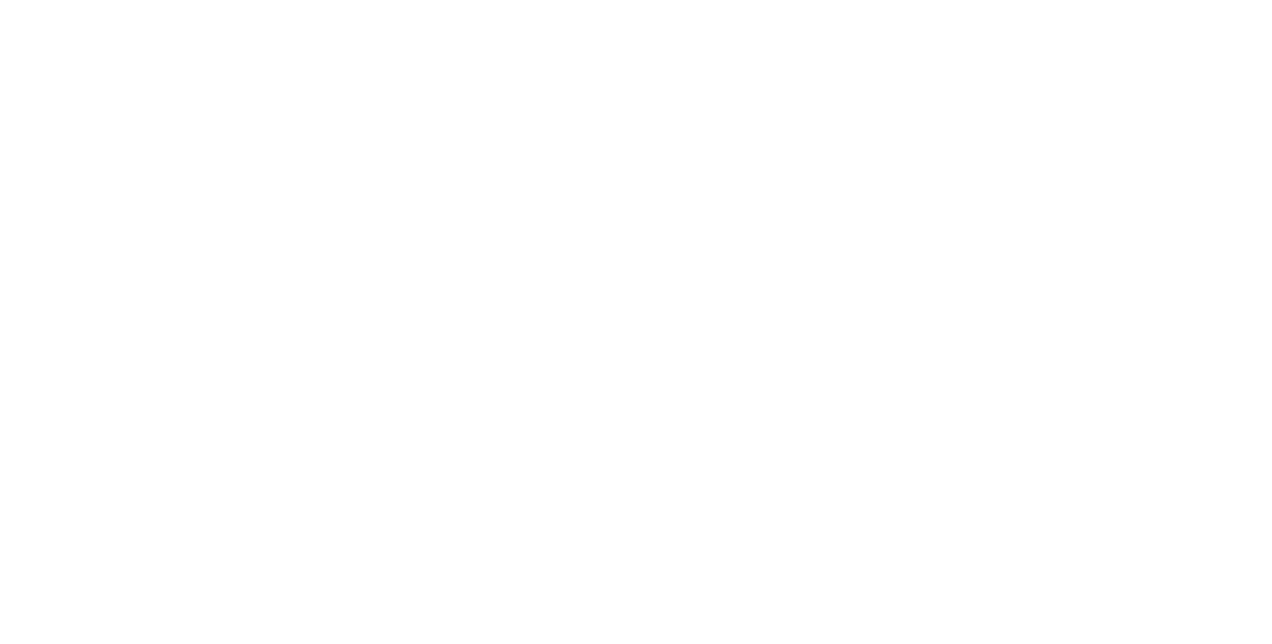 scroll, scrollTop: 0, scrollLeft: 0, axis: both 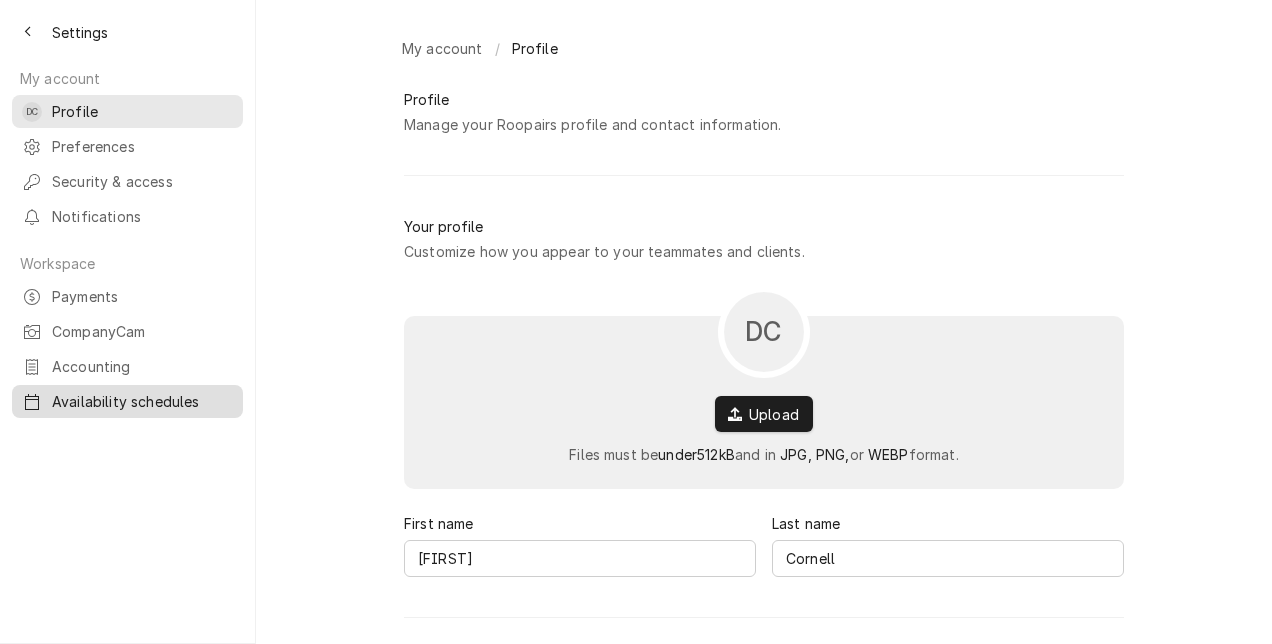 click on "Availability schedules" at bounding box center (142, 401) 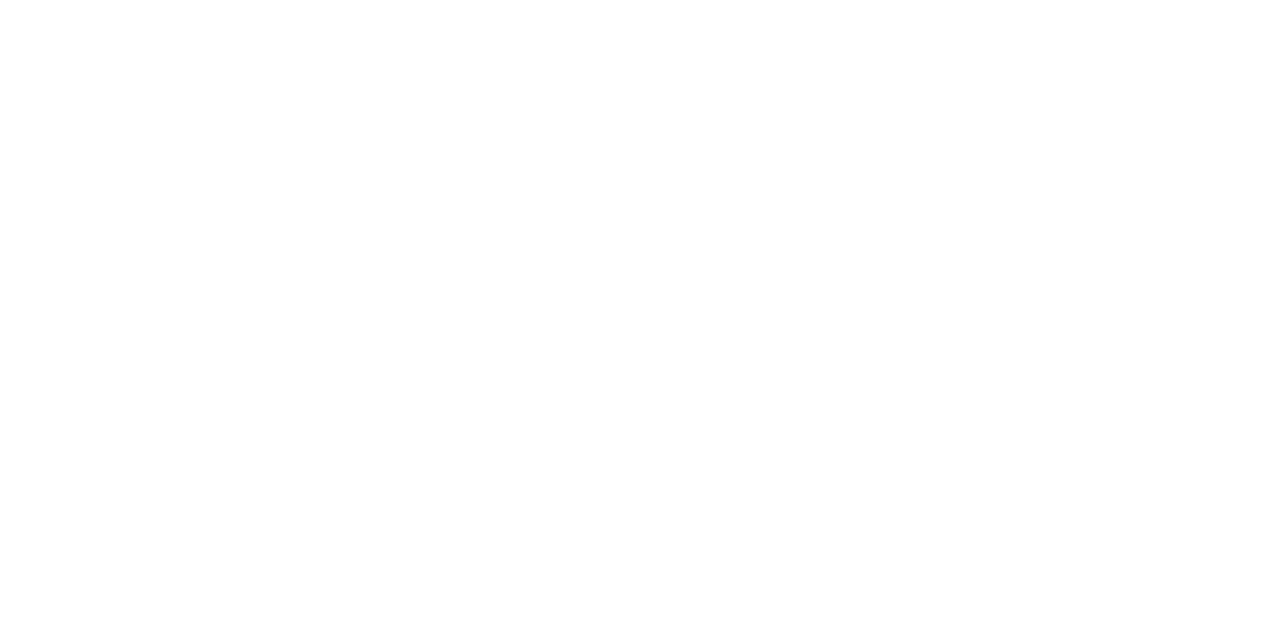 scroll, scrollTop: 0, scrollLeft: 0, axis: both 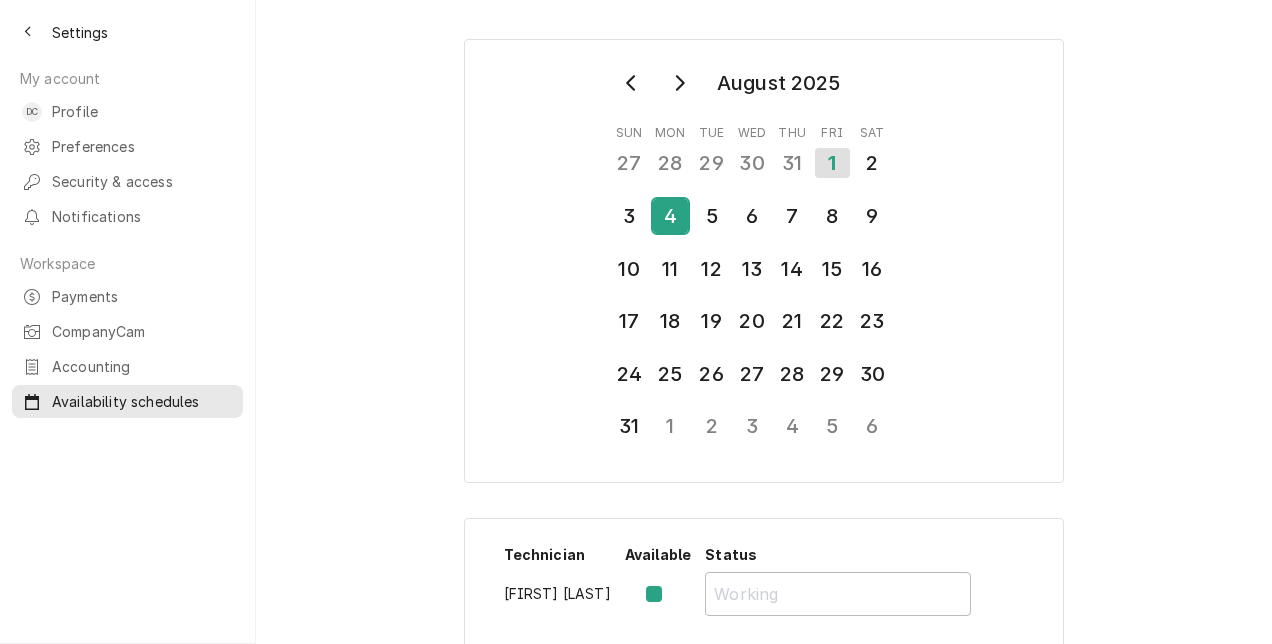 click on "4" at bounding box center (670, 216) 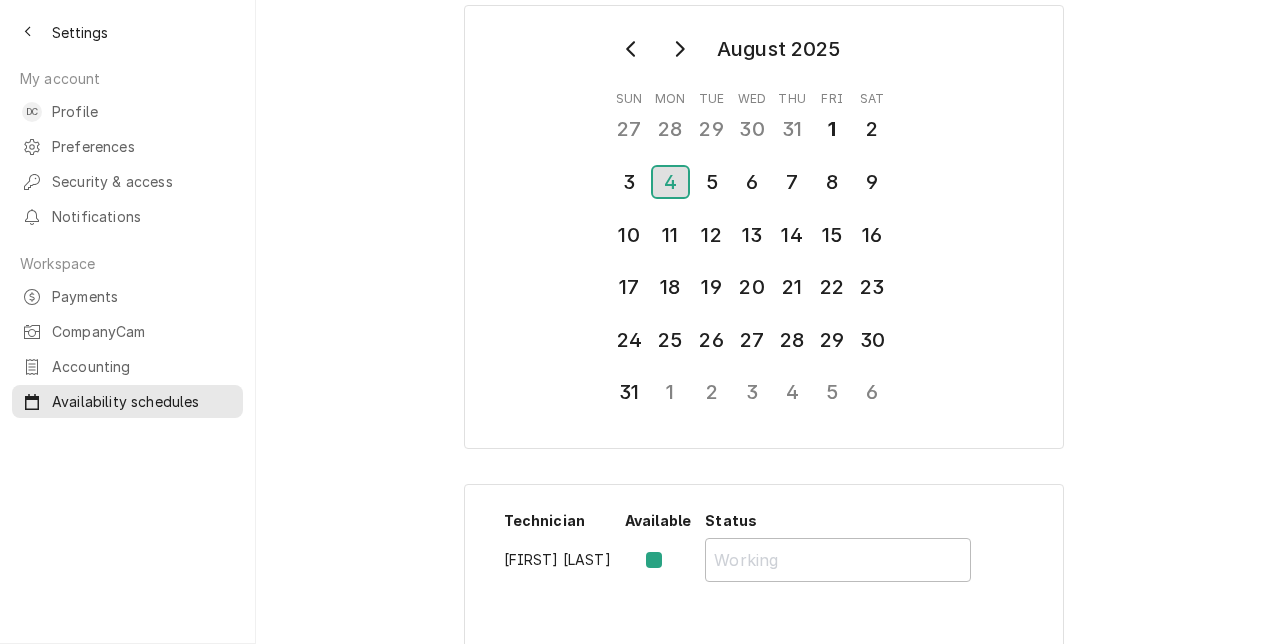 scroll, scrollTop: 62, scrollLeft: 0, axis: vertical 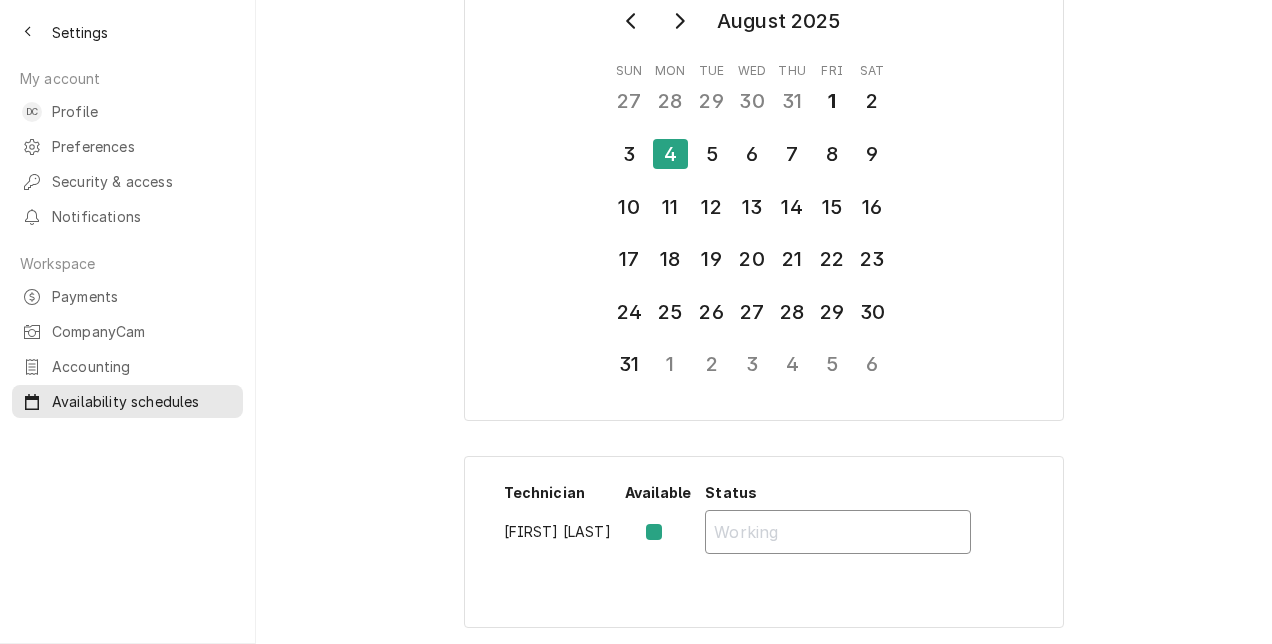 click at bounding box center (838, 532) 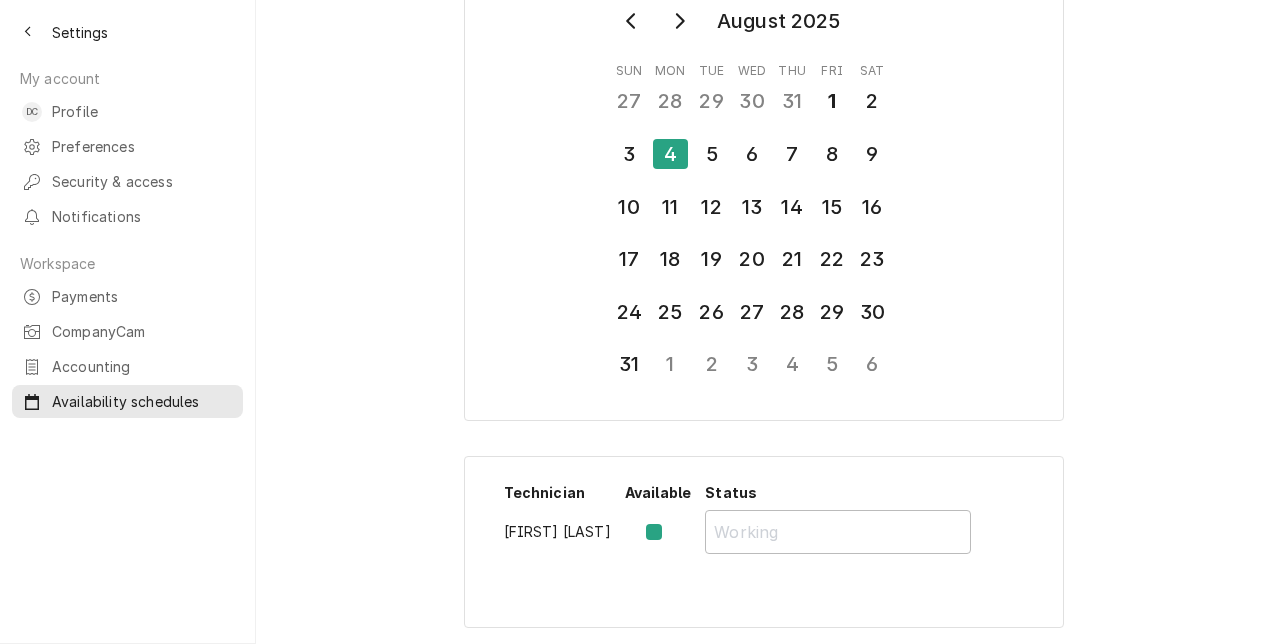 click at bounding box center (670, 532) 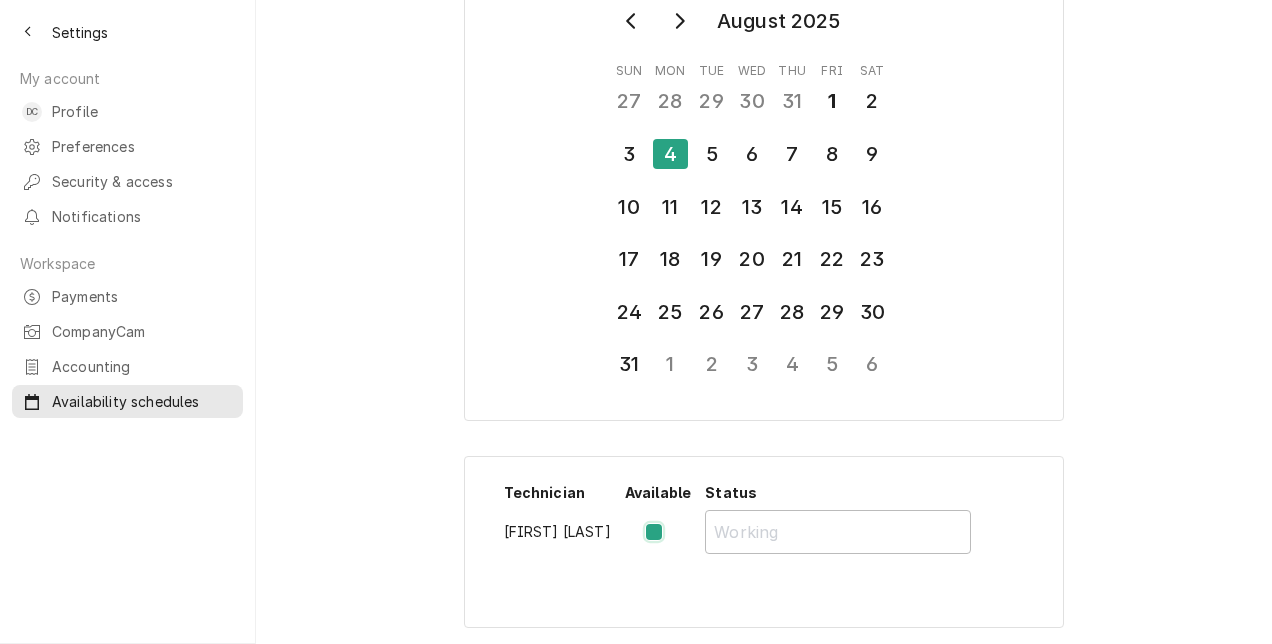 click at bounding box center (682, 542) 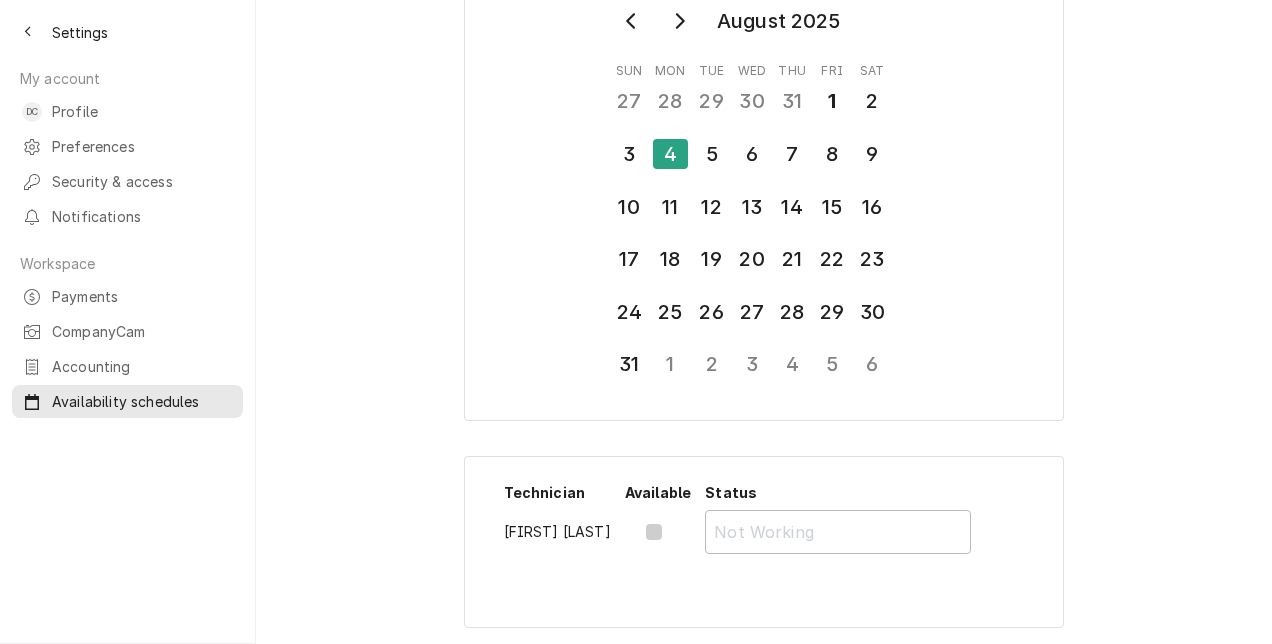click at bounding box center (670, 532) 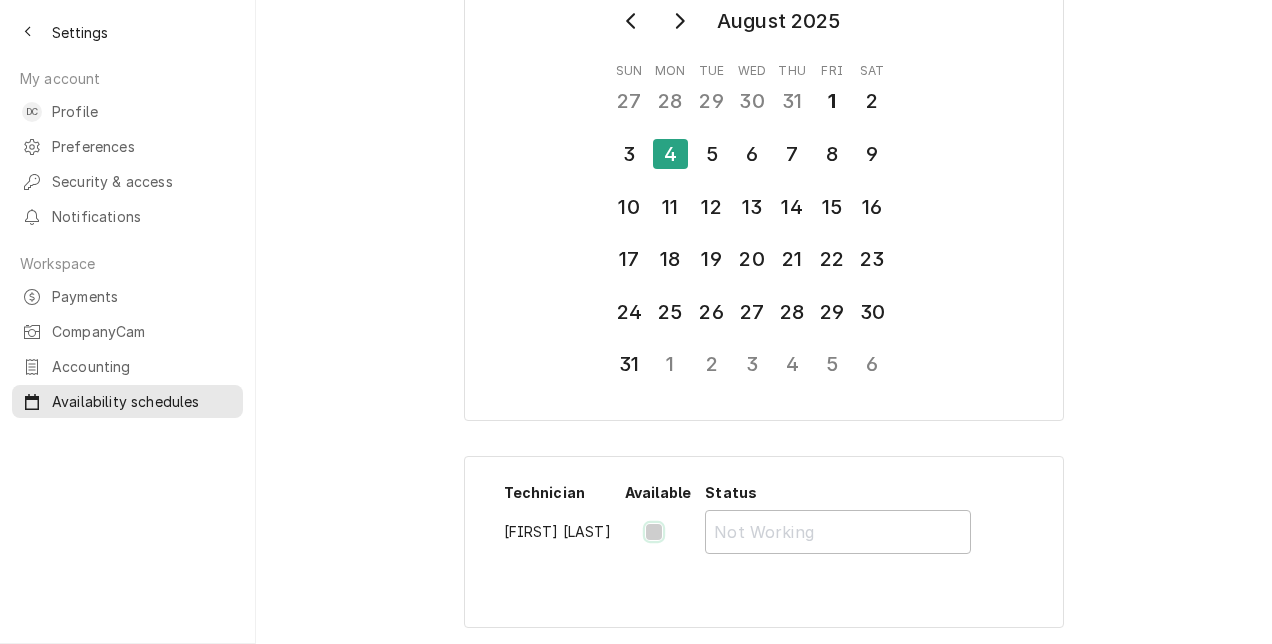 checkbox on "true" 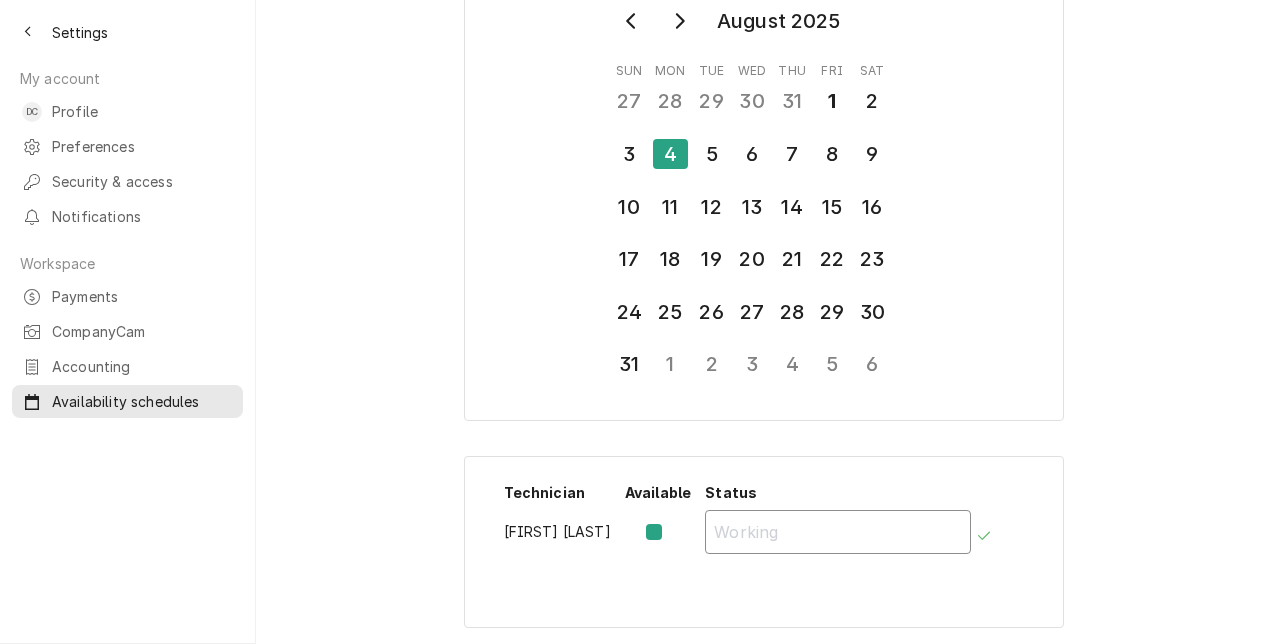 click at bounding box center (838, 532) 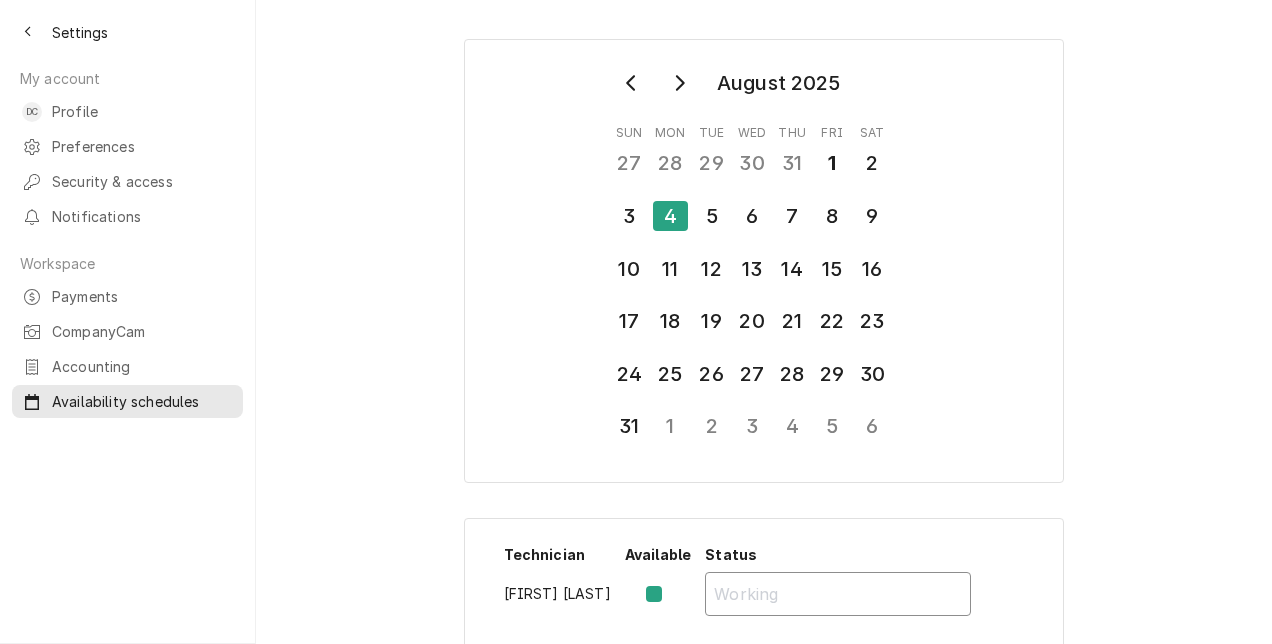 scroll, scrollTop: 62, scrollLeft: 0, axis: vertical 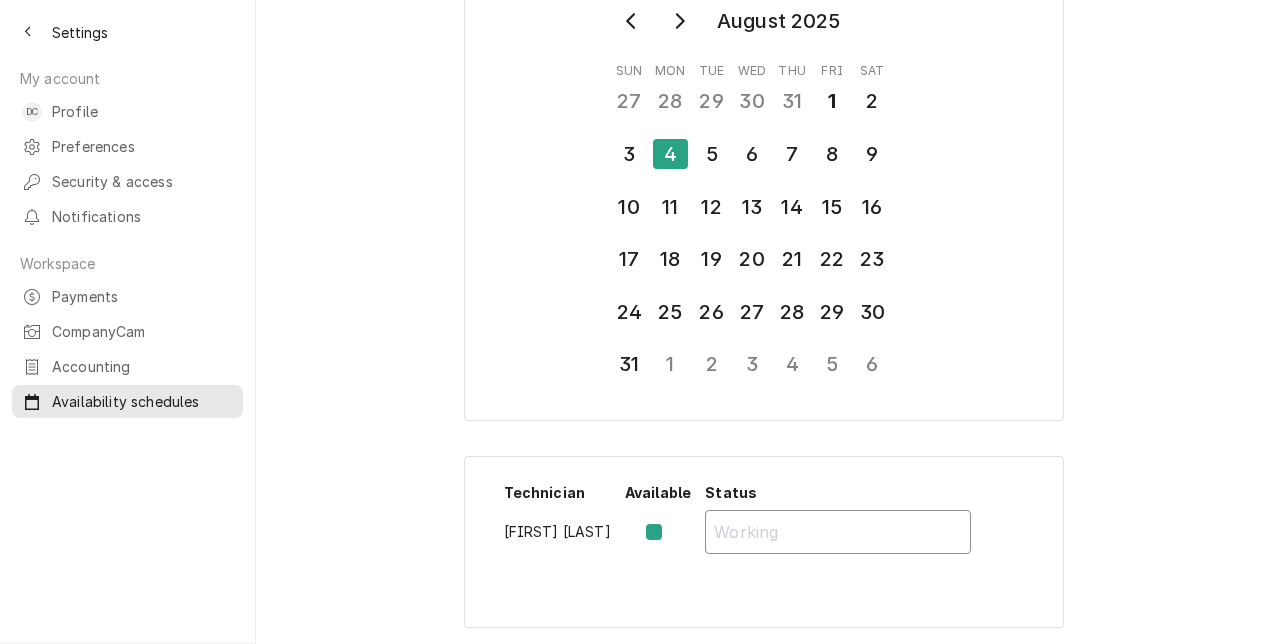 click at bounding box center [838, 532] 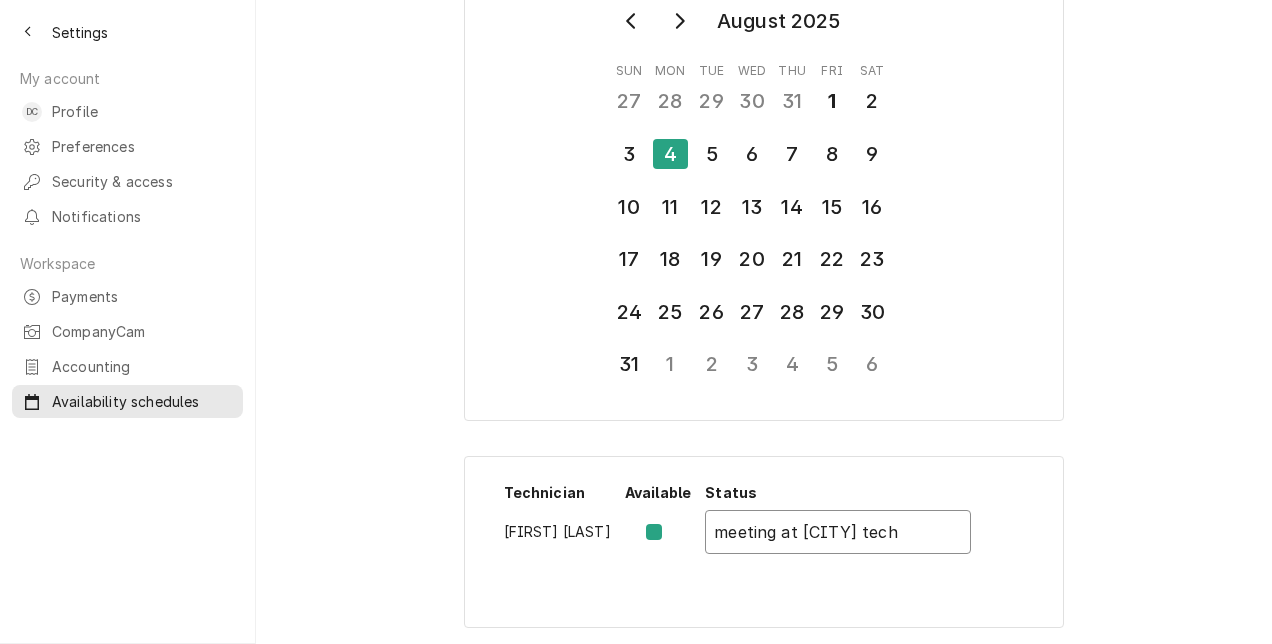 type on "meeting at [LOCATION]" 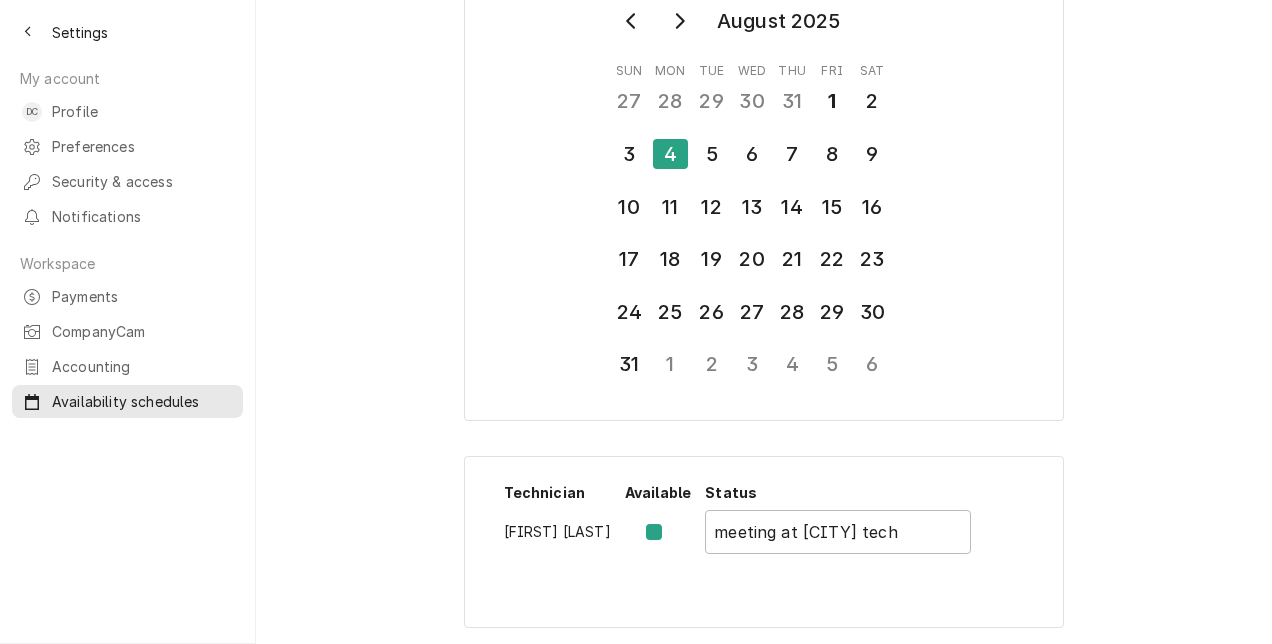 click at bounding box center (670, 532) 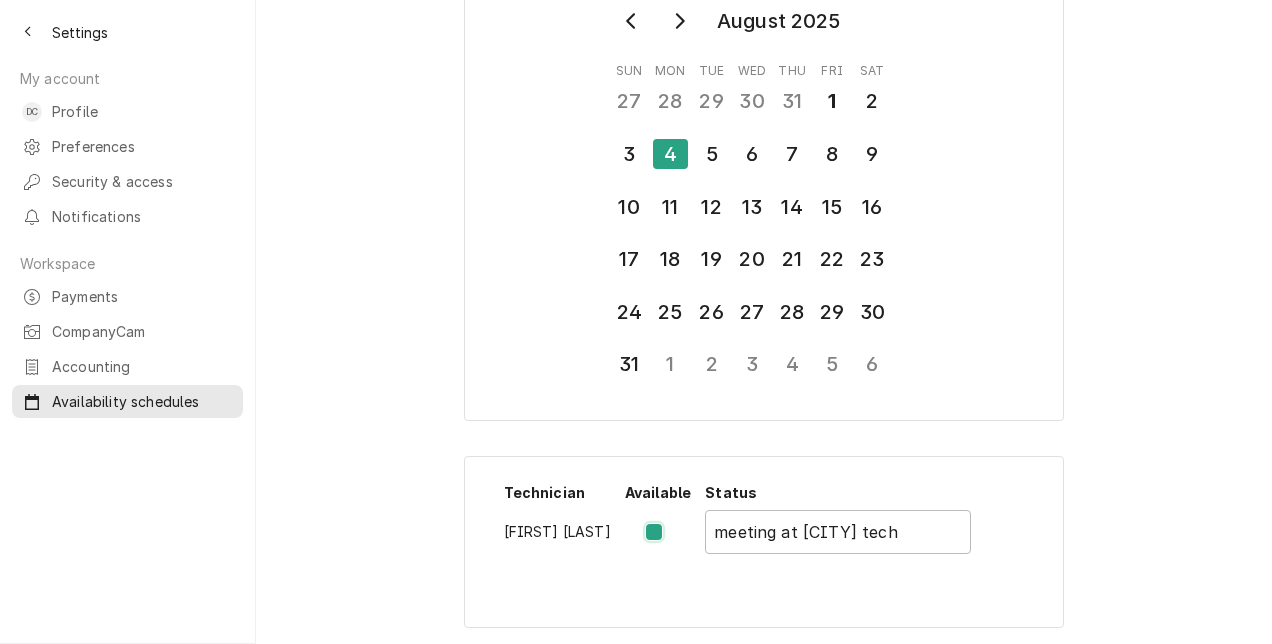 checkbox on "false" 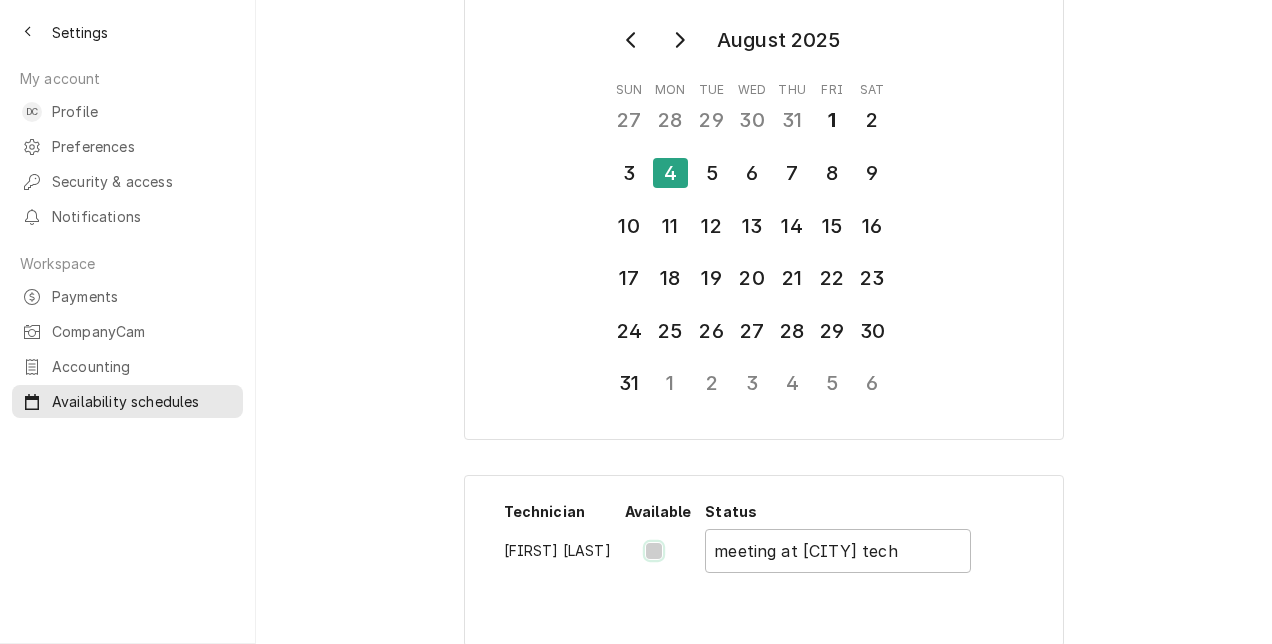 scroll, scrollTop: 62, scrollLeft: 0, axis: vertical 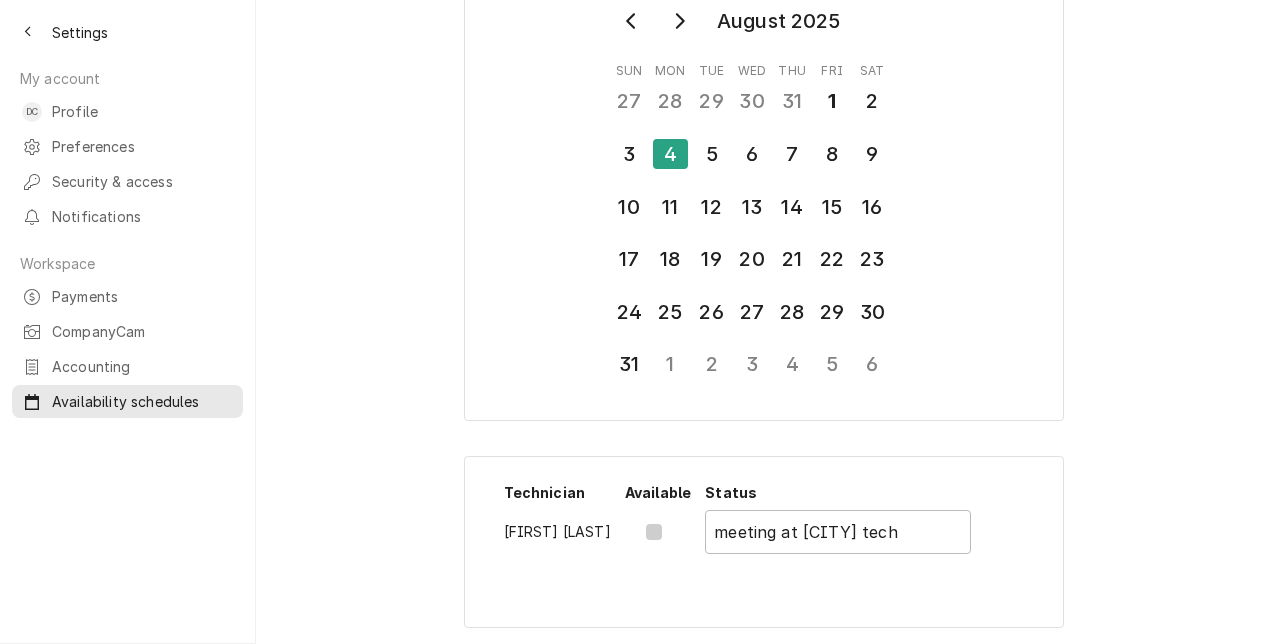 click on "Technician Available Status   Daniel Cornell meeting at manatee tech" at bounding box center [764, 542] 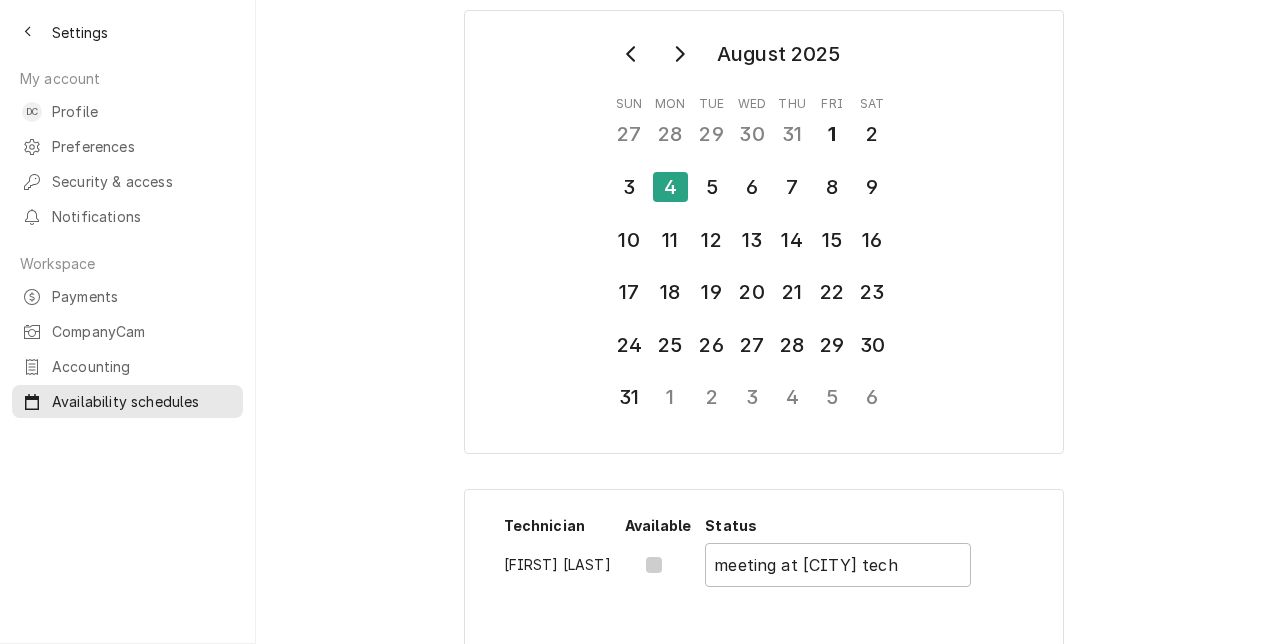 scroll, scrollTop: 0, scrollLeft: 0, axis: both 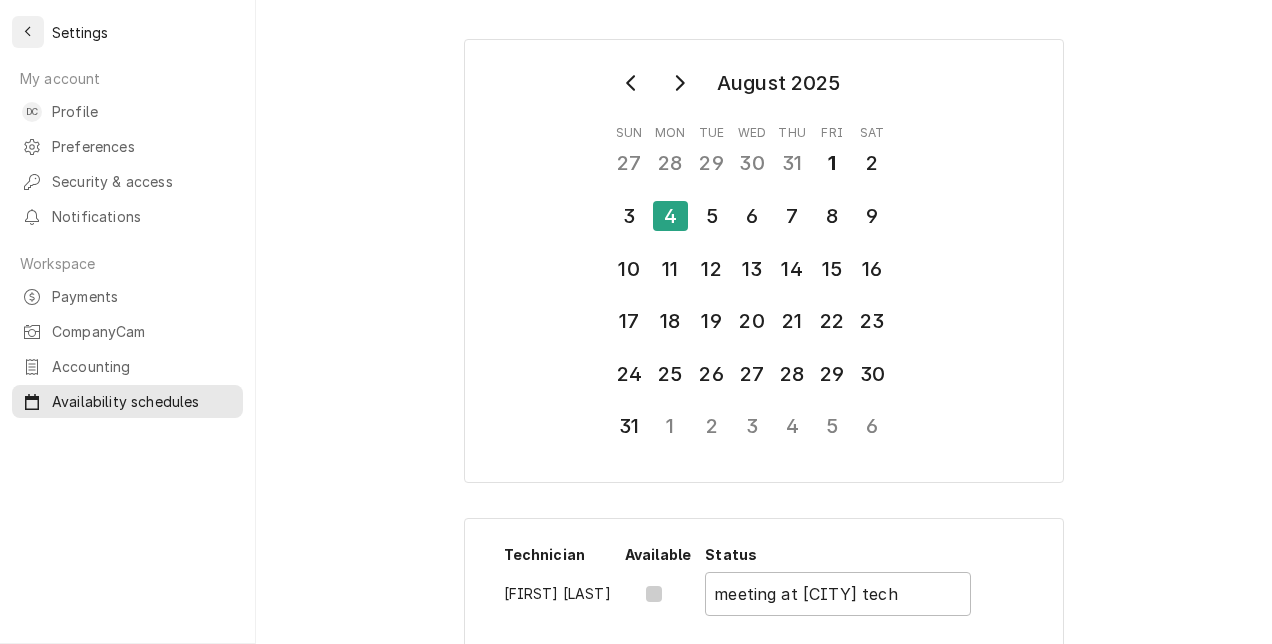 click at bounding box center [28, 32] 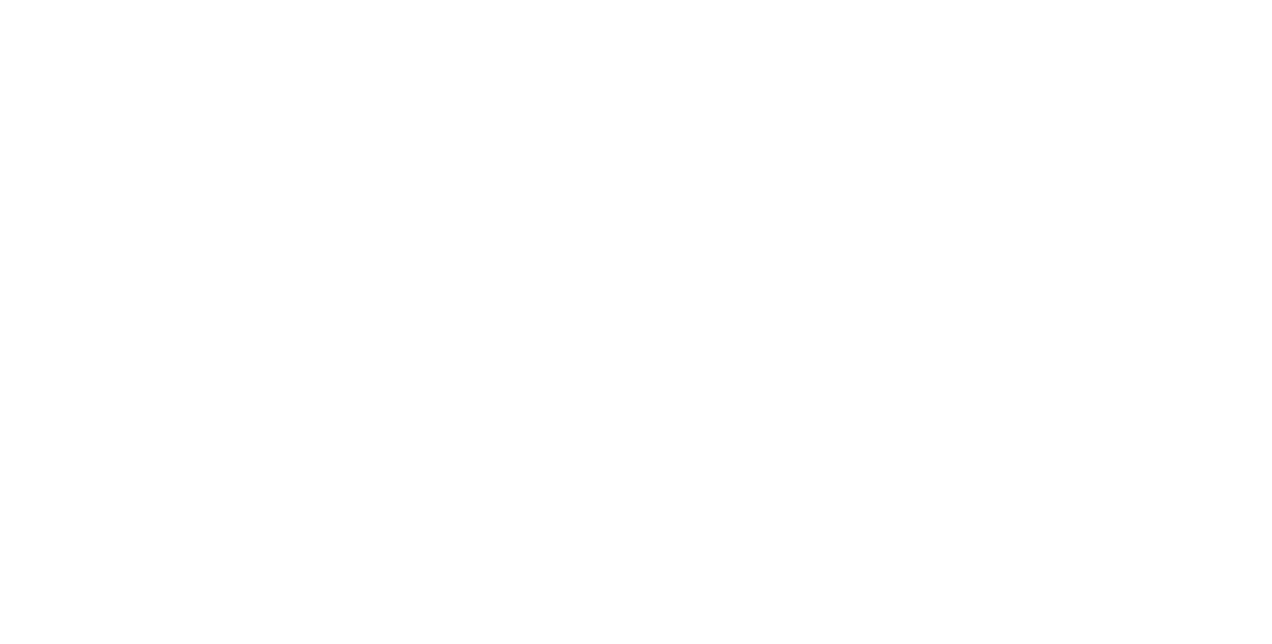 scroll, scrollTop: 0, scrollLeft: 0, axis: both 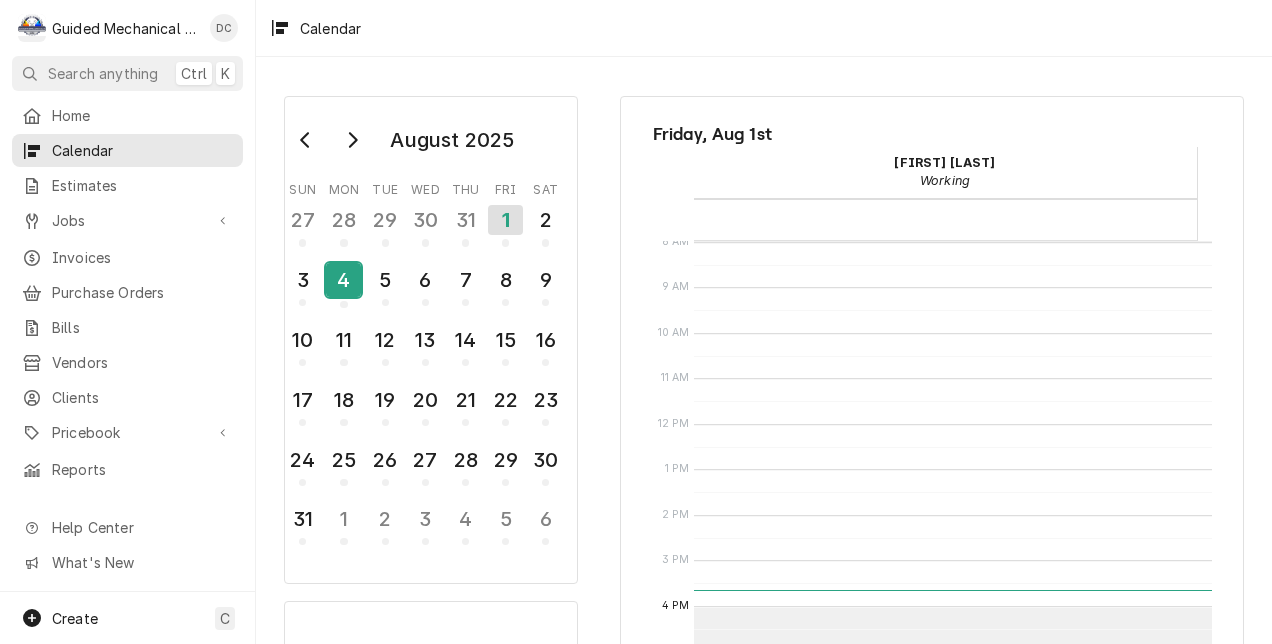 click on "4" at bounding box center [343, 280] 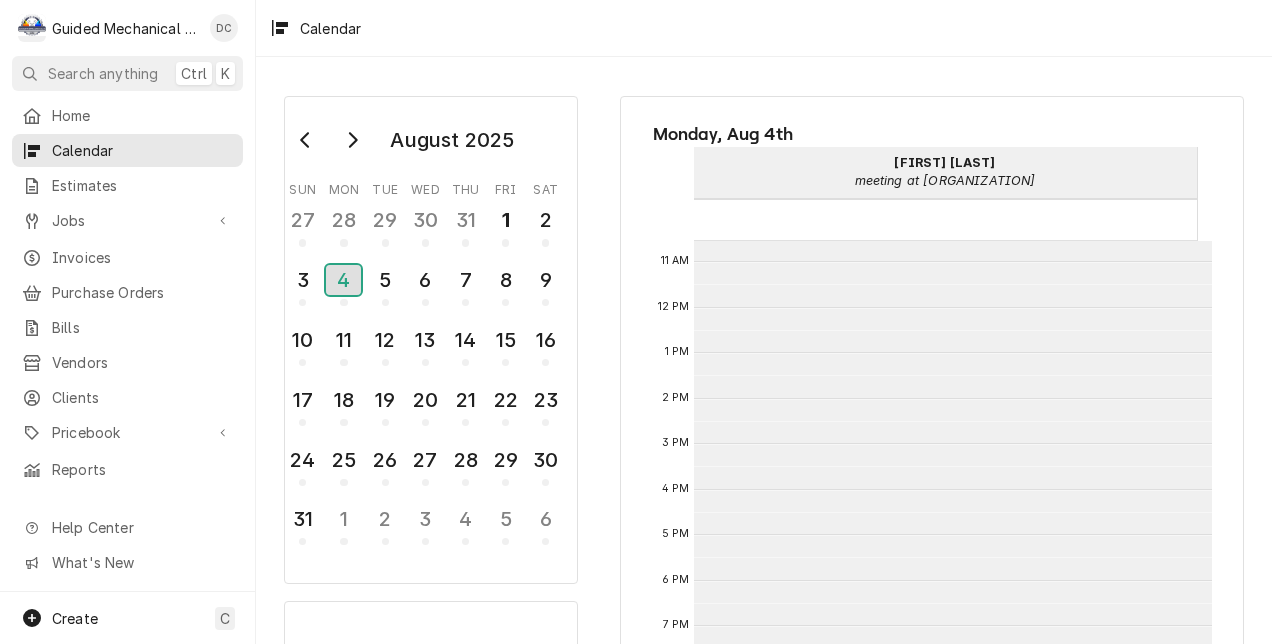 scroll, scrollTop: 486, scrollLeft: 0, axis: vertical 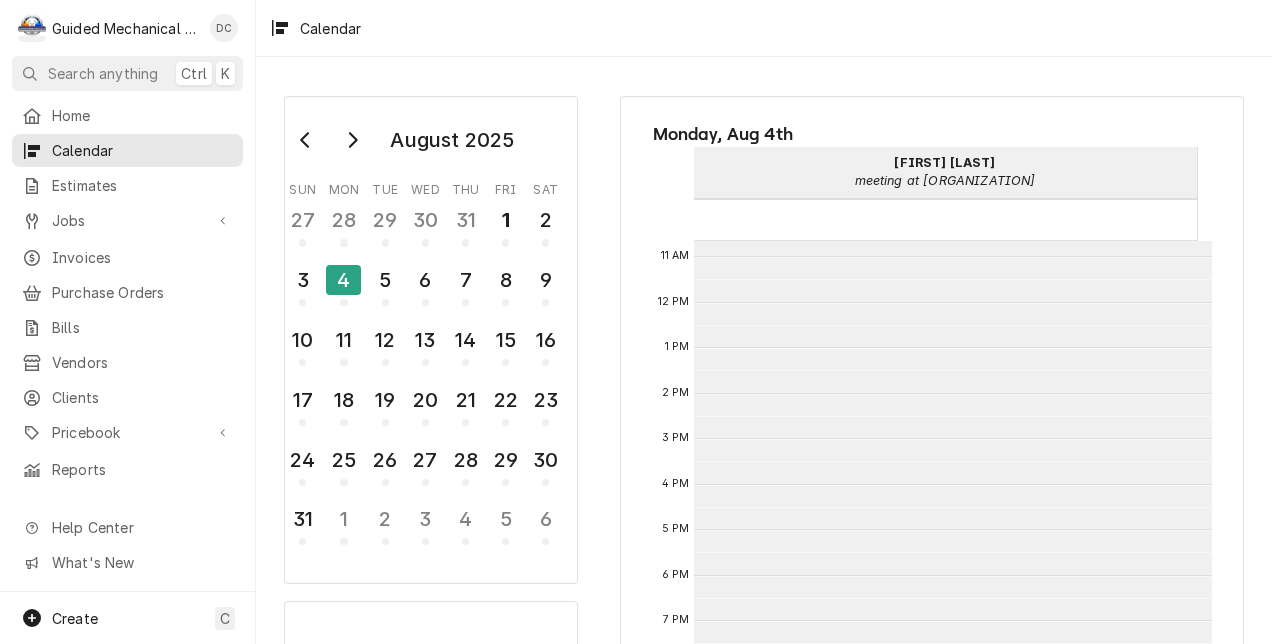 click on "meeting at [ORGANIZATION]" at bounding box center (945, 180) 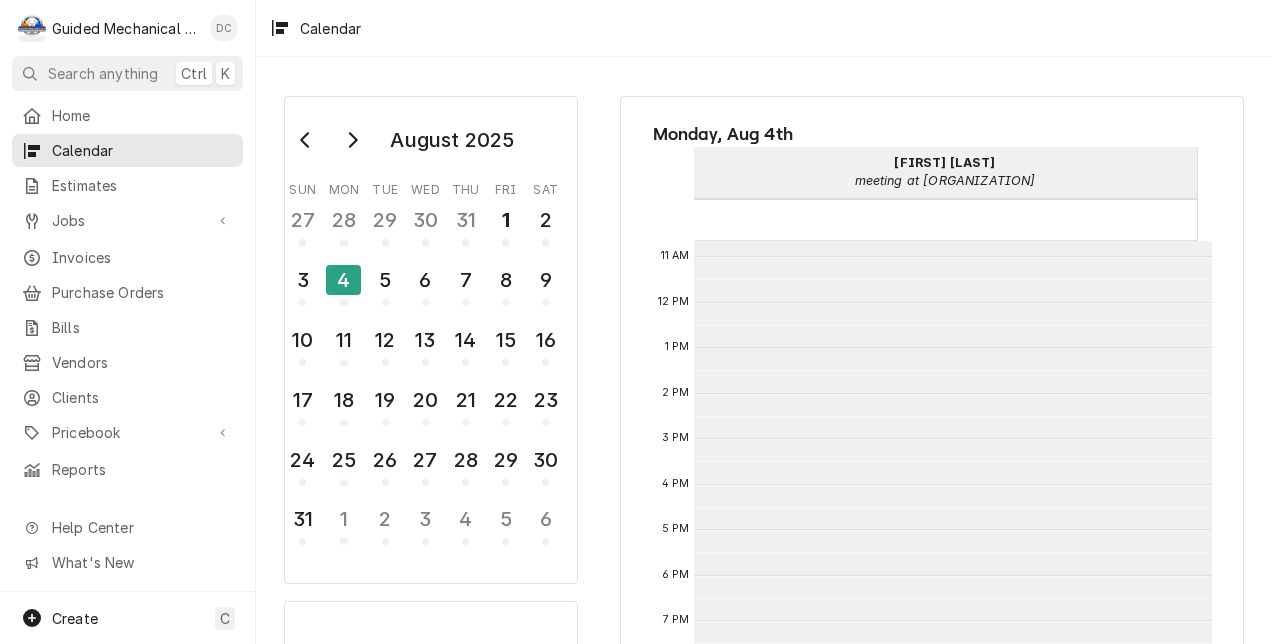 click at bounding box center (224, 28) 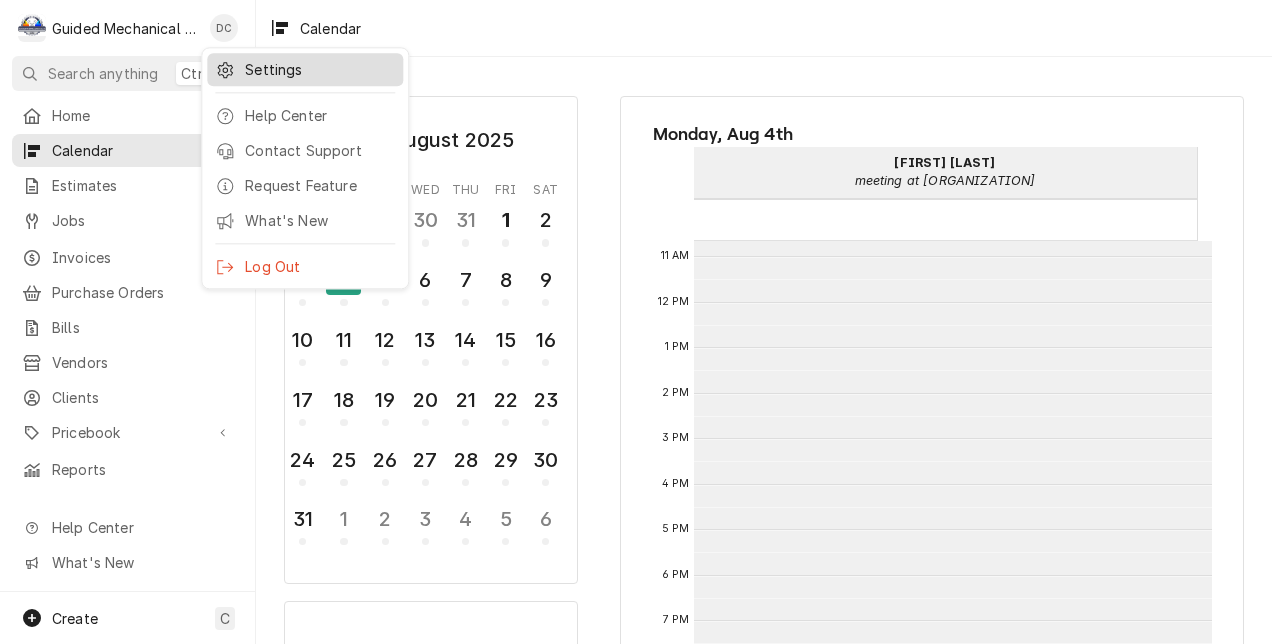 click on "Settings" at bounding box center [320, 69] 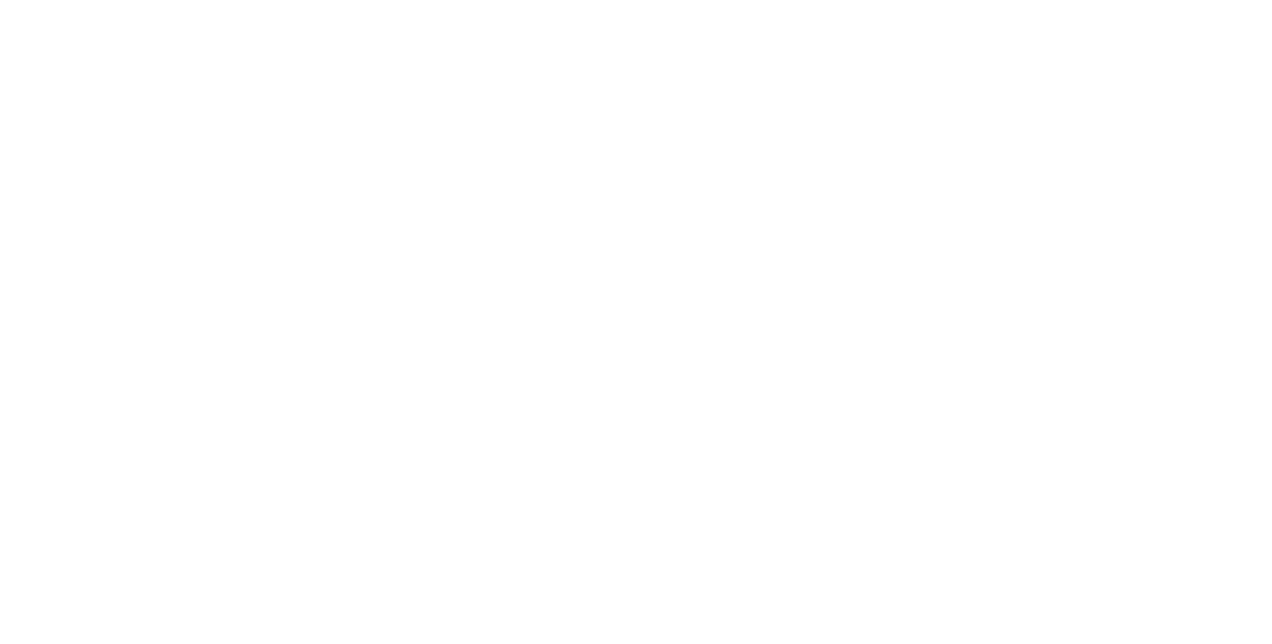 scroll, scrollTop: 0, scrollLeft: 0, axis: both 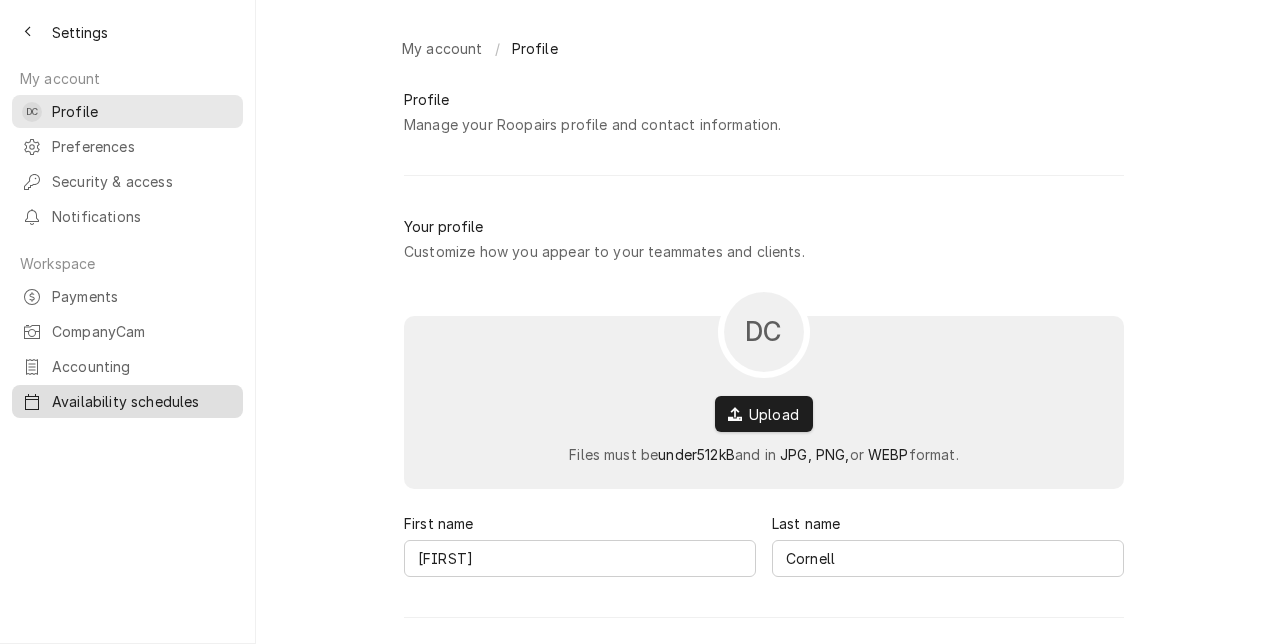 click on "Availability schedules" at bounding box center (142, 401) 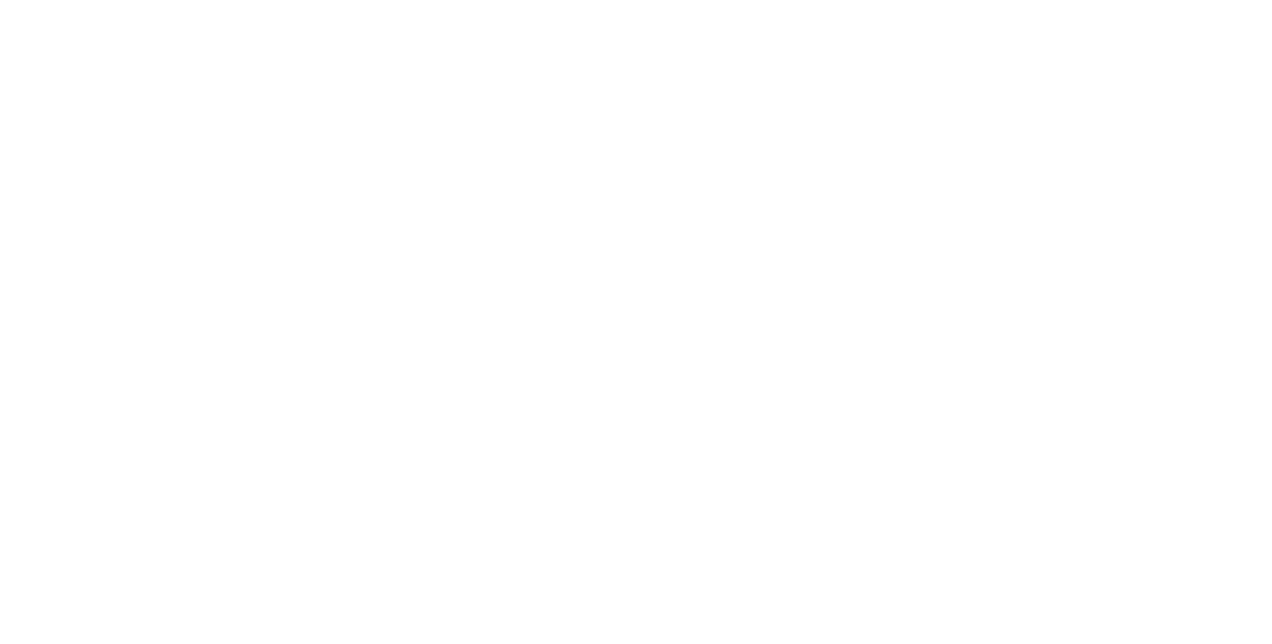 scroll, scrollTop: 0, scrollLeft: 0, axis: both 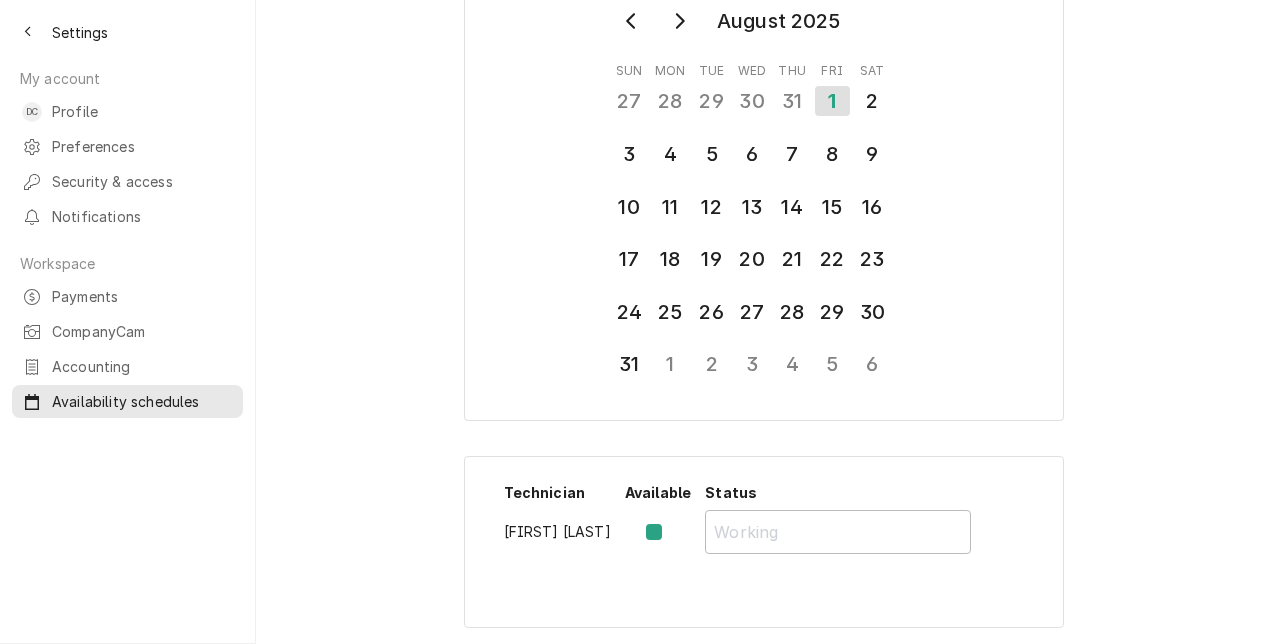 click on "Technician Available Status   [FIRST] [LAST]" at bounding box center (764, 542) 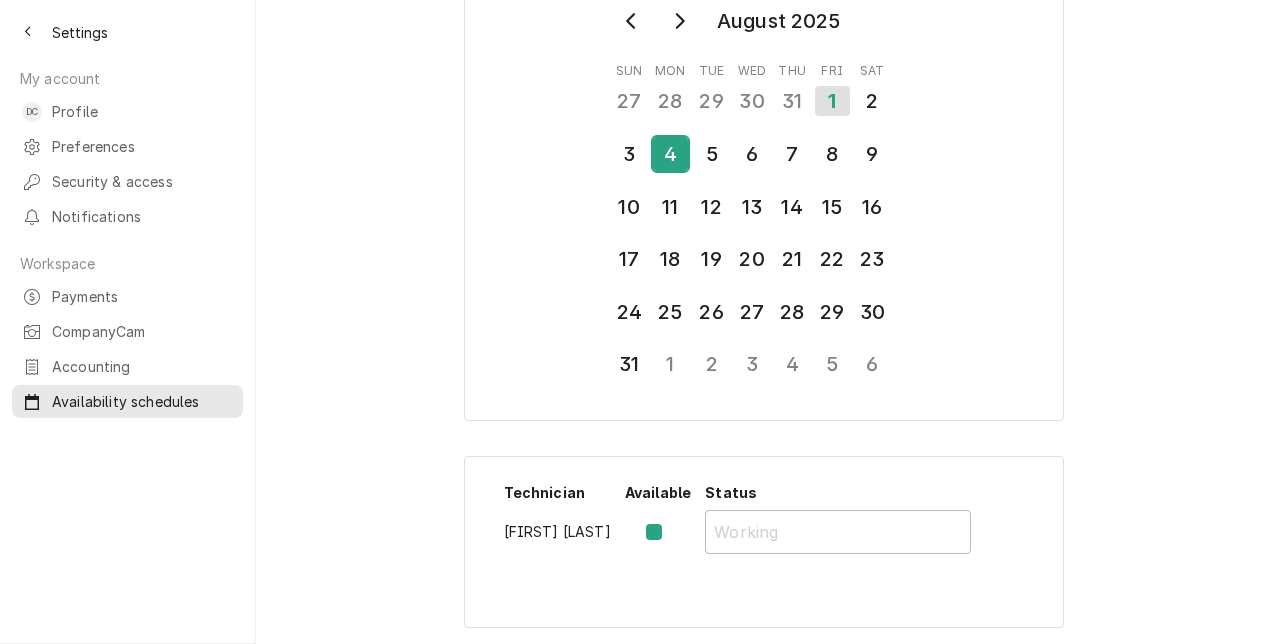 click on "4" at bounding box center [670, 154] 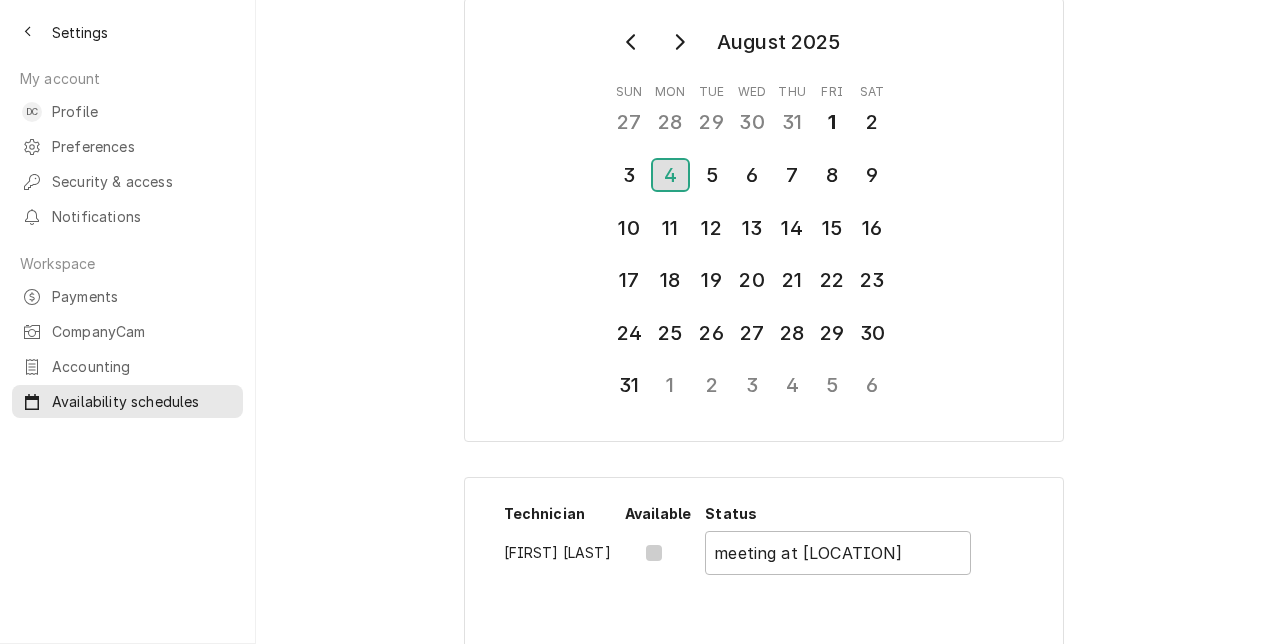 scroll, scrollTop: 62, scrollLeft: 0, axis: vertical 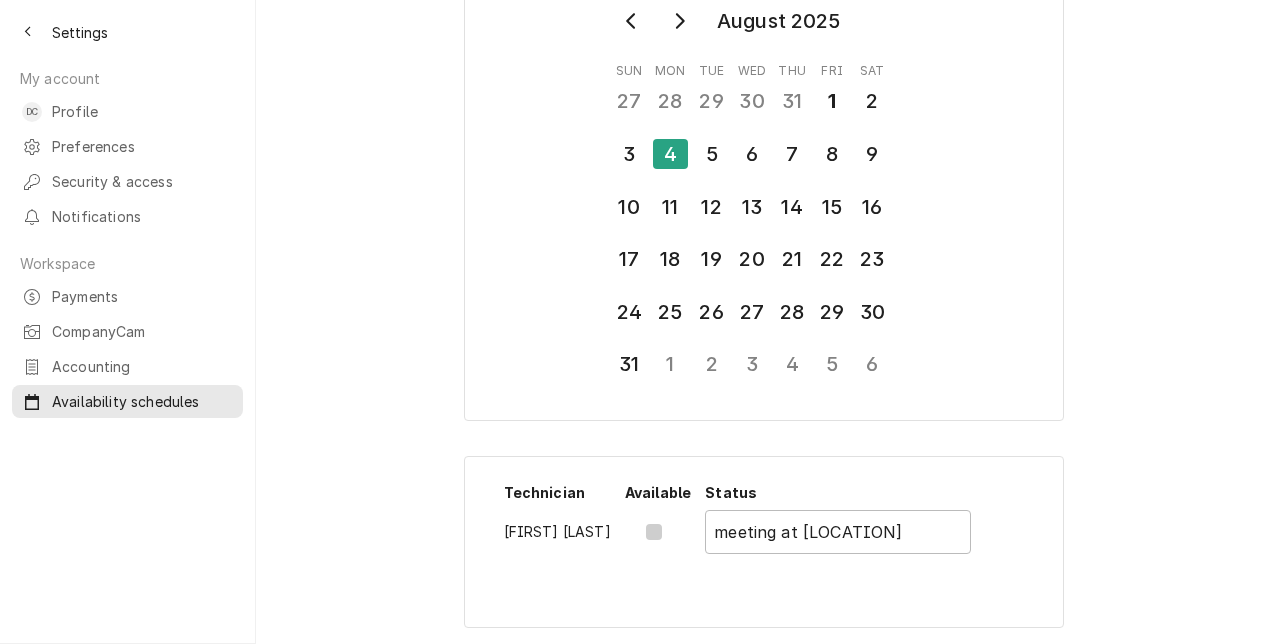 click at bounding box center (670, 532) 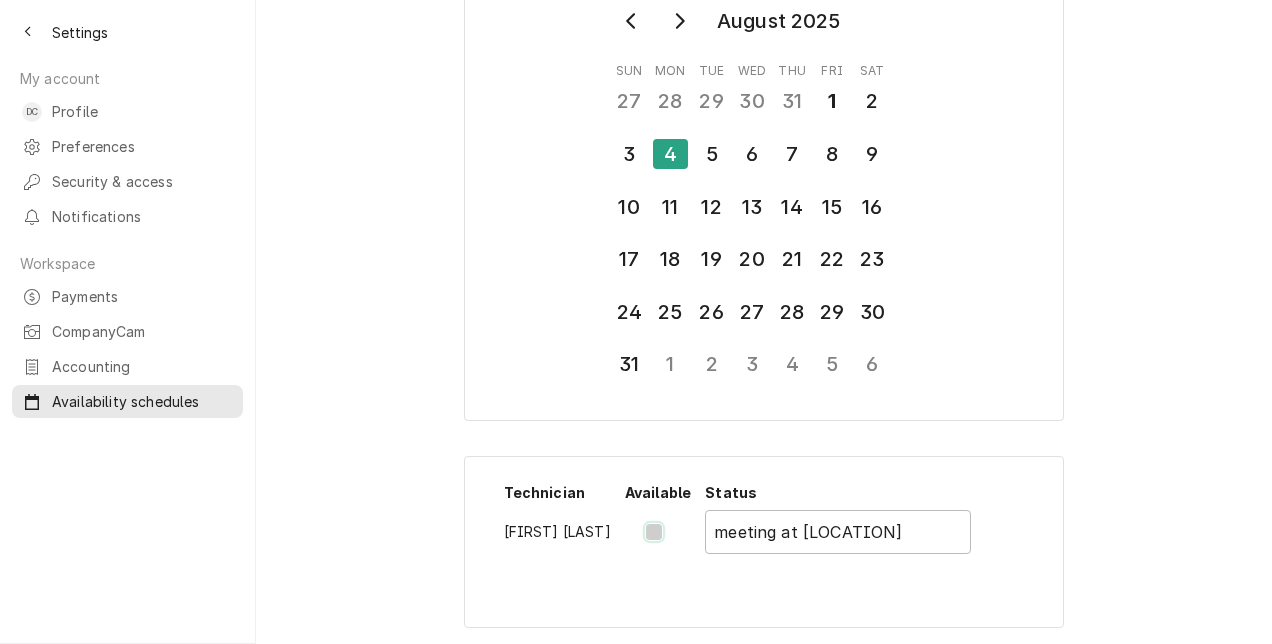 checkbox on "true" 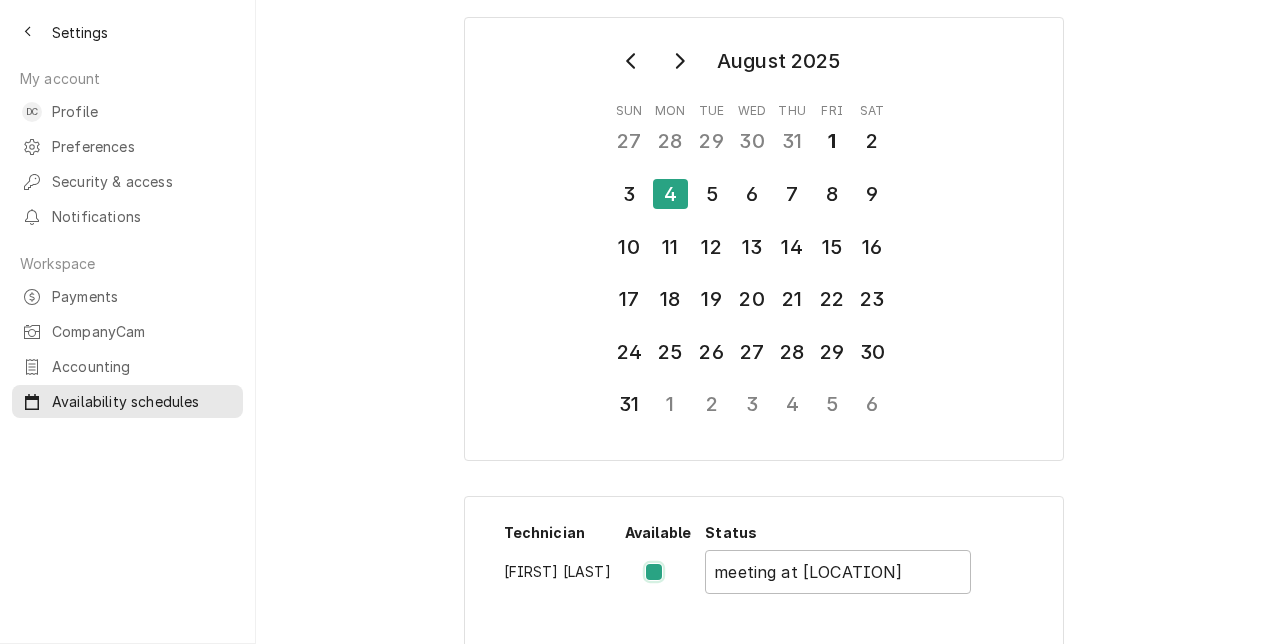 scroll, scrollTop: 0, scrollLeft: 0, axis: both 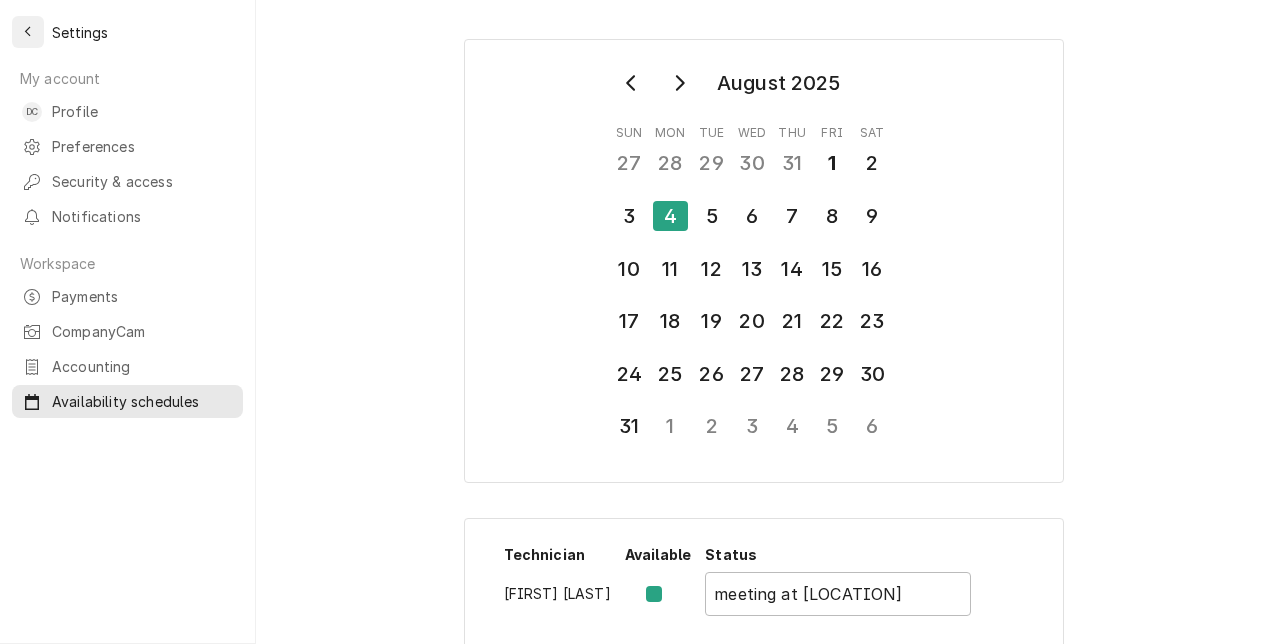 click at bounding box center (28, 32) 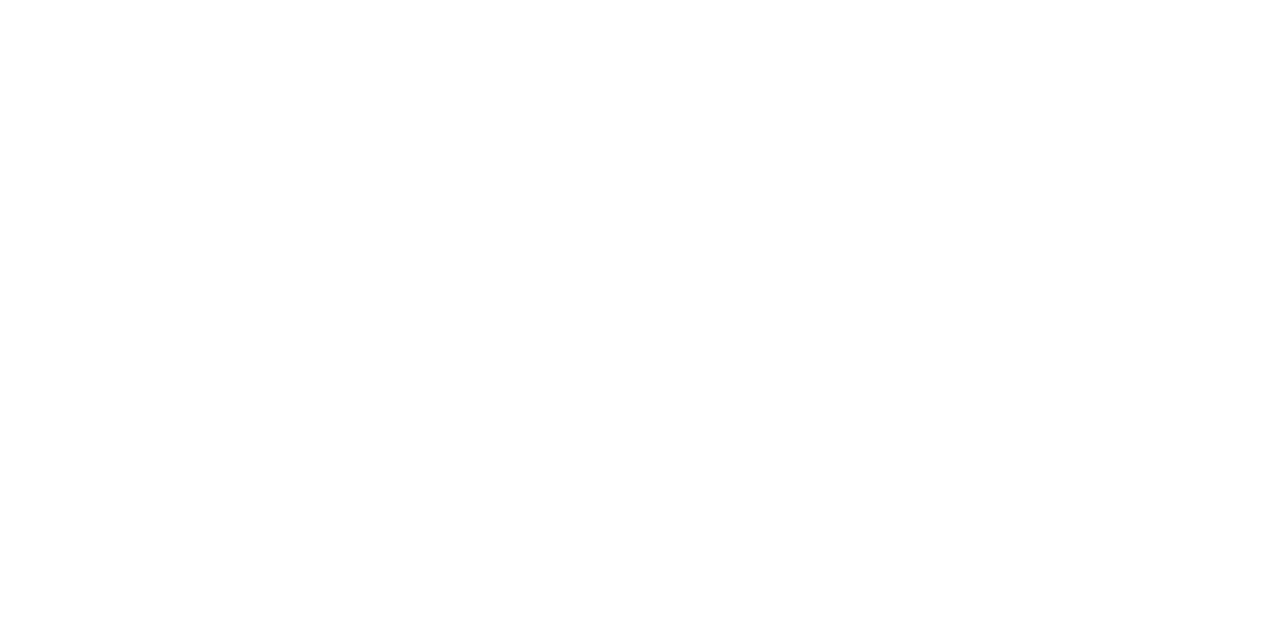 scroll, scrollTop: 0, scrollLeft: 0, axis: both 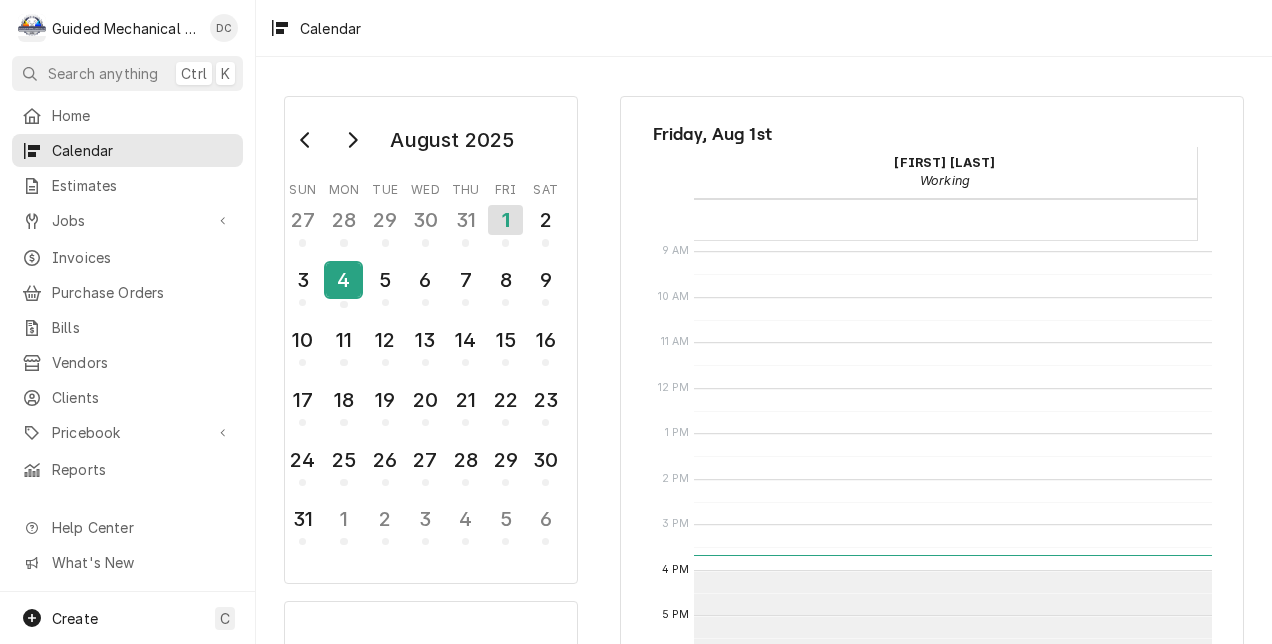 click on "4" at bounding box center [343, 280] 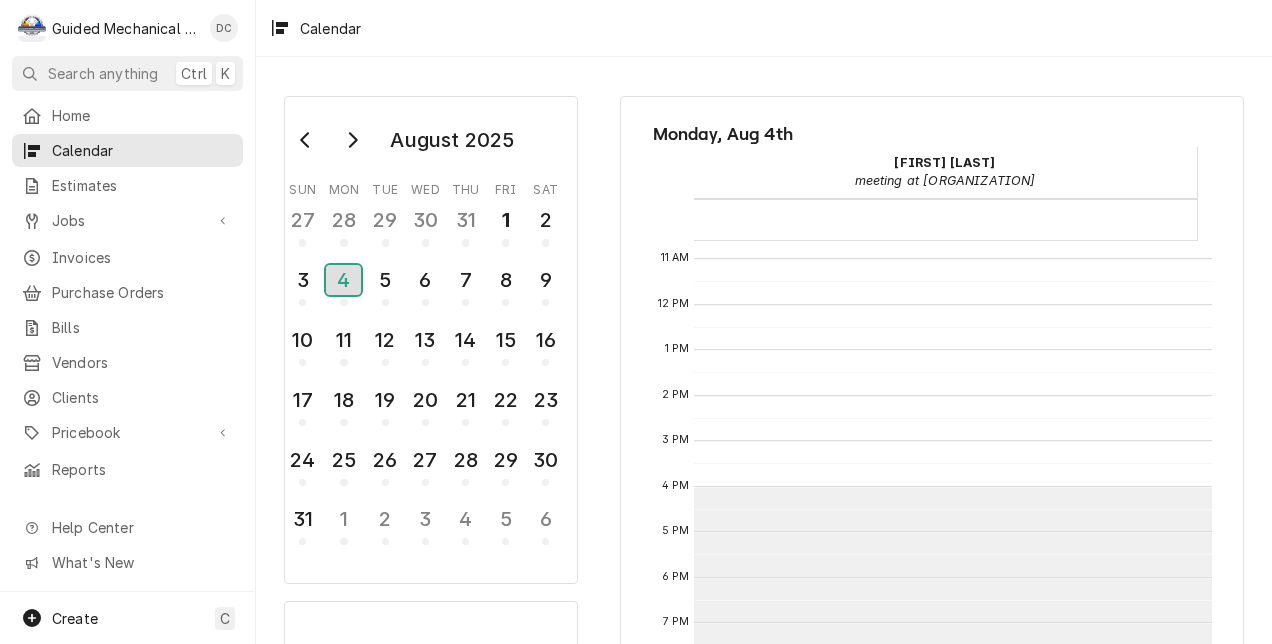 scroll, scrollTop: 486, scrollLeft: 0, axis: vertical 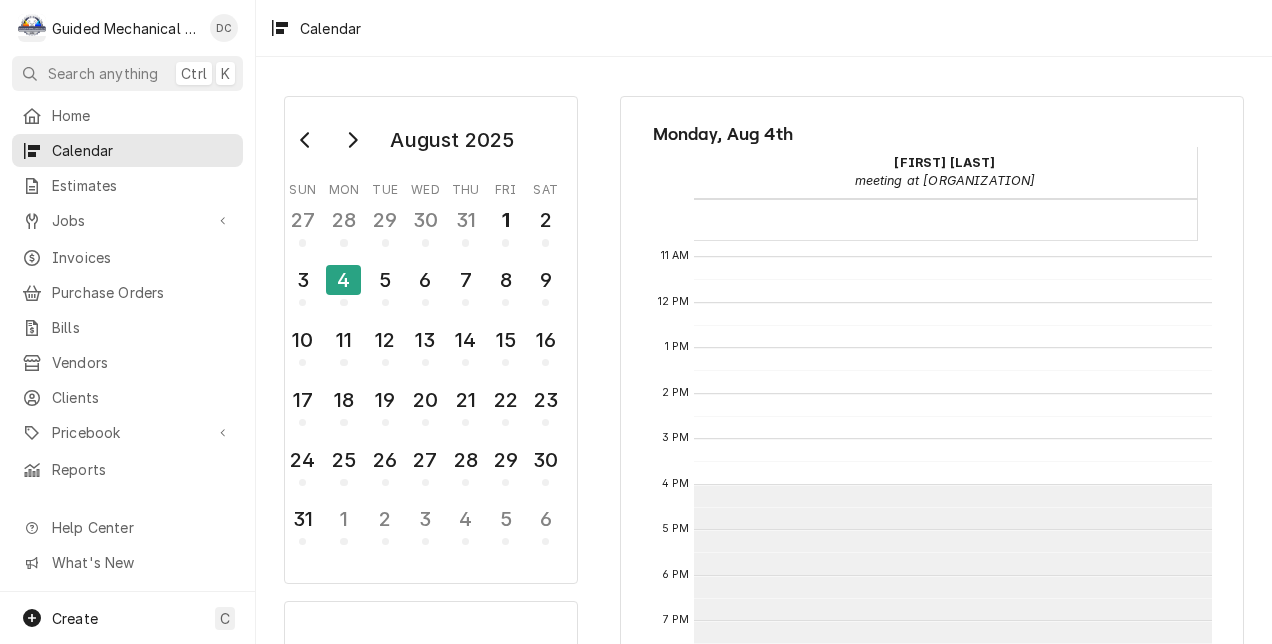 click at bounding box center [224, 28] 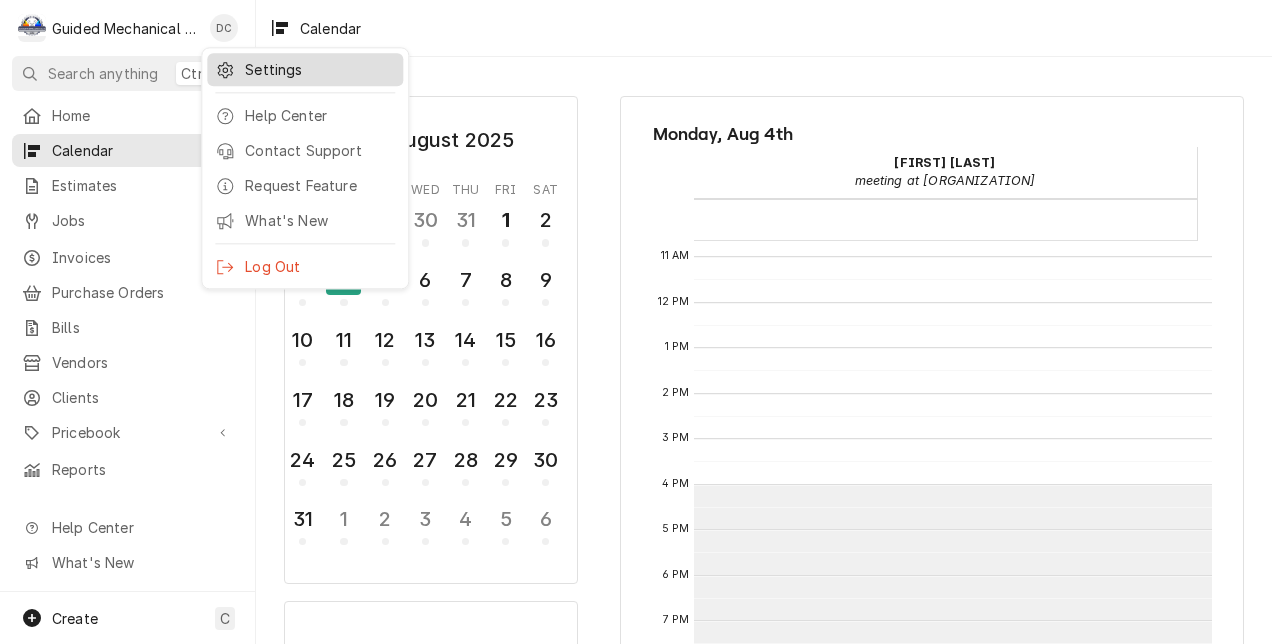 click on "Settings" at bounding box center [320, 69] 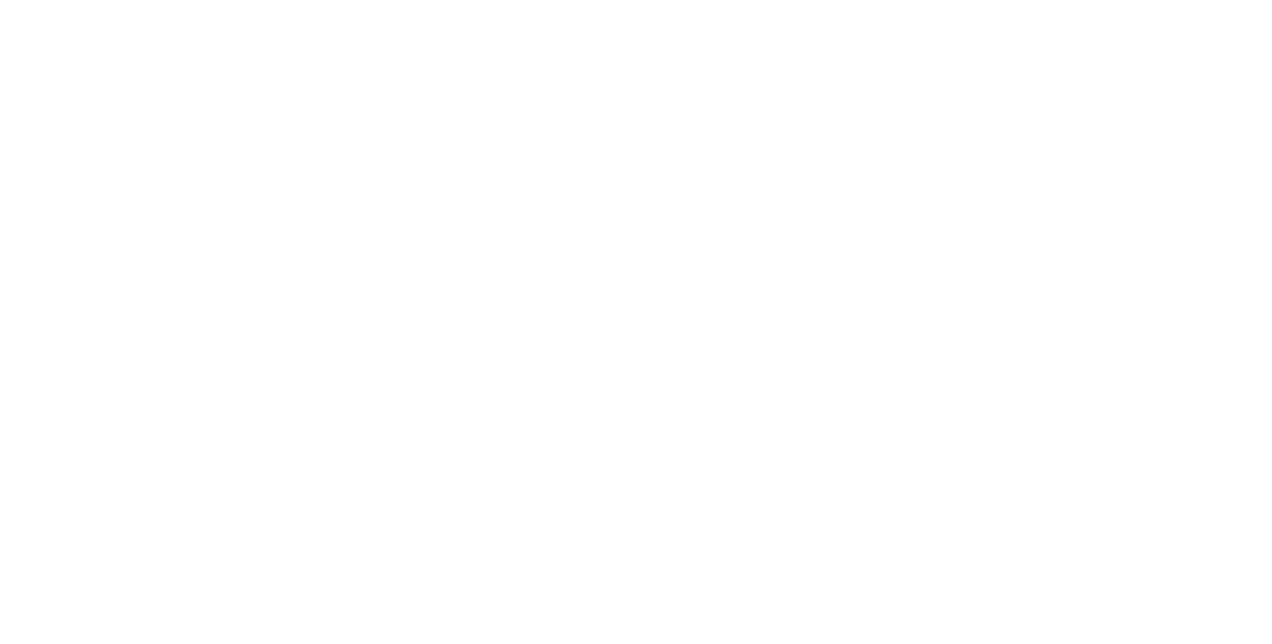 scroll, scrollTop: 0, scrollLeft: 0, axis: both 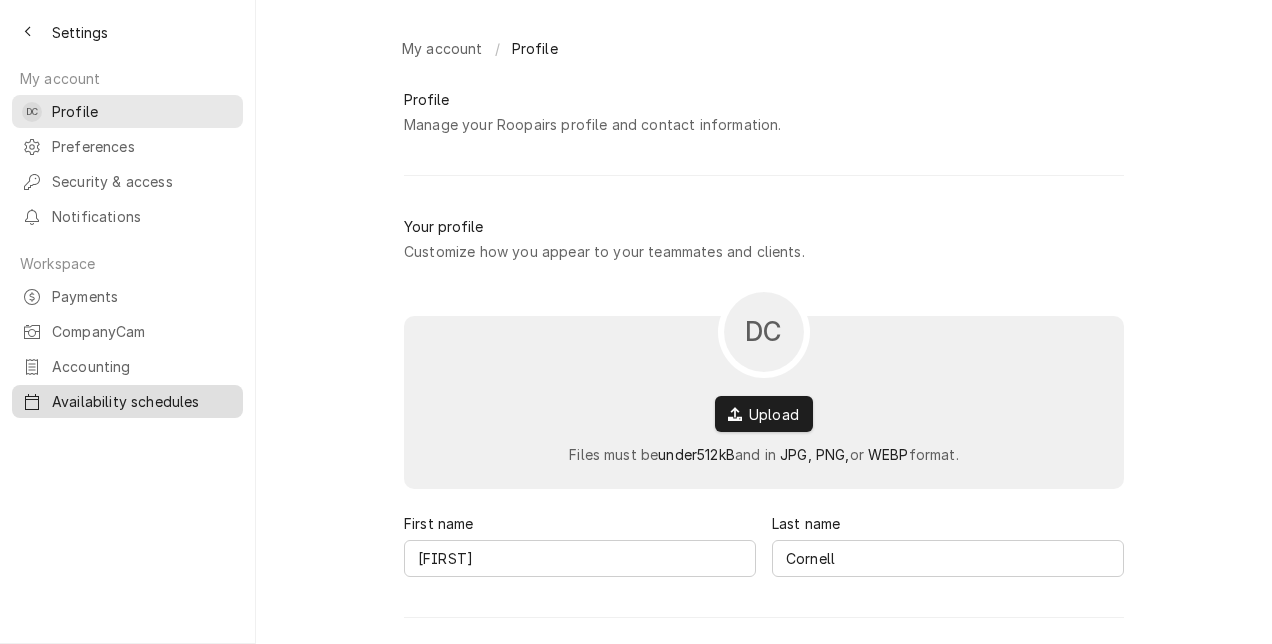 click on "Availability schedules" at bounding box center [142, 401] 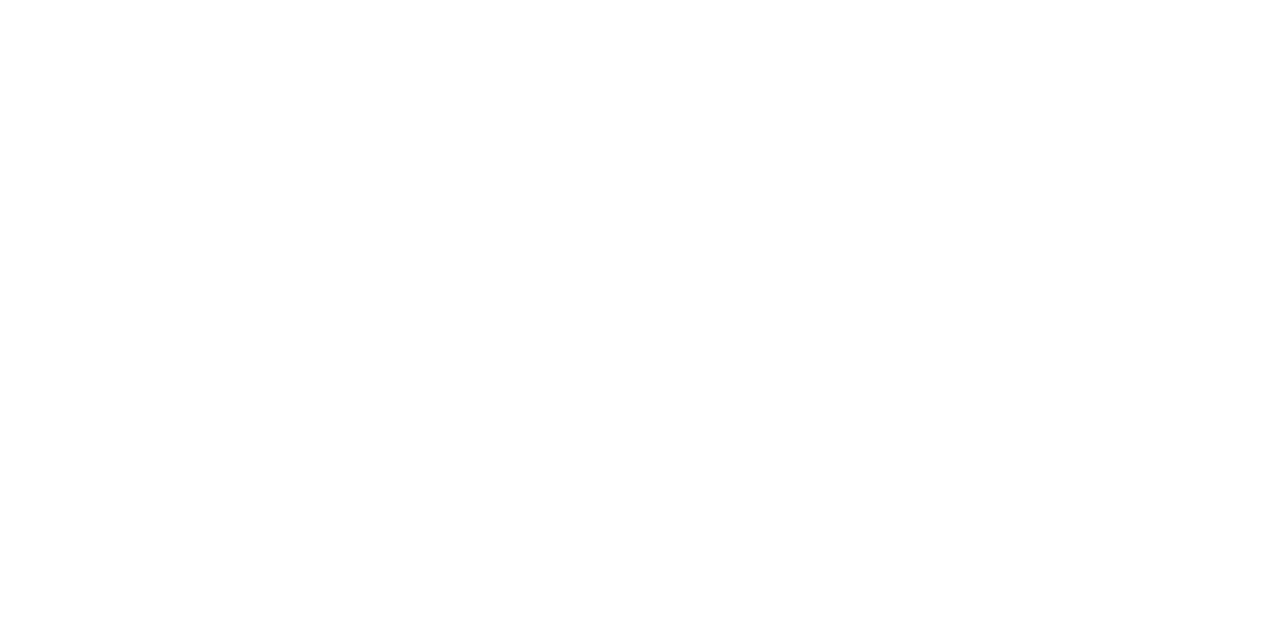 scroll, scrollTop: 0, scrollLeft: 0, axis: both 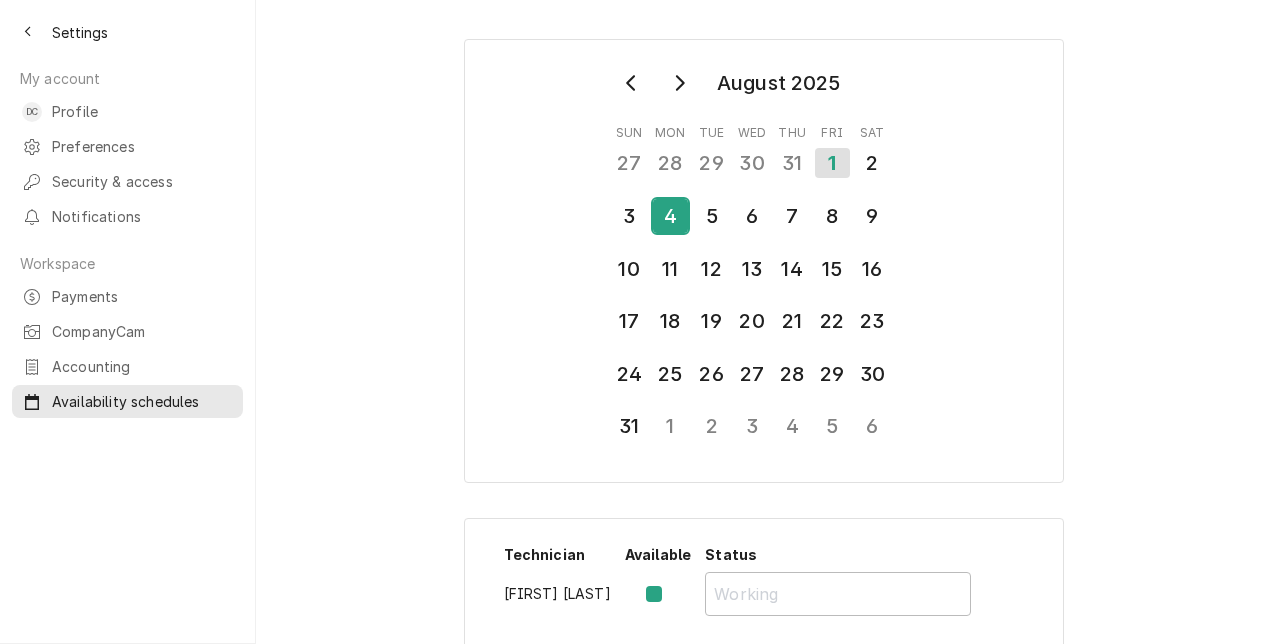 click on "4" at bounding box center (670, 216) 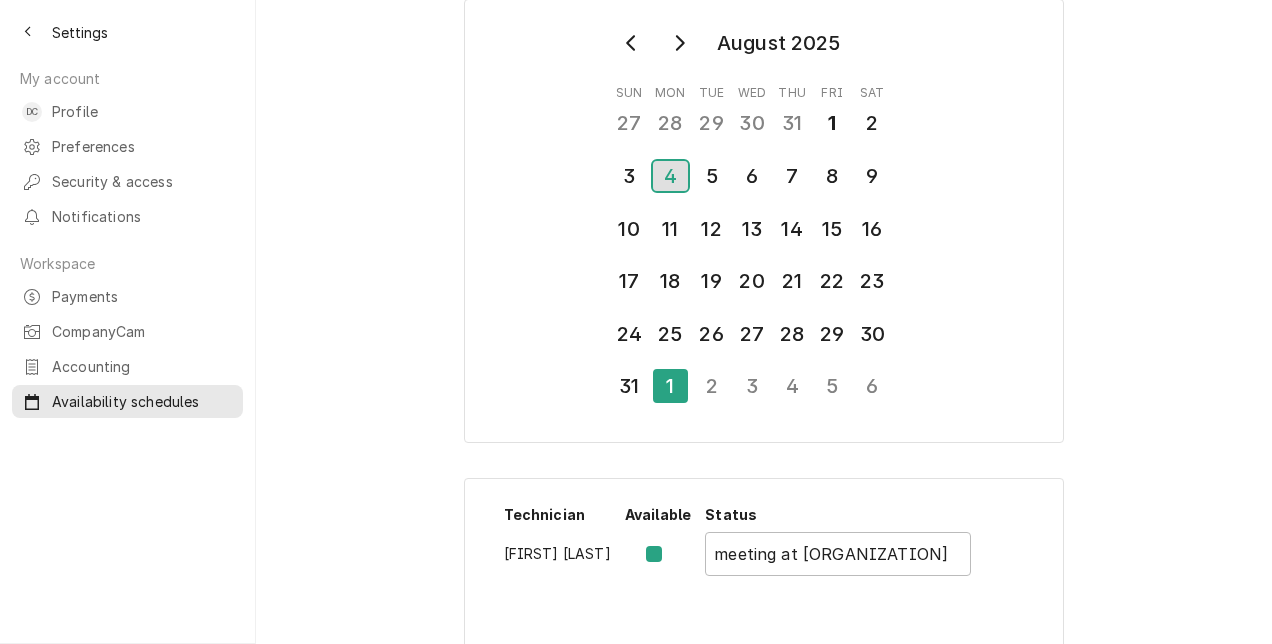 scroll, scrollTop: 62, scrollLeft: 0, axis: vertical 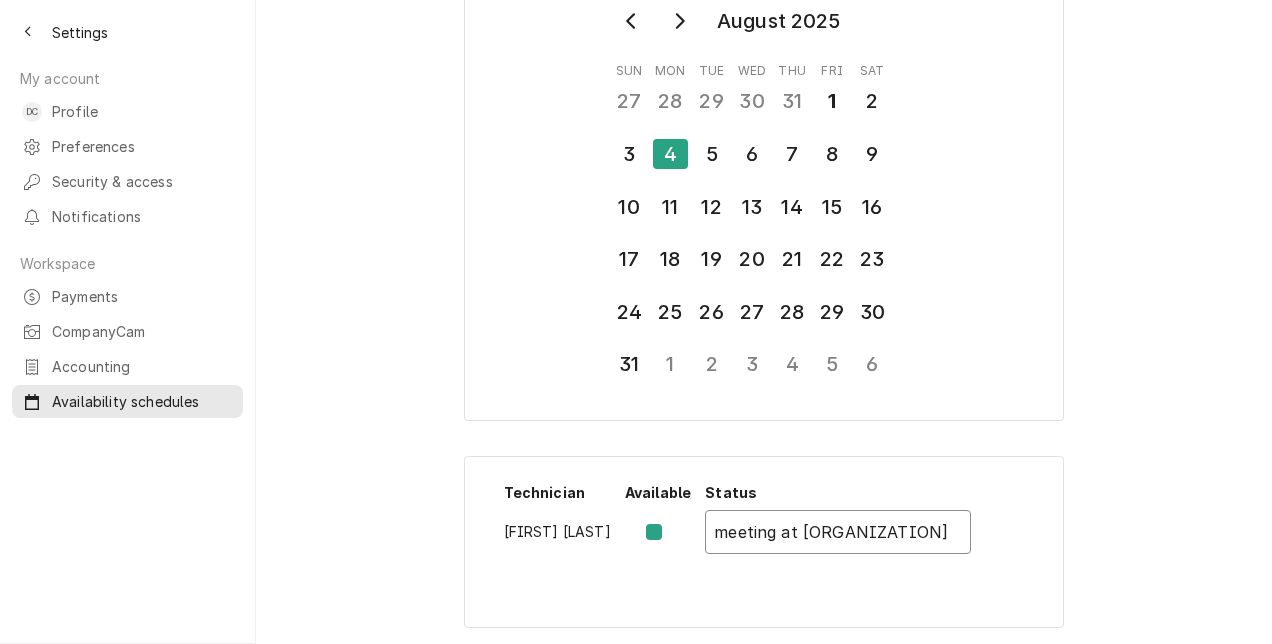 drag, startPoint x: 877, startPoint y: 532, endPoint x: 542, endPoint y: 528, distance: 335.02386 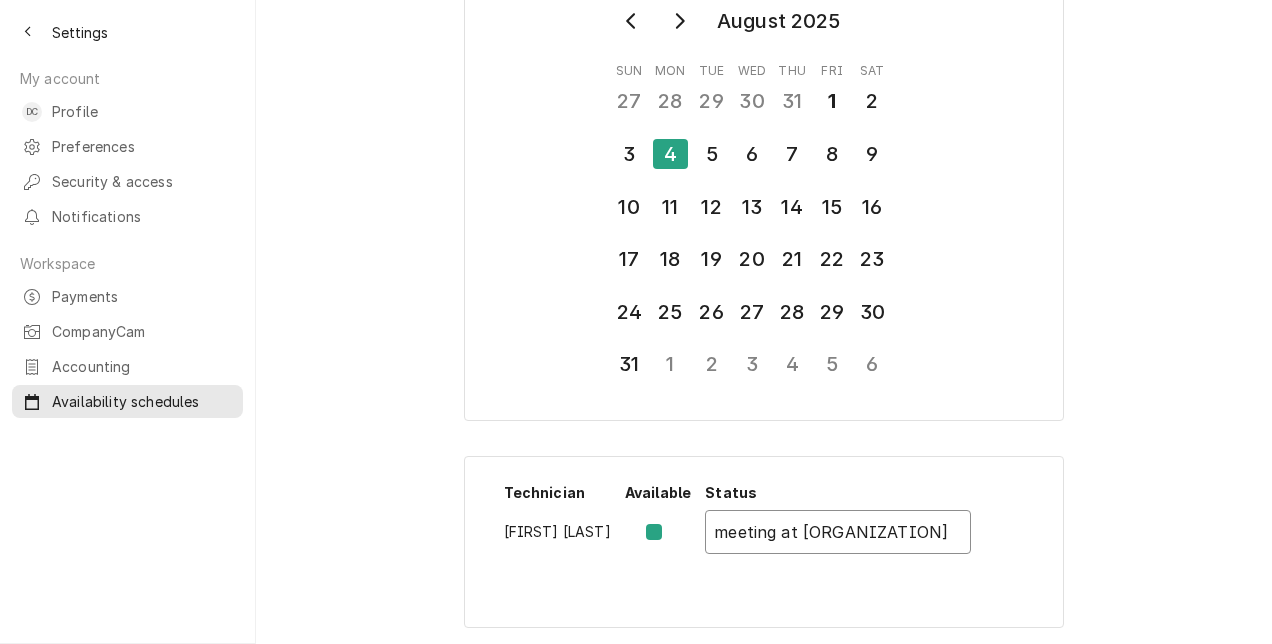type on "h" 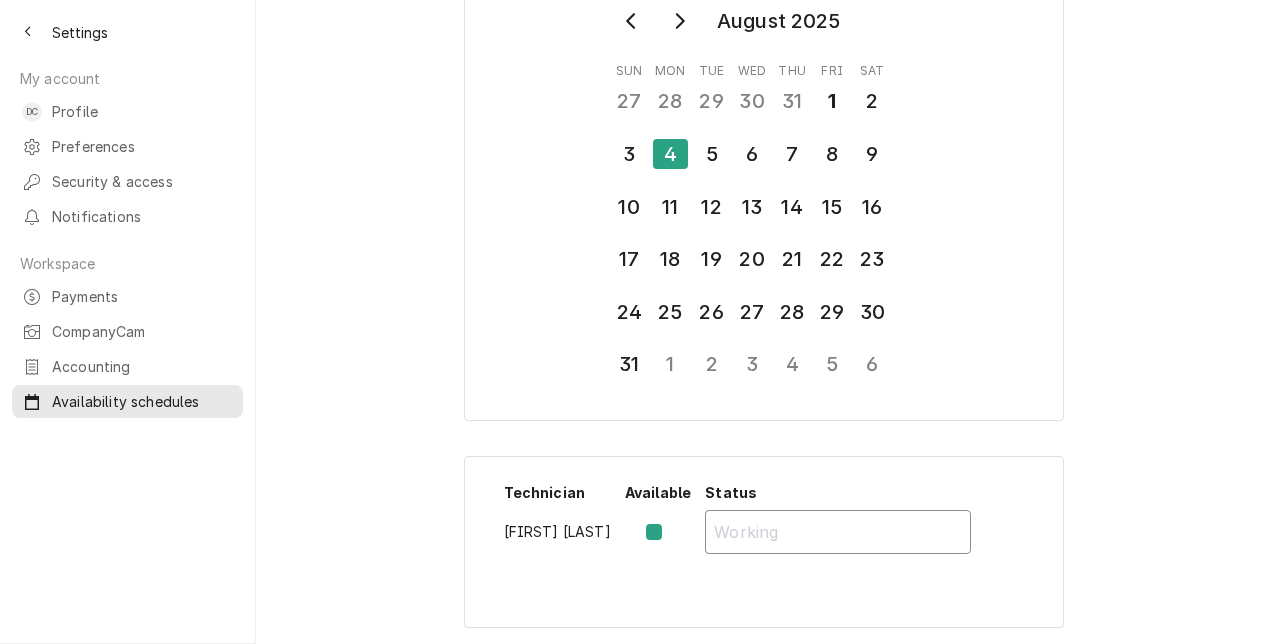 scroll, scrollTop: 0, scrollLeft: 0, axis: both 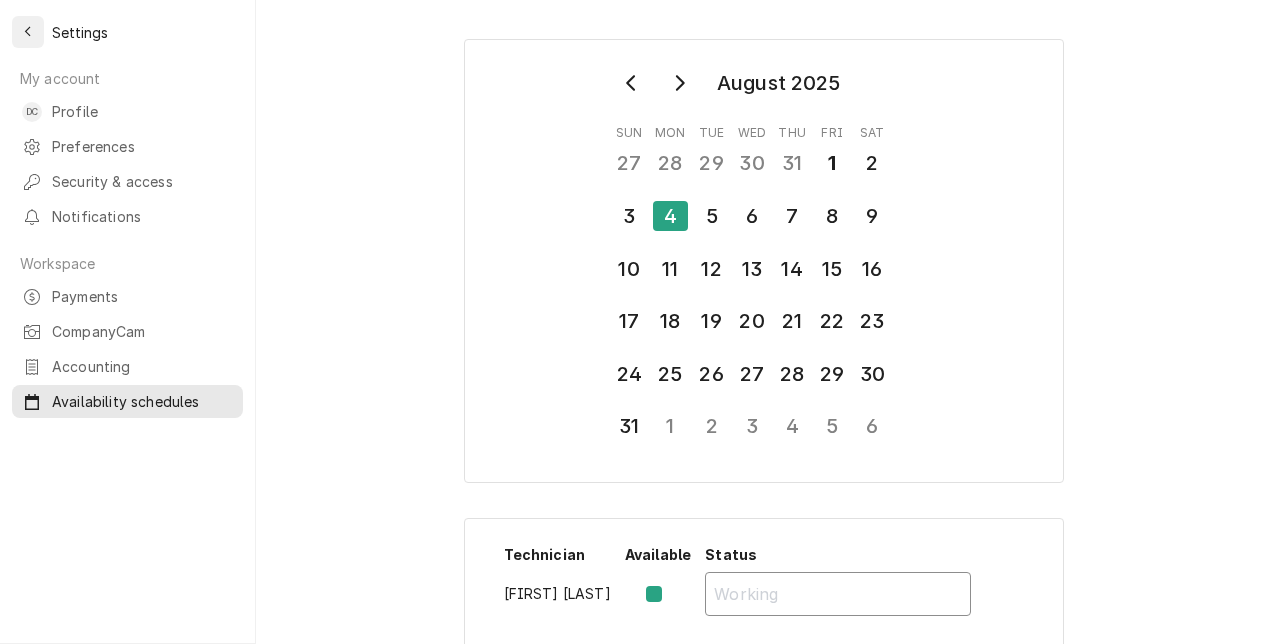type 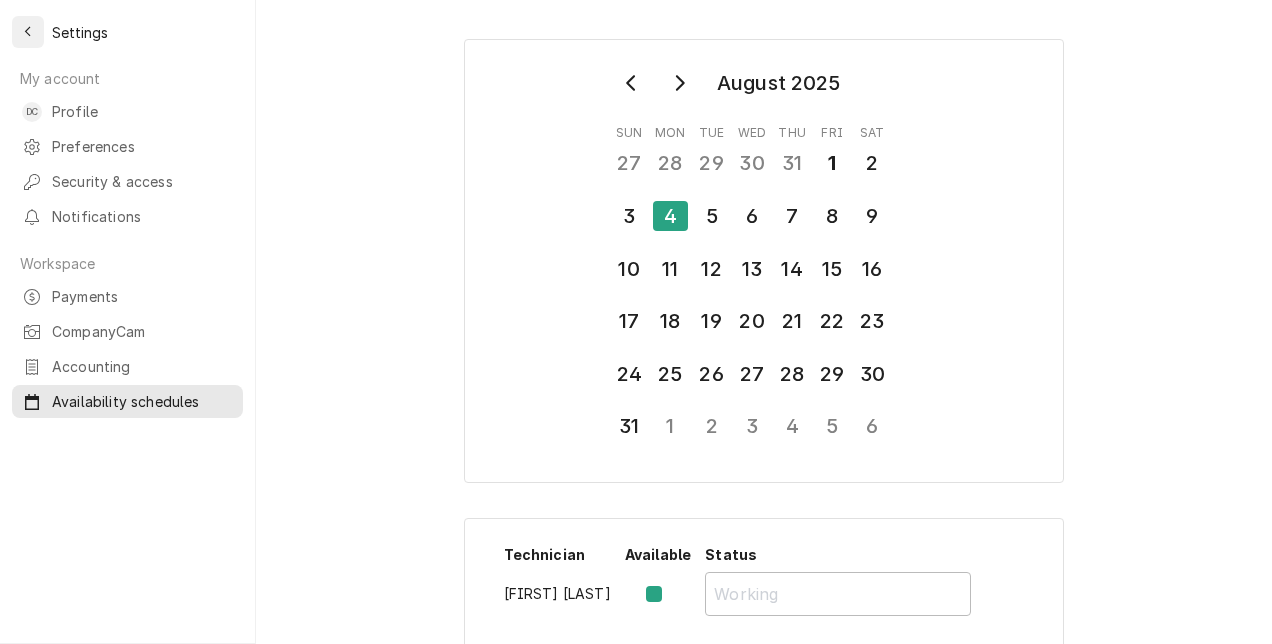 click at bounding box center (28, 32) 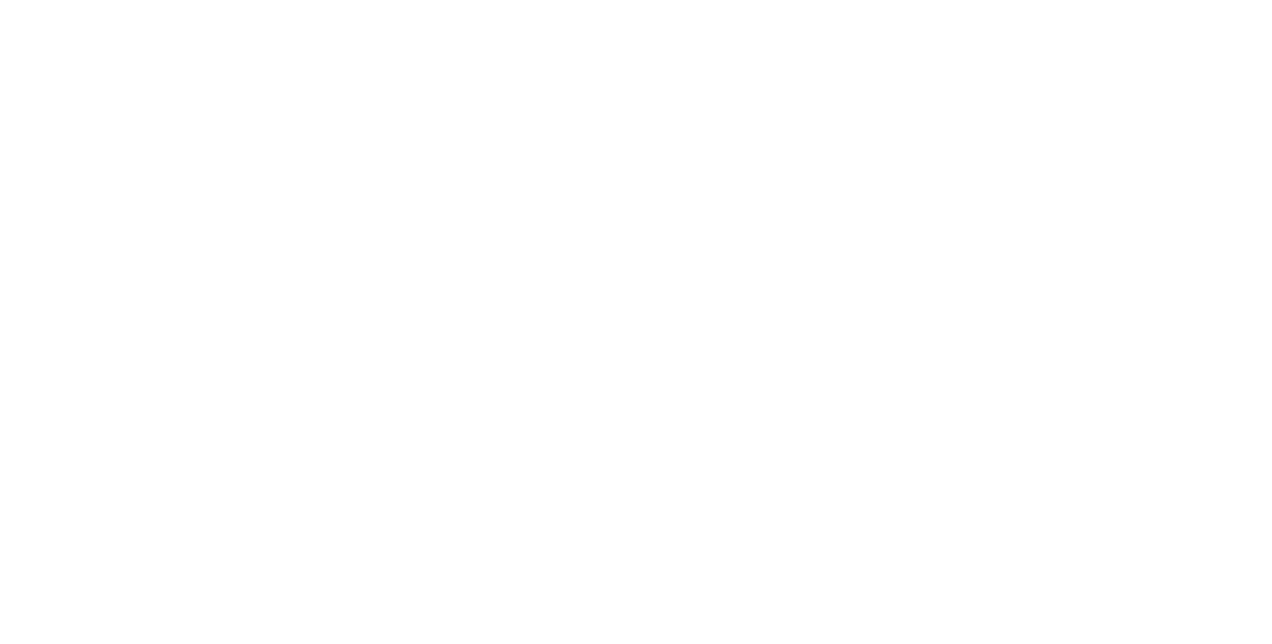 scroll, scrollTop: 0, scrollLeft: 0, axis: both 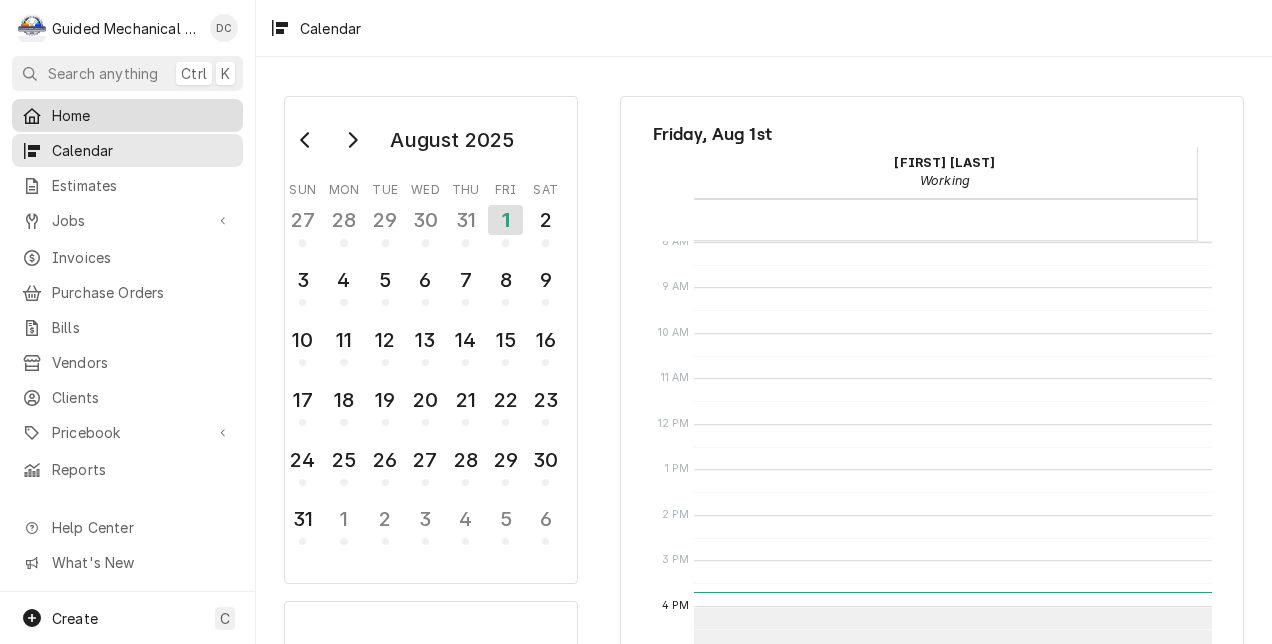 click on "Home" at bounding box center (142, 115) 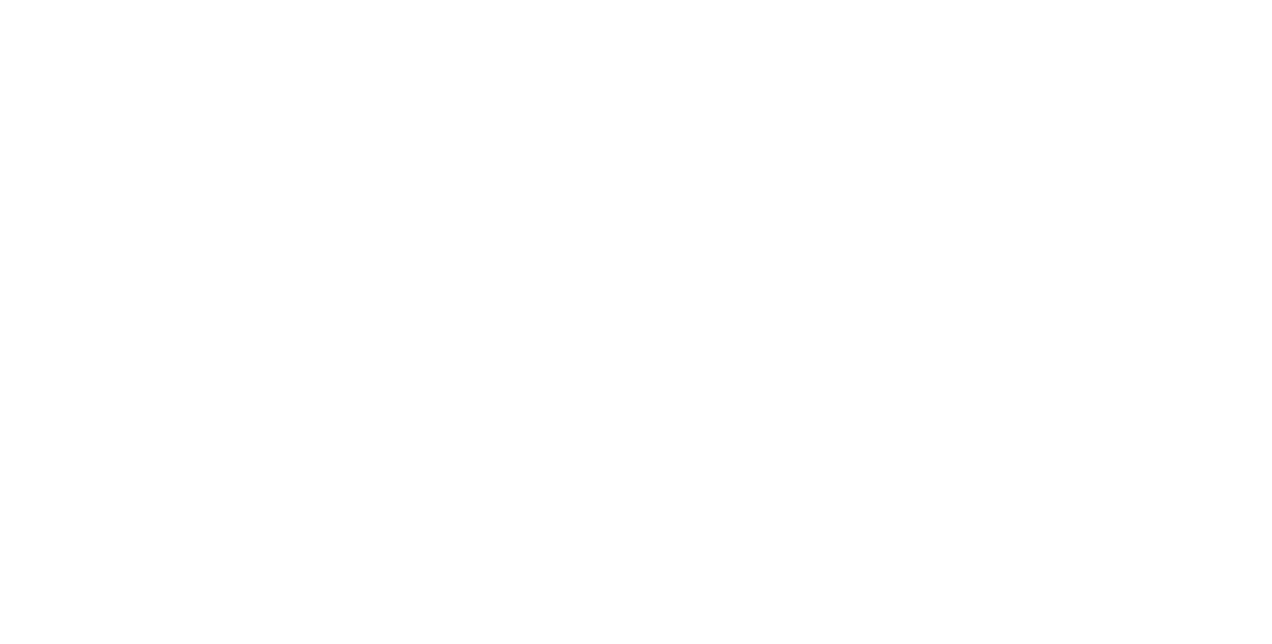 scroll, scrollTop: 0, scrollLeft: 0, axis: both 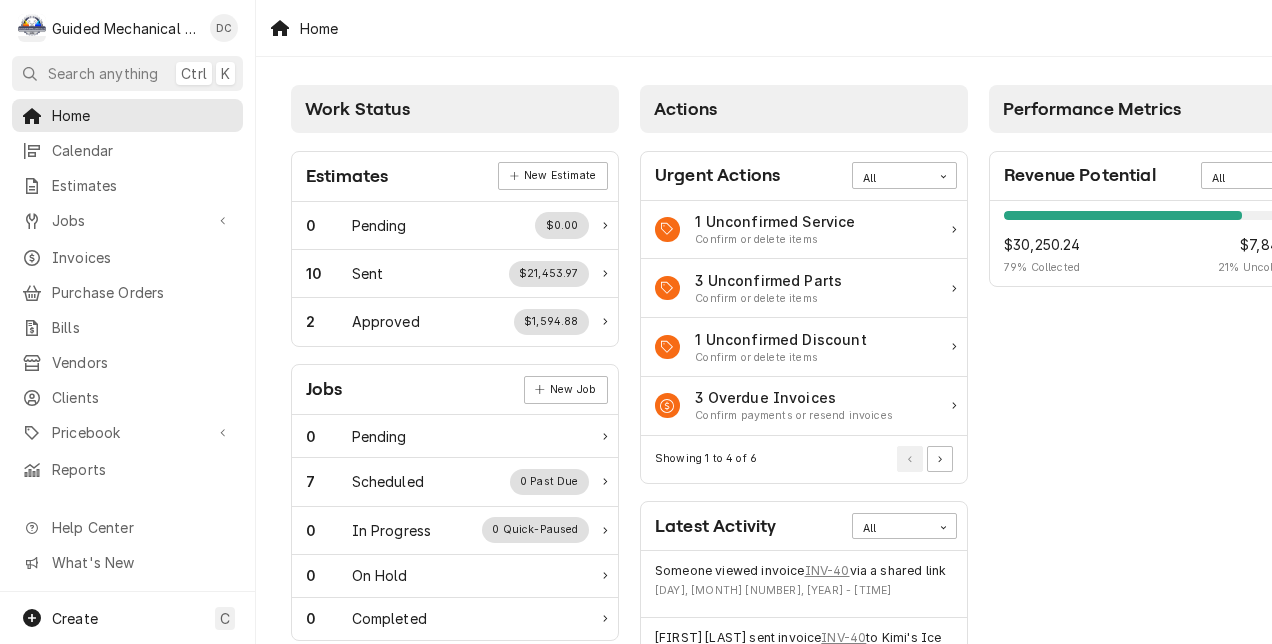 click on "Home" at bounding box center [764, 28] 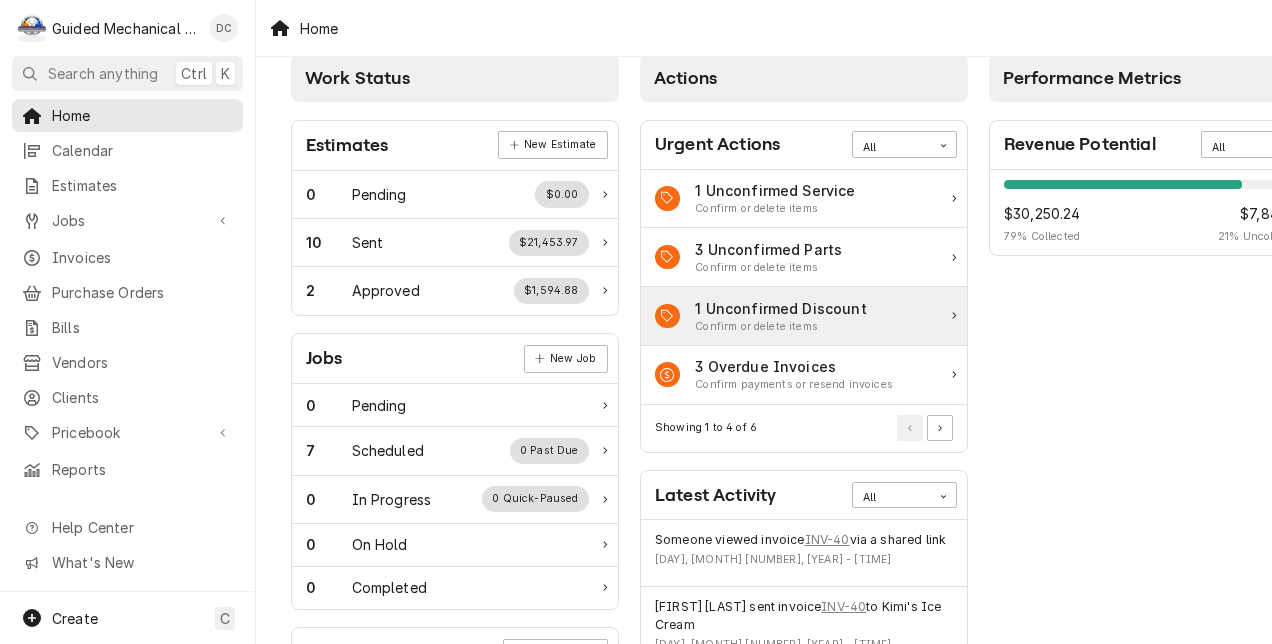 scroll, scrollTop: 0, scrollLeft: 0, axis: both 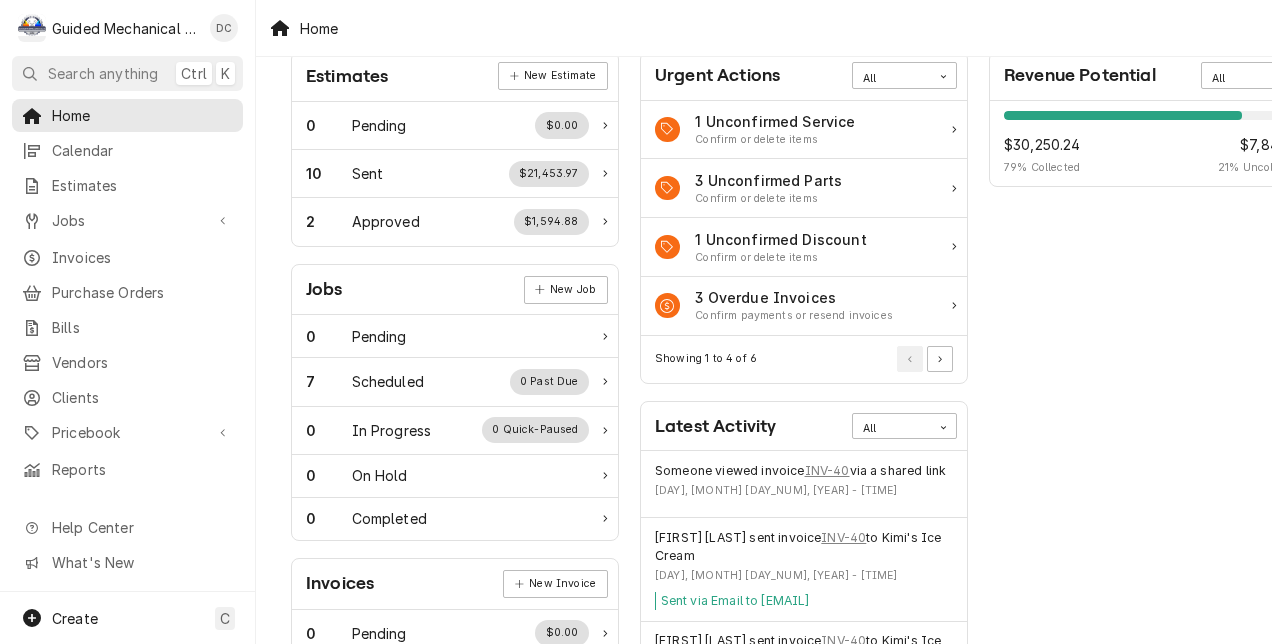 click on "Home" at bounding box center (304, 28) 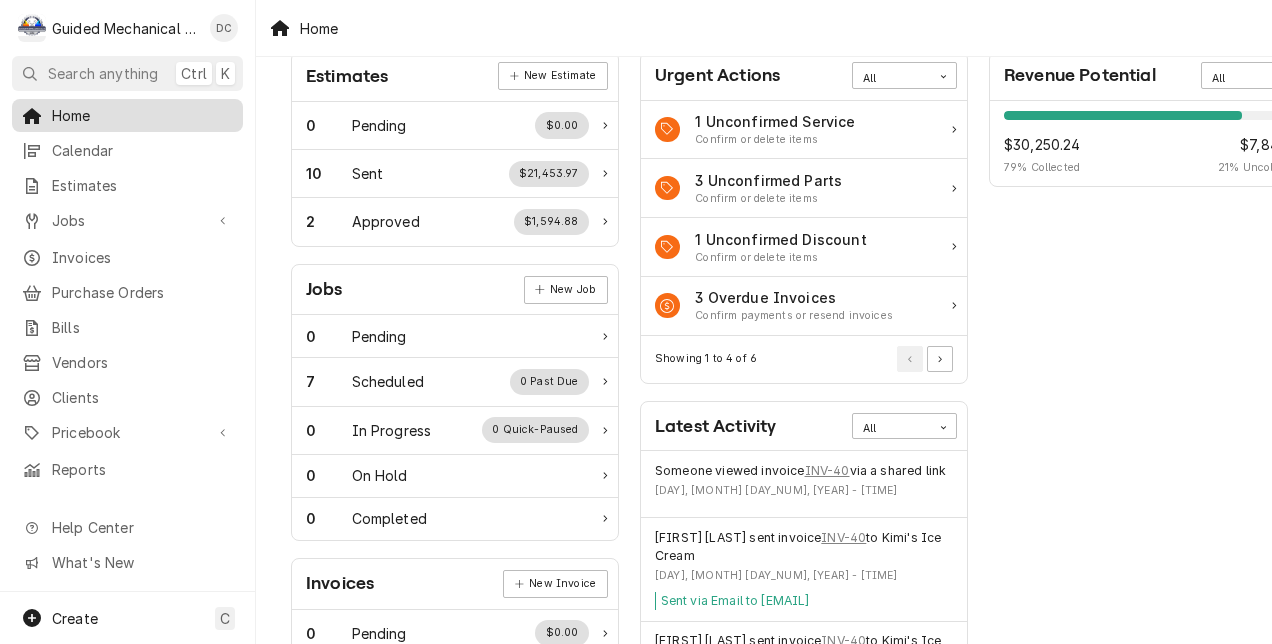click on "Home" at bounding box center [142, 115] 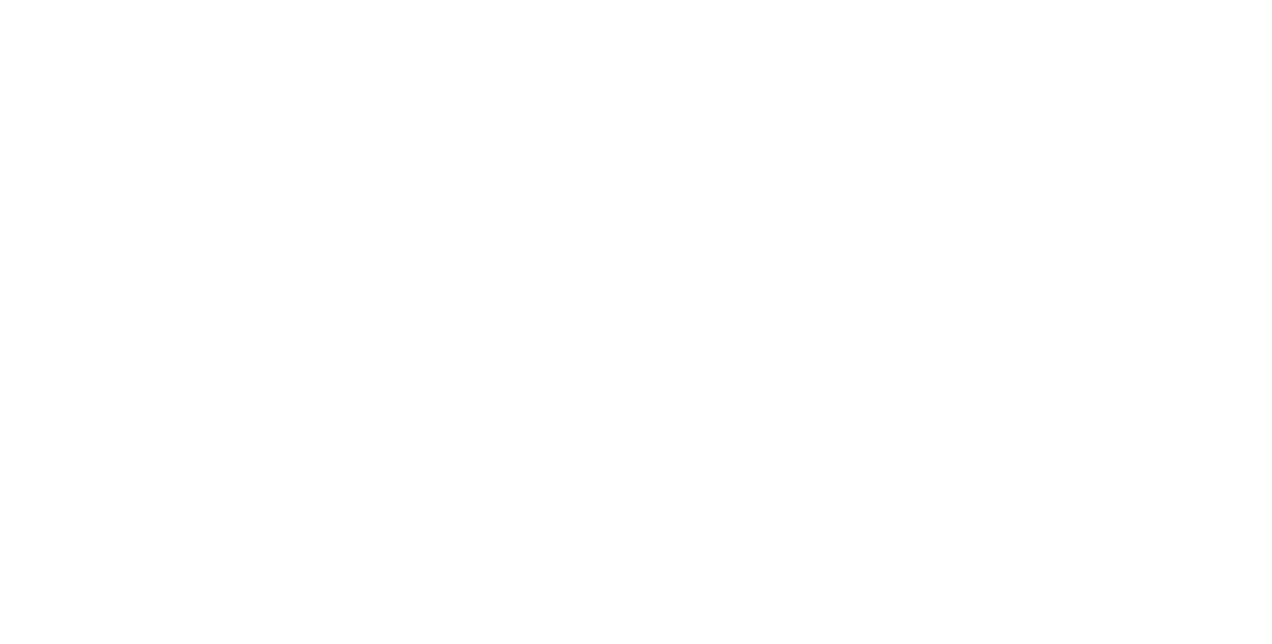 scroll, scrollTop: 0, scrollLeft: 0, axis: both 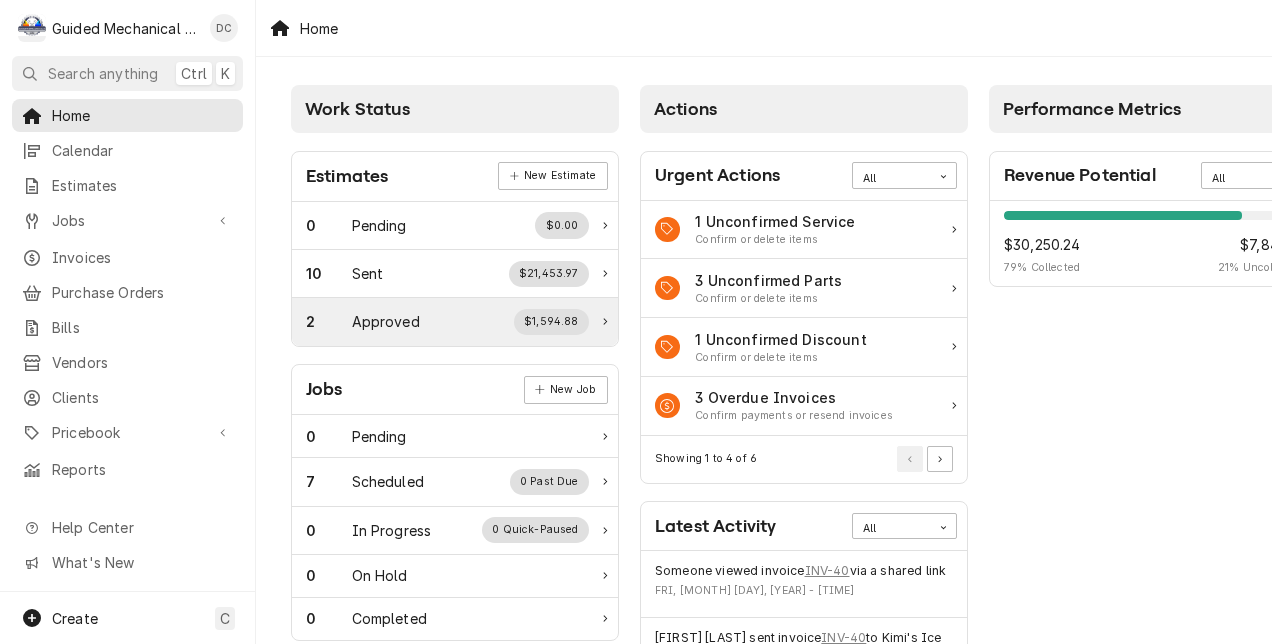 click on "2 Approved $1,594.88" at bounding box center [447, 322] 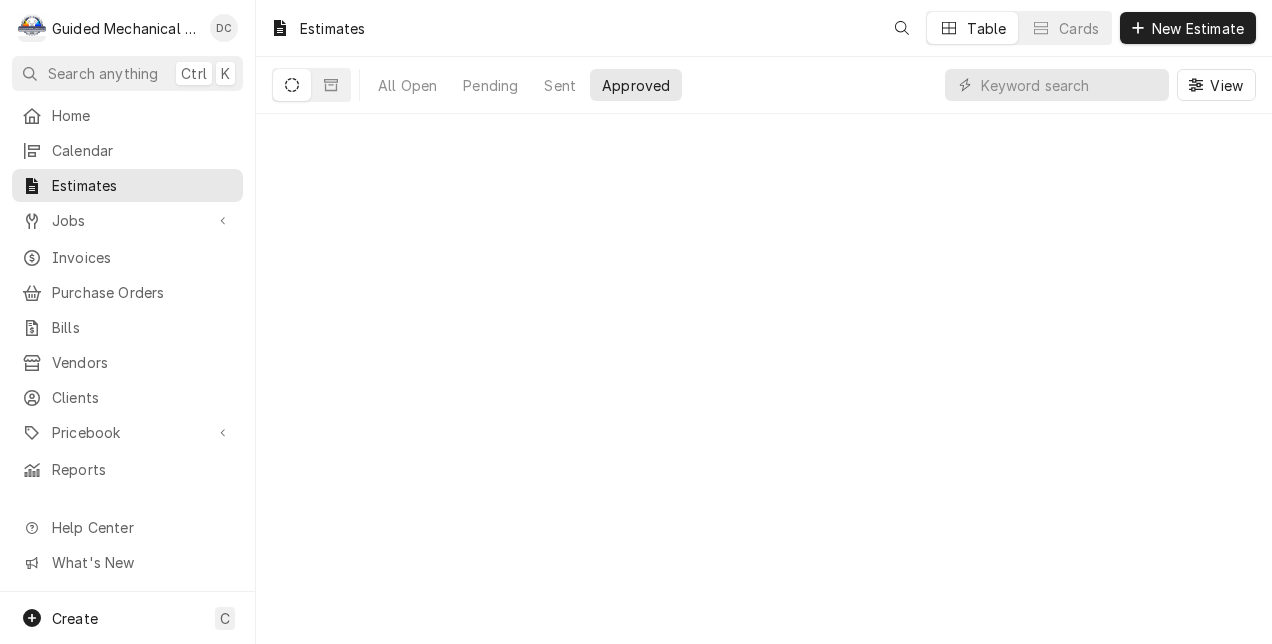 scroll, scrollTop: 0, scrollLeft: 0, axis: both 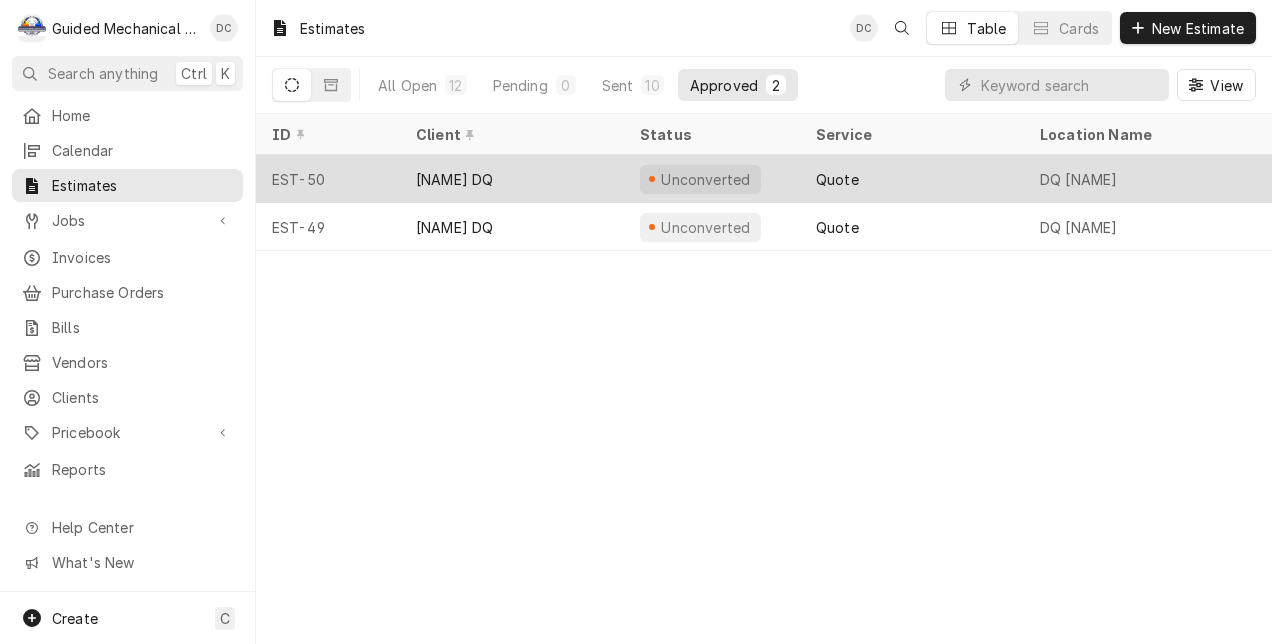 click on "[NAME] DQ" at bounding box center [512, 179] 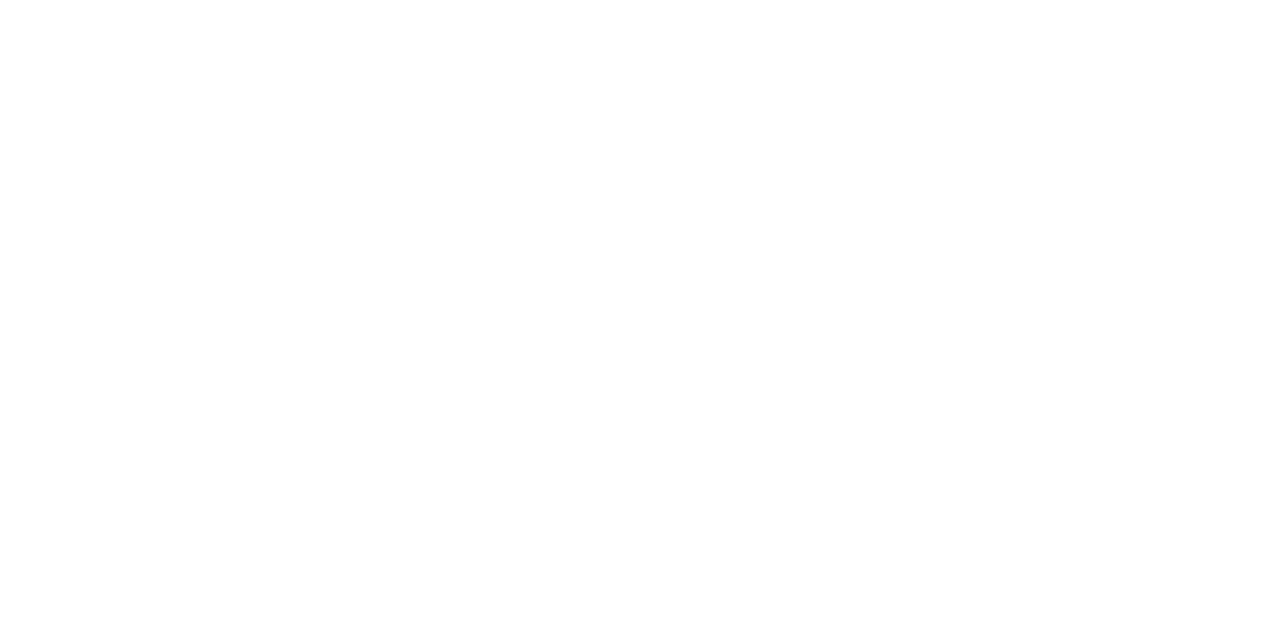 scroll, scrollTop: 0, scrollLeft: 0, axis: both 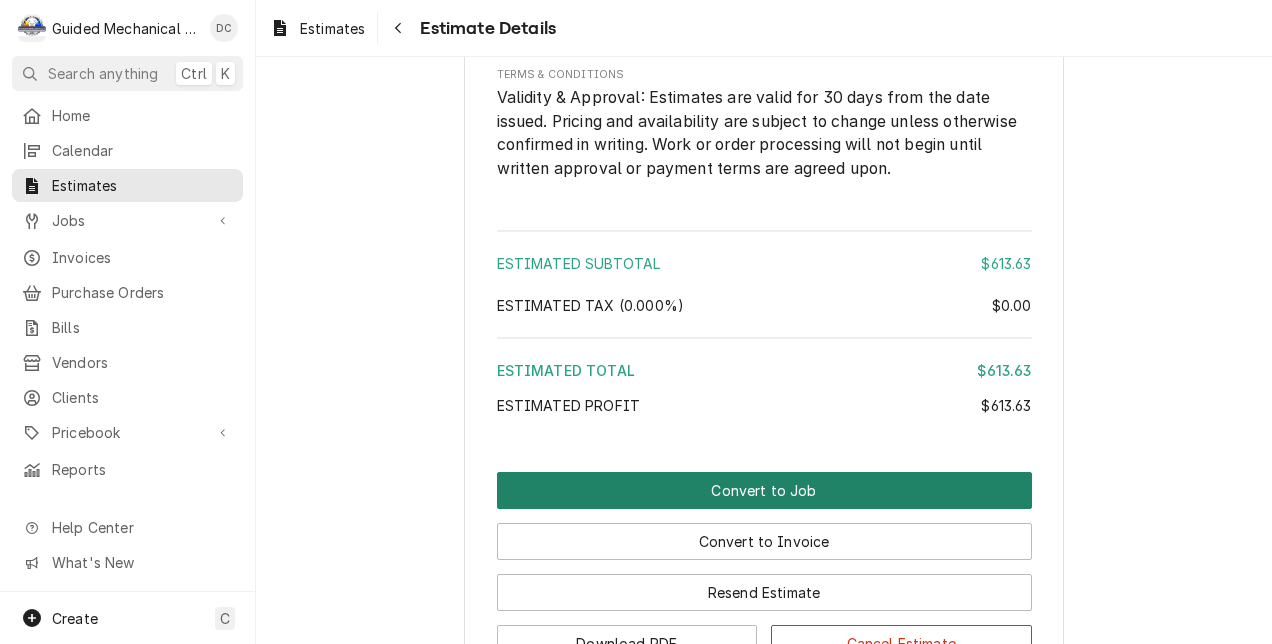 click on "Convert to Job" at bounding box center [764, 490] 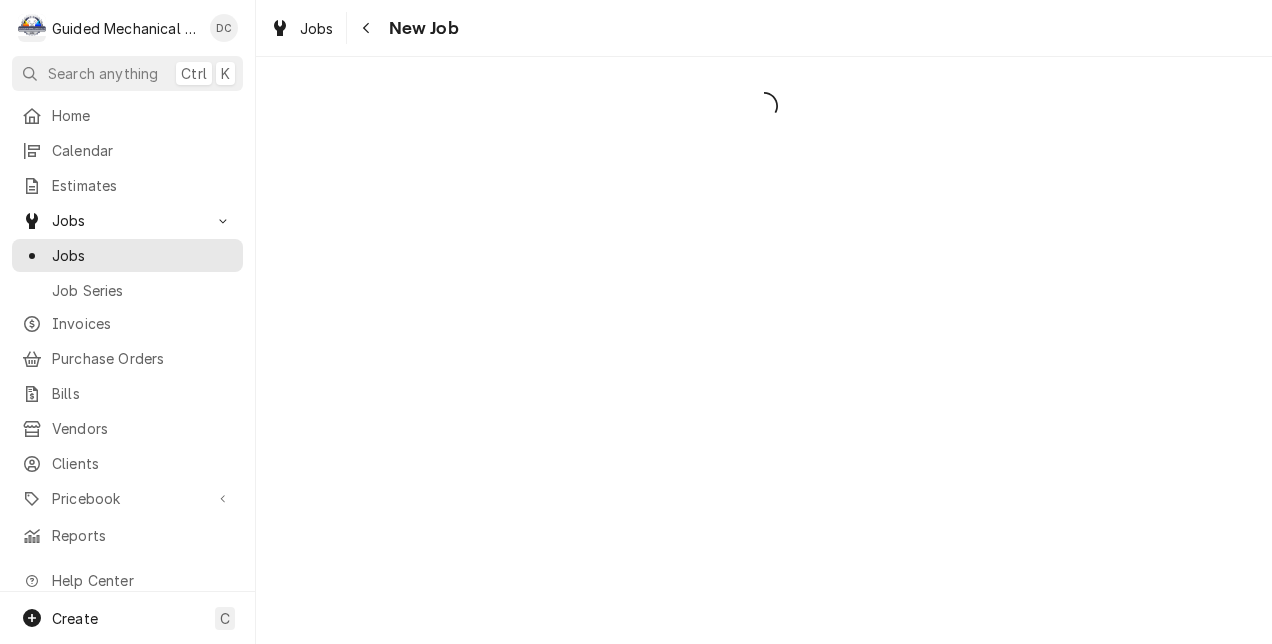 scroll, scrollTop: 0, scrollLeft: 0, axis: both 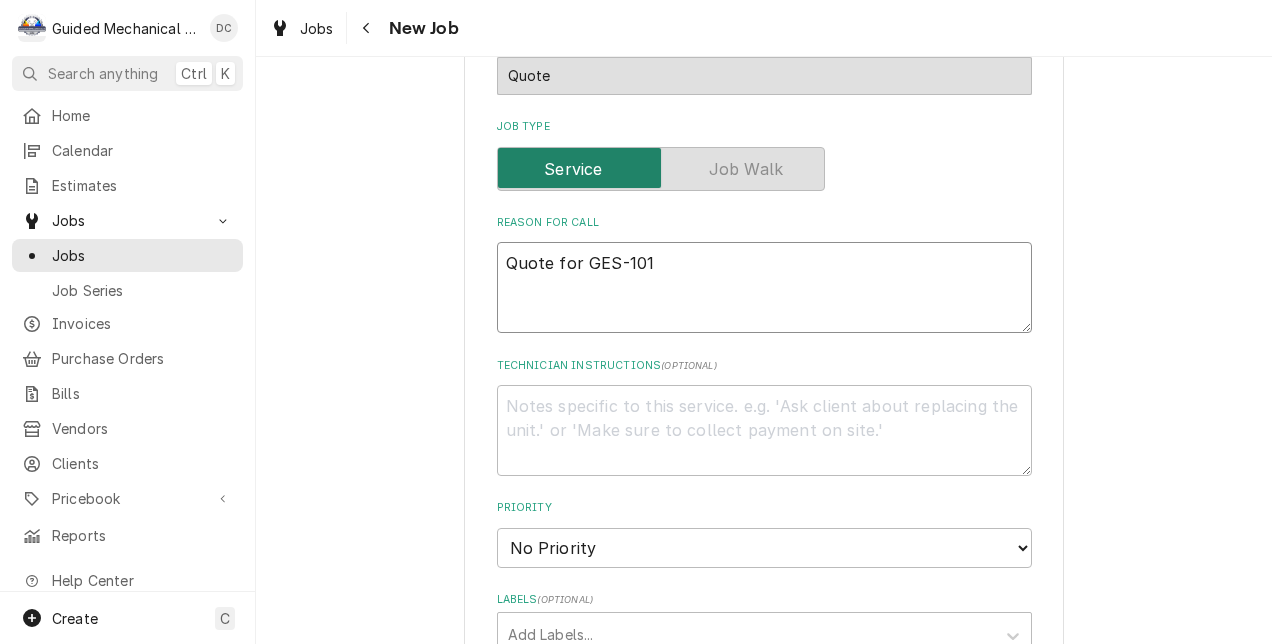 click on "Quote for GES-101" at bounding box center (764, 287) 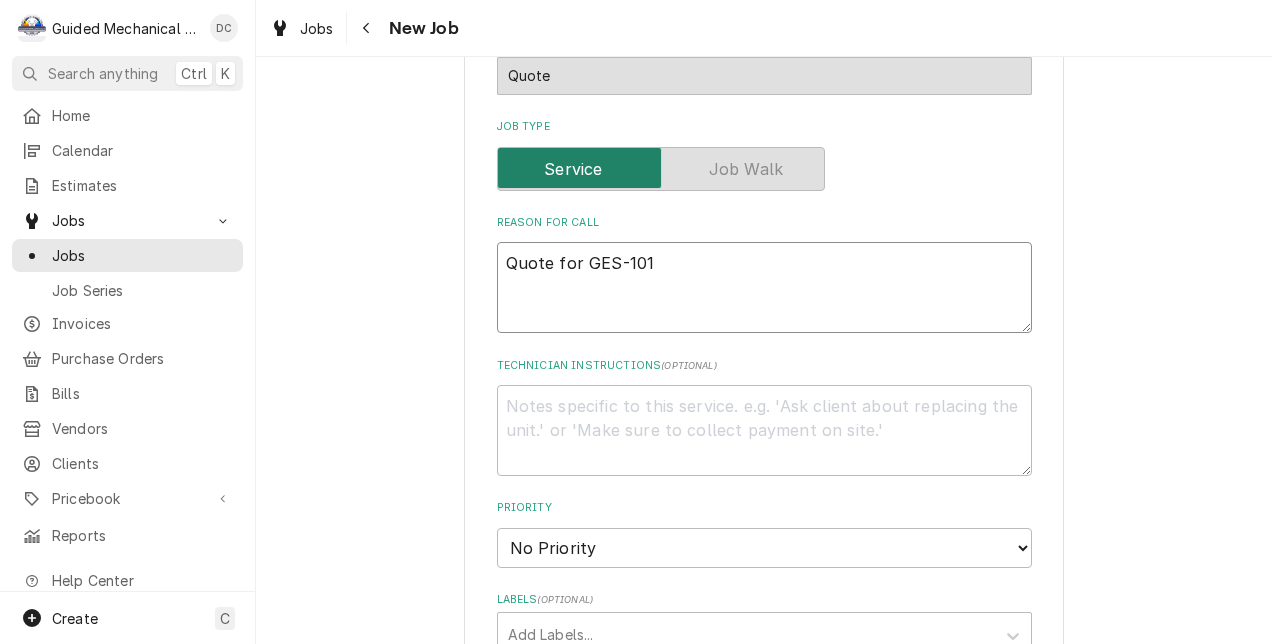 type on "x" 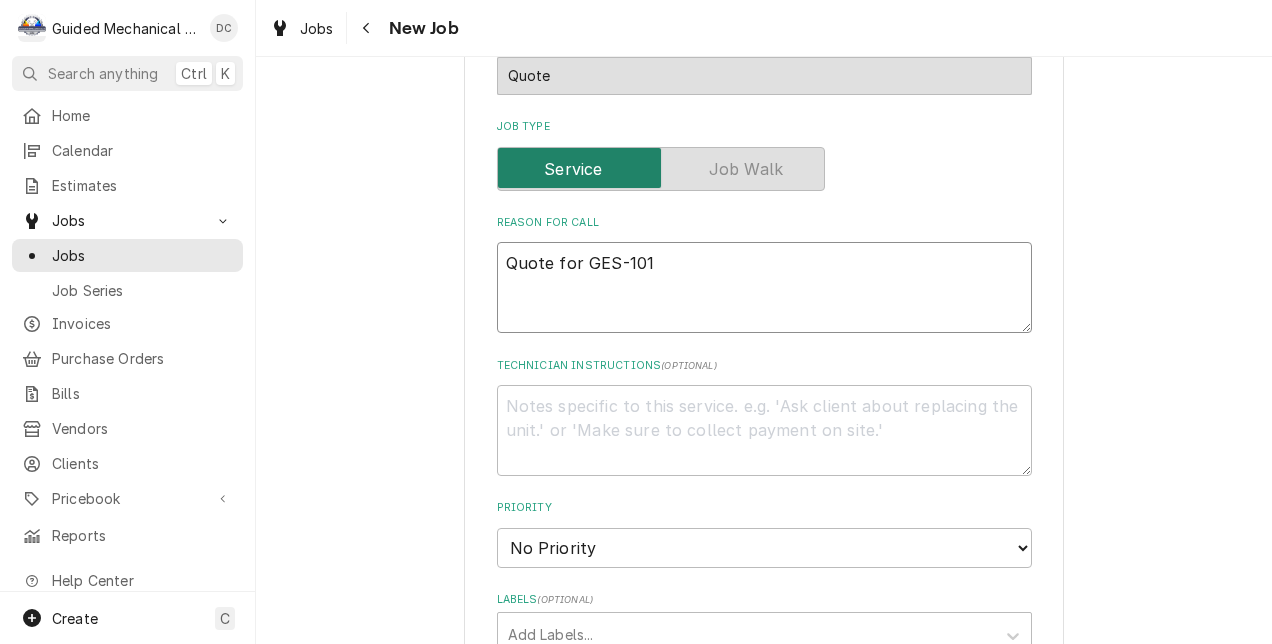 type on "Quote for GE-101" 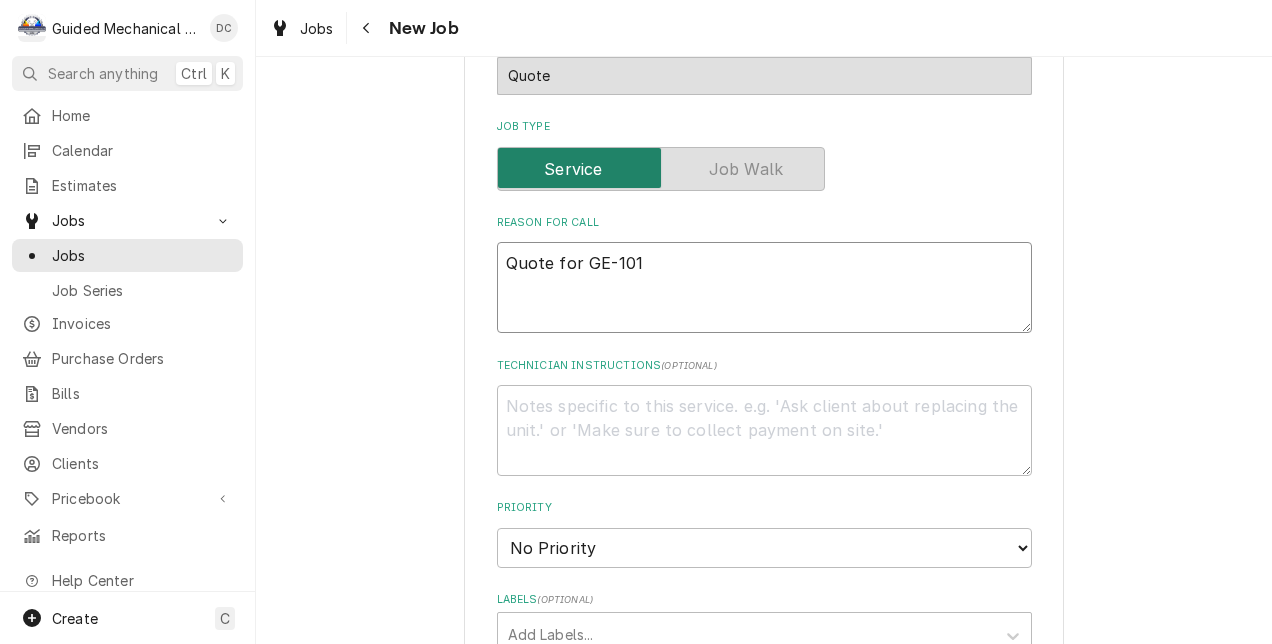 type on "x" 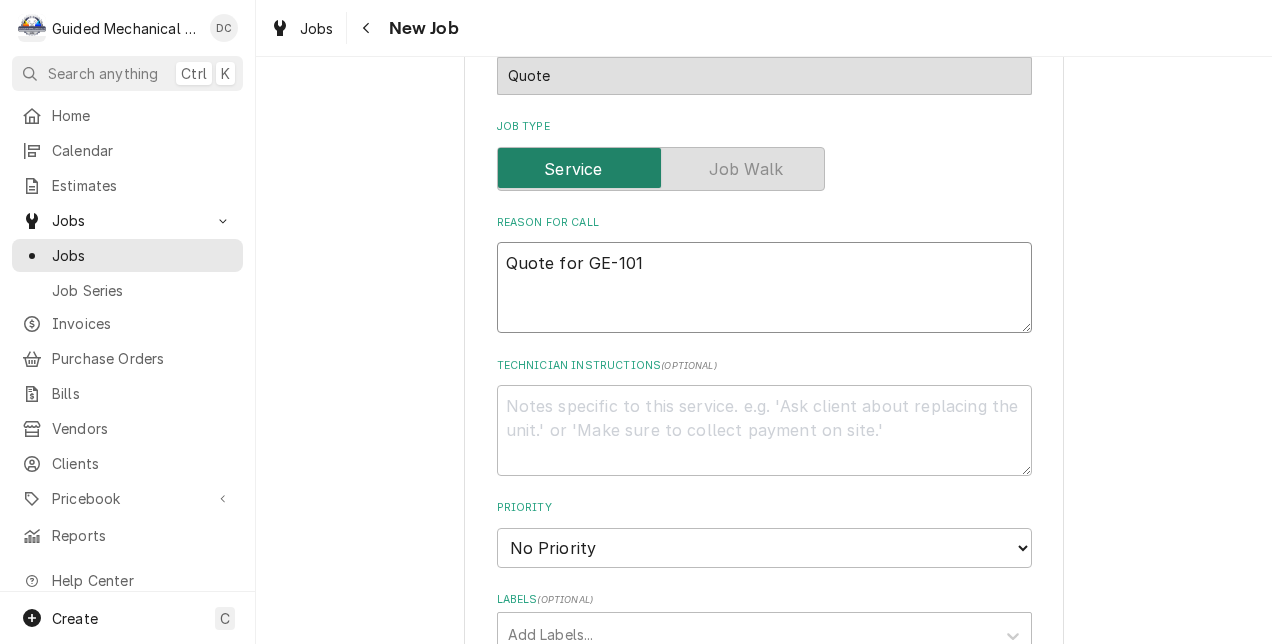 type on "Quote for GEN-101" 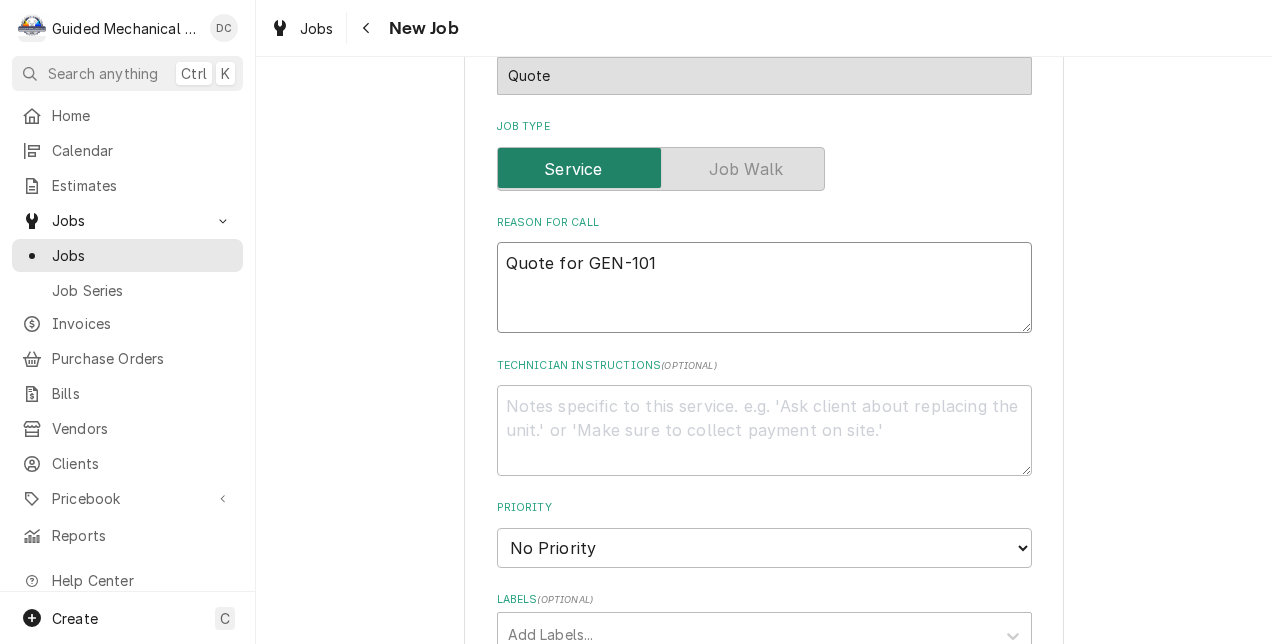 type on "x" 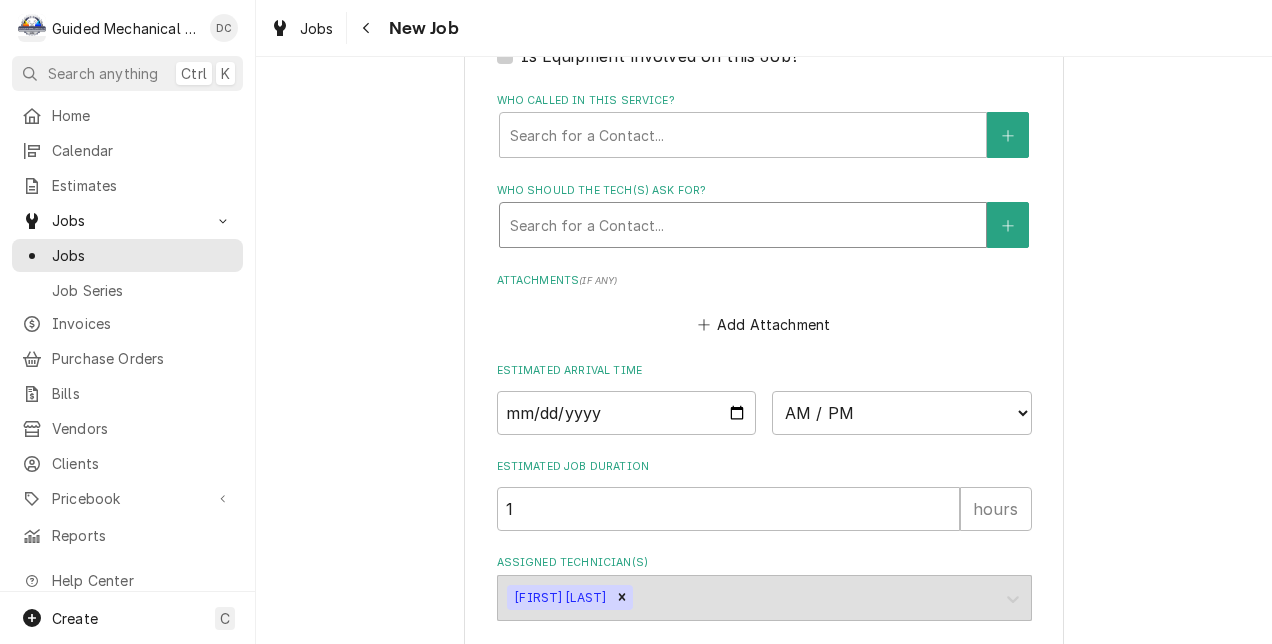 scroll, scrollTop: 1400, scrollLeft: 0, axis: vertical 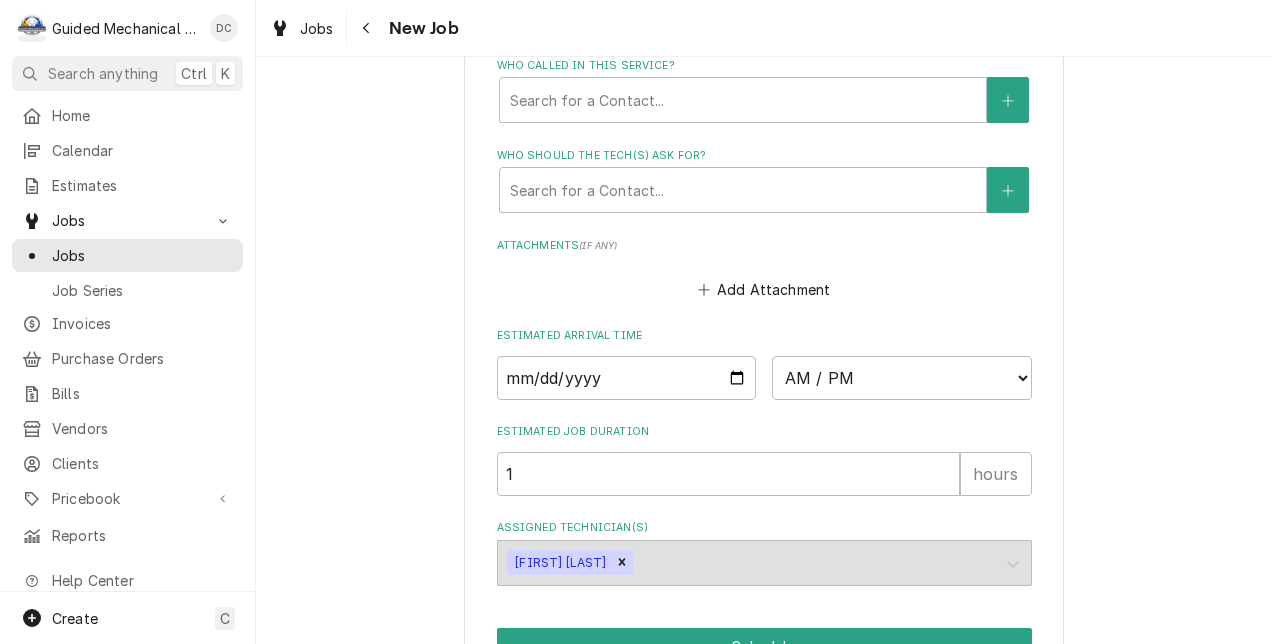 type on "Quote for GEN-101" 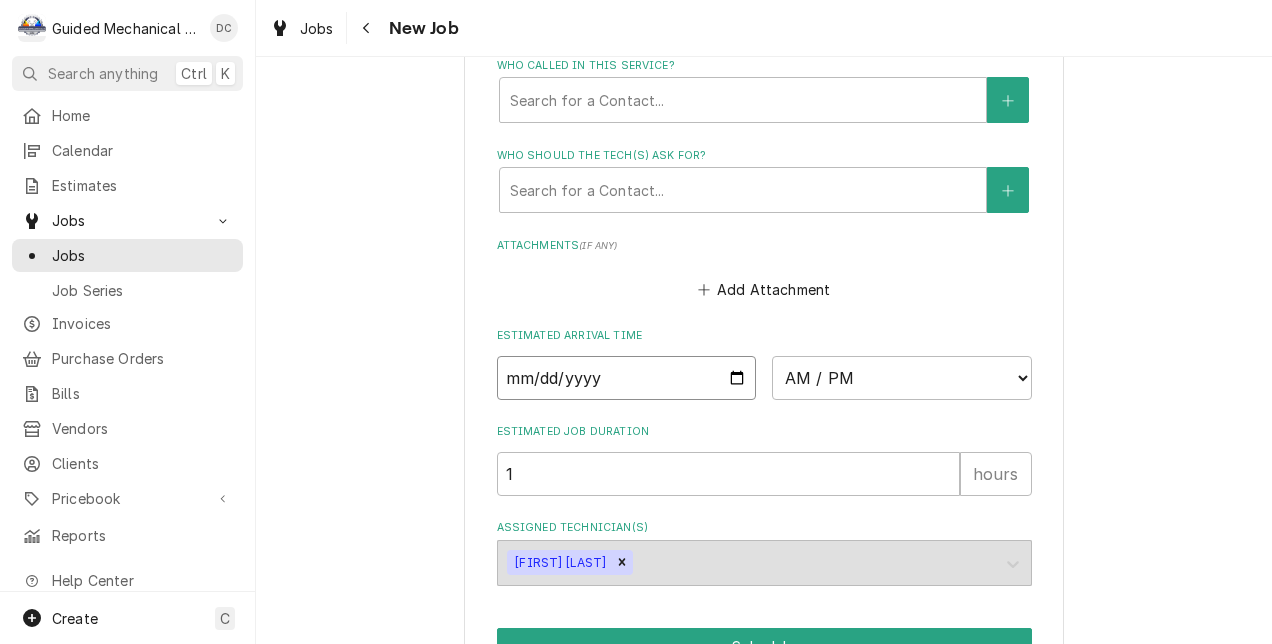 click at bounding box center (627, 378) 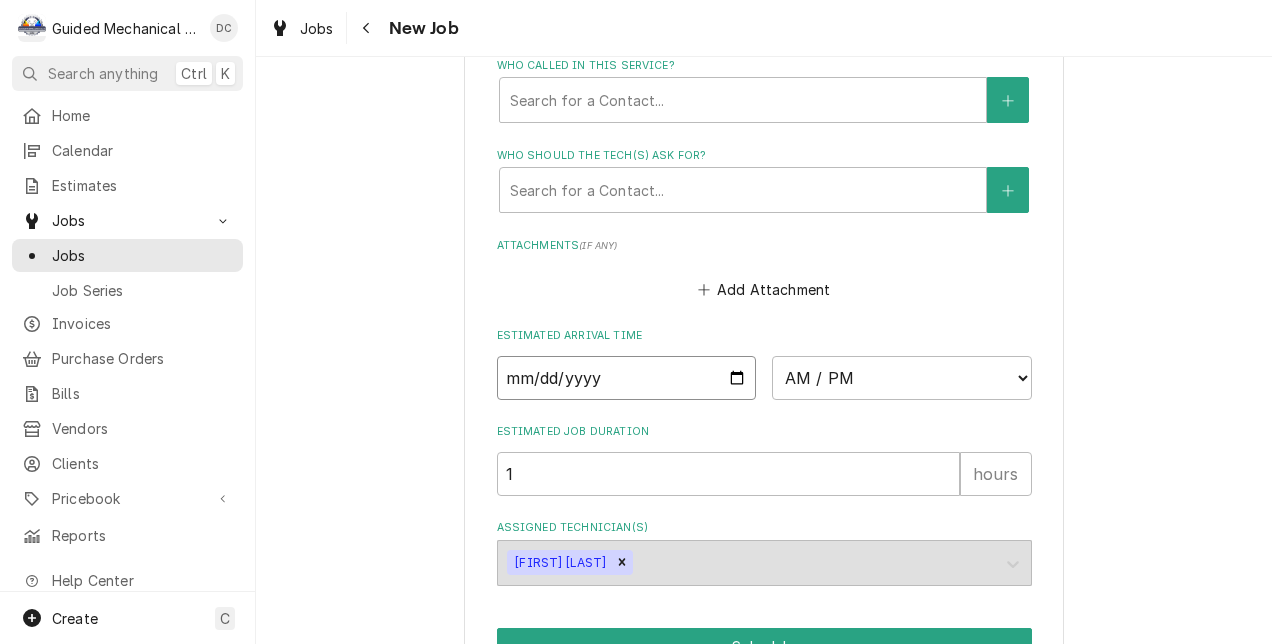 type on "2025-08-05" 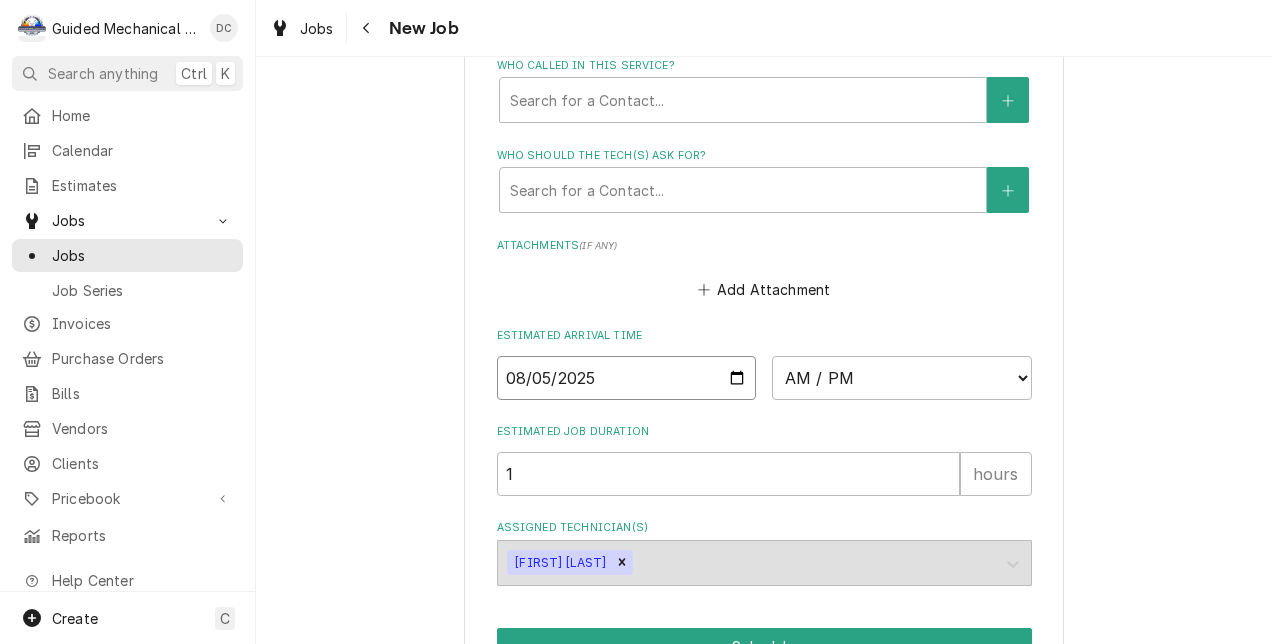 type on "x" 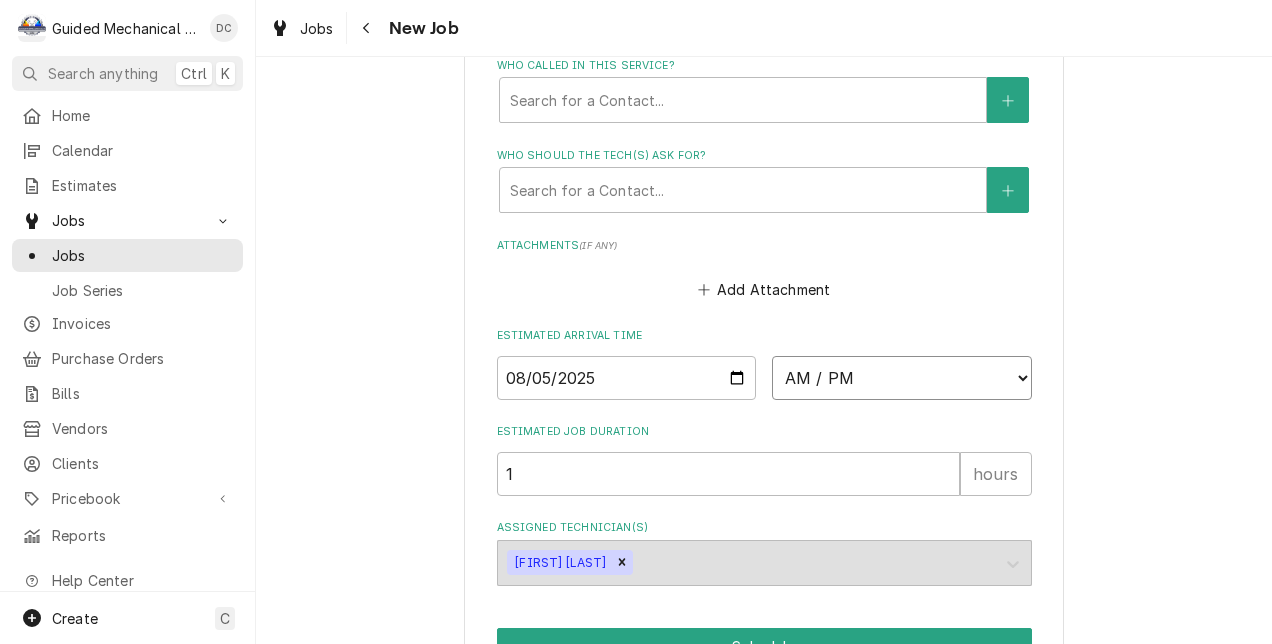 click on "AM / PM 6:00 AM 6:15 AM 6:30 AM 6:45 AM 7:00 AM 7:15 AM 7:30 AM 7:45 AM 8:00 AM 8:15 AM 8:30 AM 8:45 AM 9:00 AM 9:15 AM 9:30 AM 9:45 AM 10:00 AM 10:15 AM 10:30 AM 10:45 AM 11:00 AM 11:15 AM 11:30 AM 11:45 AM 12:00 PM 12:15 PM 12:30 PM 12:45 PM 1:00 PM 1:15 PM 1:30 PM 1:45 PM 2:00 PM 2:15 PM 2:30 PM 2:45 PM 3:00 PM 3:15 PM 3:30 PM 3:45 PM 4:00 PM 4:15 PM 4:30 PM 4:45 PM 5:00 PM 5:15 PM 5:30 PM 5:45 PM 6:00 PM 6:15 PM 6:30 PM 6:45 PM 7:00 PM 7:15 PM 7:30 PM 7:45 PM 8:00 PM 8:15 PM 8:30 PM 8:45 PM 9:00 PM 9:15 PM 9:30 PM 9:45 PM 10:00 PM 10:15 PM 10:30 PM 10:45 PM 11:00 PM 11:15 PM 11:30 PM 11:45 PM 12:00 AM 12:15 AM 12:30 AM 12:45 AM 1:00 AM 1:15 AM 1:30 AM 1:45 AM 2:00 AM 2:15 AM 2:30 AM 2:45 AM 3:00 AM 3:15 AM 3:30 AM 3:45 AM 4:00 AM 4:15 AM 4:30 AM 4:45 AM 5:00 AM 5:15 AM 5:30 AM 5:45 AM" at bounding box center (902, 378) 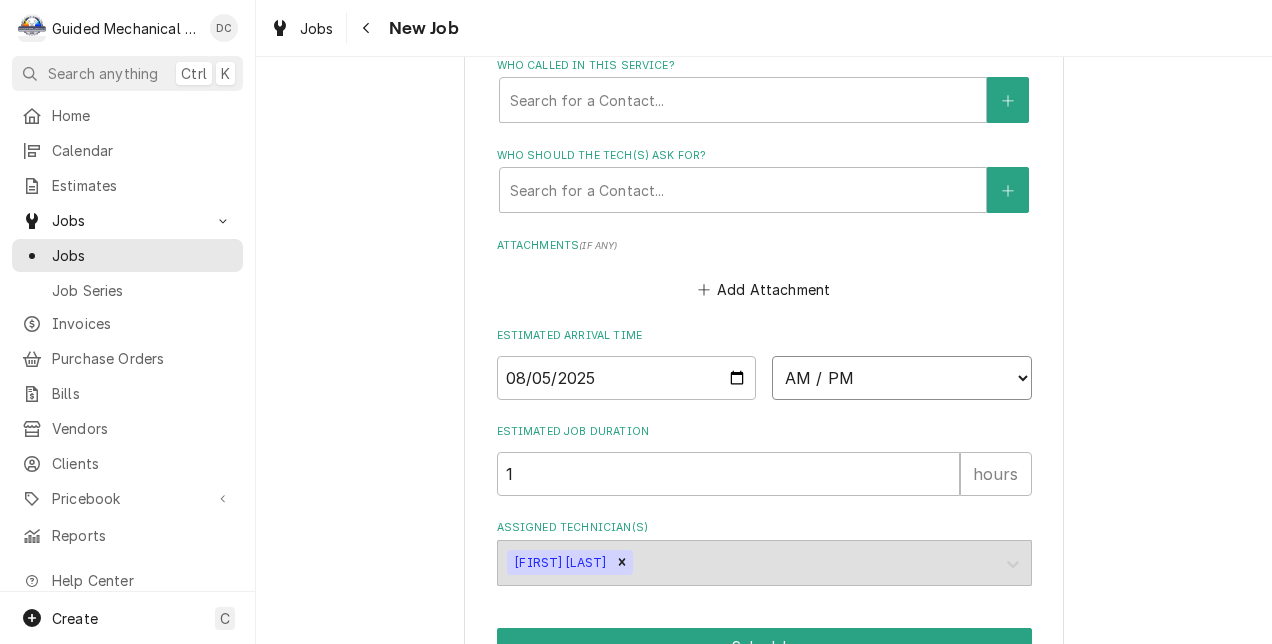 select on "09:00:00" 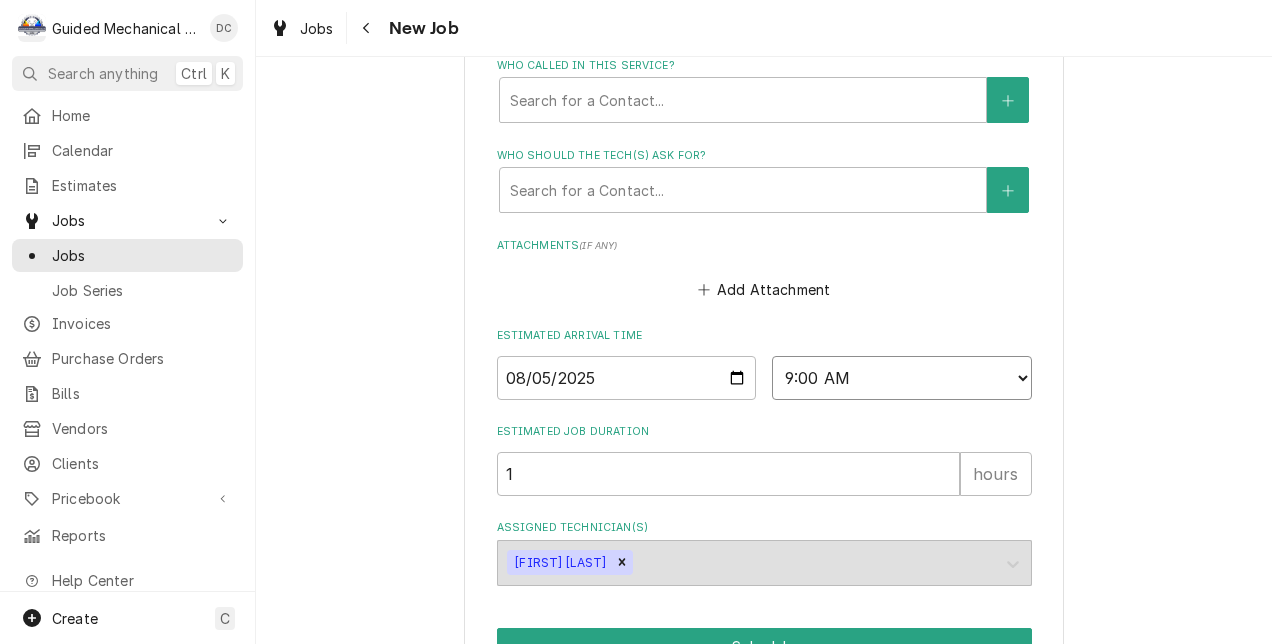 click on "AM / PM 6:00 AM 6:15 AM 6:30 AM 6:45 AM 7:00 AM 7:15 AM 7:30 AM 7:45 AM 8:00 AM 8:15 AM 8:30 AM 8:45 AM 9:00 AM 9:15 AM 9:30 AM 9:45 AM 10:00 AM 10:15 AM 10:30 AM 10:45 AM 11:00 AM 11:15 AM 11:30 AM 11:45 AM 12:00 PM 12:15 PM 12:30 PM 12:45 PM 1:00 PM 1:15 PM 1:30 PM 1:45 PM 2:00 PM 2:15 PM 2:30 PM 2:45 PM 3:00 PM 3:15 PM 3:30 PM 3:45 PM 4:00 PM 4:15 PM 4:30 PM 4:45 PM 5:00 PM 5:15 PM 5:30 PM 5:45 PM 6:00 PM 6:15 PM 6:30 PM 6:45 PM 7:00 PM 7:15 PM 7:30 PM 7:45 PM 8:00 PM 8:15 PM 8:30 PM 8:45 PM 9:00 PM 9:15 PM 9:30 PM 9:45 PM 10:00 PM 10:15 PM 10:30 PM 10:45 PM 11:00 PM 11:15 PM 11:30 PM 11:45 PM 12:00 AM 12:15 AM 12:30 AM 12:45 AM 1:00 AM 1:15 AM 1:30 AM 1:45 AM 2:00 AM 2:15 AM 2:30 AM 2:45 AM 3:00 AM 3:15 AM 3:30 AM 3:45 AM 4:00 AM 4:15 AM 4:30 AM 4:45 AM 5:00 AM 5:15 AM 5:30 AM 5:45 AM" at bounding box center [902, 378] 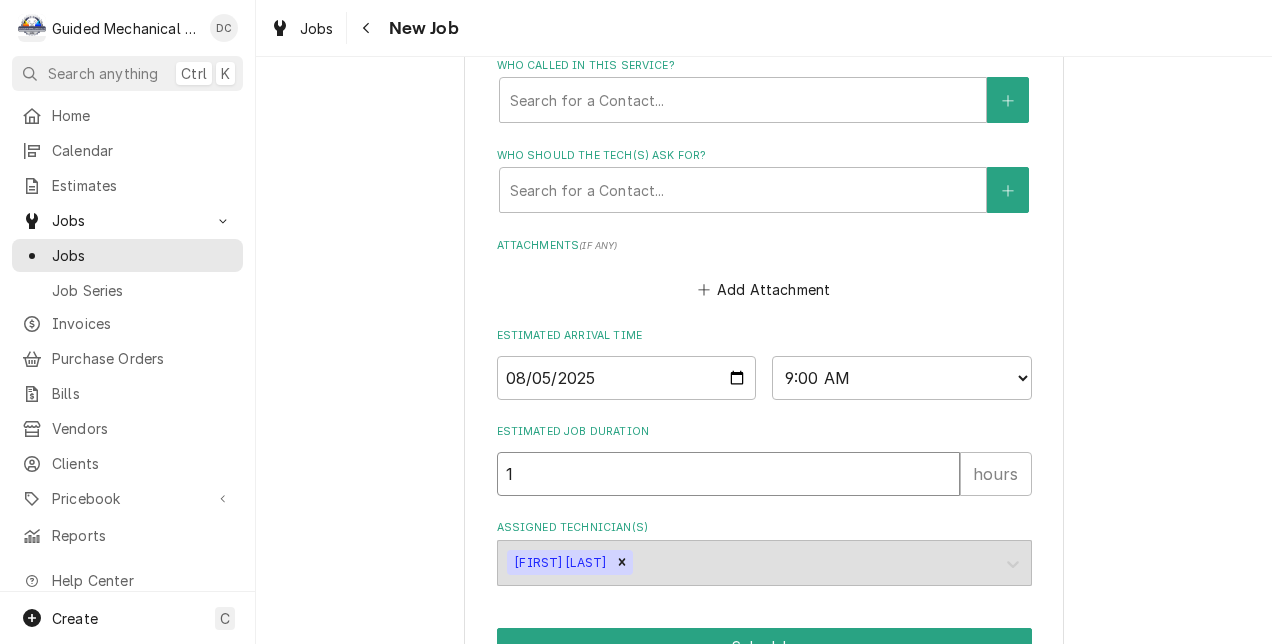 drag, startPoint x: 688, startPoint y: 479, endPoint x: 351, endPoint y: 458, distance: 337.65366 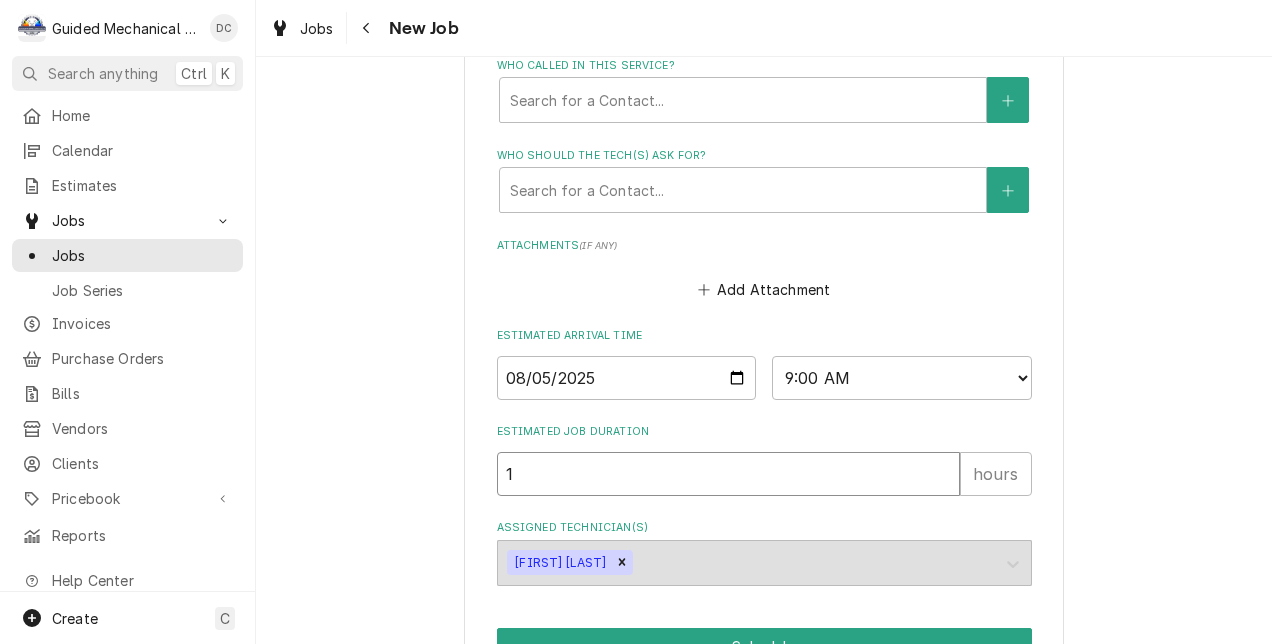 type on "x" 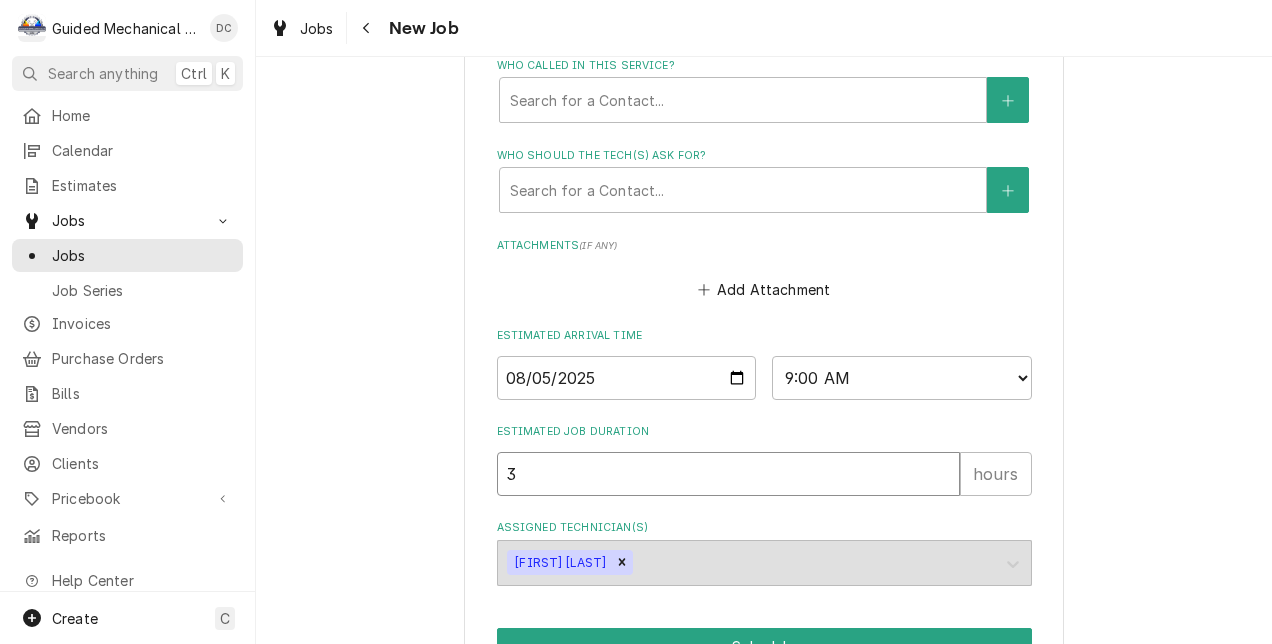 type on "x" 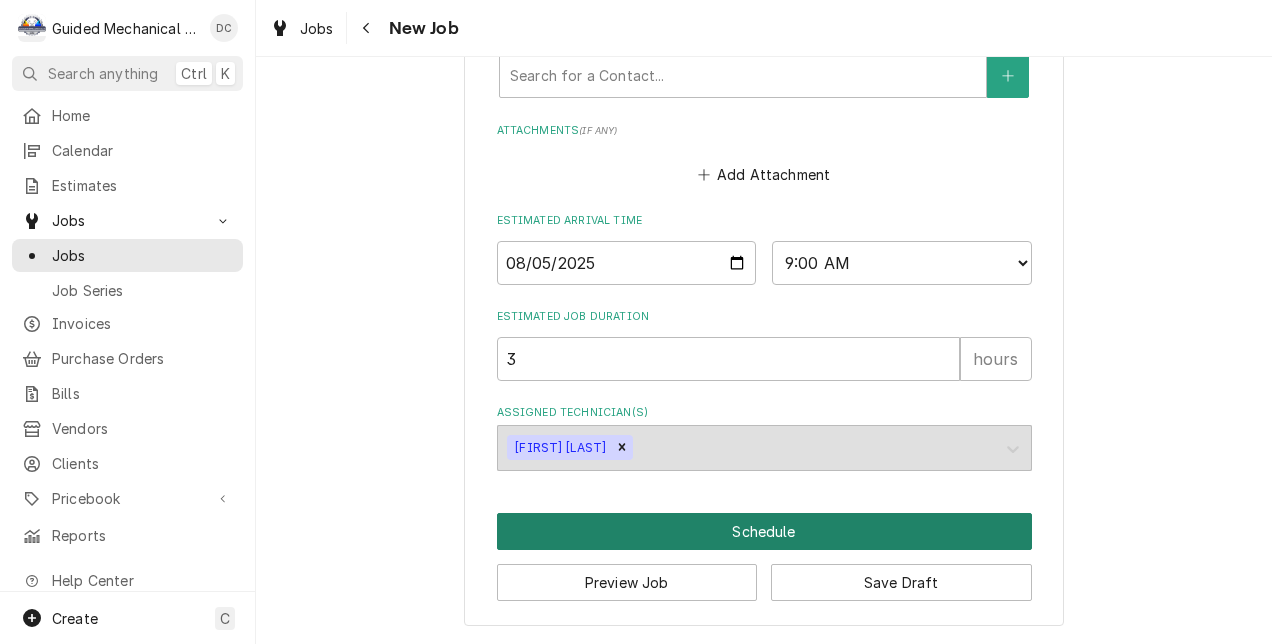 click on "Schedule" at bounding box center (764, 531) 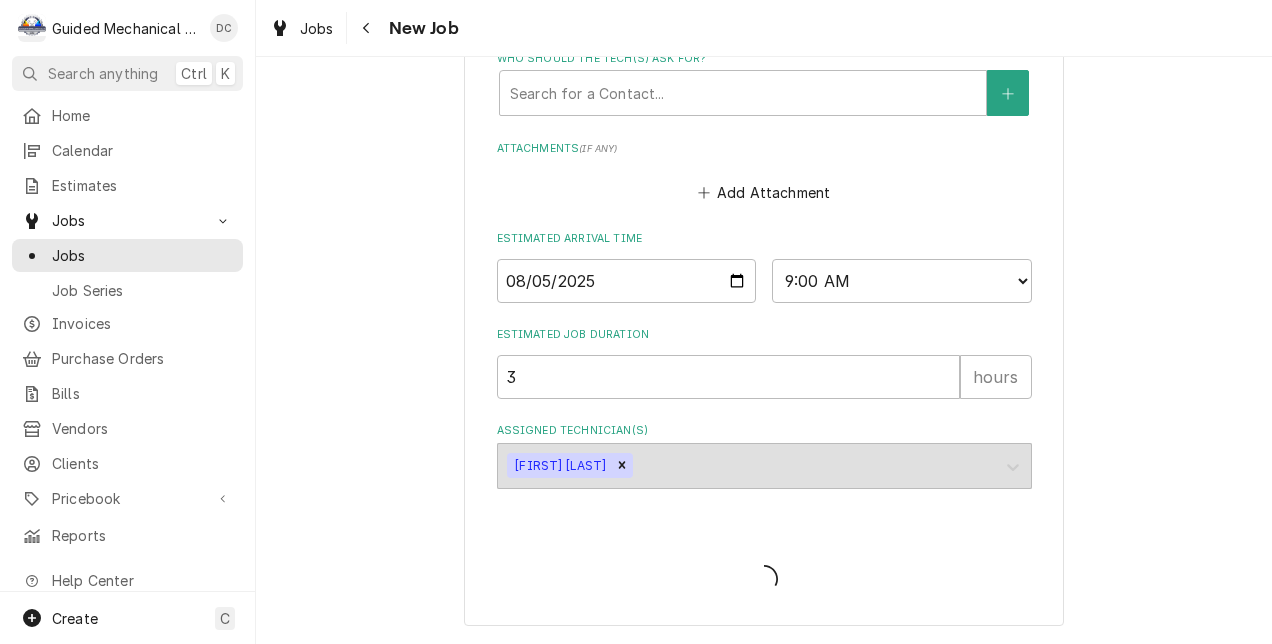 type on "x" 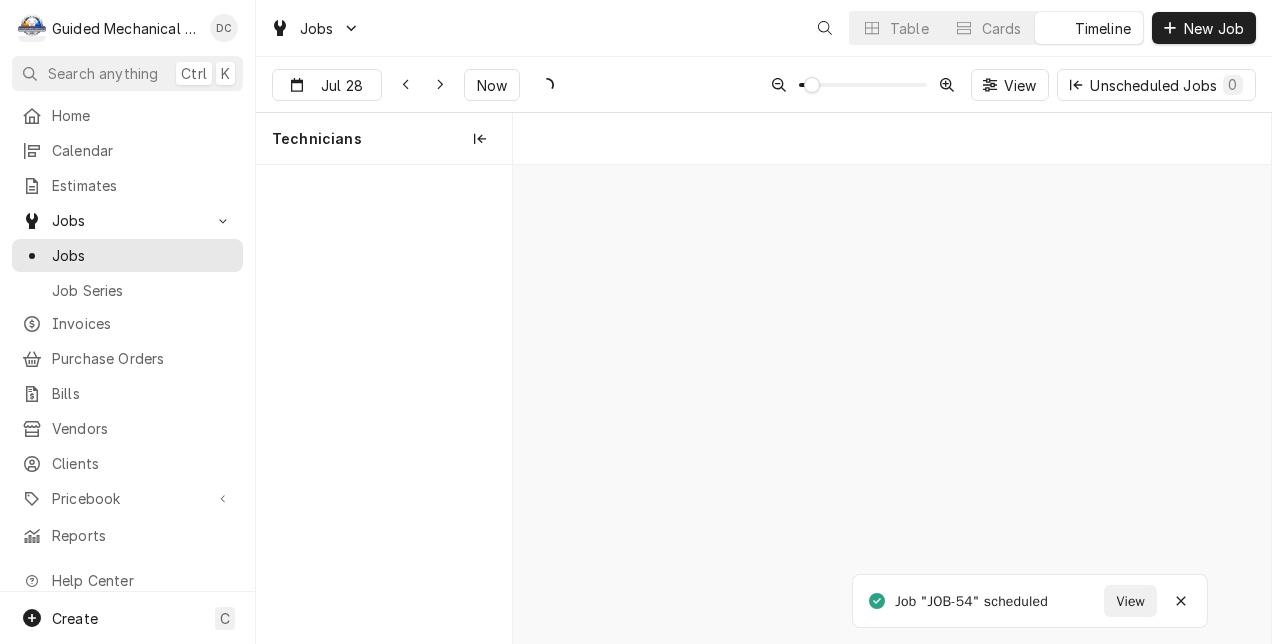 scroll, scrollTop: 0, scrollLeft: 0, axis: both 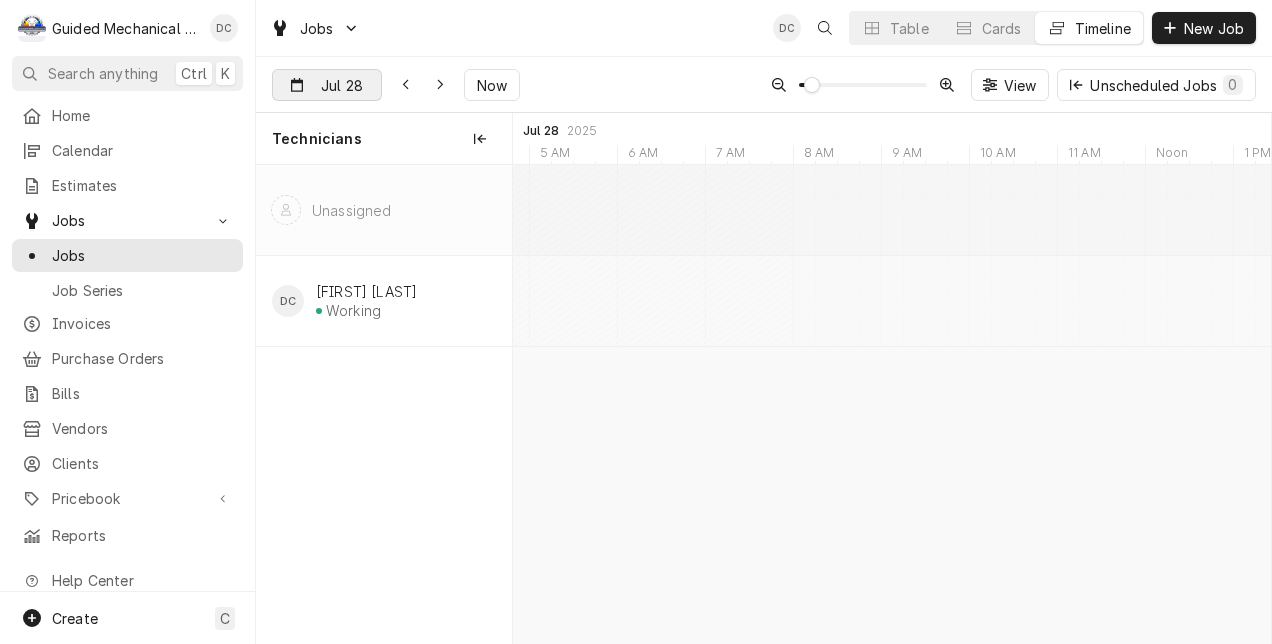 click on "Jul 28" at bounding box center [313, 89] 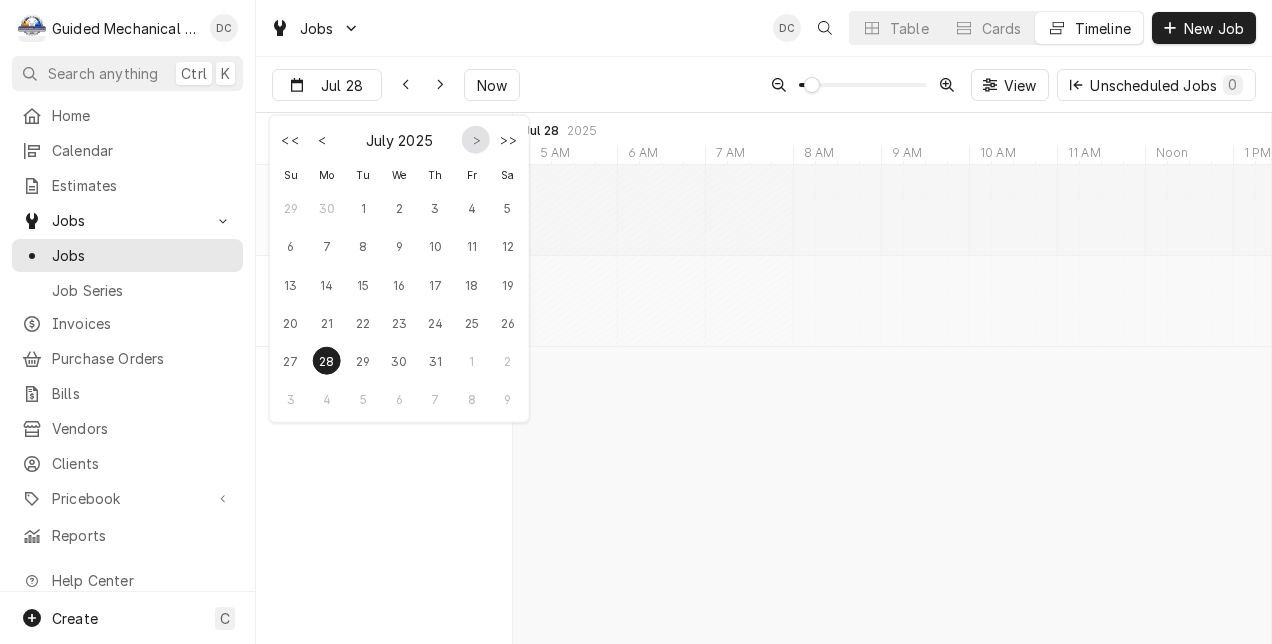 click on "Go to next month" at bounding box center [476, 140] 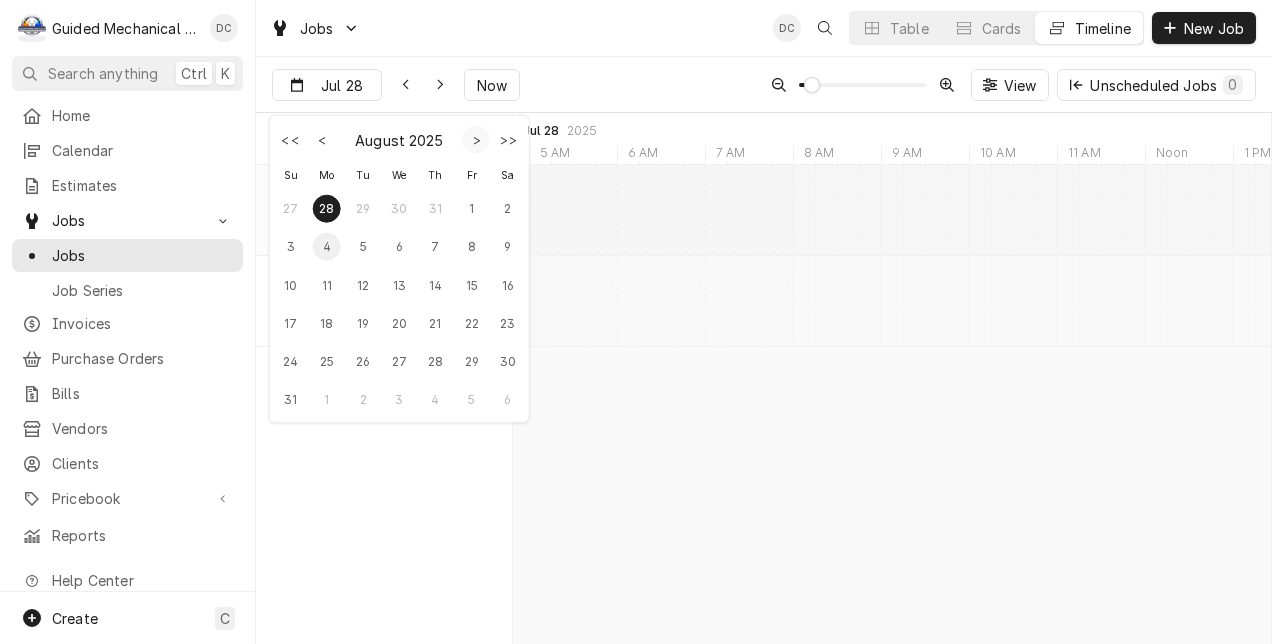 click on "4" at bounding box center [327, 246] 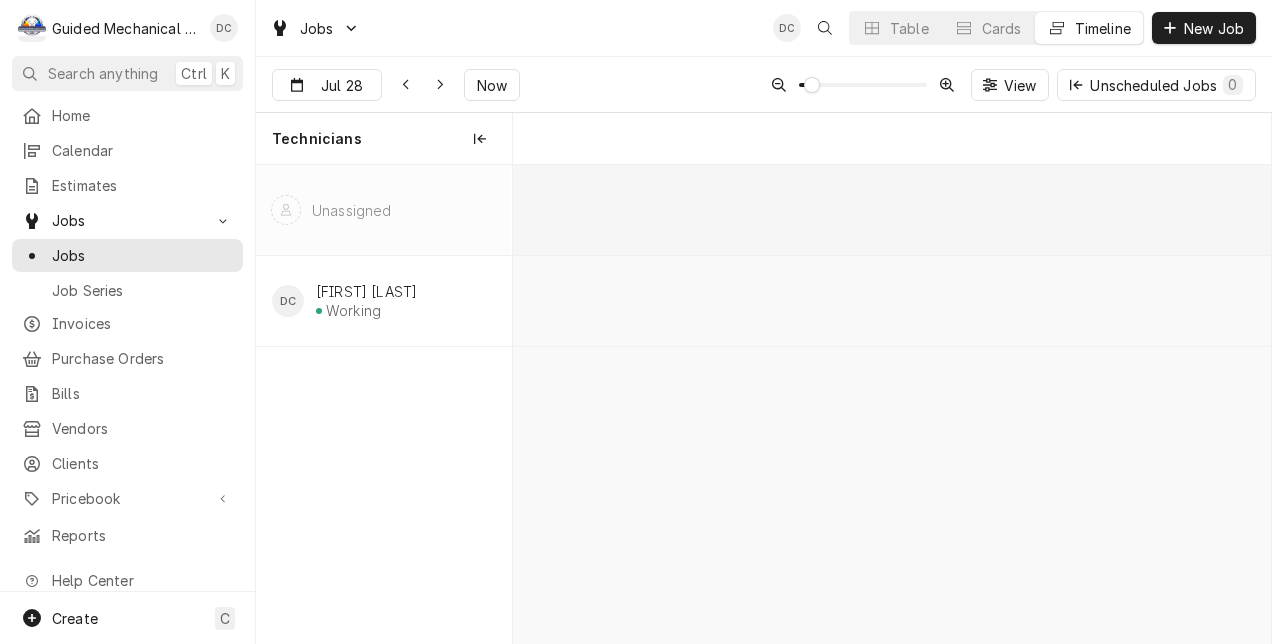 scroll, scrollTop: 0, scrollLeft: 26588, axis: horizontal 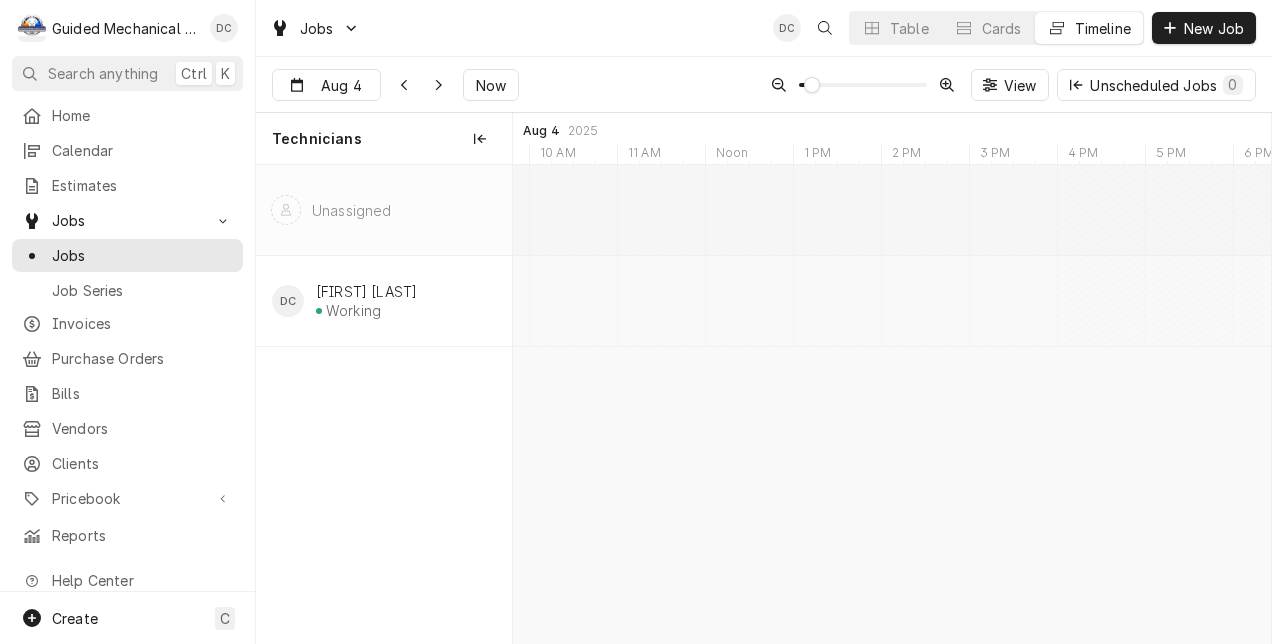 drag, startPoint x: 1244, startPoint y: 636, endPoint x: 1205, endPoint y: 638, distance: 39.051247 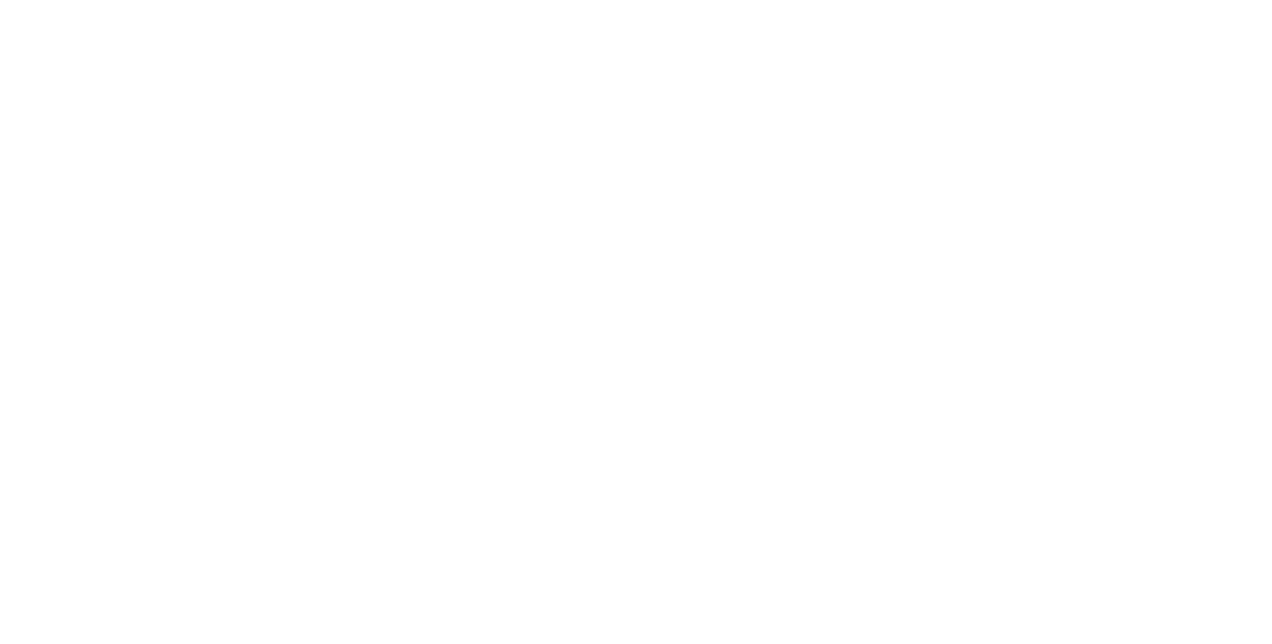 scroll, scrollTop: 0, scrollLeft: 0, axis: both 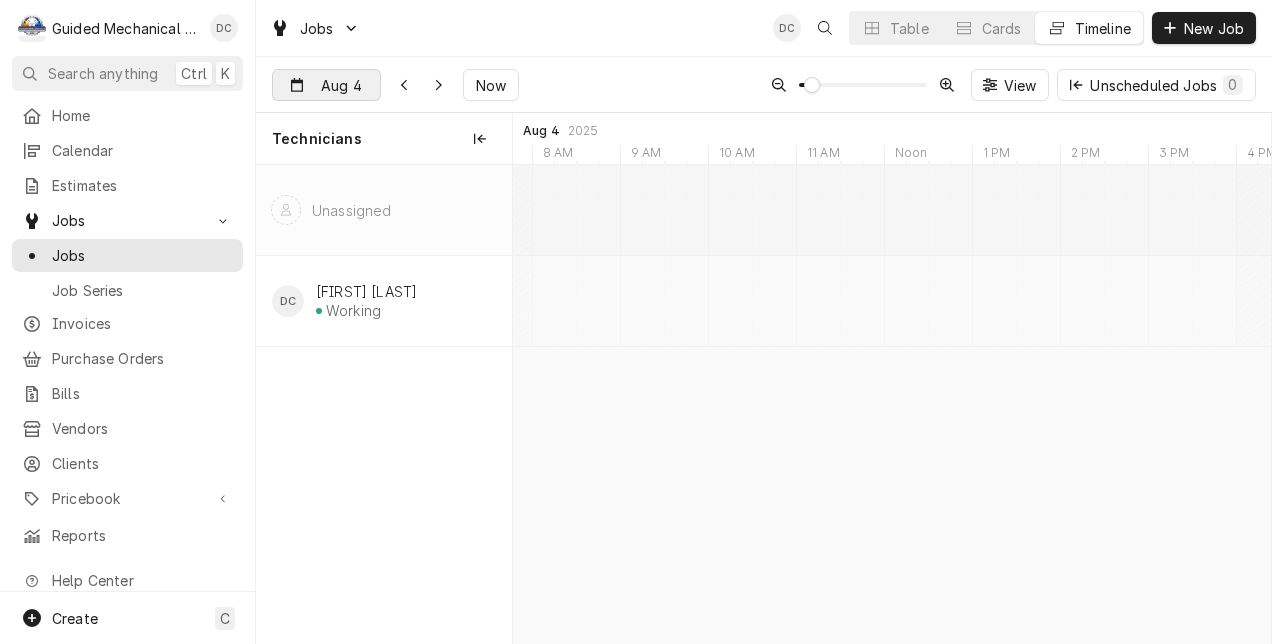 click at bounding box center (366, 86) 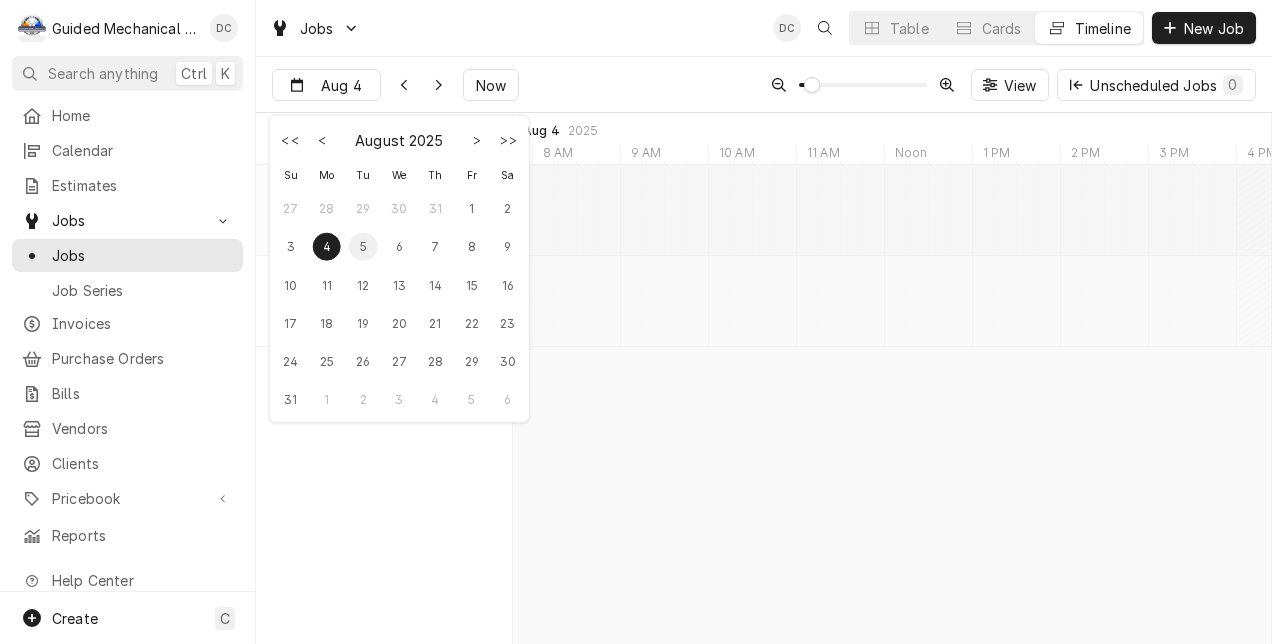 click on "5" at bounding box center [363, 246] 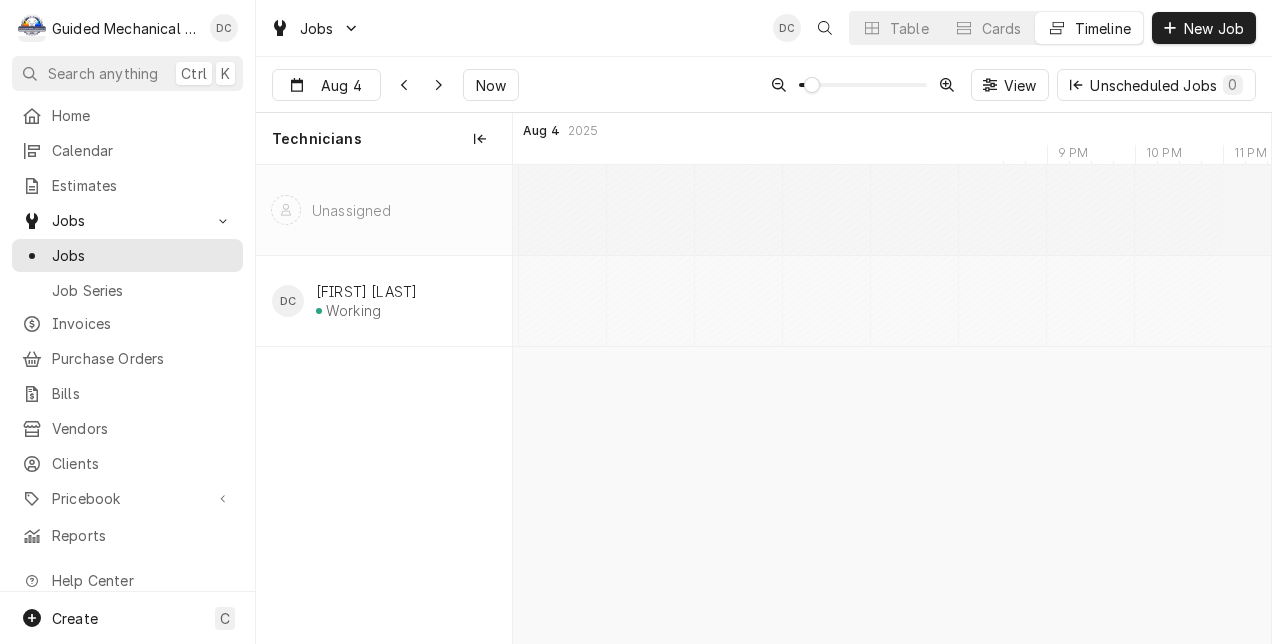 scroll, scrollTop: 0, scrollLeft: 16525, axis: horizontal 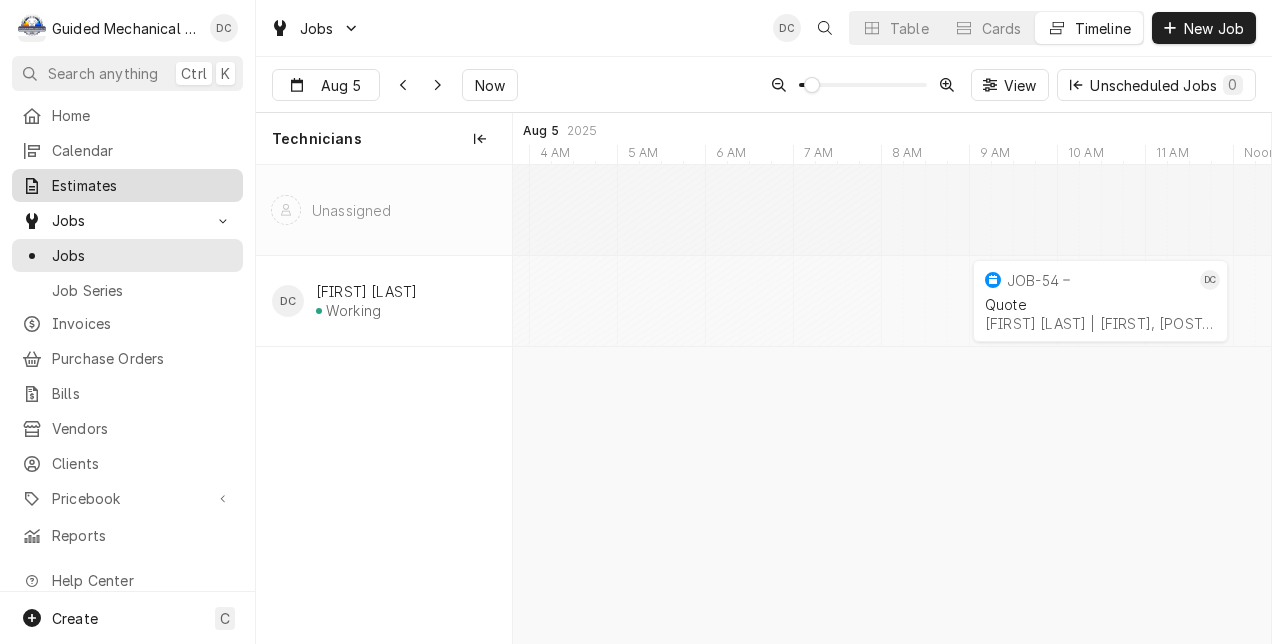 click on "Estimates" at bounding box center (142, 185) 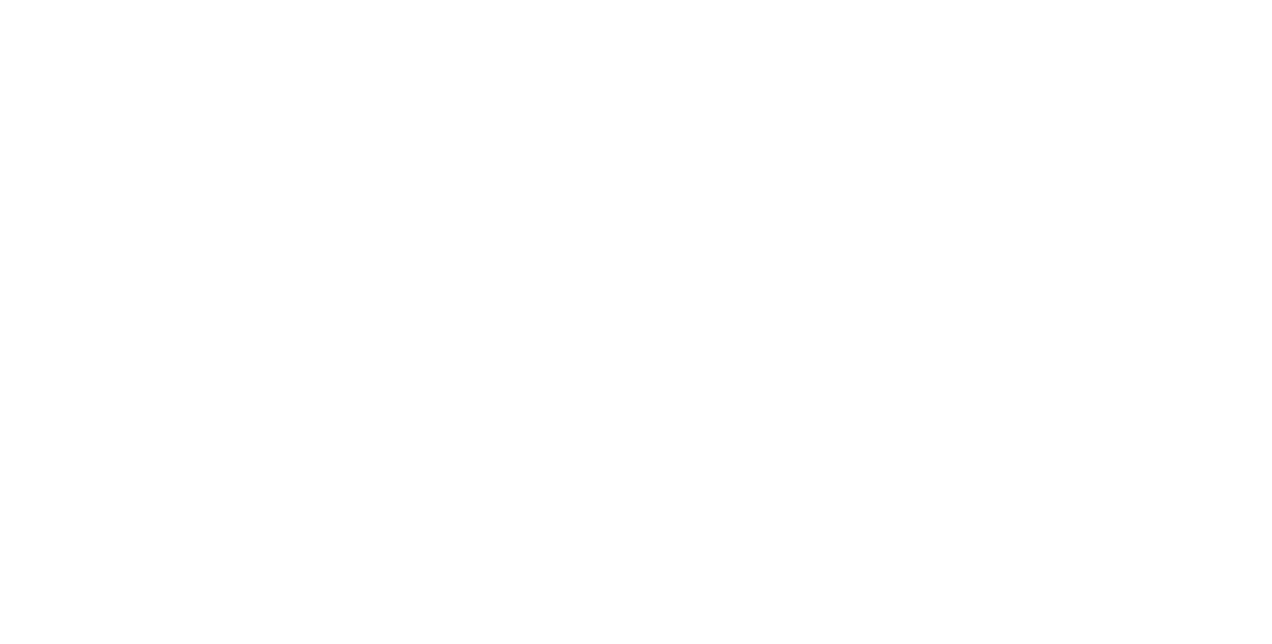 scroll, scrollTop: 0, scrollLeft: 0, axis: both 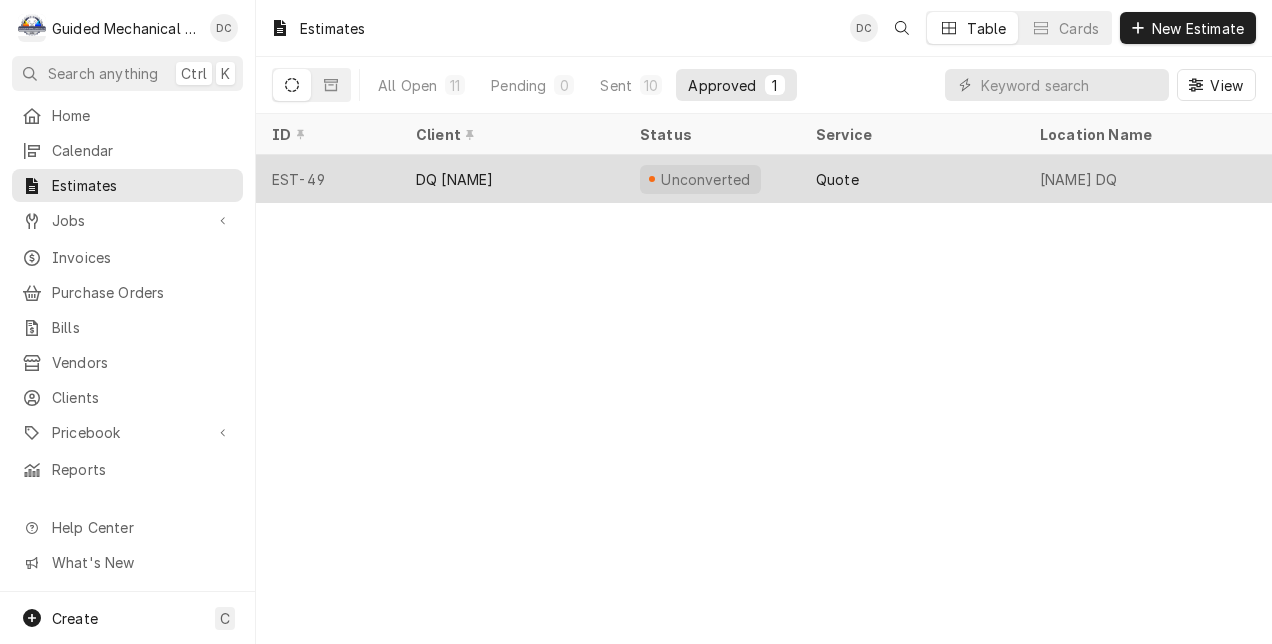 click on "DQ [NAME]" at bounding box center [454, 179] 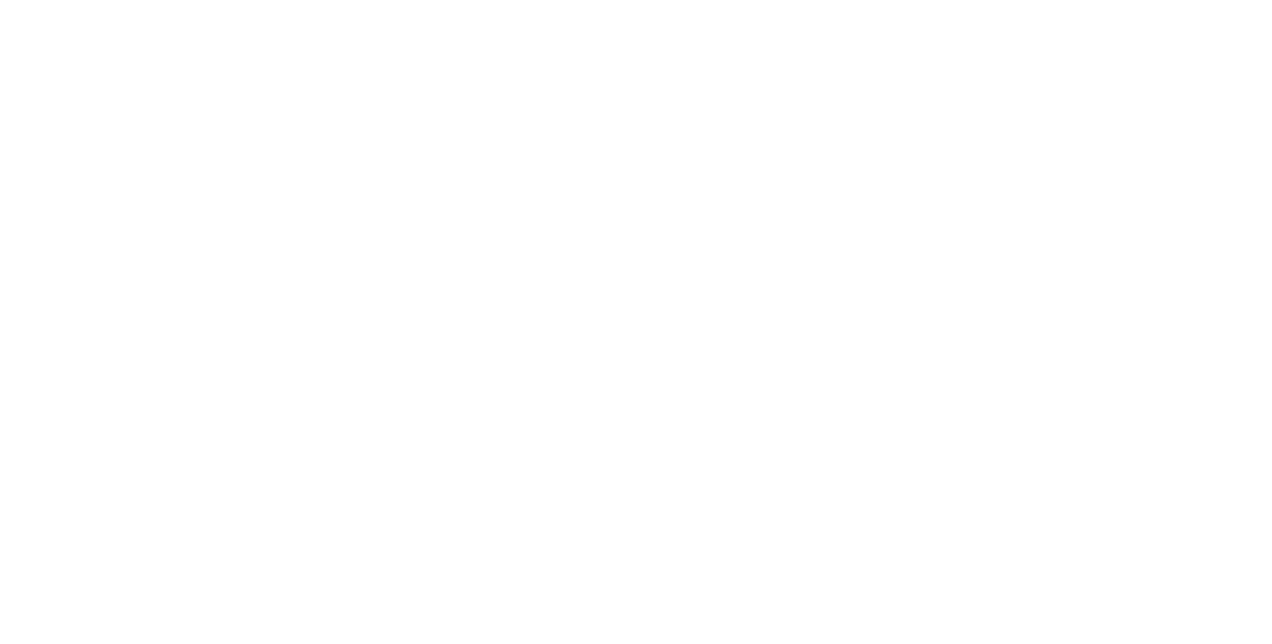 scroll, scrollTop: 0, scrollLeft: 0, axis: both 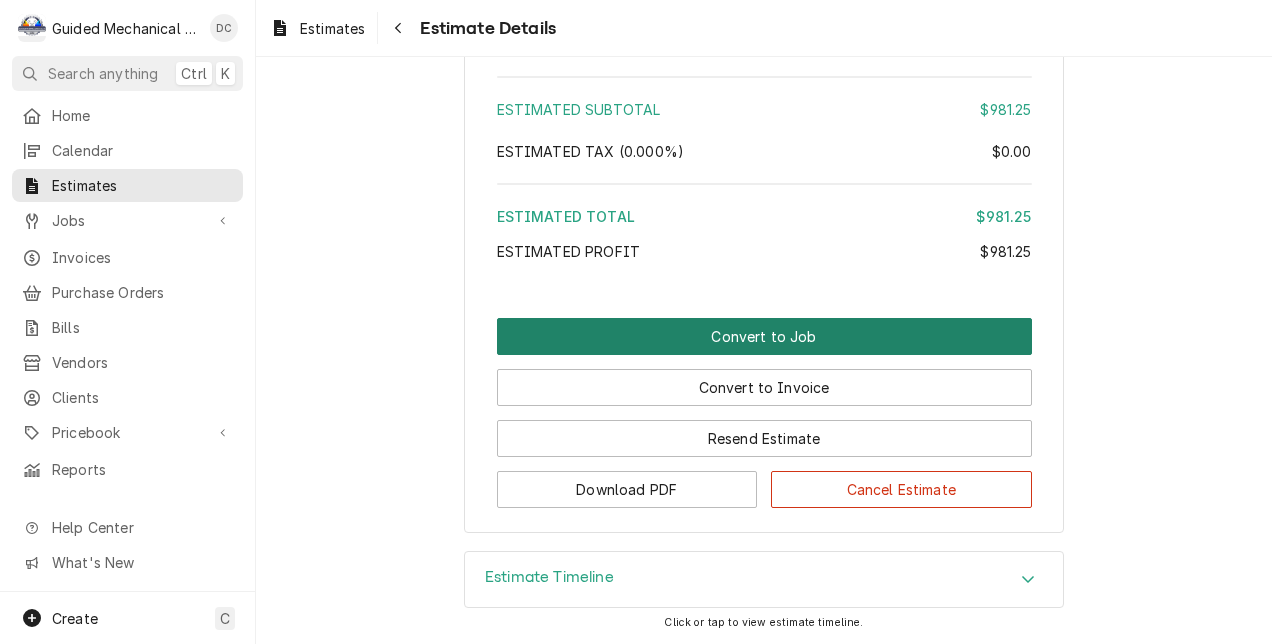 click on "Convert to Job" at bounding box center [764, 336] 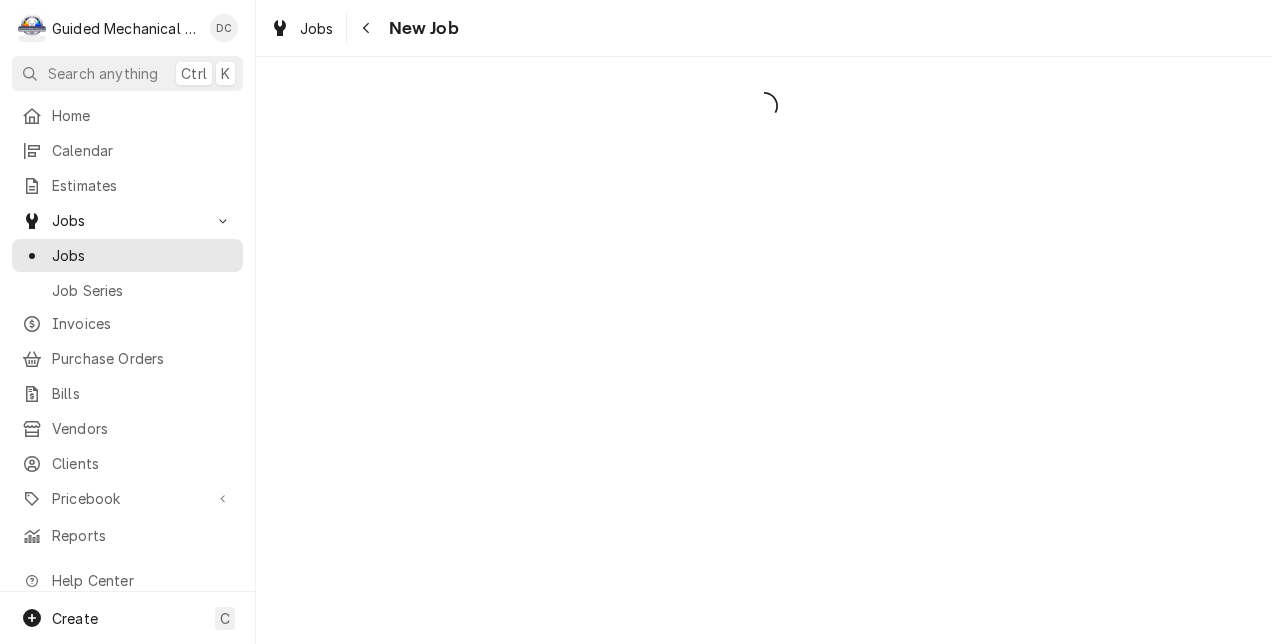 scroll, scrollTop: 0, scrollLeft: 0, axis: both 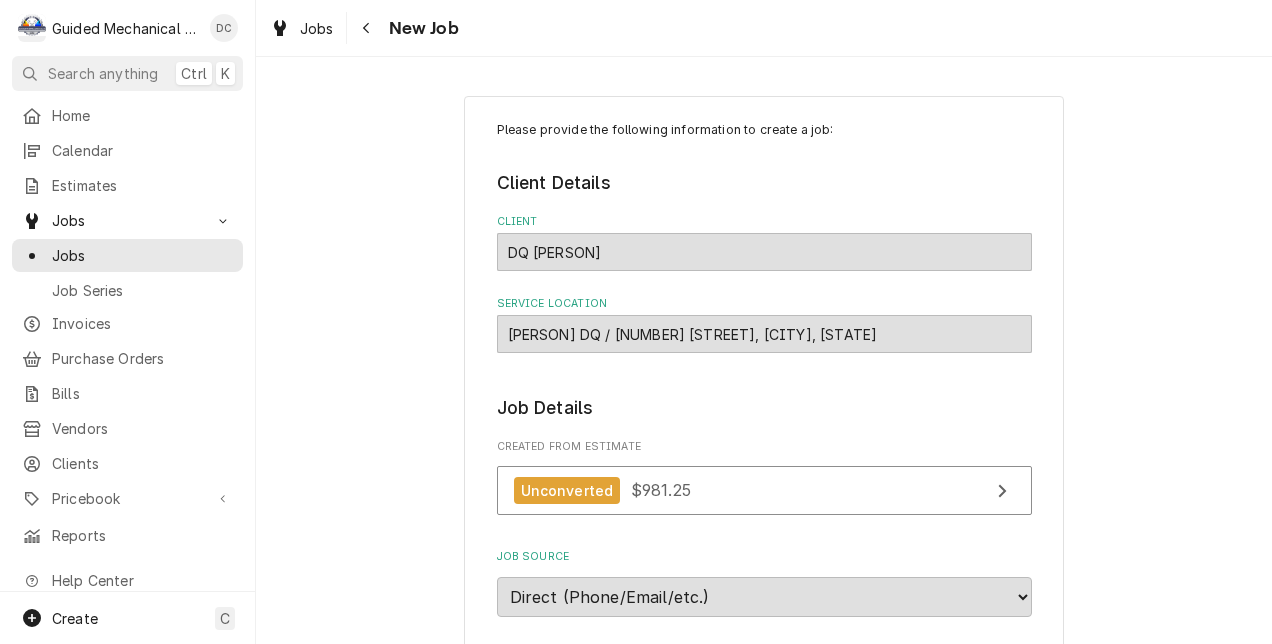 type on "x" 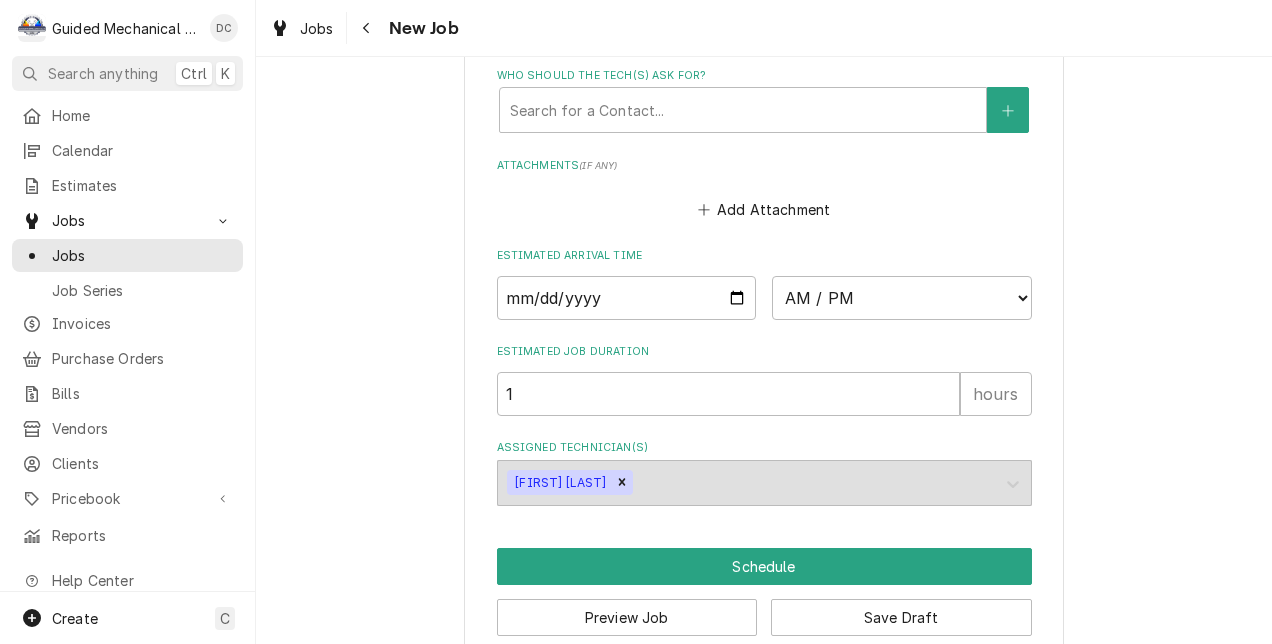scroll, scrollTop: 1500, scrollLeft: 0, axis: vertical 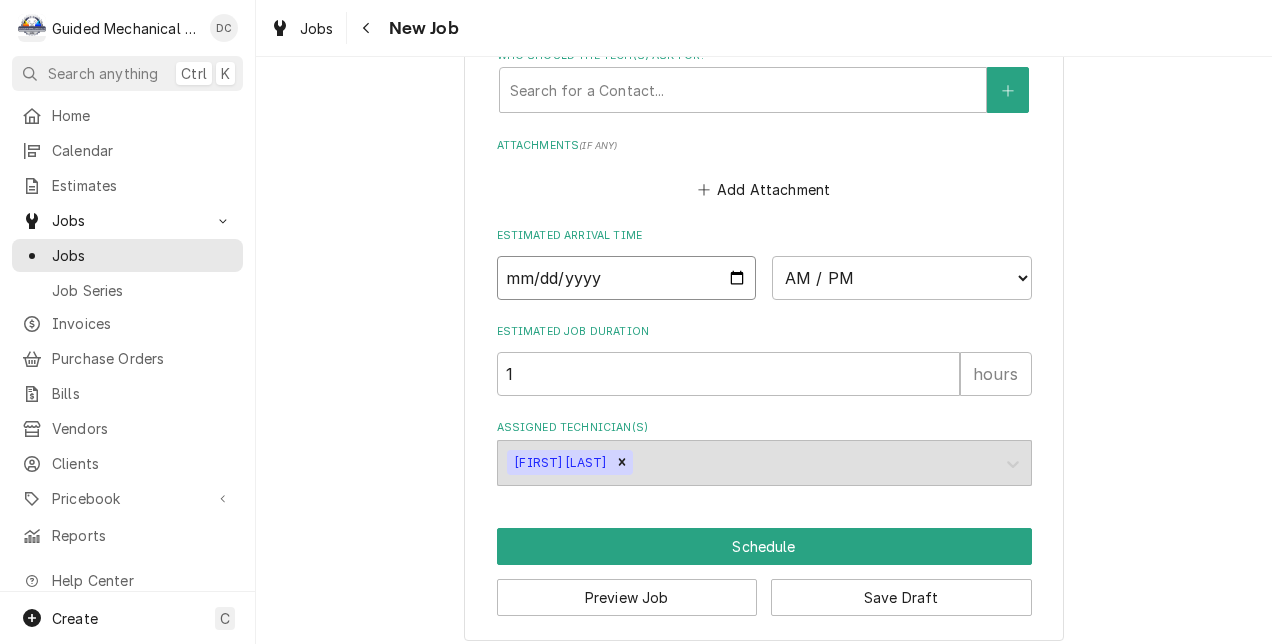 click at bounding box center (627, 278) 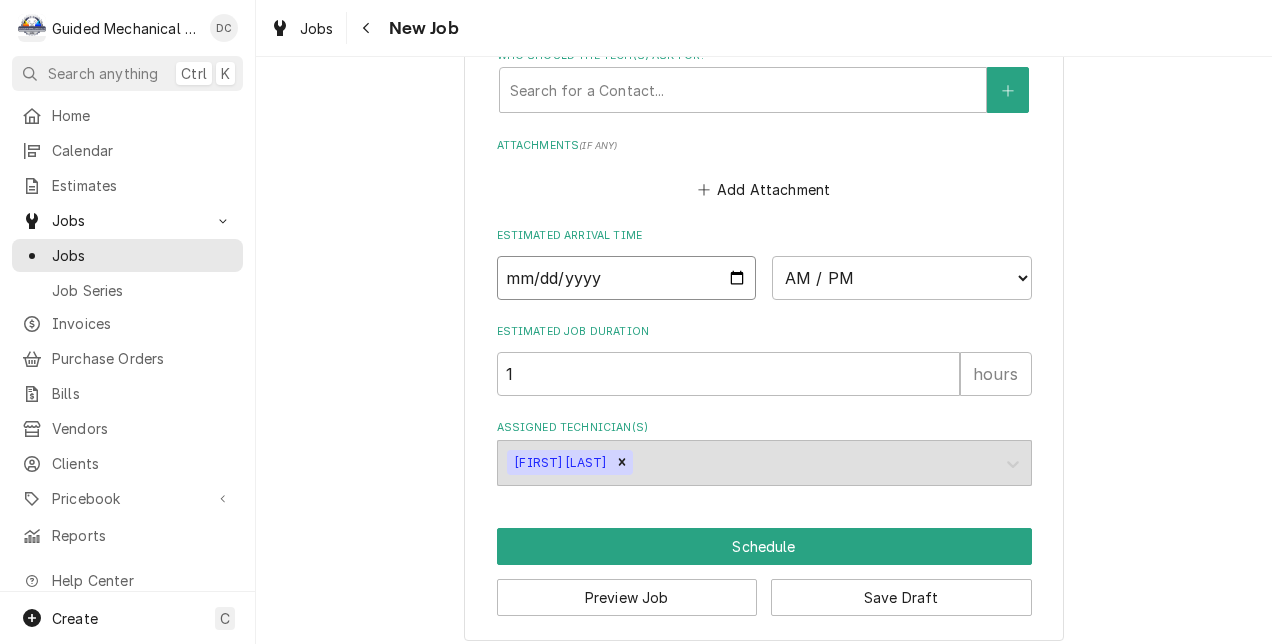 type on "2025-08-05" 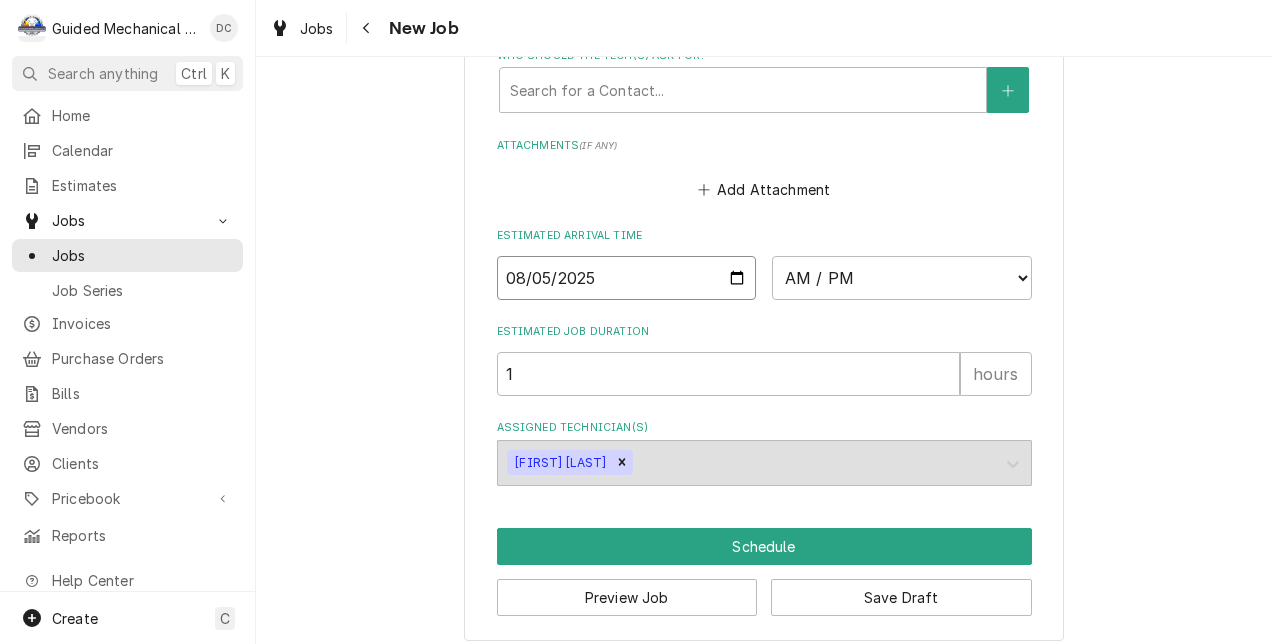 type on "x" 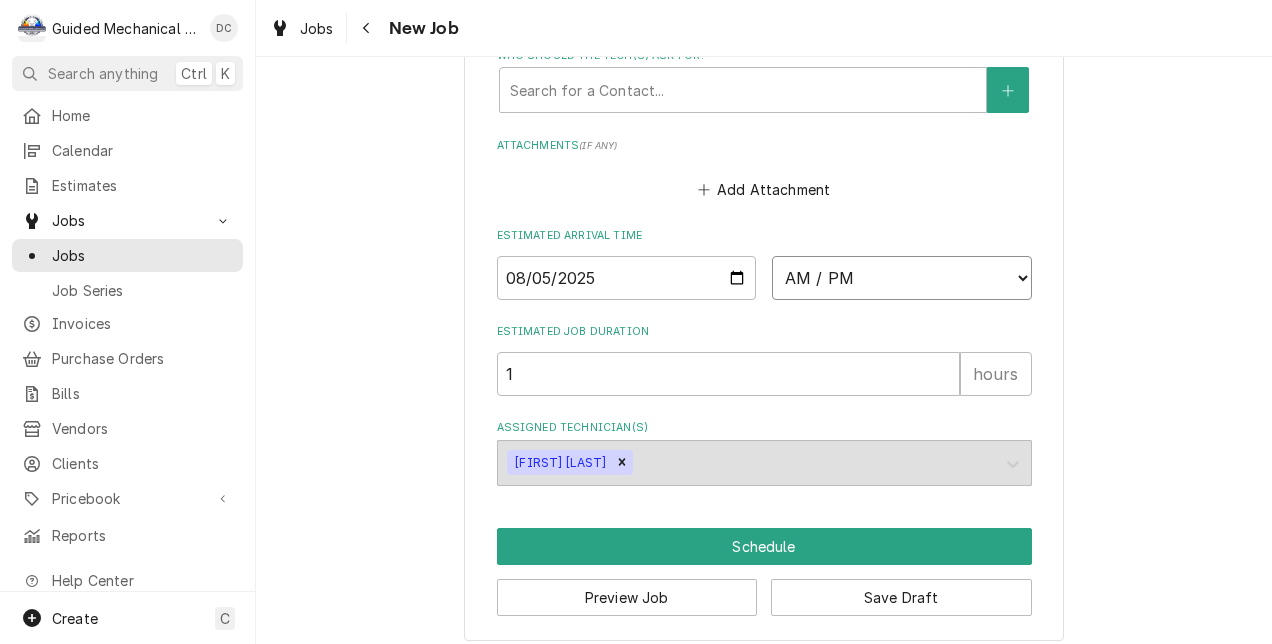 click on "AM / PM 6:00 AM 6:15 AM 6:30 AM 6:45 AM 7:00 AM 7:15 AM 7:30 AM 7:45 AM 8:00 AM 8:15 AM 8:30 AM 8:45 AM 9:00 AM 9:15 AM 9:30 AM 9:45 AM 10:00 AM 10:15 AM 10:30 AM 10:45 AM 11:00 AM 11:15 AM 11:30 AM 11:45 AM 12:00 PM 12:15 PM 12:30 PM 12:45 PM 1:00 PM 1:15 PM 1:30 PM 1:45 PM 2:00 PM 2:15 PM 2:30 PM 2:45 PM 3:00 PM 3:15 PM 3:30 PM 3:45 PM 4:00 PM 4:15 PM 4:30 PM 4:45 PM 5:00 PM 5:15 PM 5:30 PM 5:45 PM 6:00 PM 6:15 PM 6:30 PM 6:45 PM 7:00 PM 7:15 PM 7:30 PM 7:45 PM 8:00 PM 8:15 PM 8:30 PM 8:45 PM 9:00 PM 9:15 PM 9:30 PM 9:45 PM 10:00 PM 10:15 PM 10:30 PM 10:45 PM 11:00 PM 11:15 PM 11:30 PM 11:45 PM 12:00 AM 12:15 AM 12:30 AM 12:45 AM 1:00 AM 1:15 AM 1:30 AM 1:45 AM 2:00 AM 2:15 AM 2:30 AM 2:45 AM 3:00 AM 3:15 AM 3:30 AM 3:45 AM 4:00 AM 4:15 AM 4:30 AM 4:45 AM 5:00 AM 5:15 AM 5:30 AM 5:45 AM" at bounding box center [902, 278] 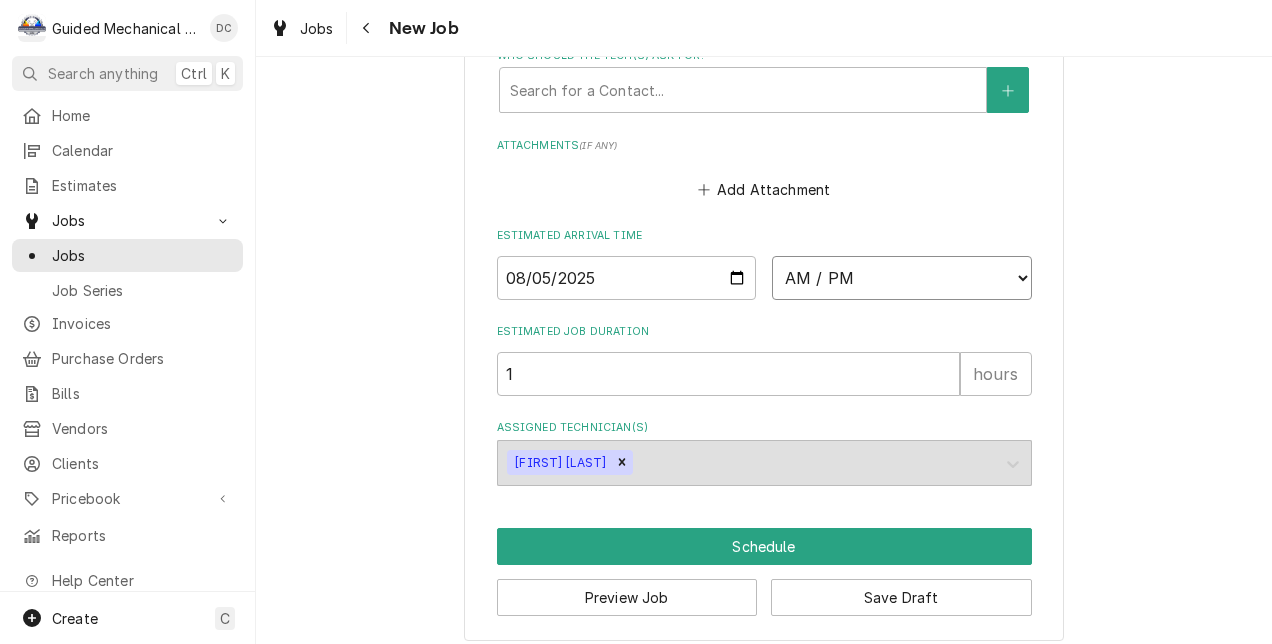 select on "09:00:00" 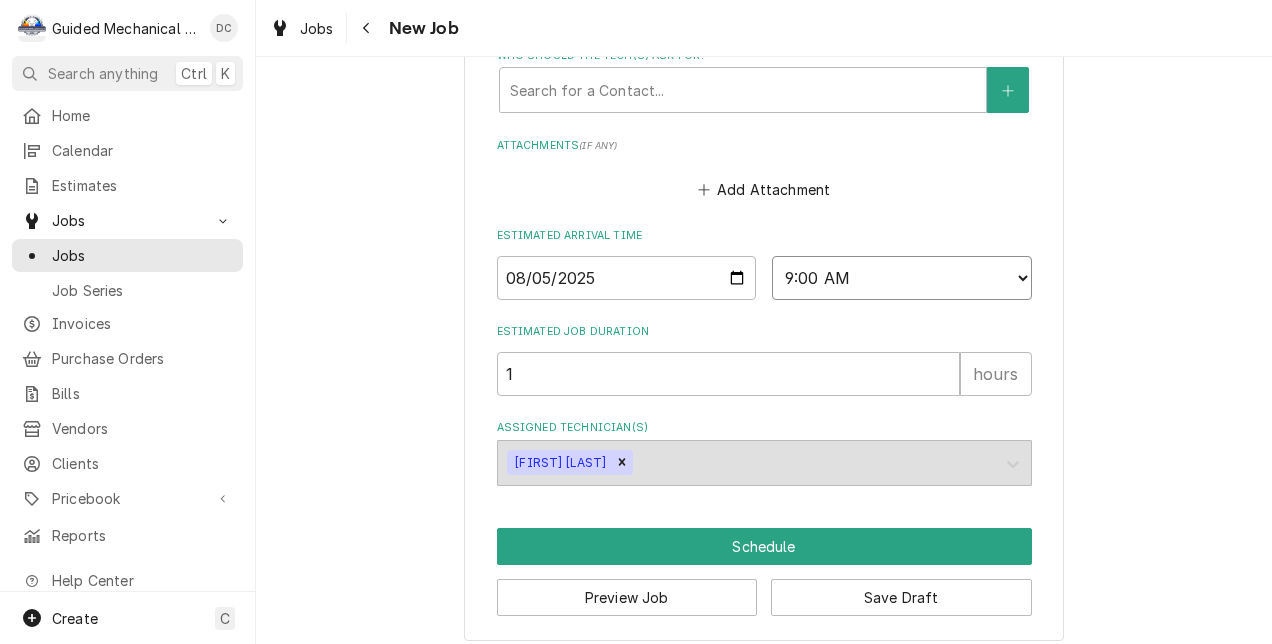 click on "AM / PM 6:00 AM 6:15 AM 6:30 AM 6:45 AM 7:00 AM 7:15 AM 7:30 AM 7:45 AM 8:00 AM 8:15 AM 8:30 AM 8:45 AM 9:00 AM 9:15 AM 9:30 AM 9:45 AM 10:00 AM 10:15 AM 10:30 AM 10:45 AM 11:00 AM 11:15 AM 11:30 AM 11:45 AM 12:00 PM 12:15 PM 12:30 PM 12:45 PM 1:00 PM 1:15 PM 1:30 PM 1:45 PM 2:00 PM 2:15 PM 2:30 PM 2:45 PM 3:00 PM 3:15 PM 3:30 PM 3:45 PM 4:00 PM 4:15 PM 4:30 PM 4:45 PM 5:00 PM 5:15 PM 5:30 PM 5:45 PM 6:00 PM 6:15 PM 6:30 PM 6:45 PM 7:00 PM 7:15 PM 7:30 PM 7:45 PM 8:00 PM 8:15 PM 8:30 PM 8:45 PM 9:00 PM 9:15 PM 9:30 PM 9:45 PM 10:00 PM 10:15 PM 10:30 PM 10:45 PM 11:00 PM 11:15 PM 11:30 PM 11:45 PM 12:00 AM 12:15 AM 12:30 AM 12:45 AM 1:00 AM 1:15 AM 1:30 AM 1:45 AM 2:00 AM 2:15 AM 2:30 AM 2:45 AM 3:00 AM 3:15 AM 3:30 AM 3:45 AM 4:00 AM 4:15 AM 4:30 AM 4:45 AM 5:00 AM 5:15 AM 5:30 AM 5:45 AM" at bounding box center [902, 278] 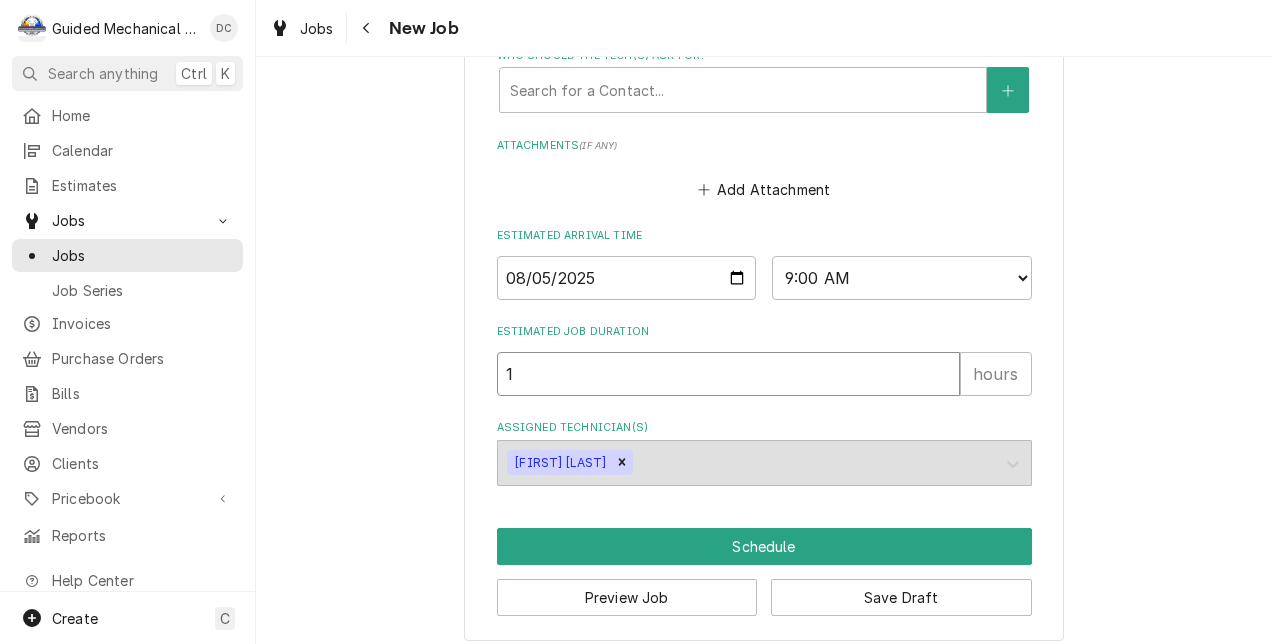 drag, startPoint x: 626, startPoint y: 367, endPoint x: 388, endPoint y: 365, distance: 238.0084 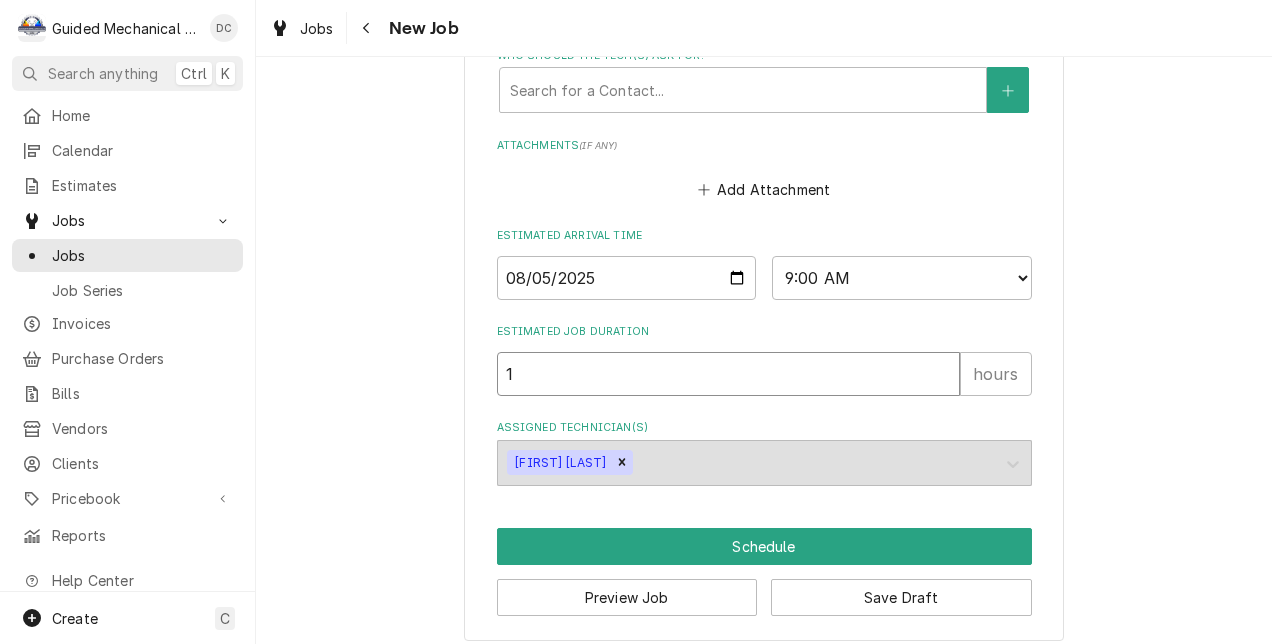type on "x" 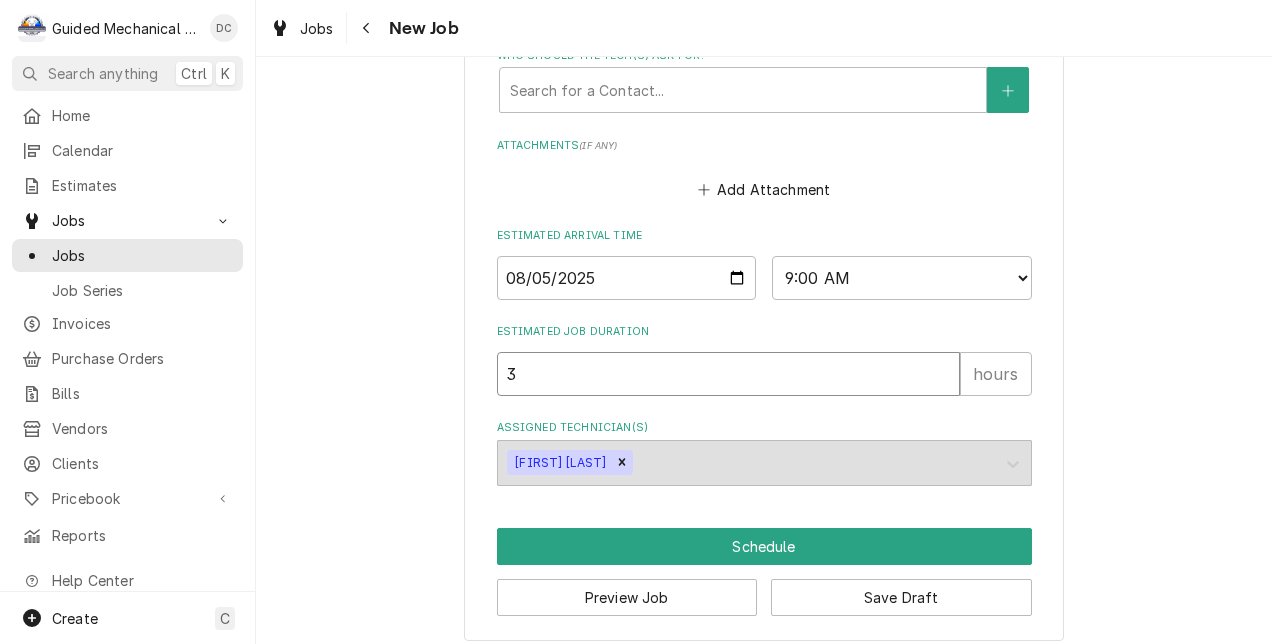 type on "x" 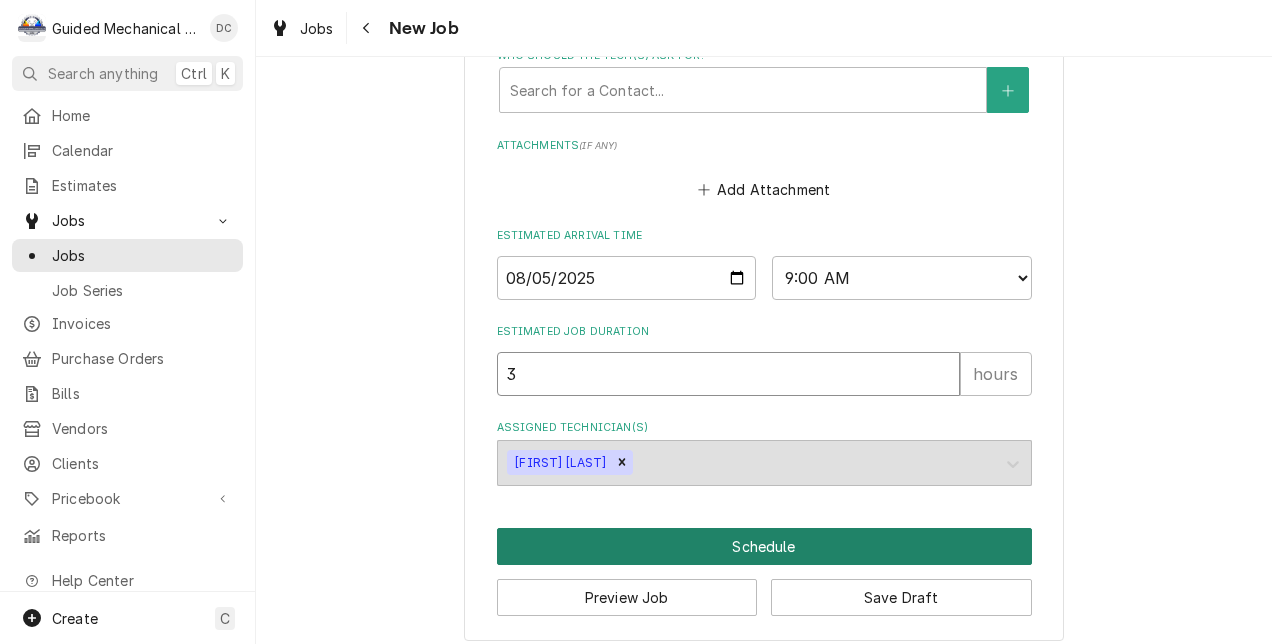 type on "3" 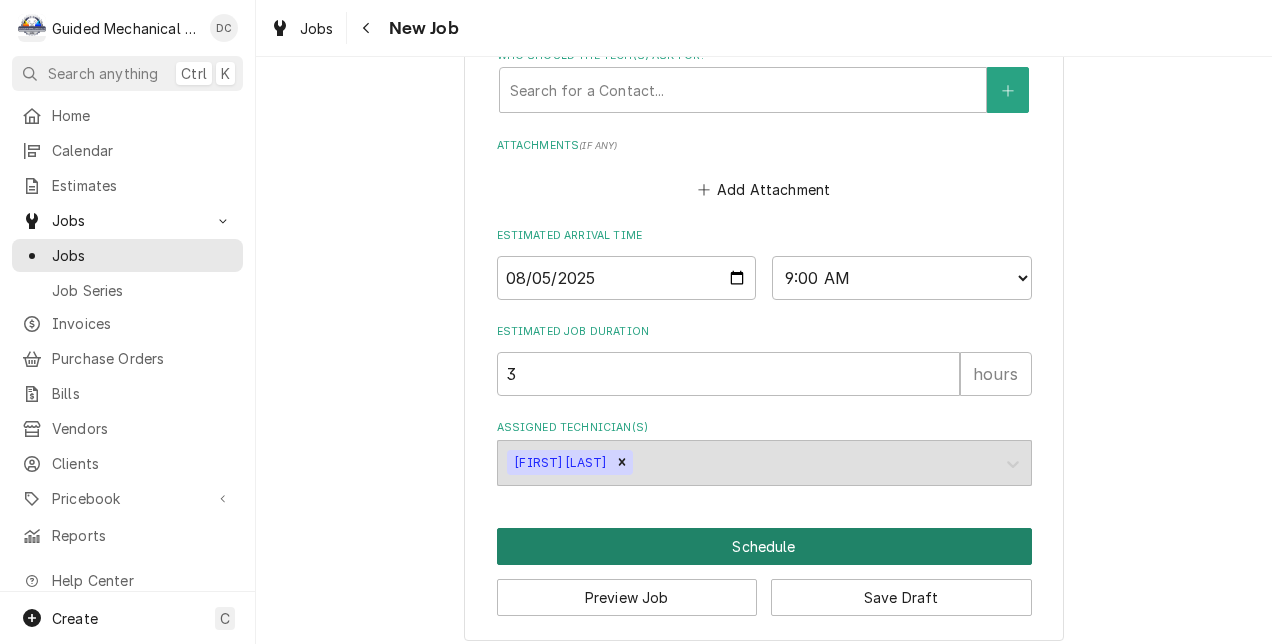 click on "Schedule" at bounding box center (764, 546) 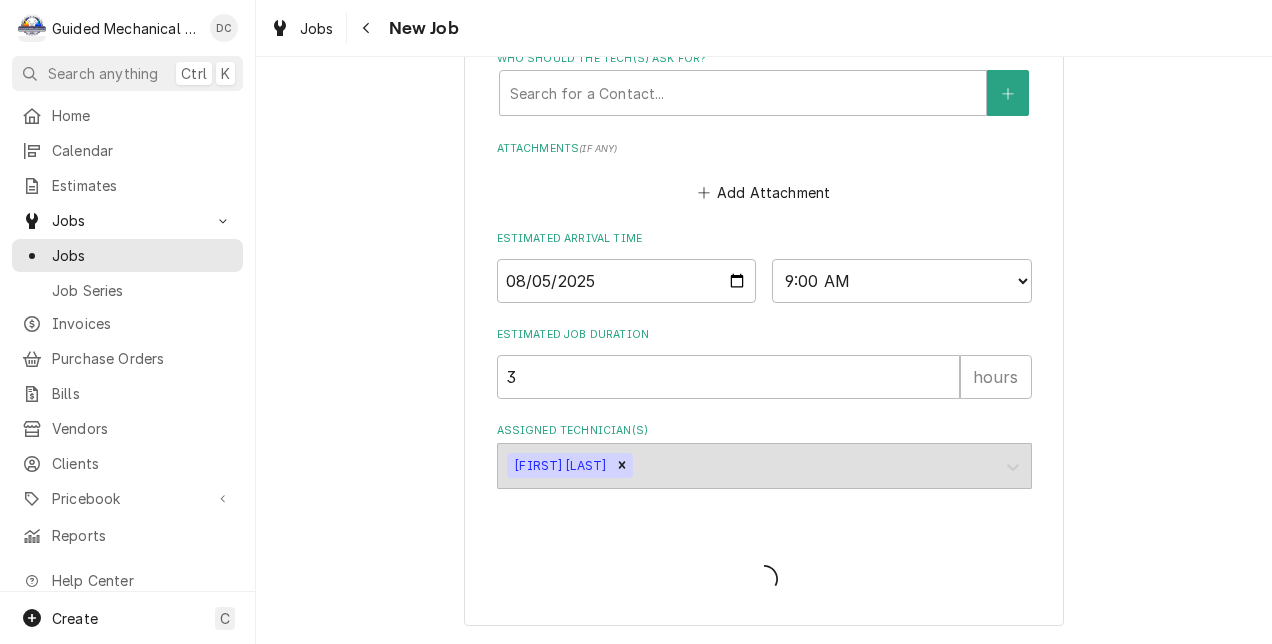 type on "x" 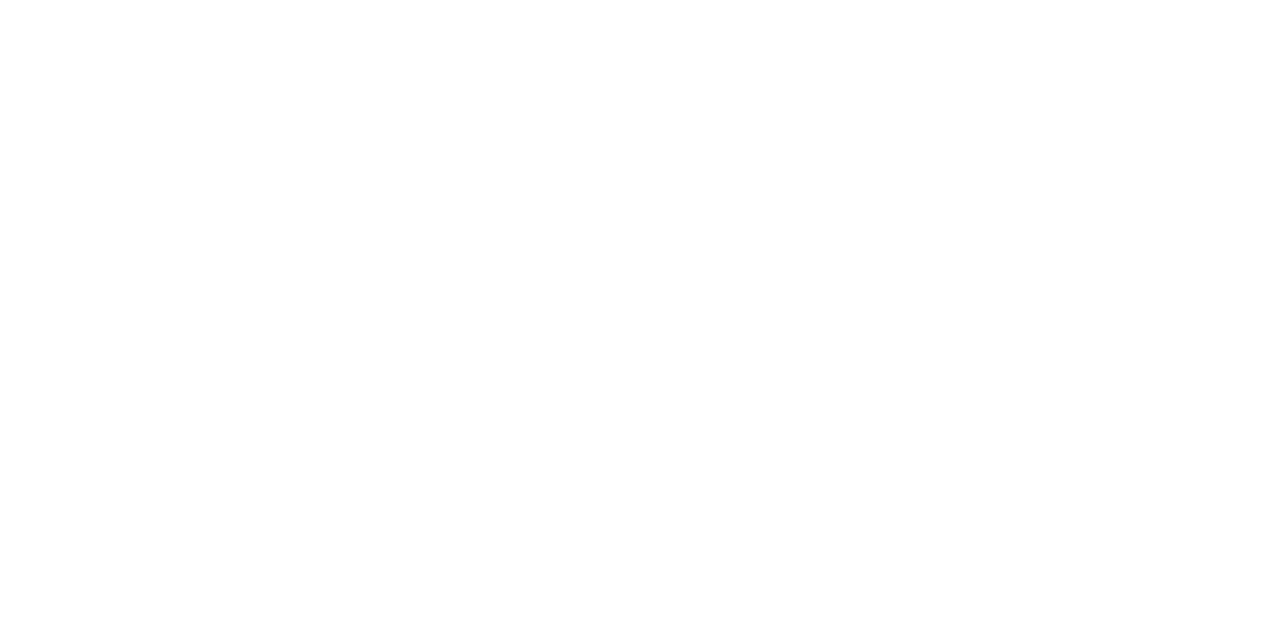 scroll, scrollTop: 0, scrollLeft: 0, axis: both 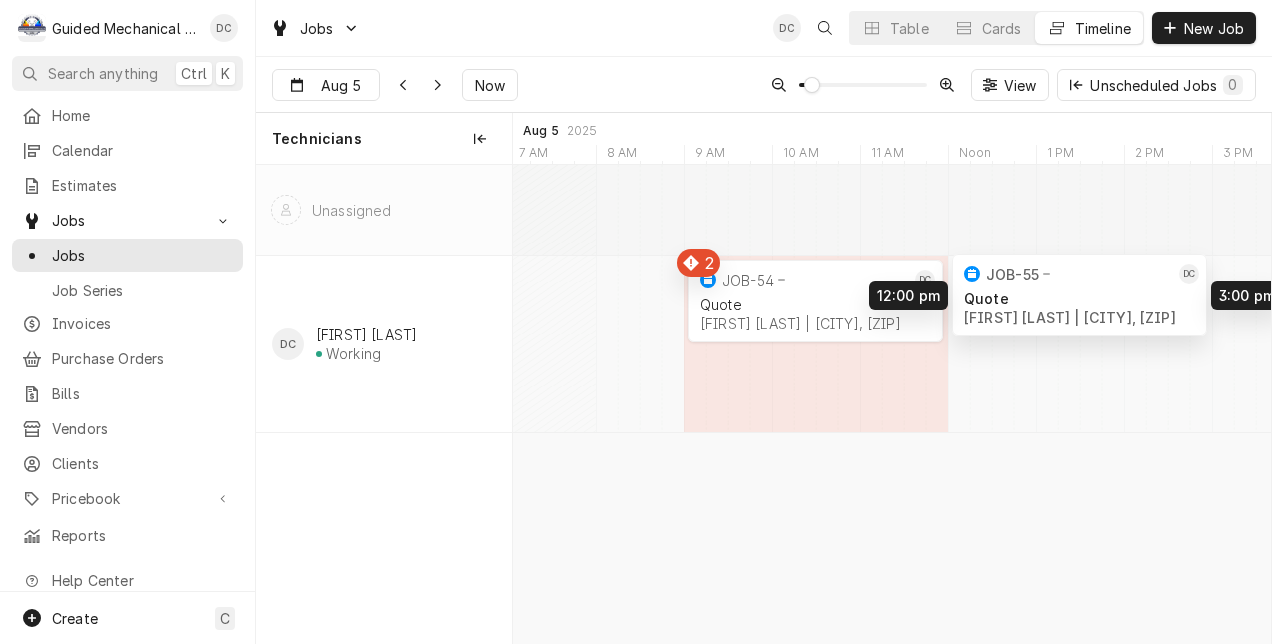 drag, startPoint x: 1044, startPoint y: 374, endPoint x: 1014, endPoint y: 282, distance: 96.76776 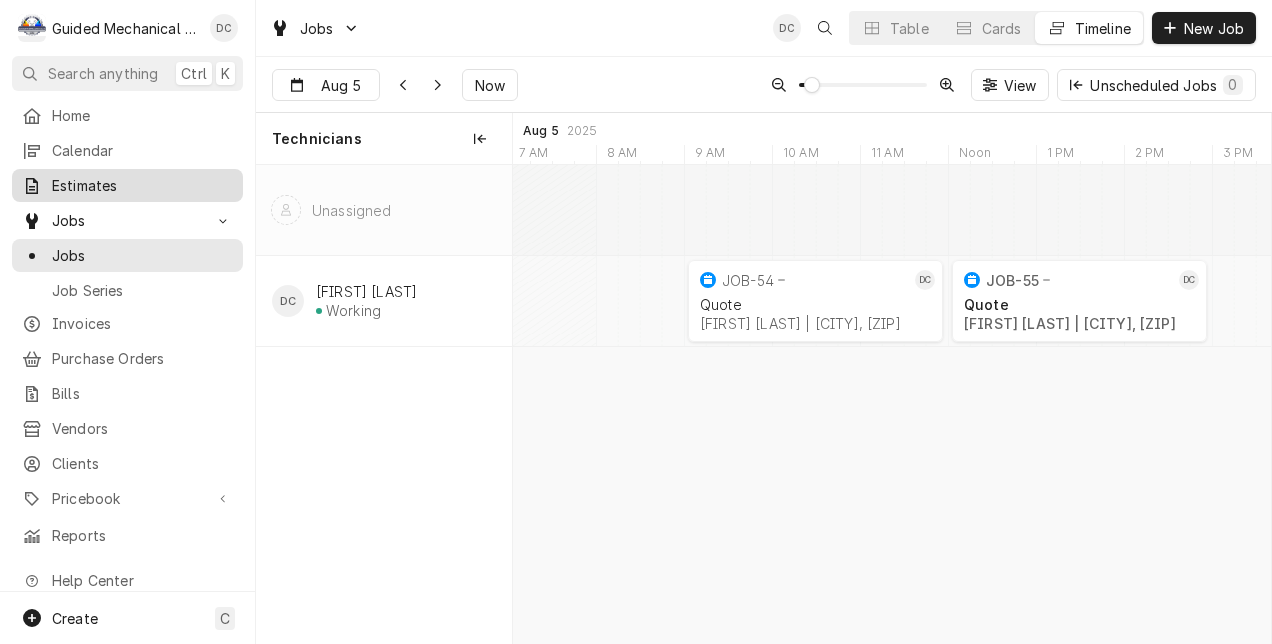 click on "Estimates" at bounding box center (142, 185) 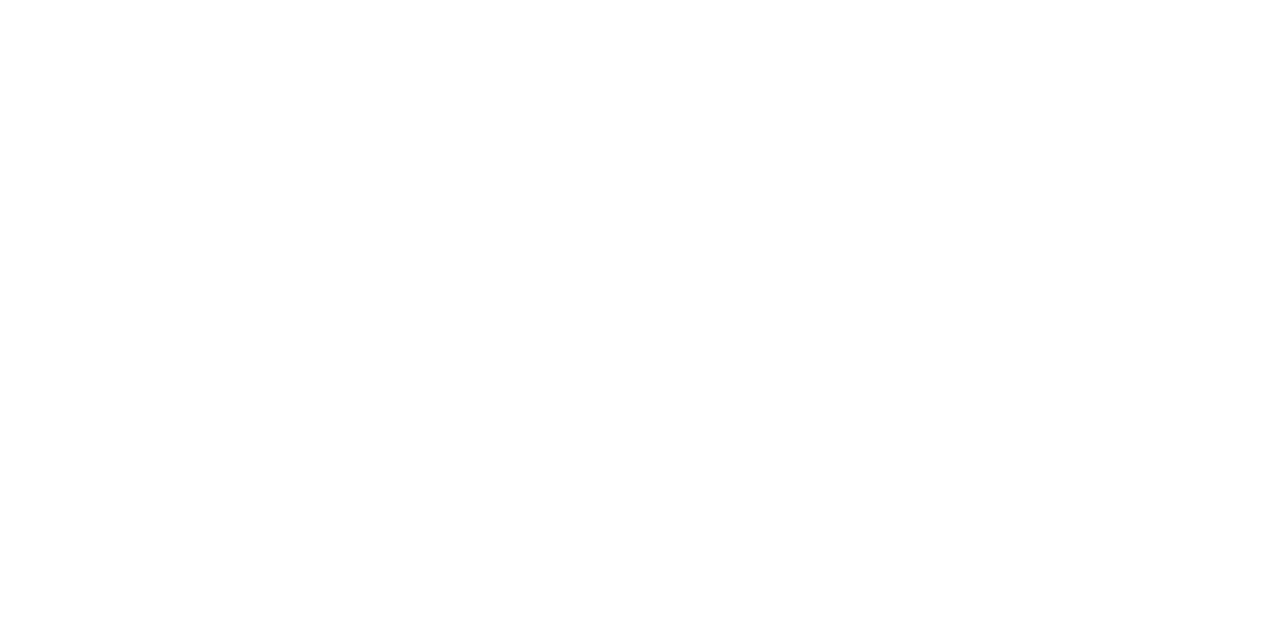 scroll, scrollTop: 0, scrollLeft: 0, axis: both 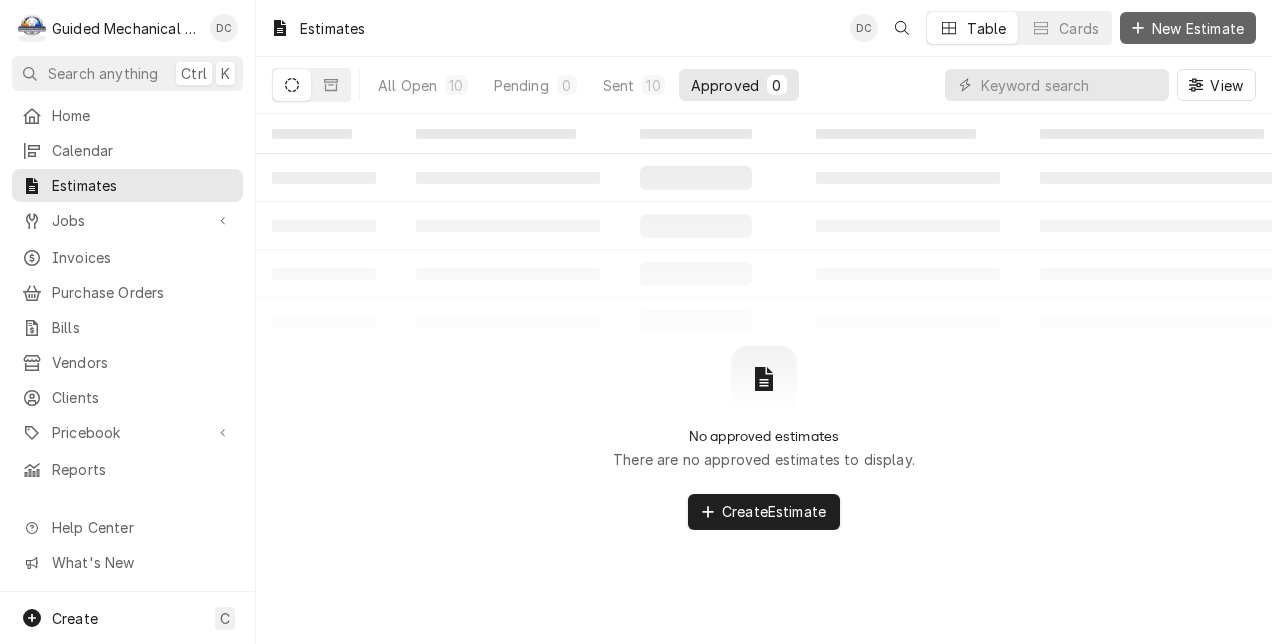 click on "New Estimate" at bounding box center [1198, 28] 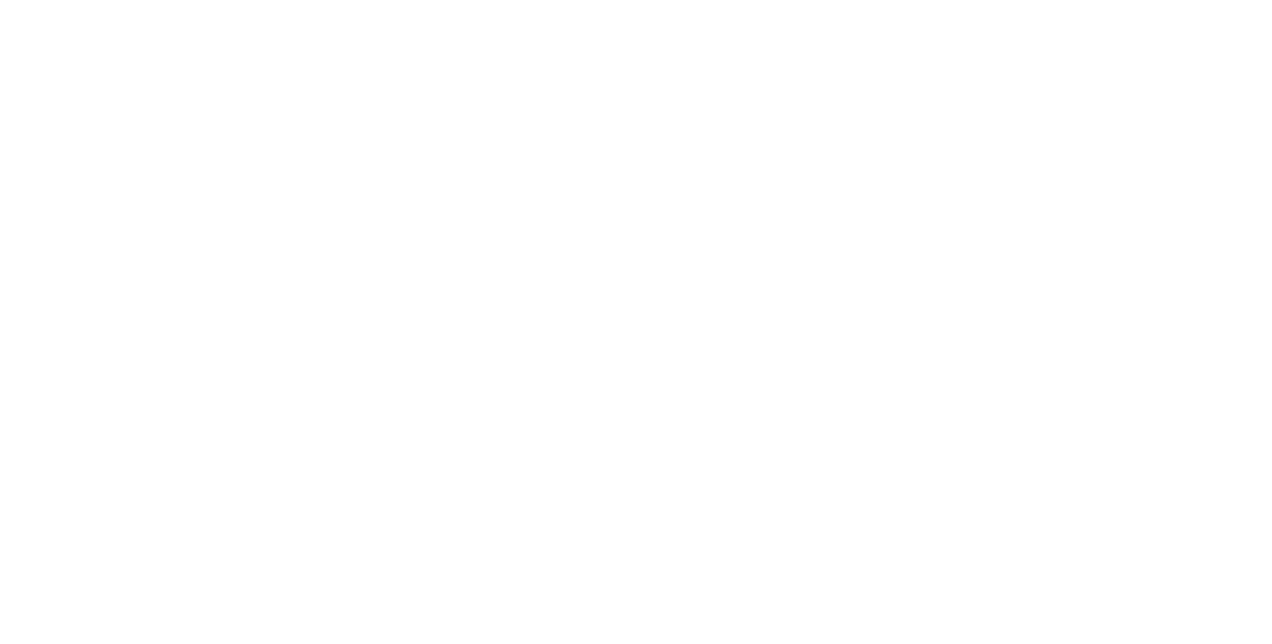 scroll, scrollTop: 0, scrollLeft: 0, axis: both 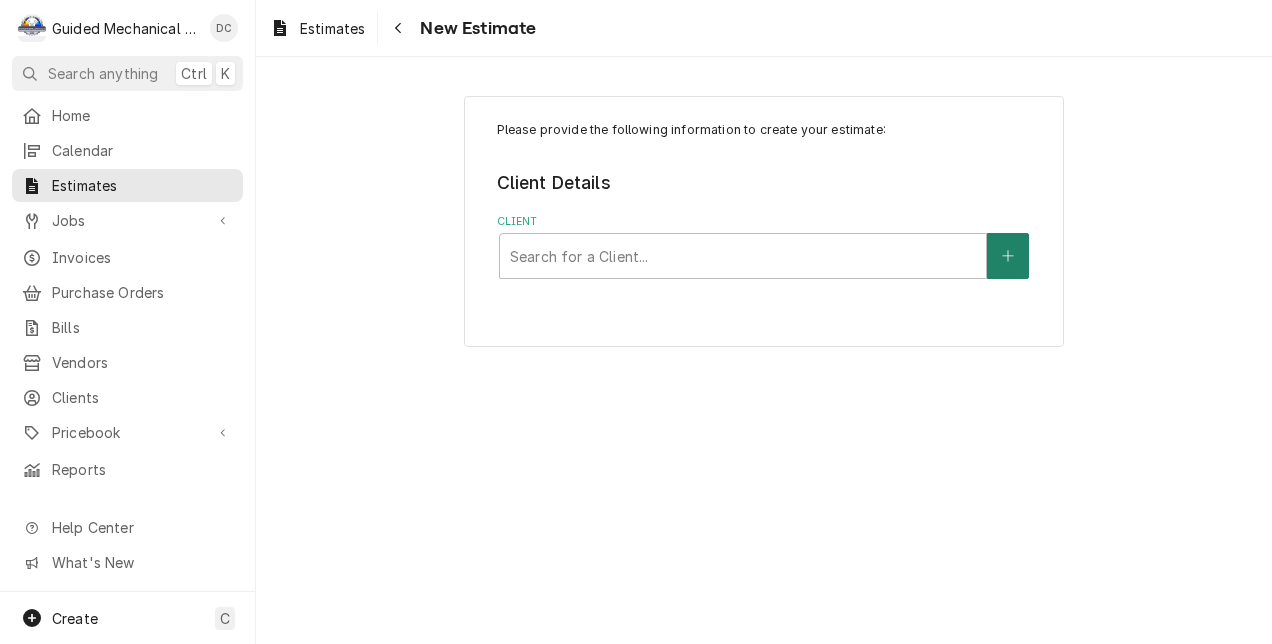 click 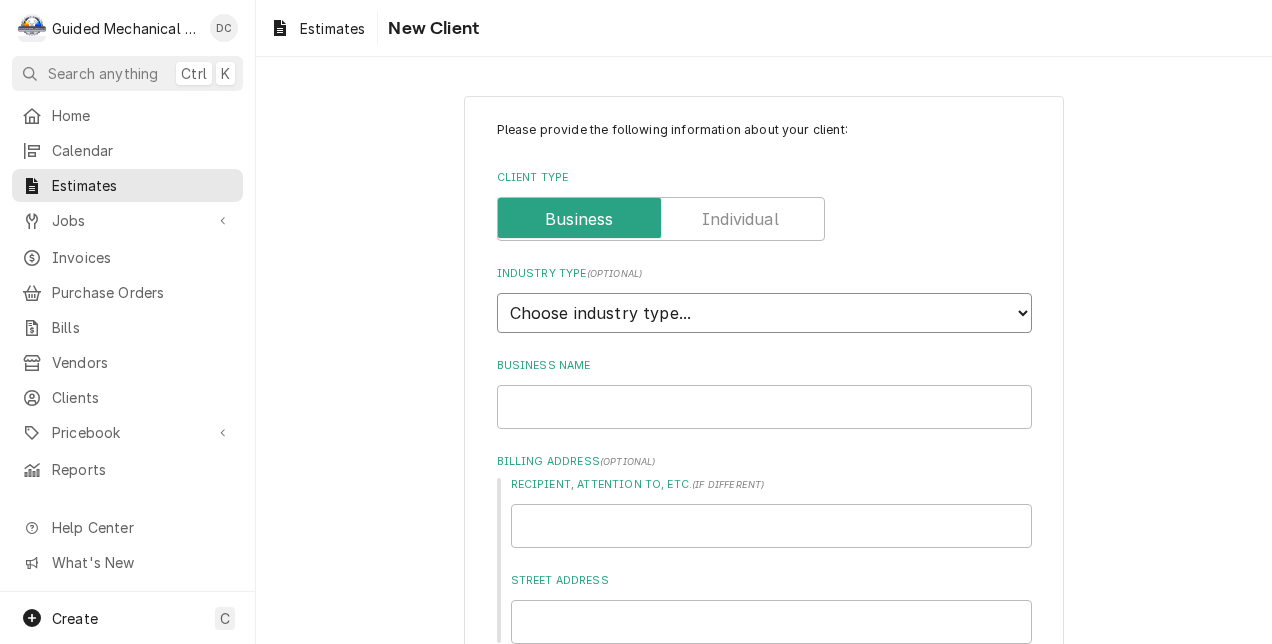 click on "Choose industry type... Residential Commercial Industrial Government" at bounding box center [764, 313] 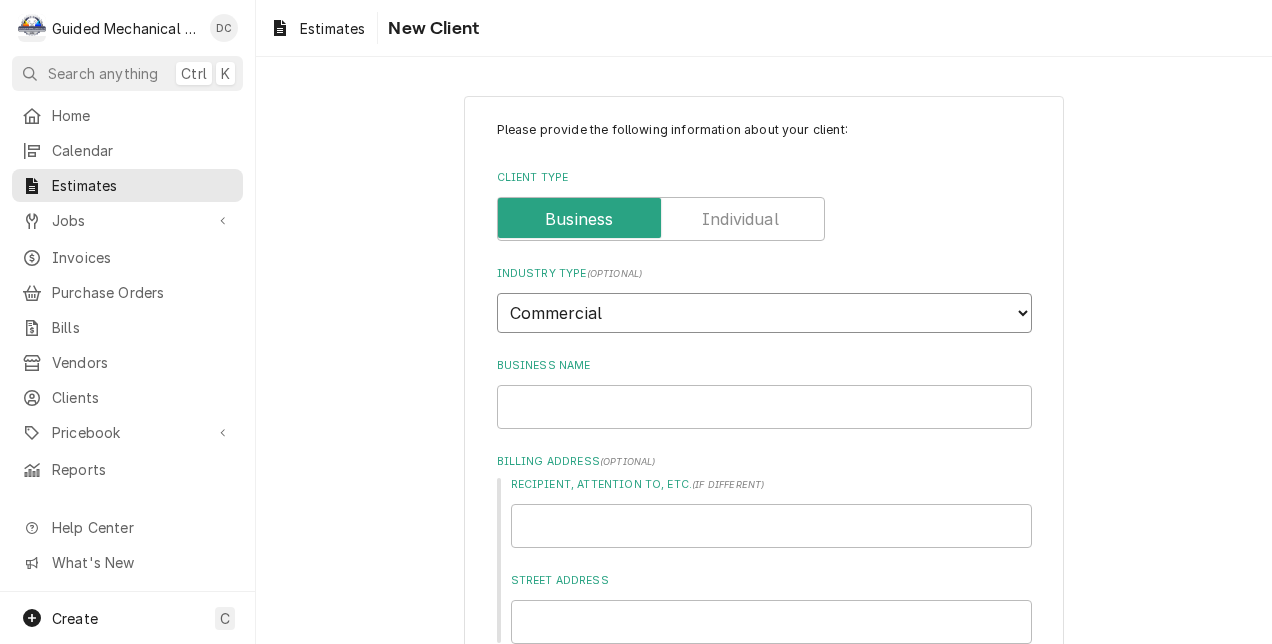 click on "Choose industry type... Residential Commercial Industrial Government" at bounding box center [764, 313] 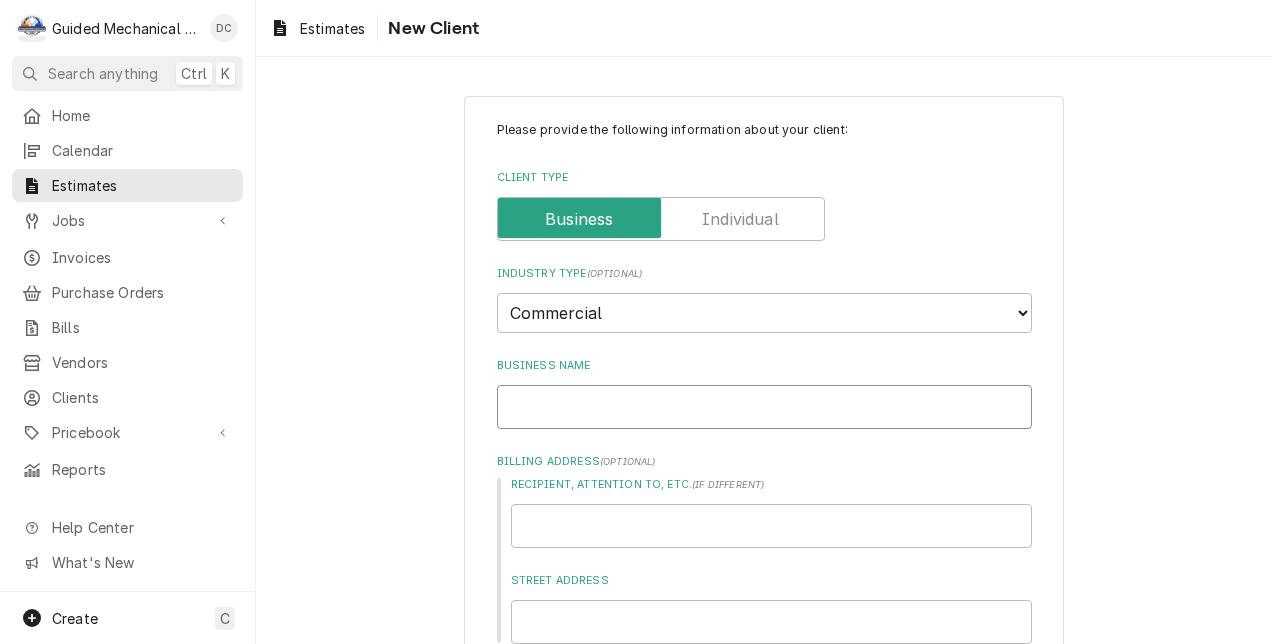 click on "Business Name" at bounding box center [764, 407] 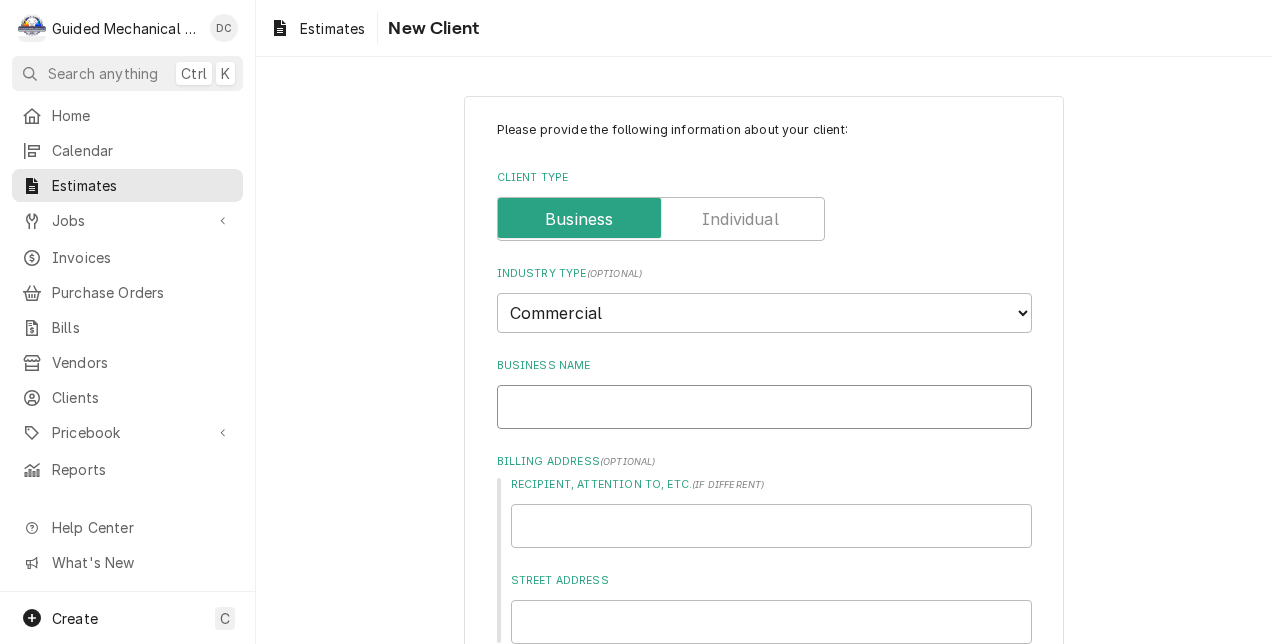 type on "x" 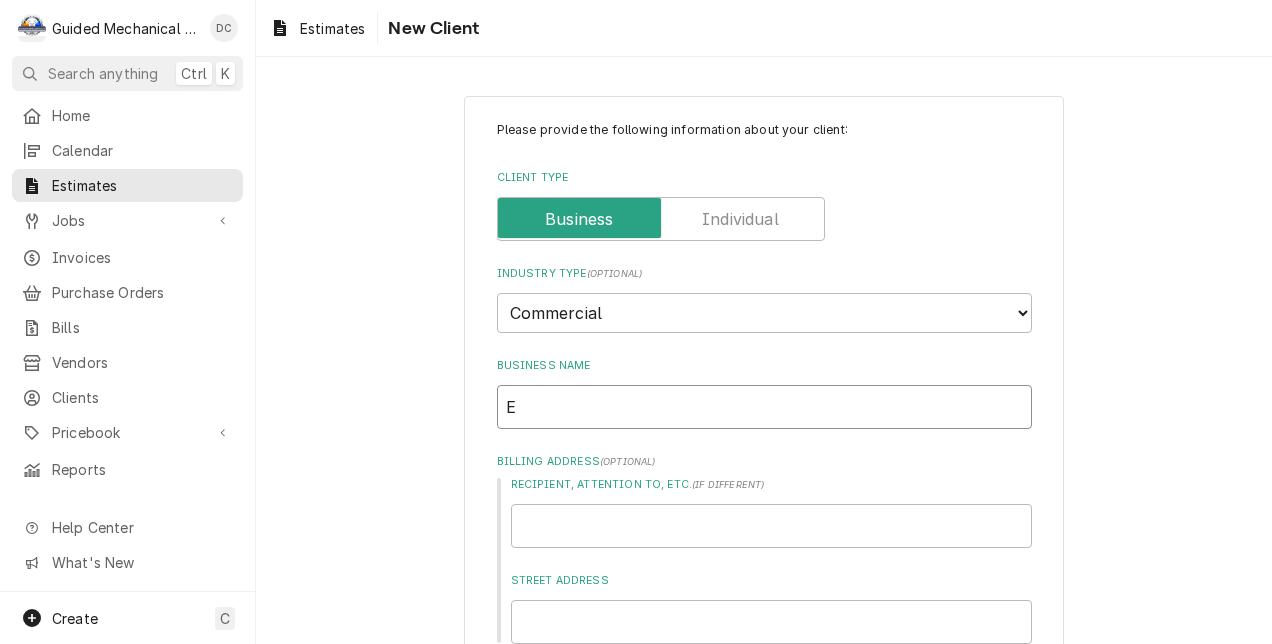 type on "x" 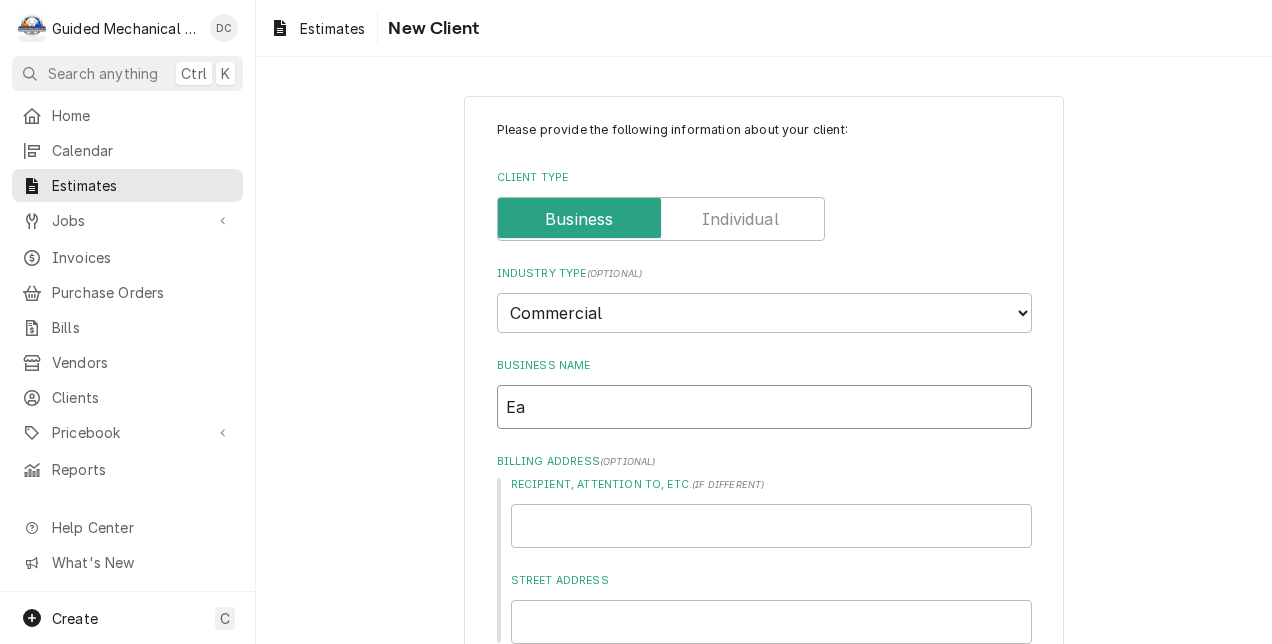 type on "x" 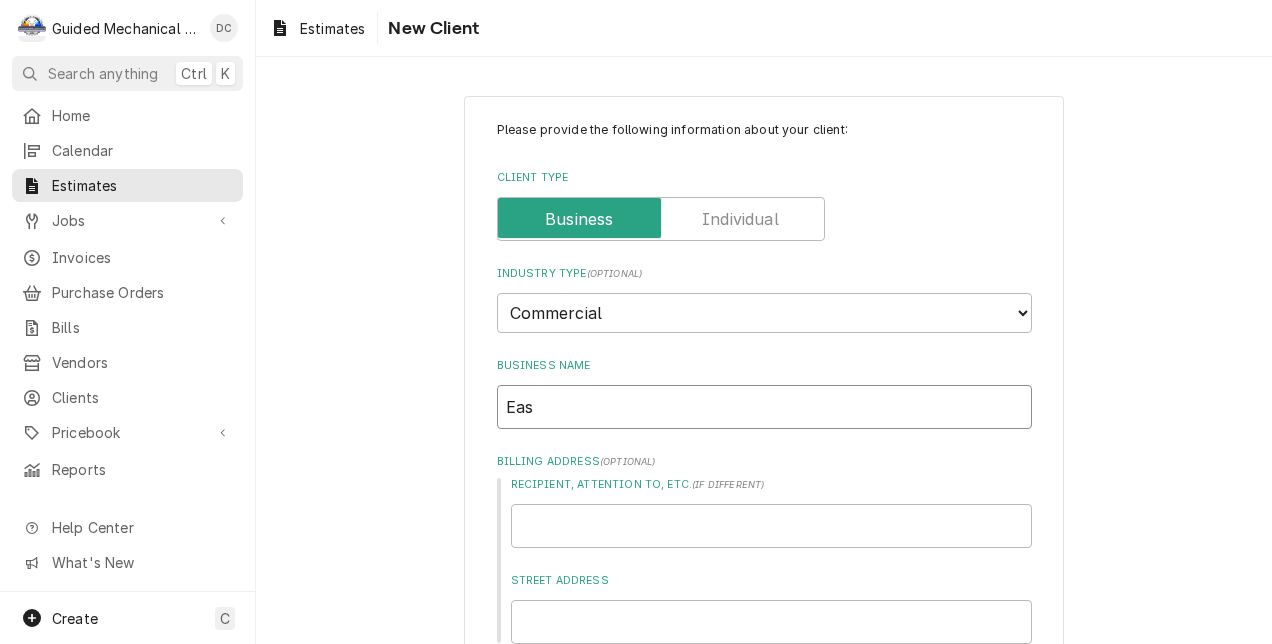 type on "x" 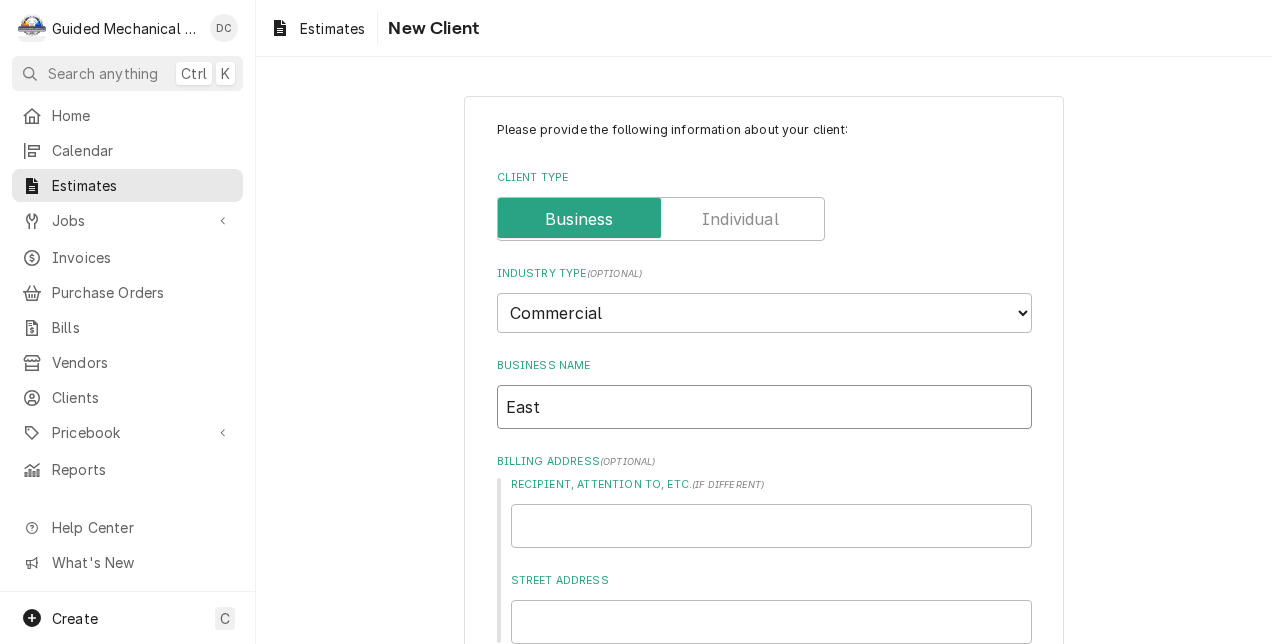 type on "x" 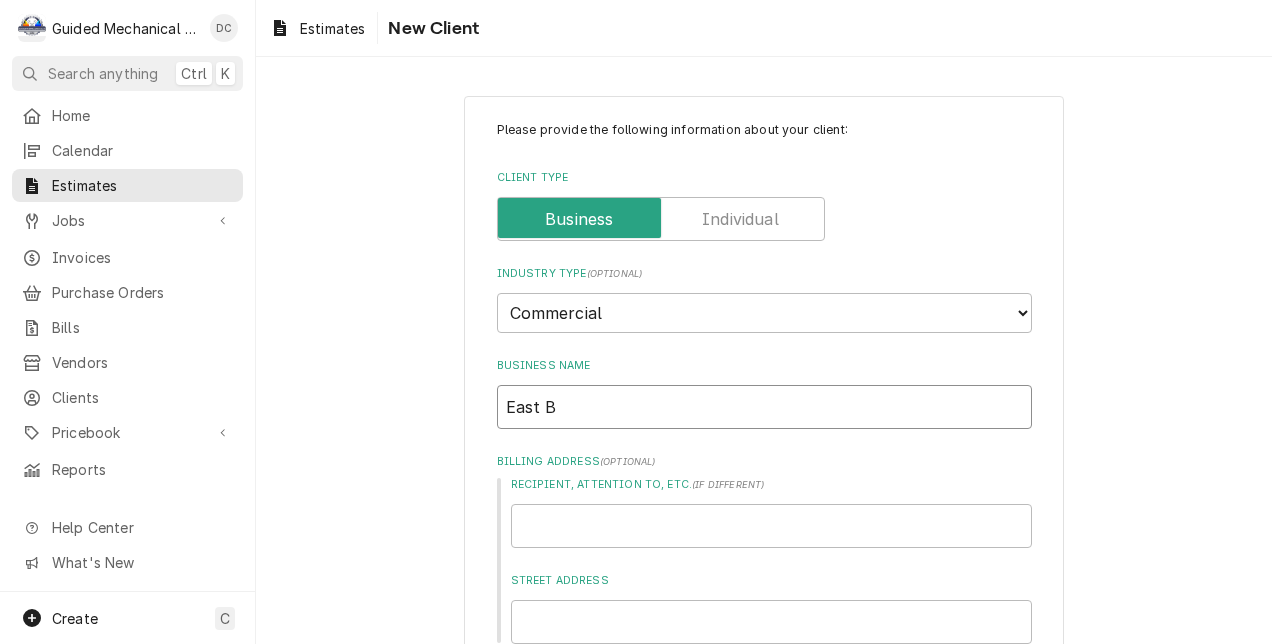 type on "x" 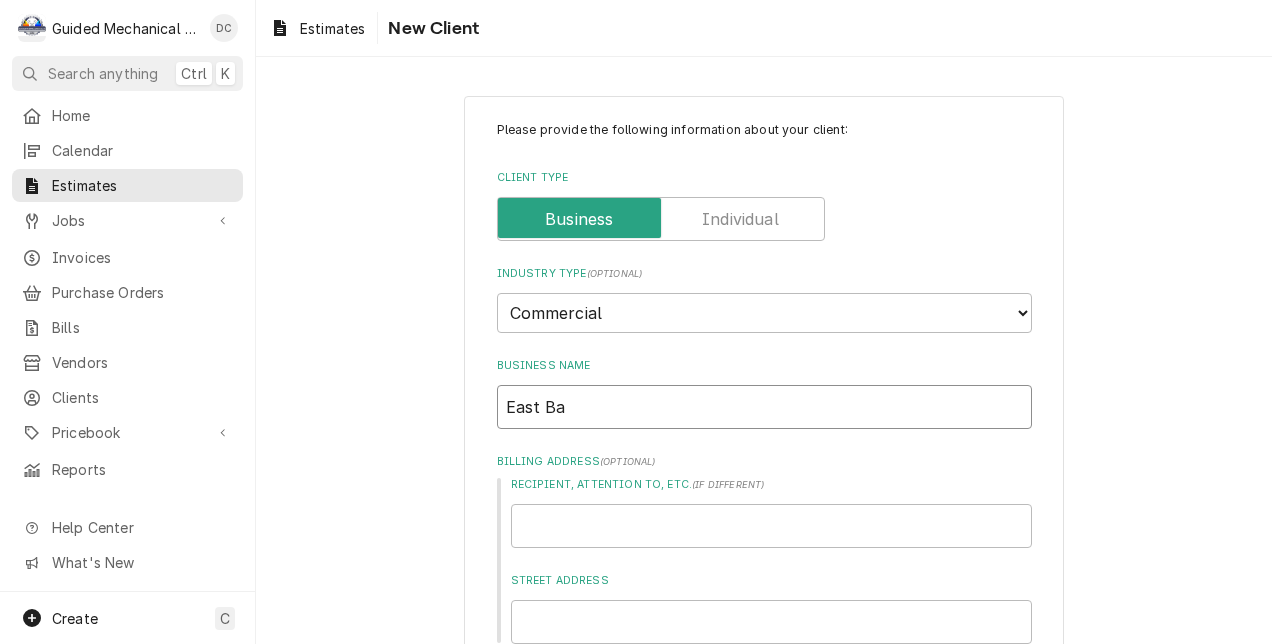 type on "x" 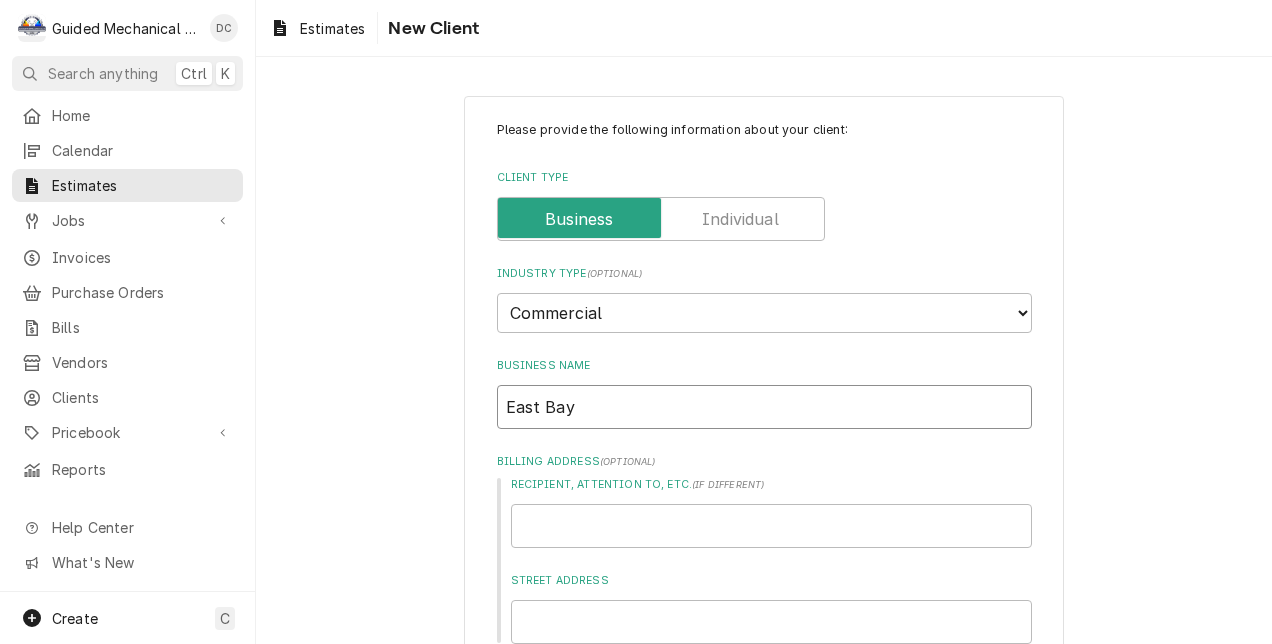 type on "x" 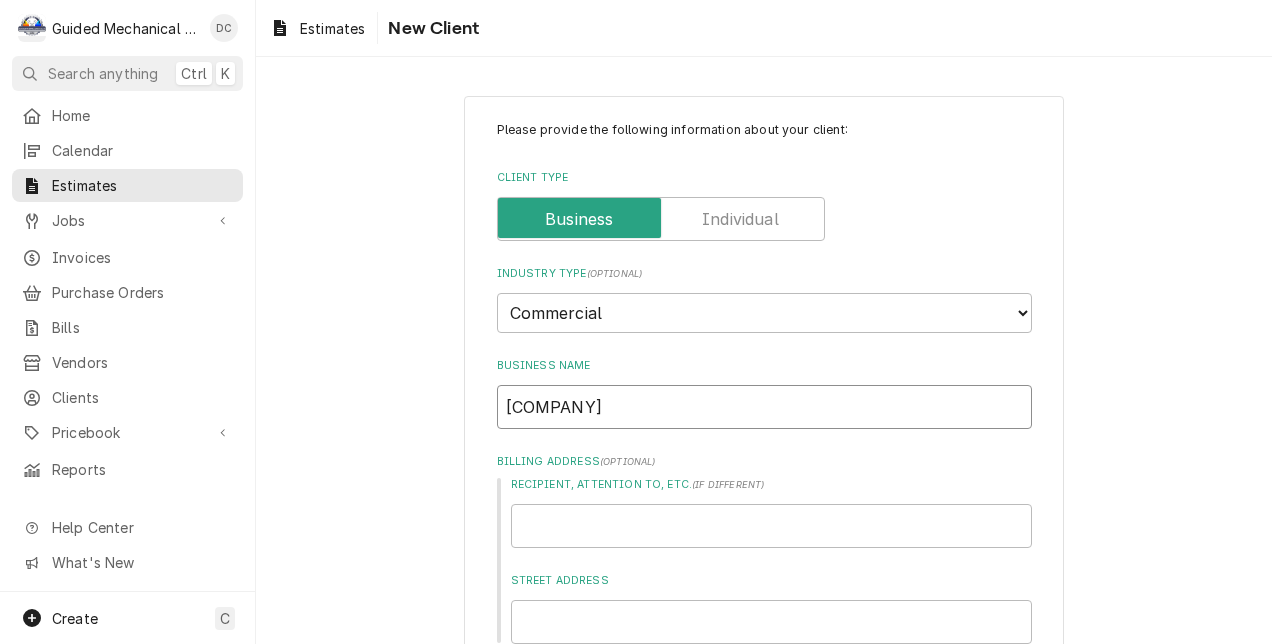 type on "x" 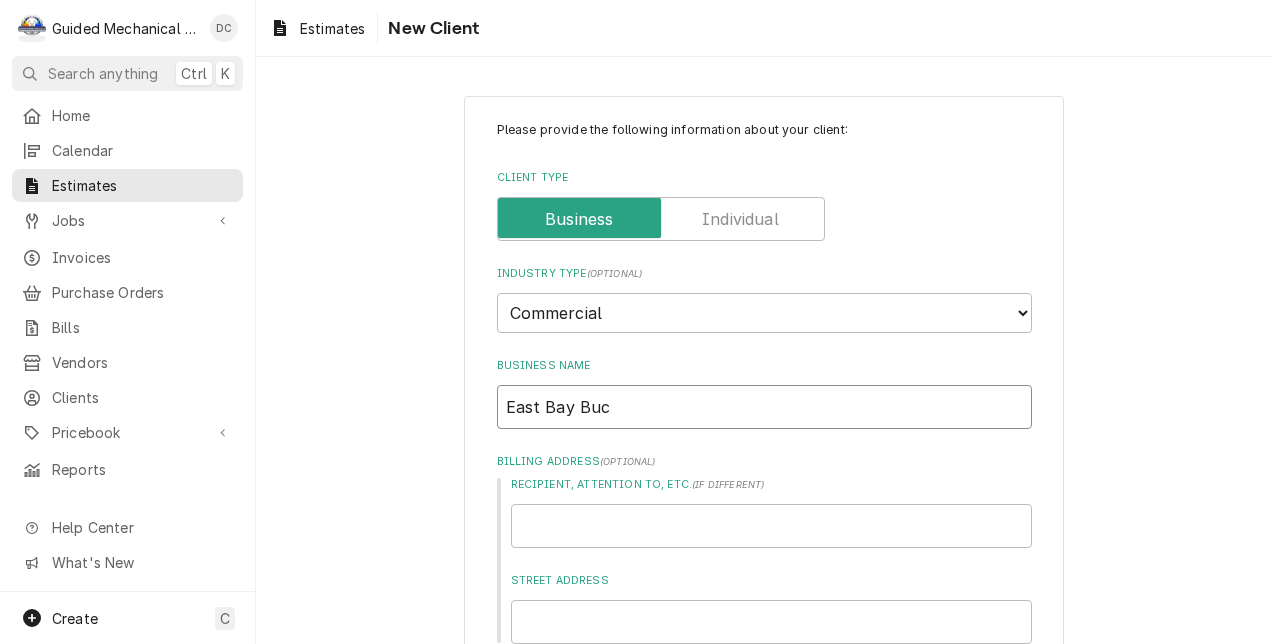 type on "x" 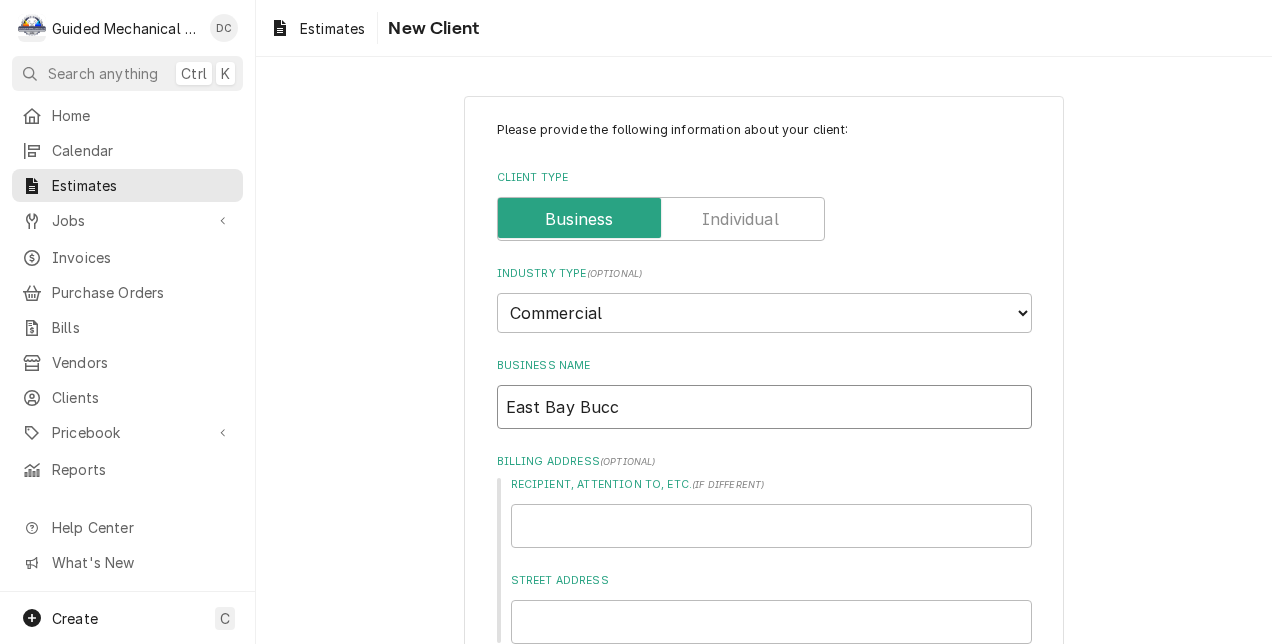 type on "x" 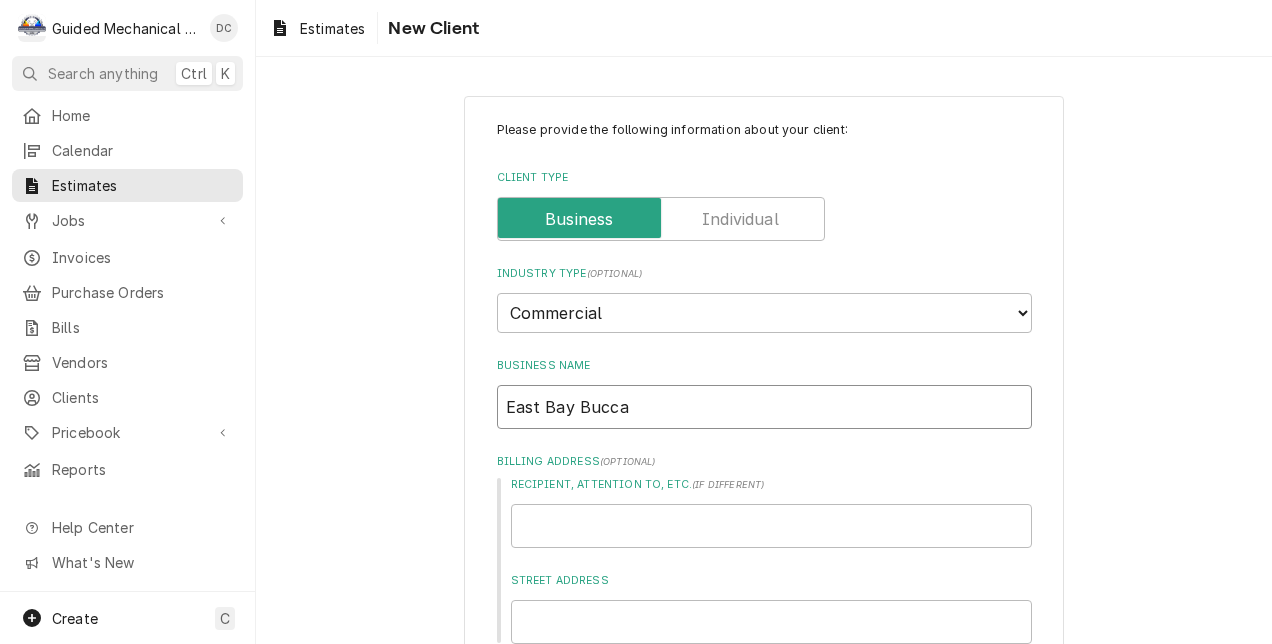 type on "x" 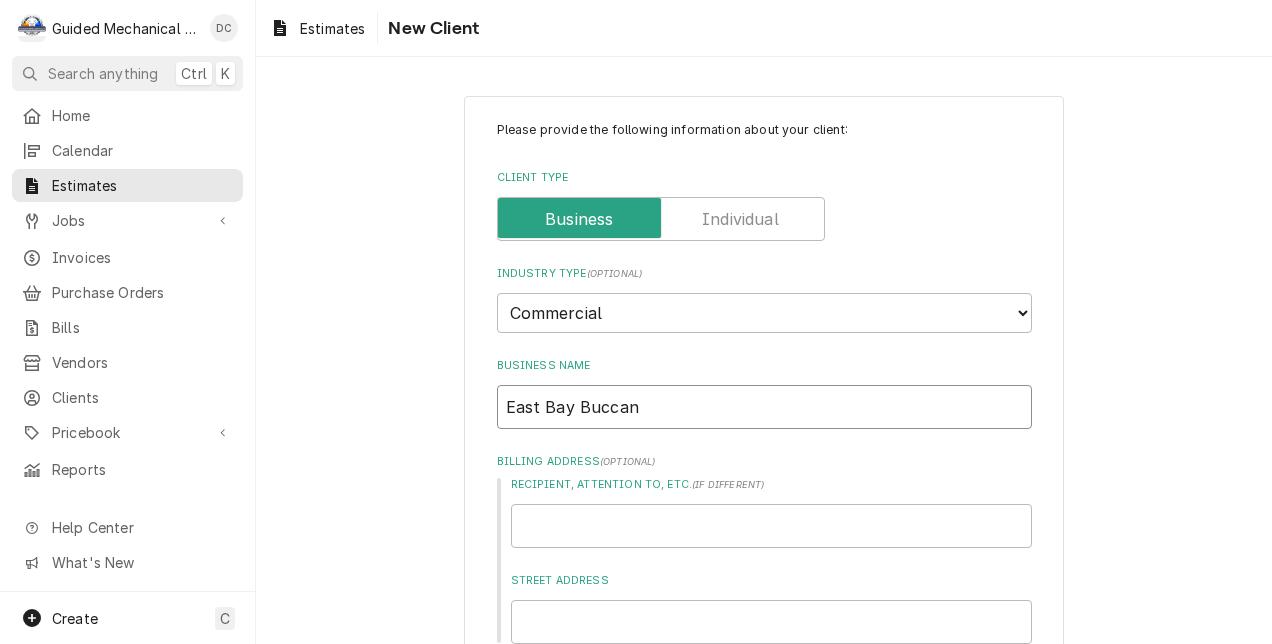 type on "x" 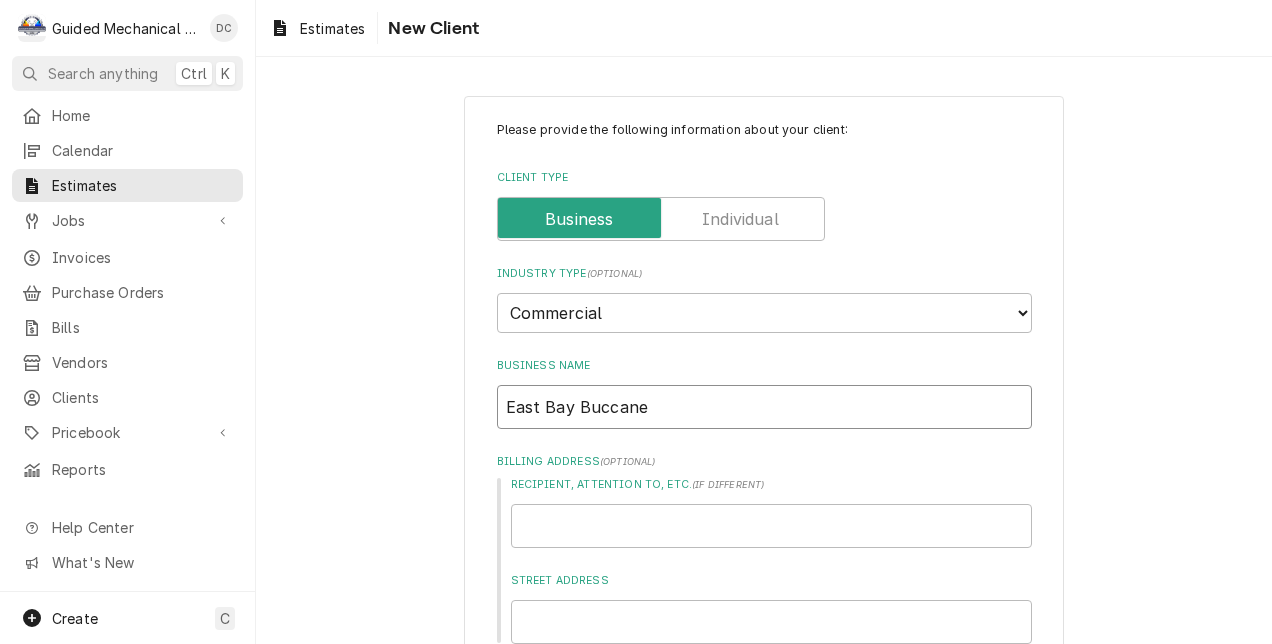 type on "x" 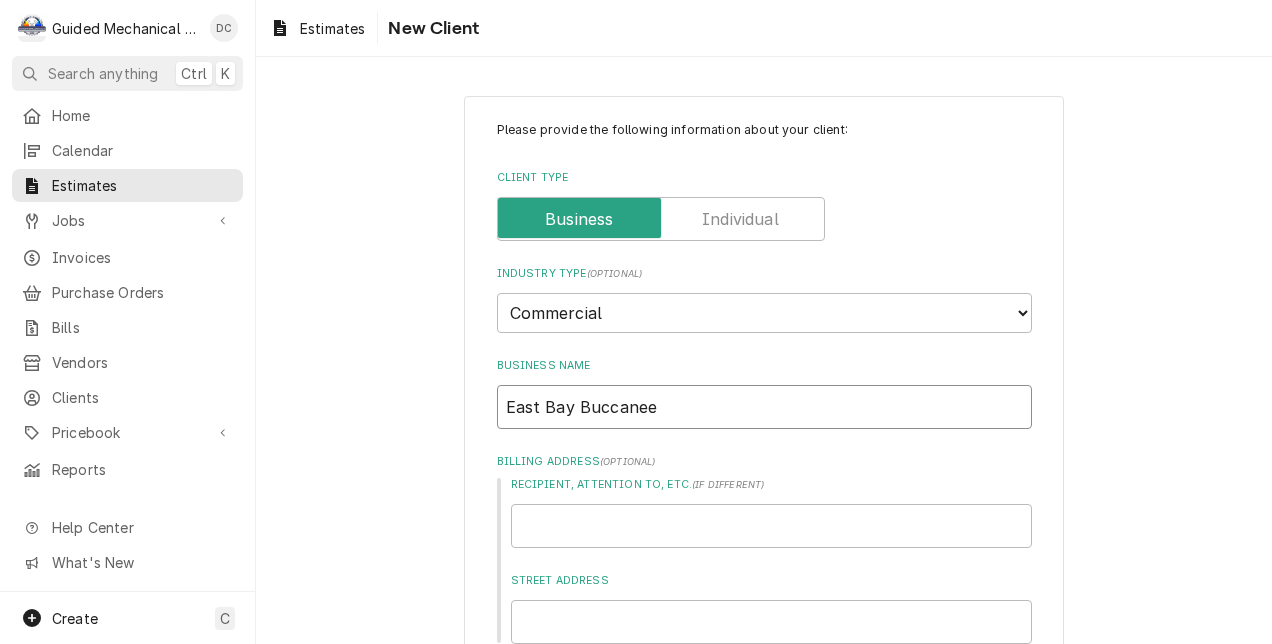 type on "x" 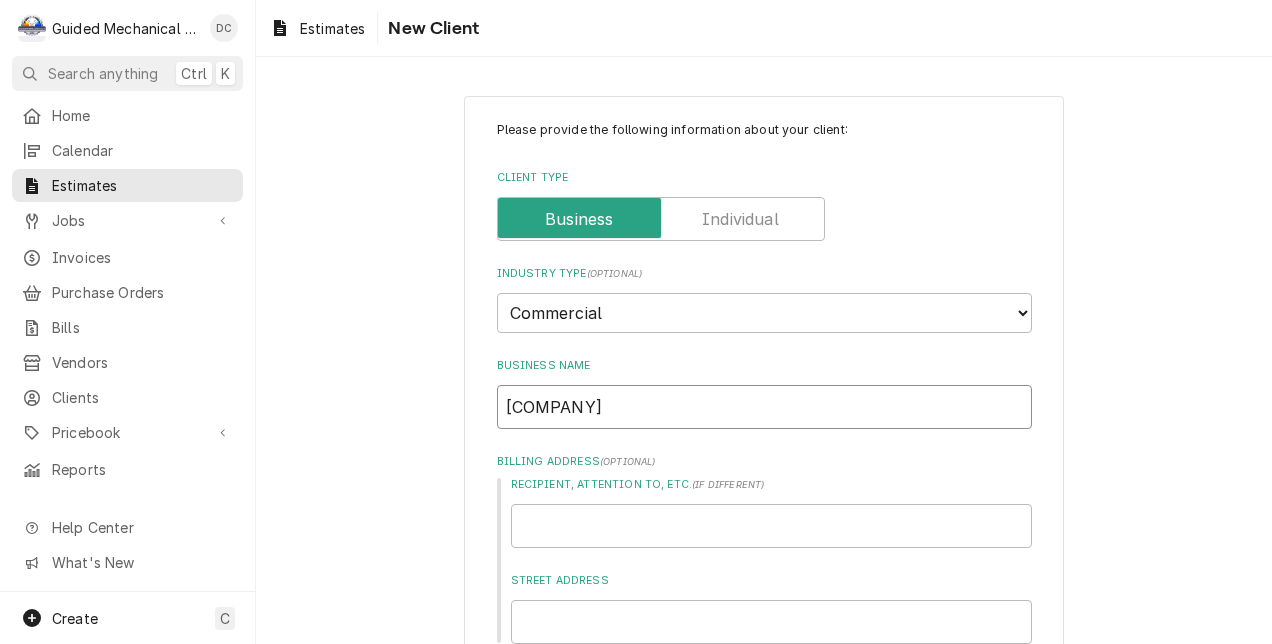 type on "x" 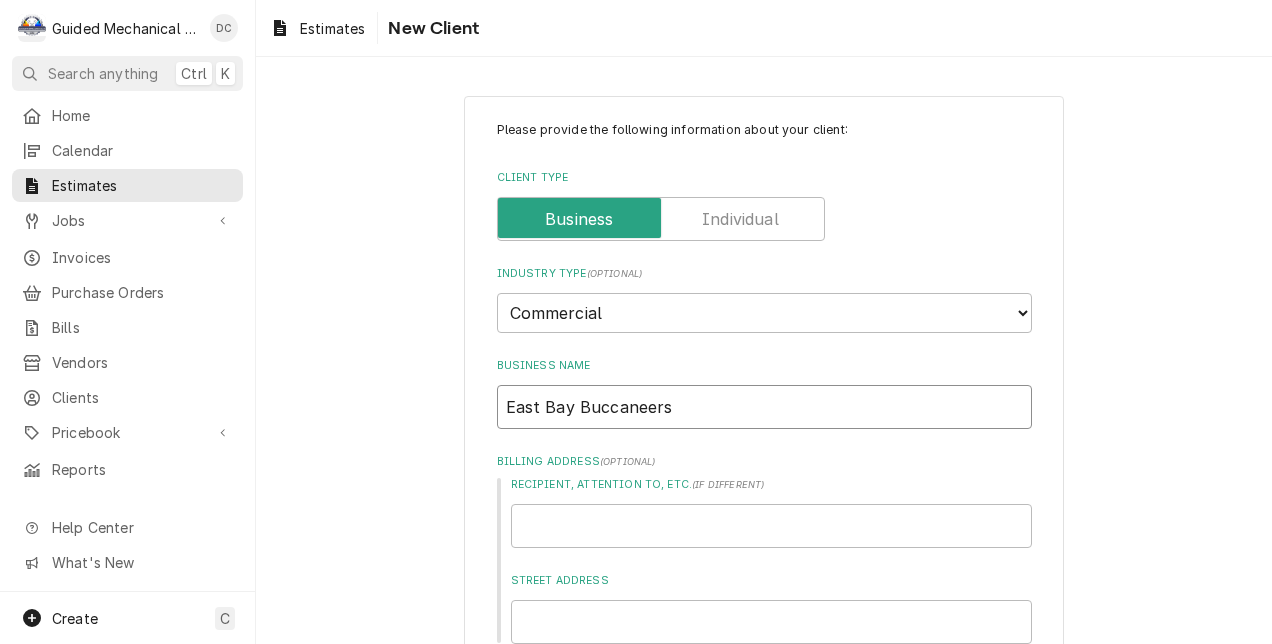 type on "x" 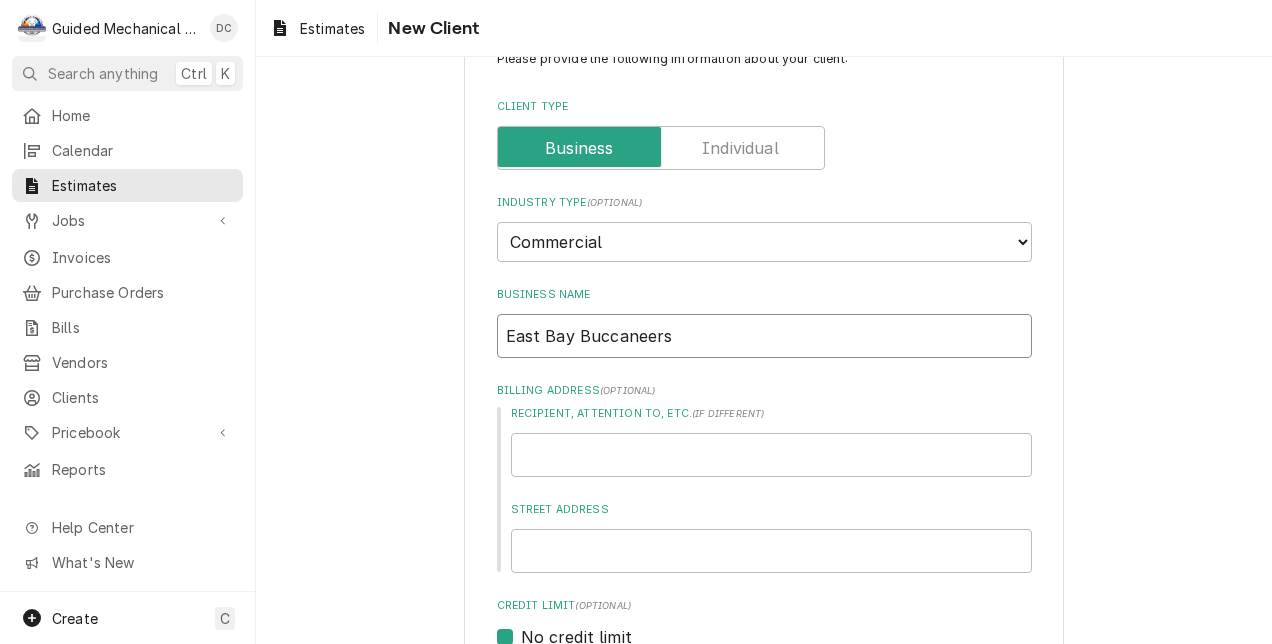 scroll, scrollTop: 100, scrollLeft: 0, axis: vertical 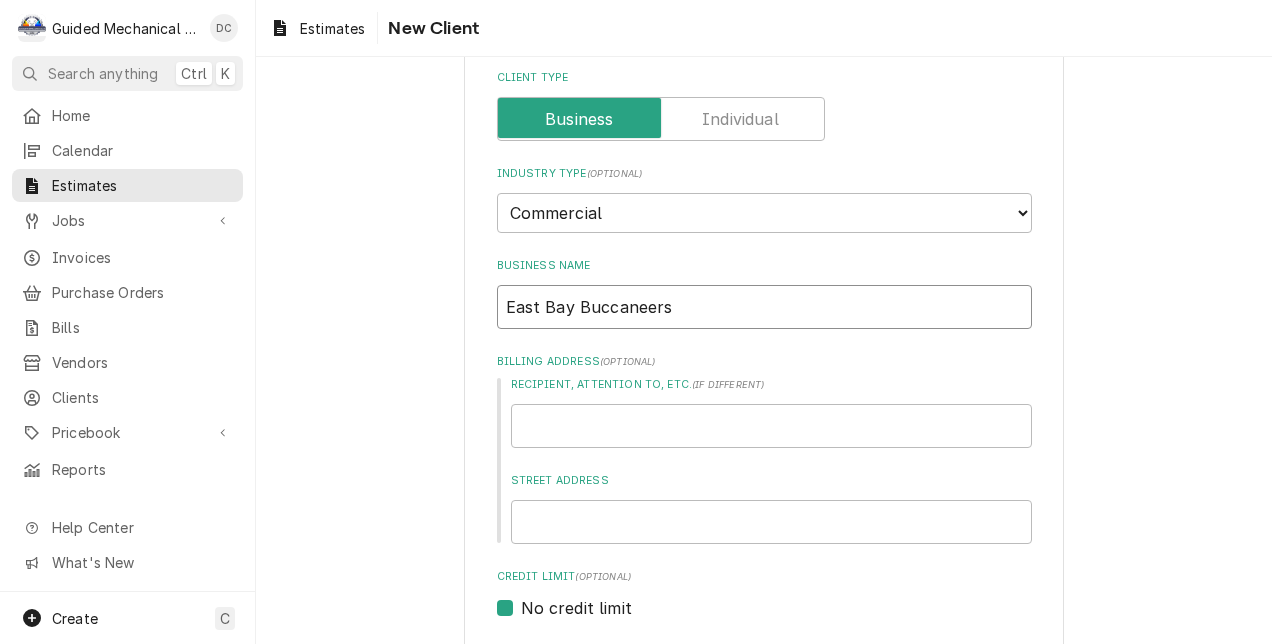 type on "East Bay Buccaneers" 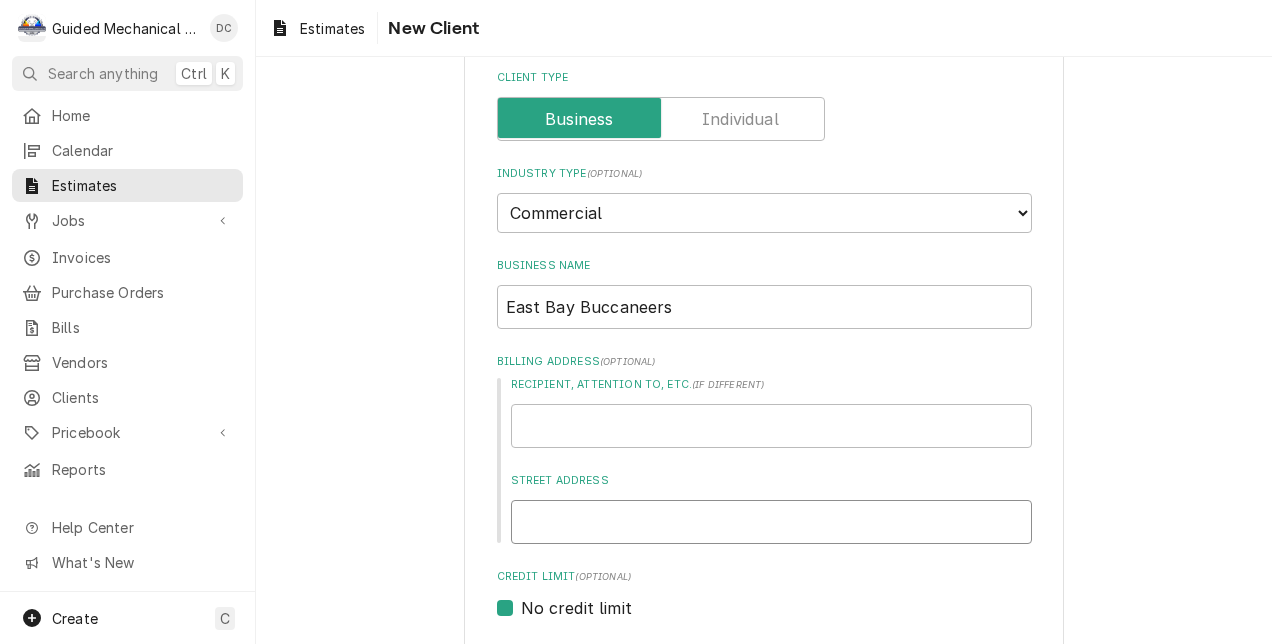 click on "Street Address" at bounding box center [771, 522] 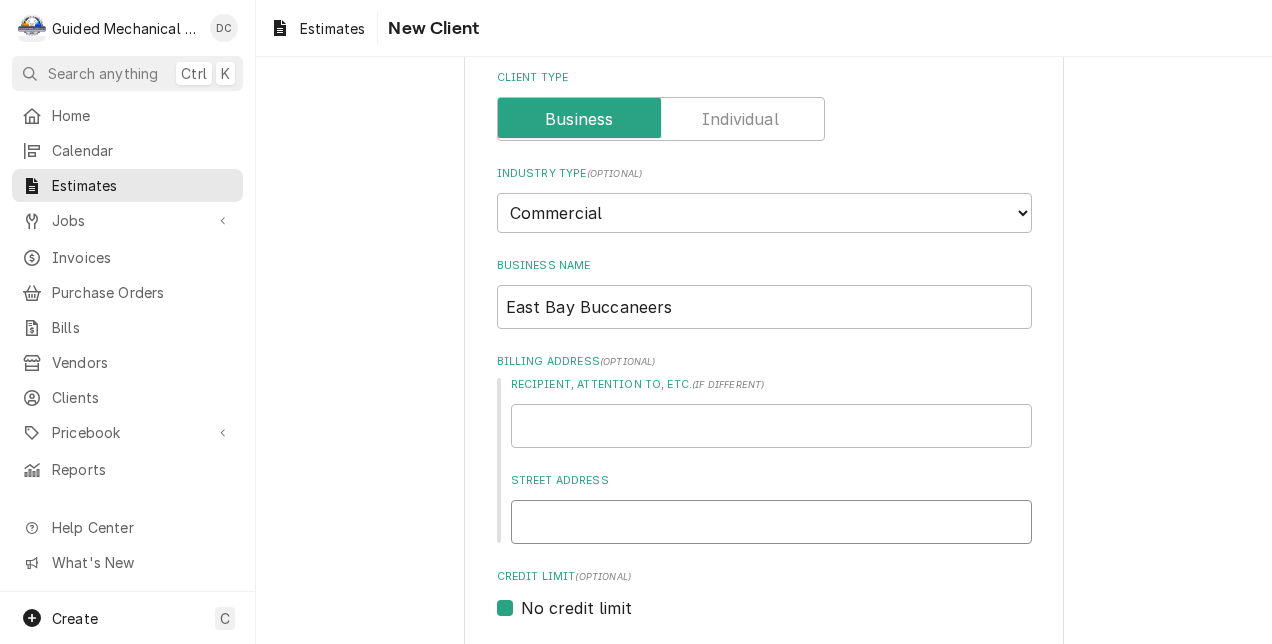 type on "x" 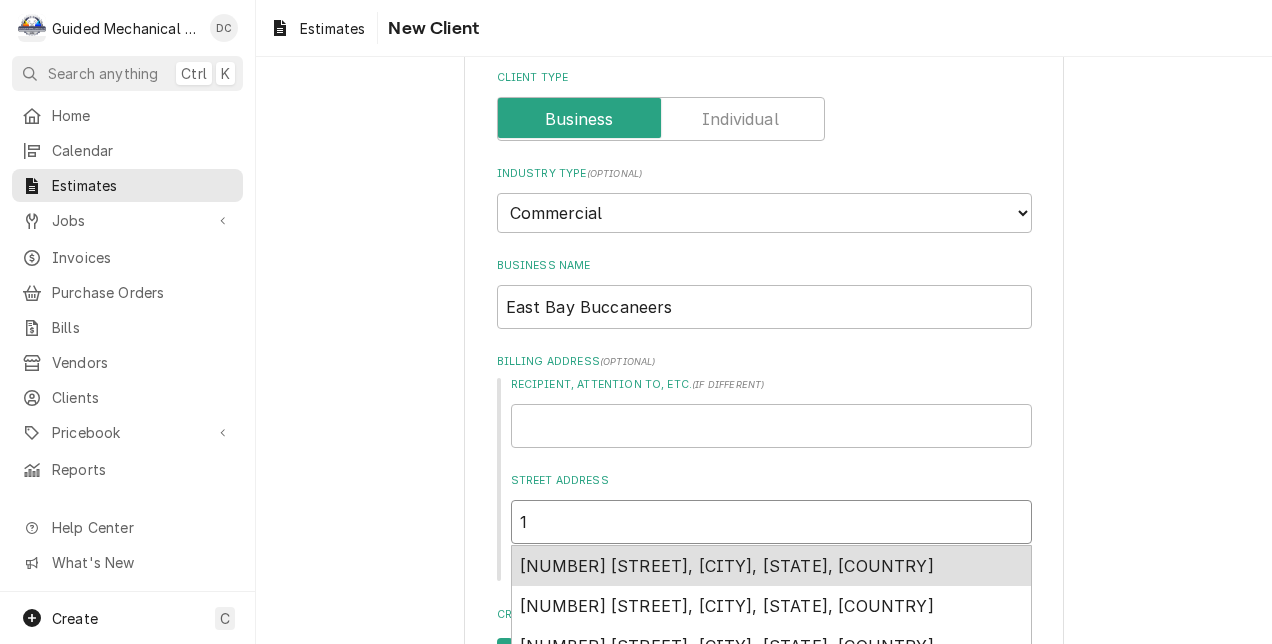 type on "x" 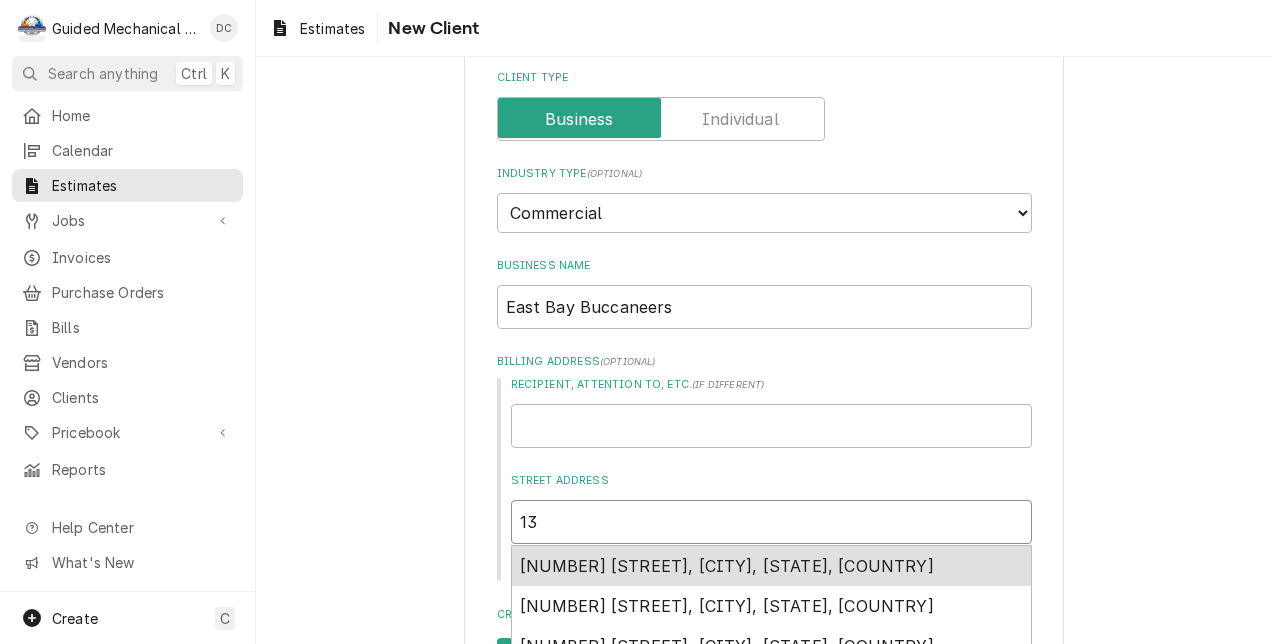 type on "x" 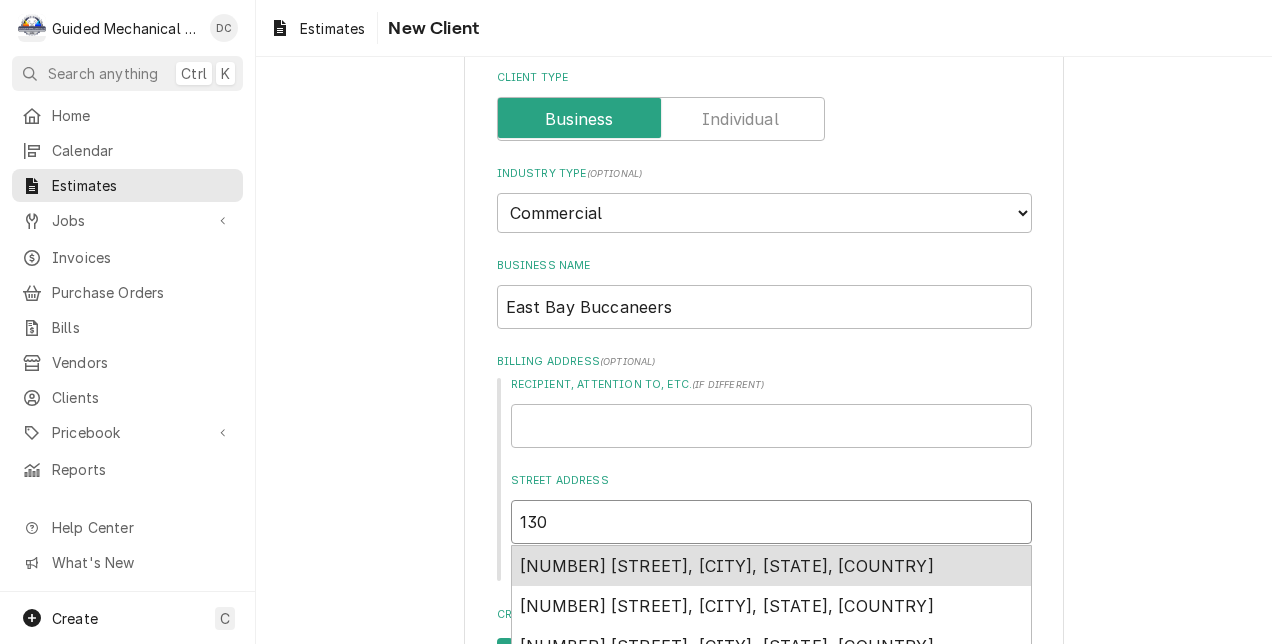type on "x" 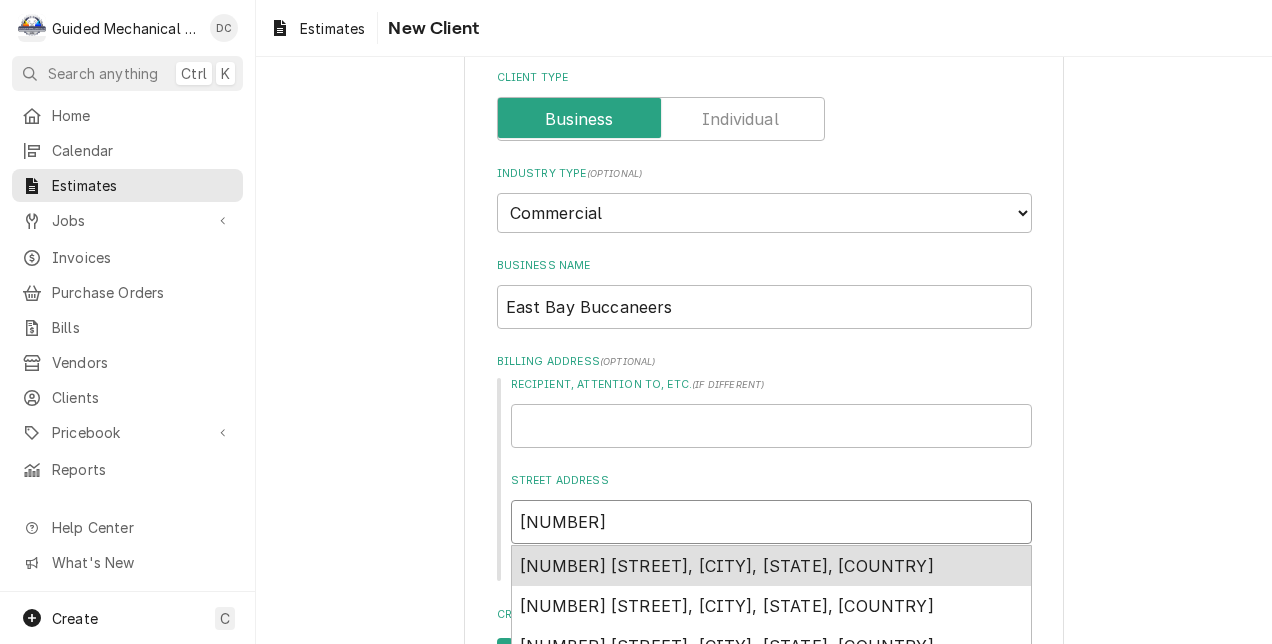 type on "x" 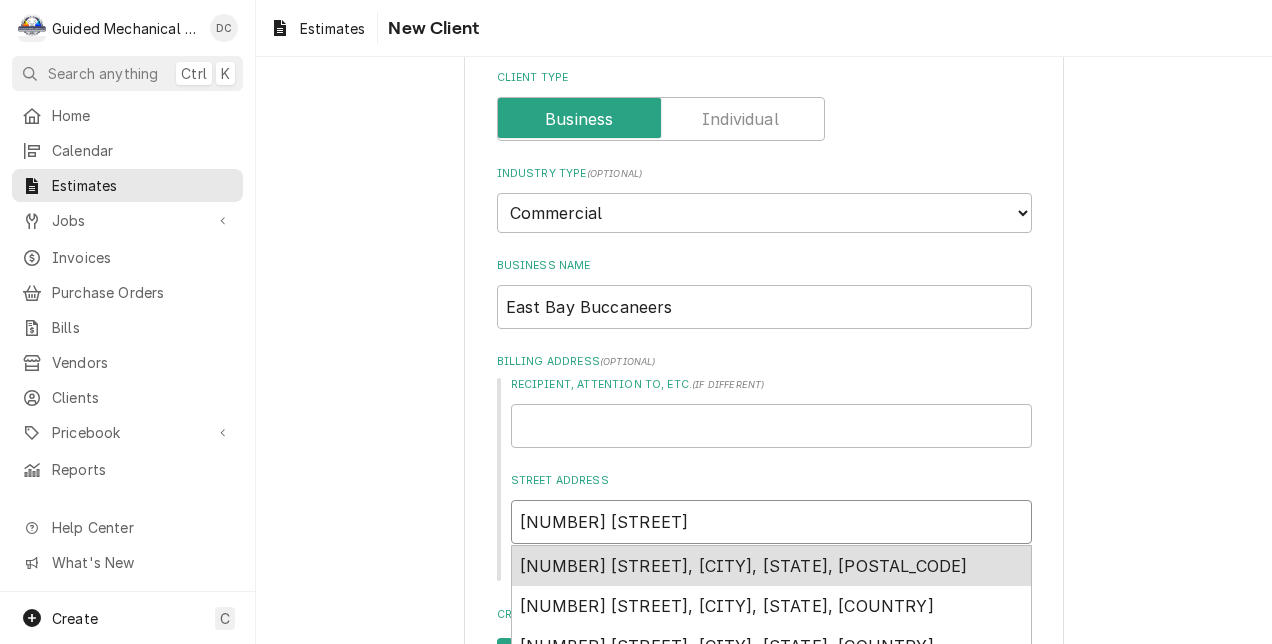 type on "x" 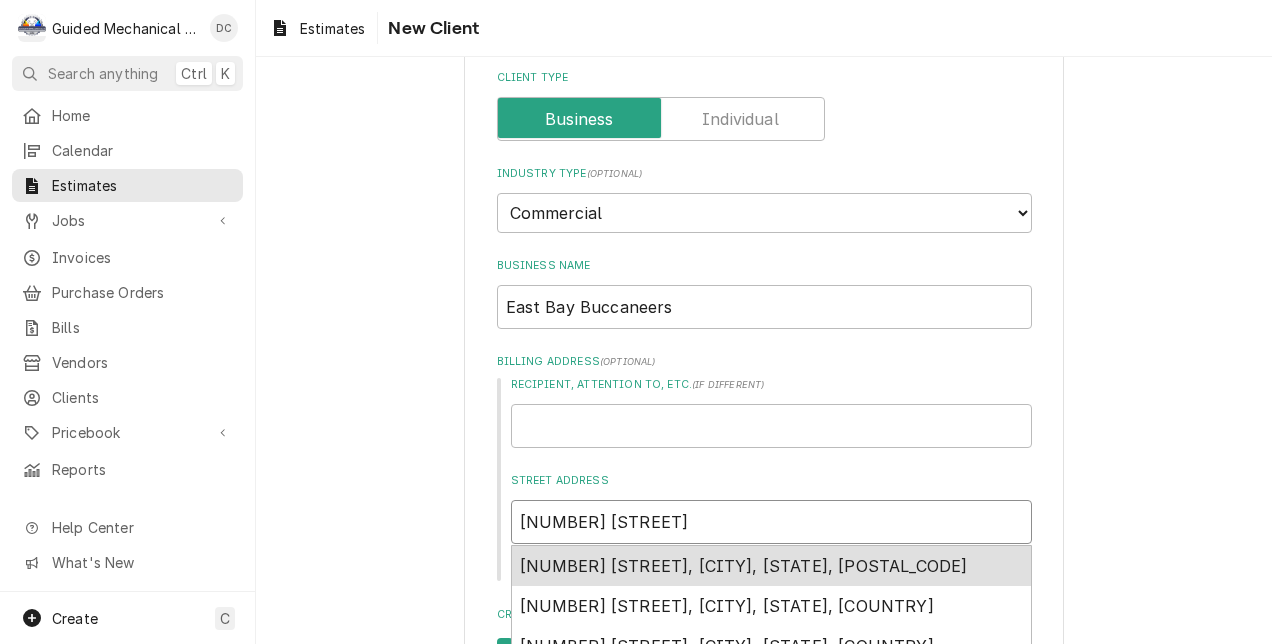 click on "13012 Bullfrog Creek Road, Gibsonton, FL, USA" at bounding box center (744, 566) 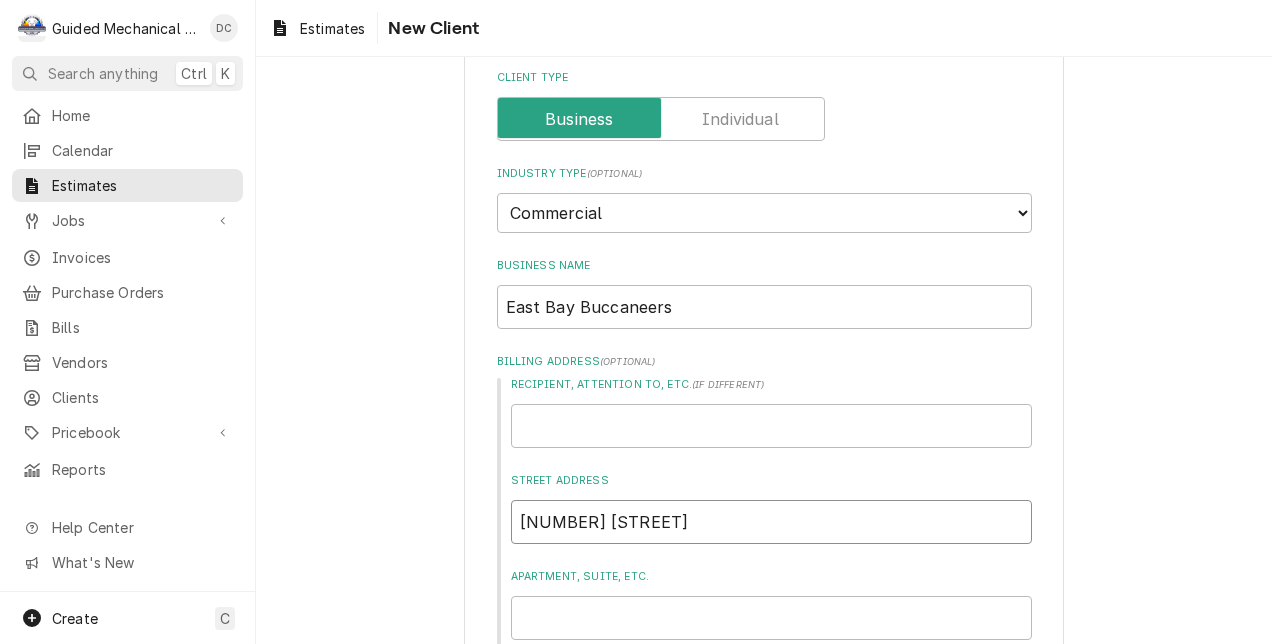 type on "x" 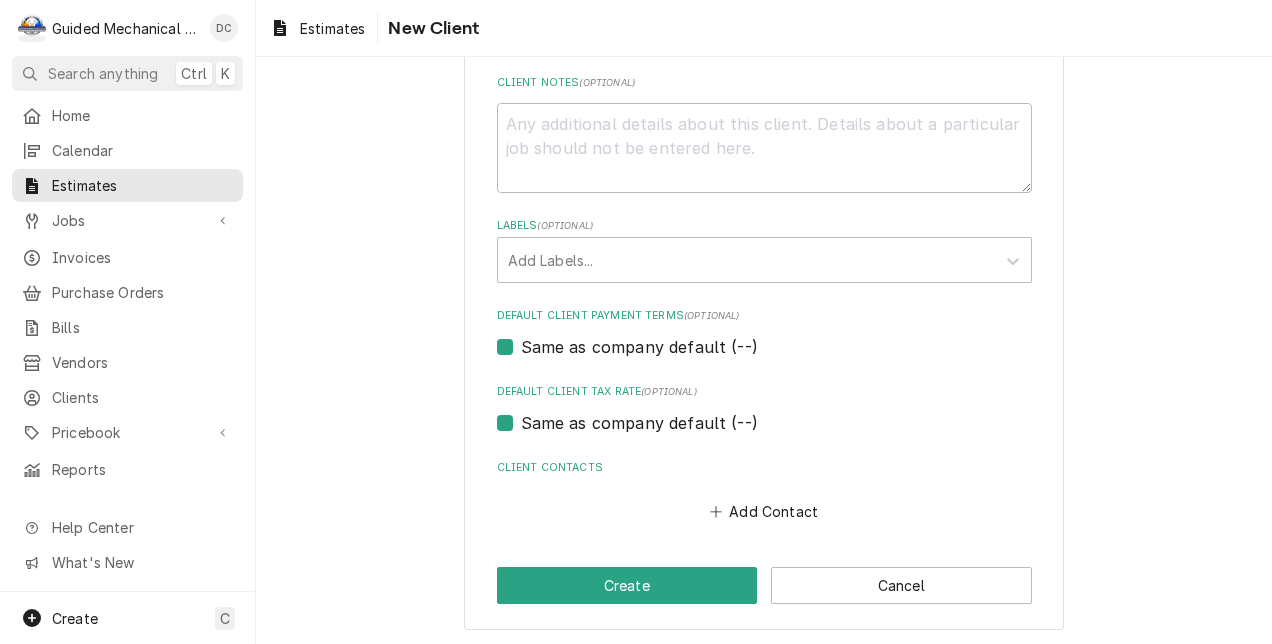 scroll, scrollTop: 960, scrollLeft: 0, axis: vertical 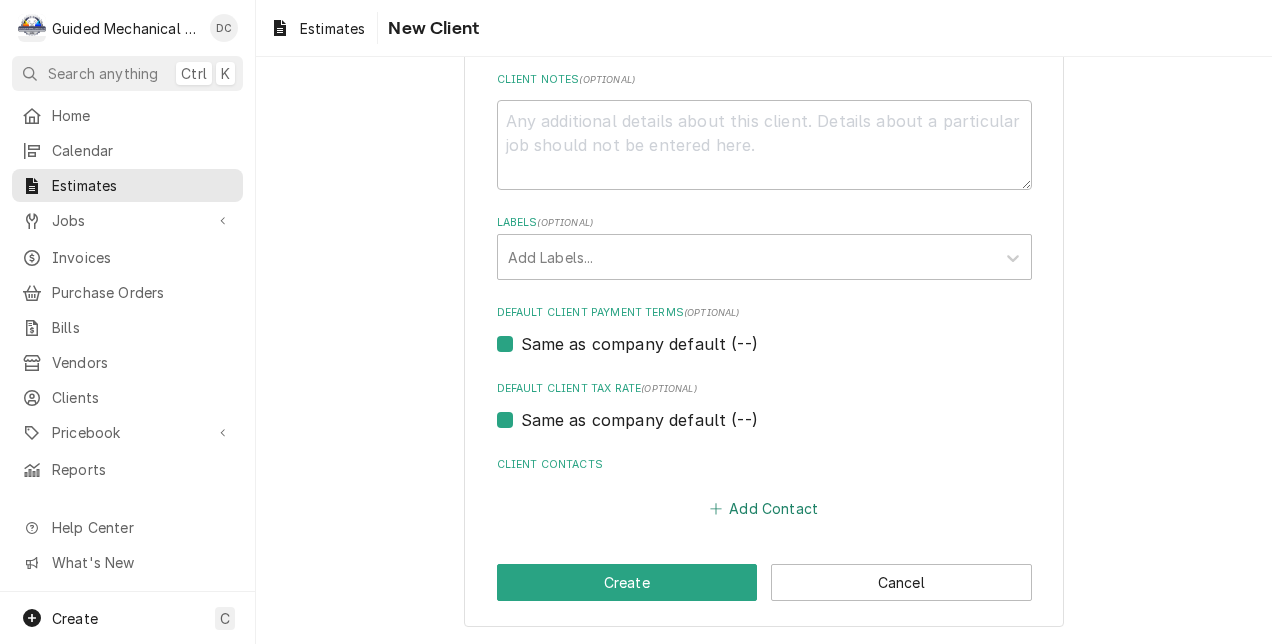 type on "13012 Bullfrog Creek Rd" 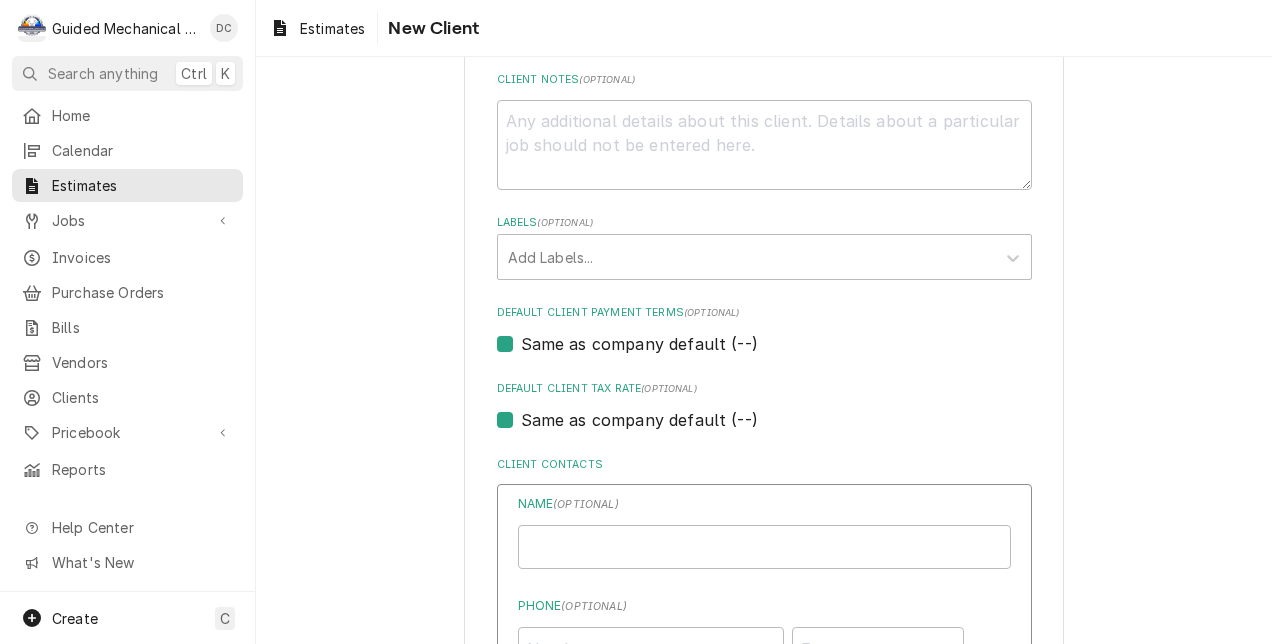 type on "x" 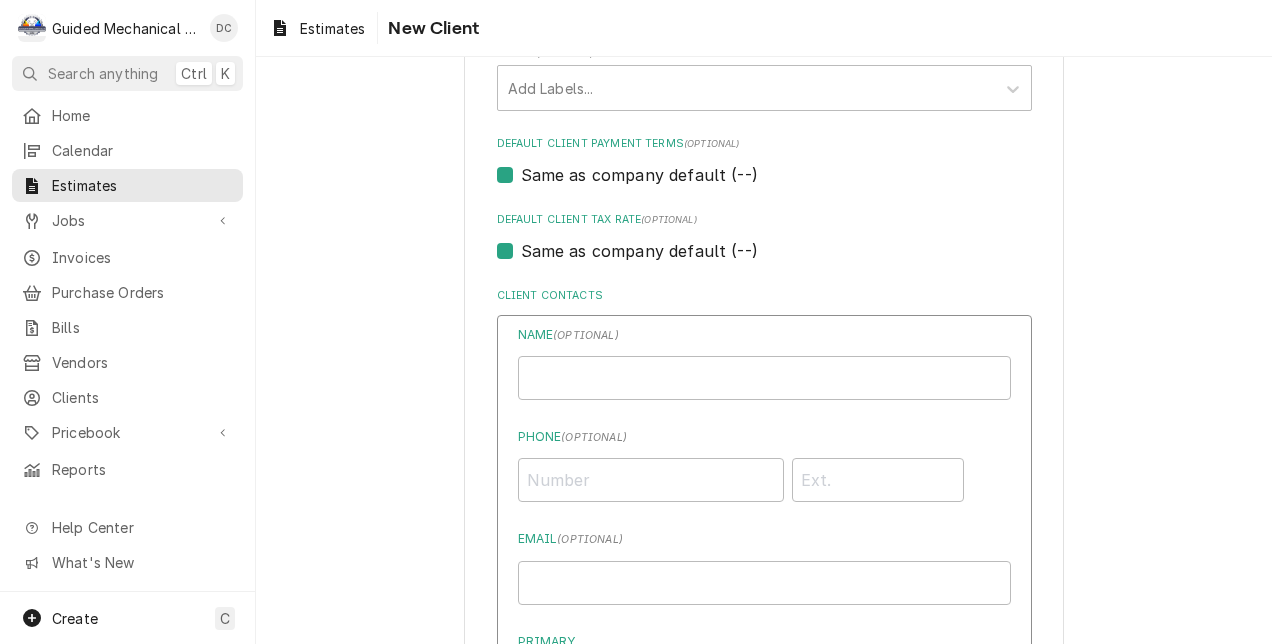 scroll, scrollTop: 1160, scrollLeft: 0, axis: vertical 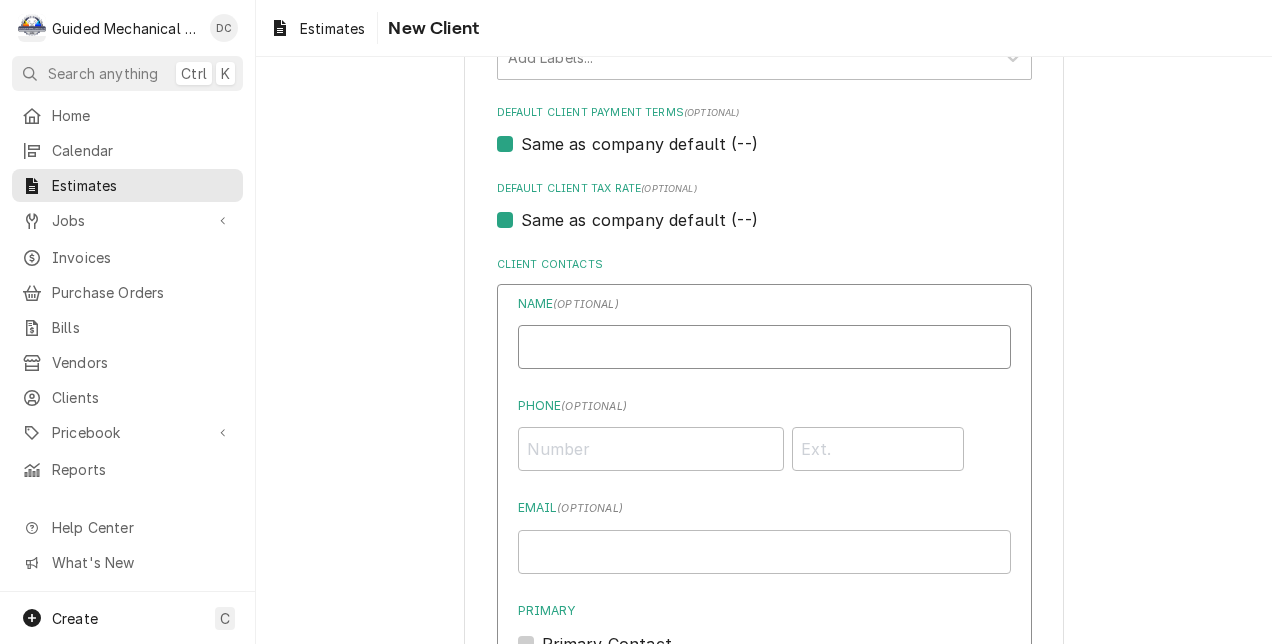 click on "Business Name" at bounding box center [764, 347] 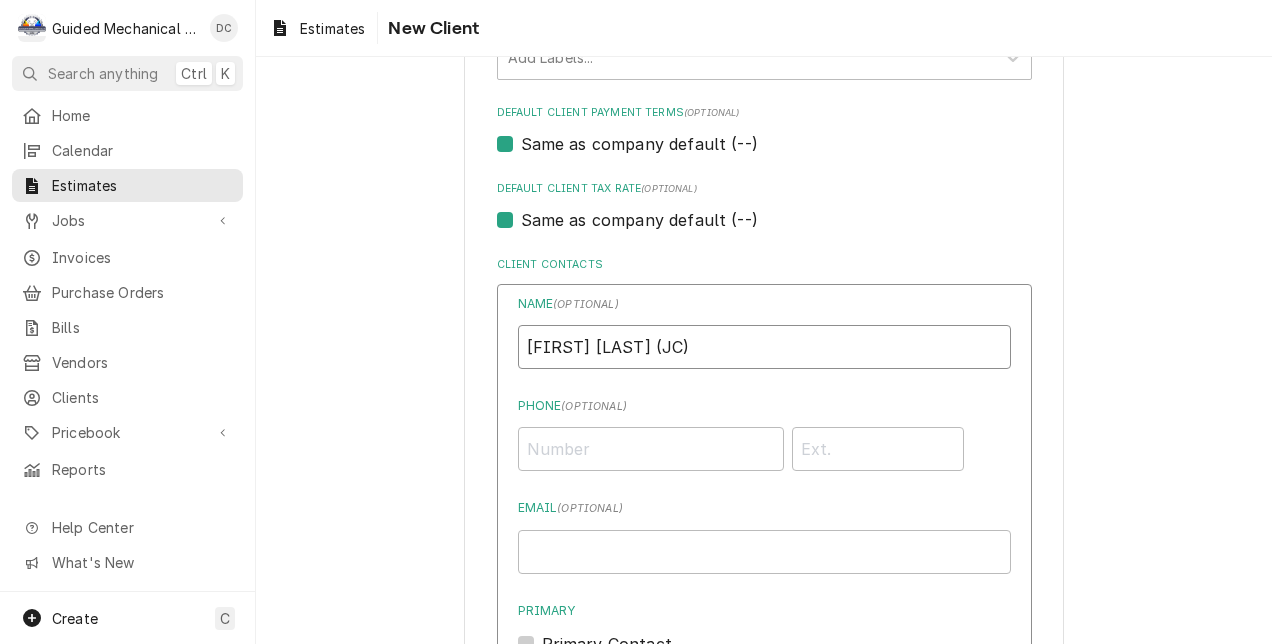 type on "Jerrel Colston (JC)" 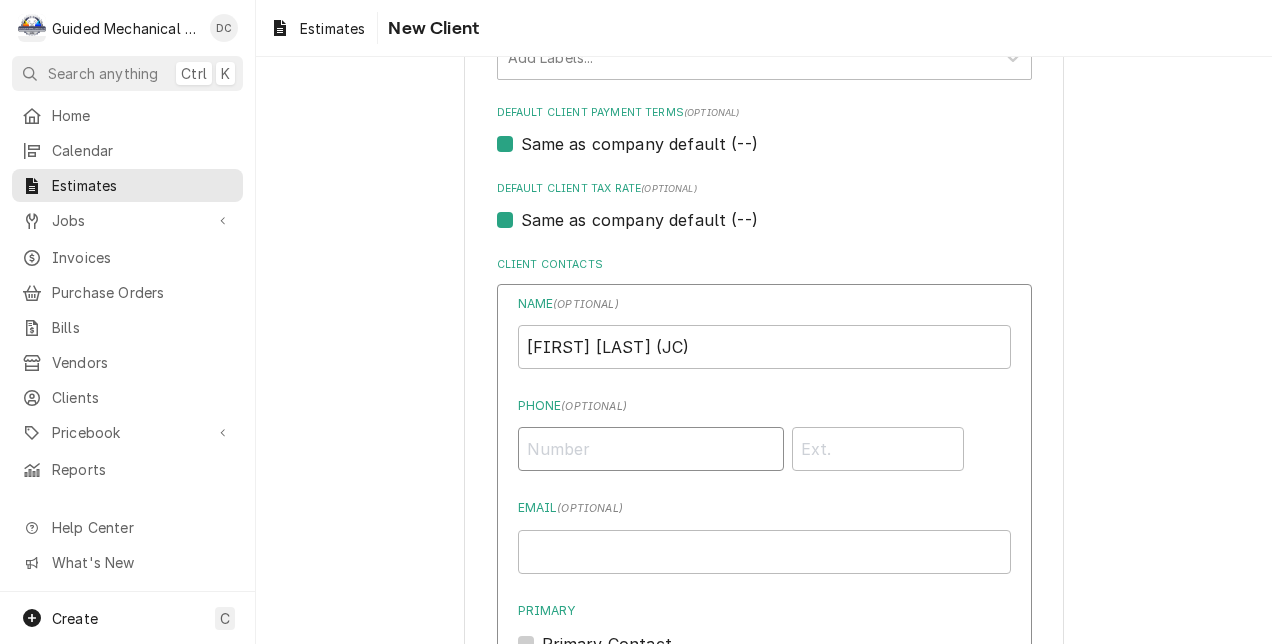 click on "Phone  ( optional )" at bounding box center [651, 449] 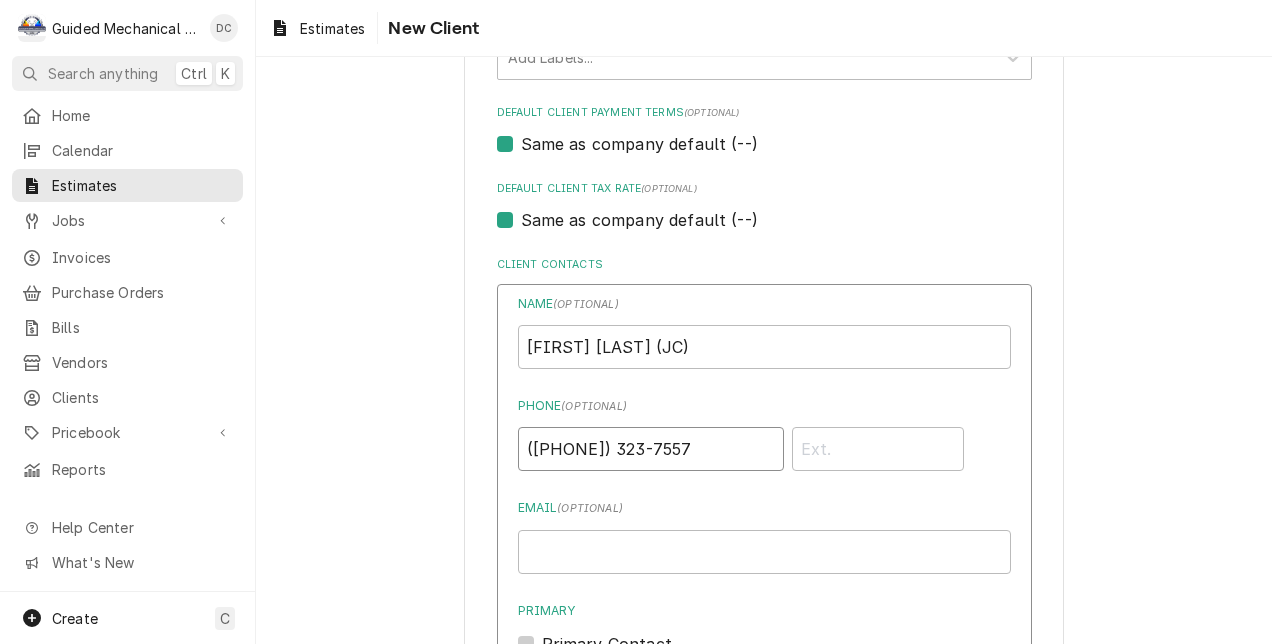 type on "(813) 323-7557" 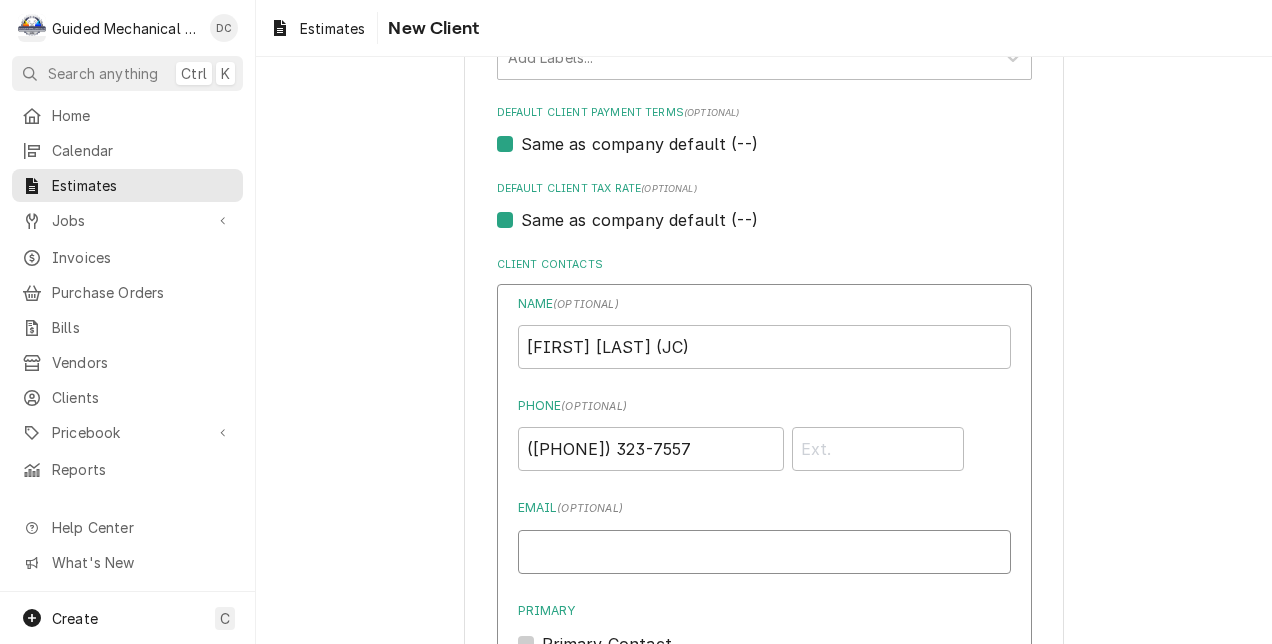 click on "Email  ( optional )" at bounding box center (764, 552) 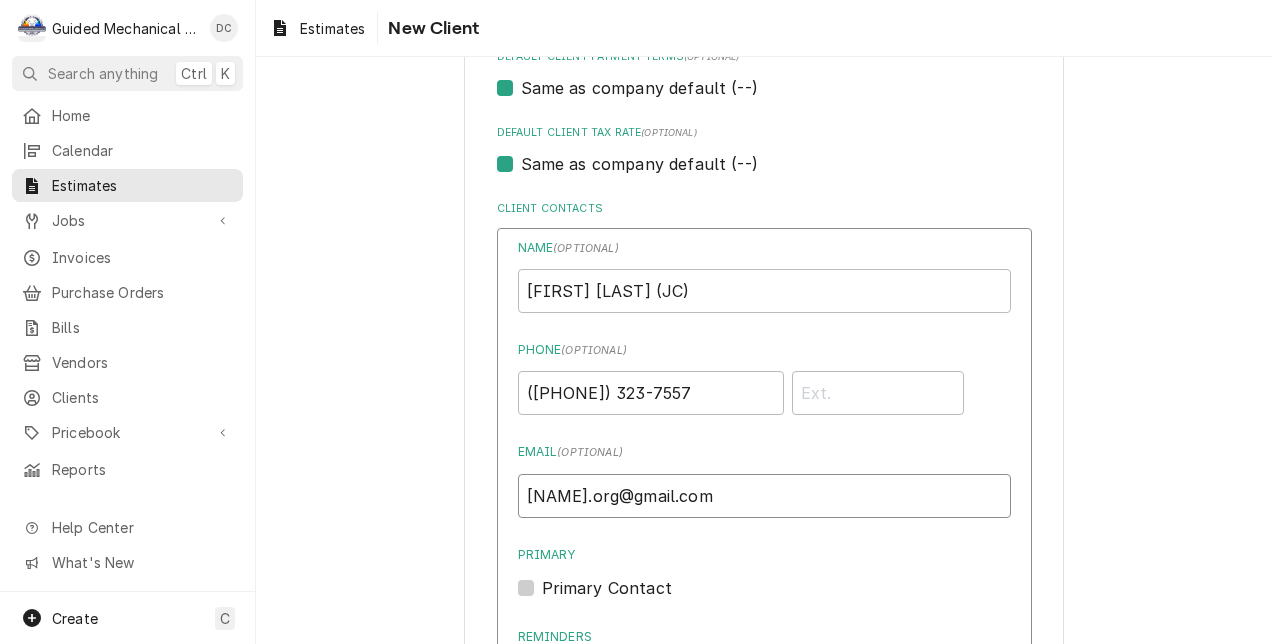 scroll, scrollTop: 1260, scrollLeft: 0, axis: vertical 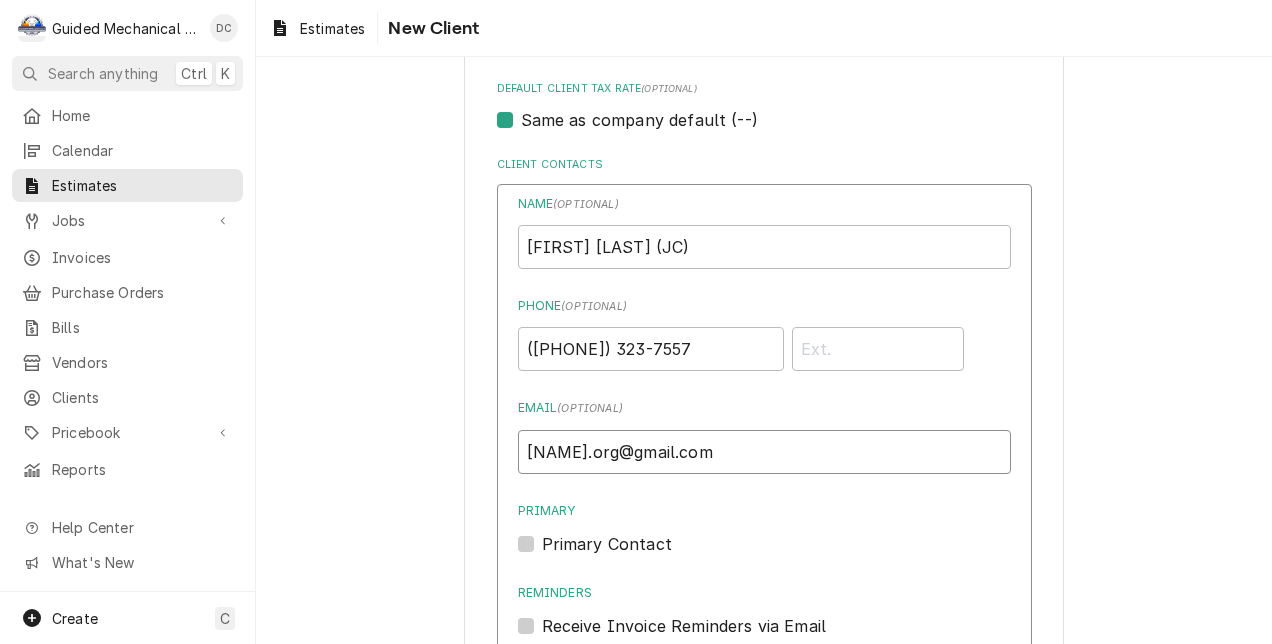 type on "Ebbucs.org@gmail.com" 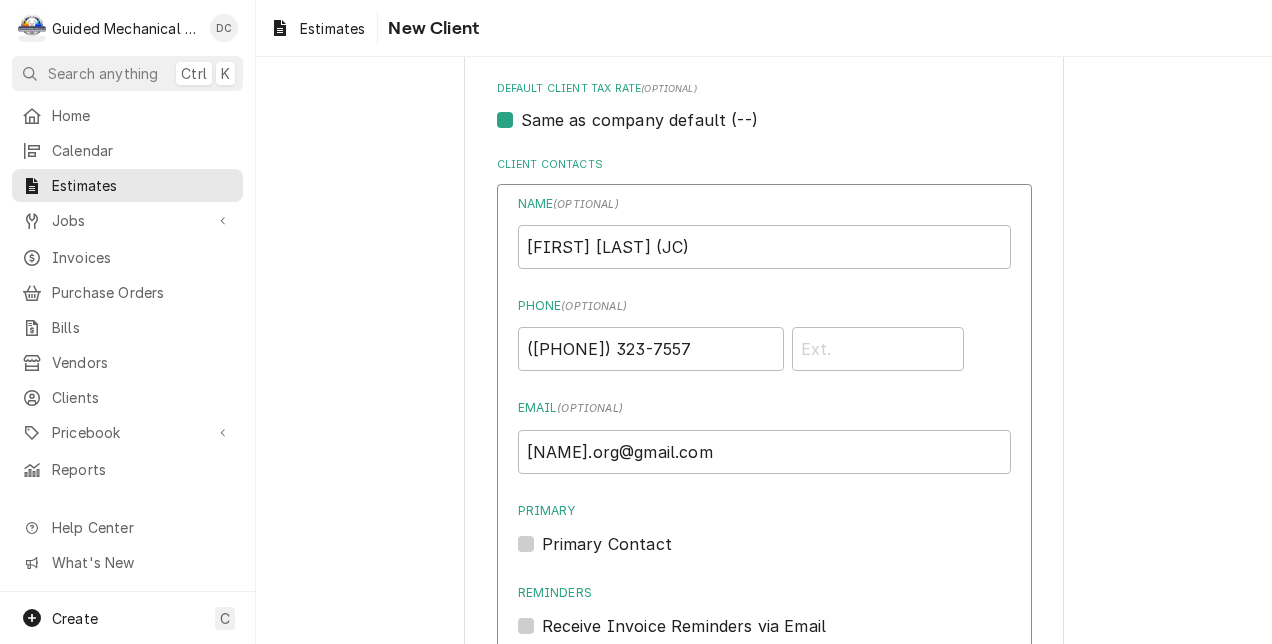 click on "Primary Contact" at bounding box center (607, 544) 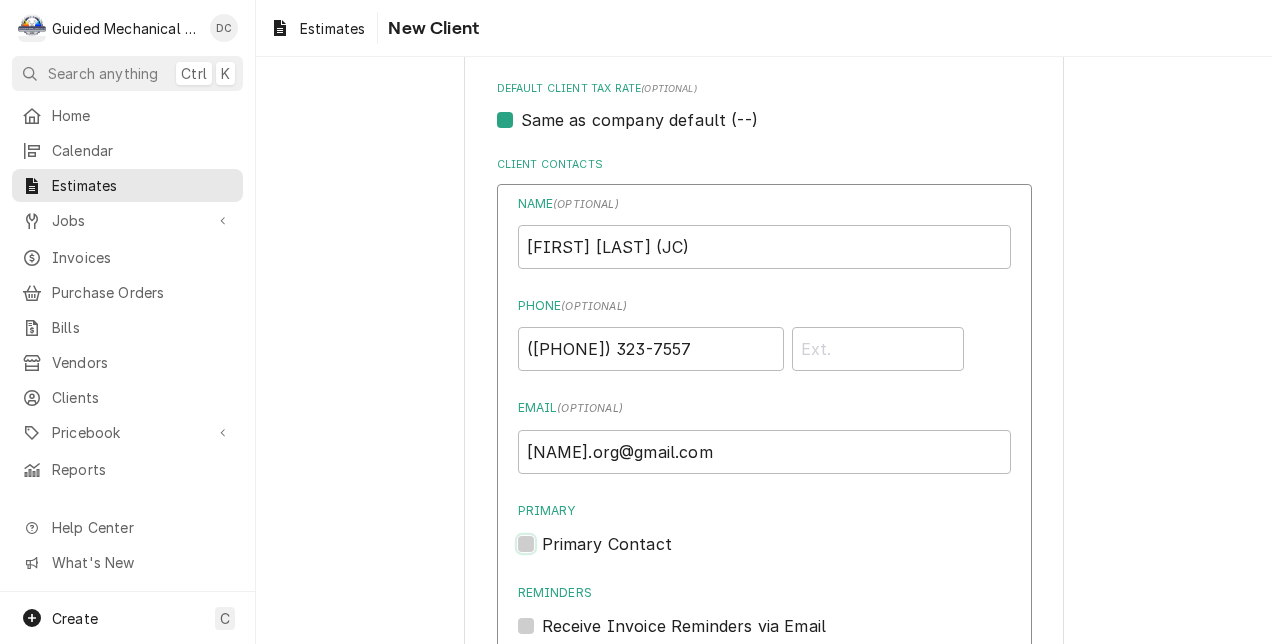 checkbox on "true" 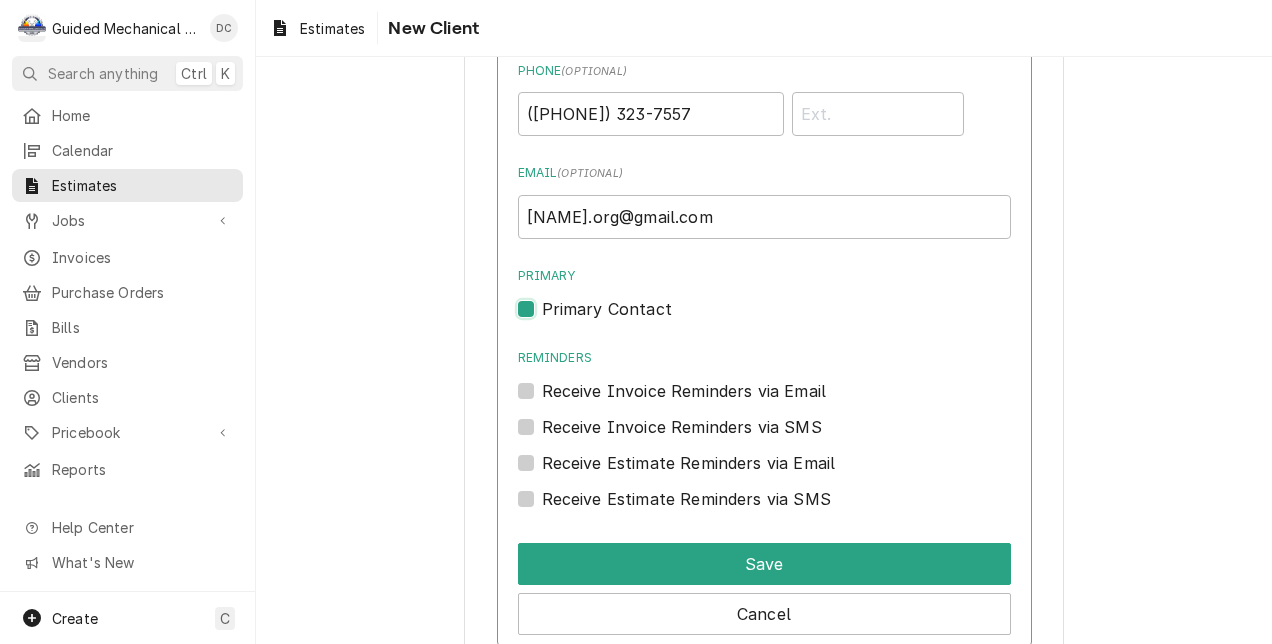 scroll, scrollTop: 1560, scrollLeft: 0, axis: vertical 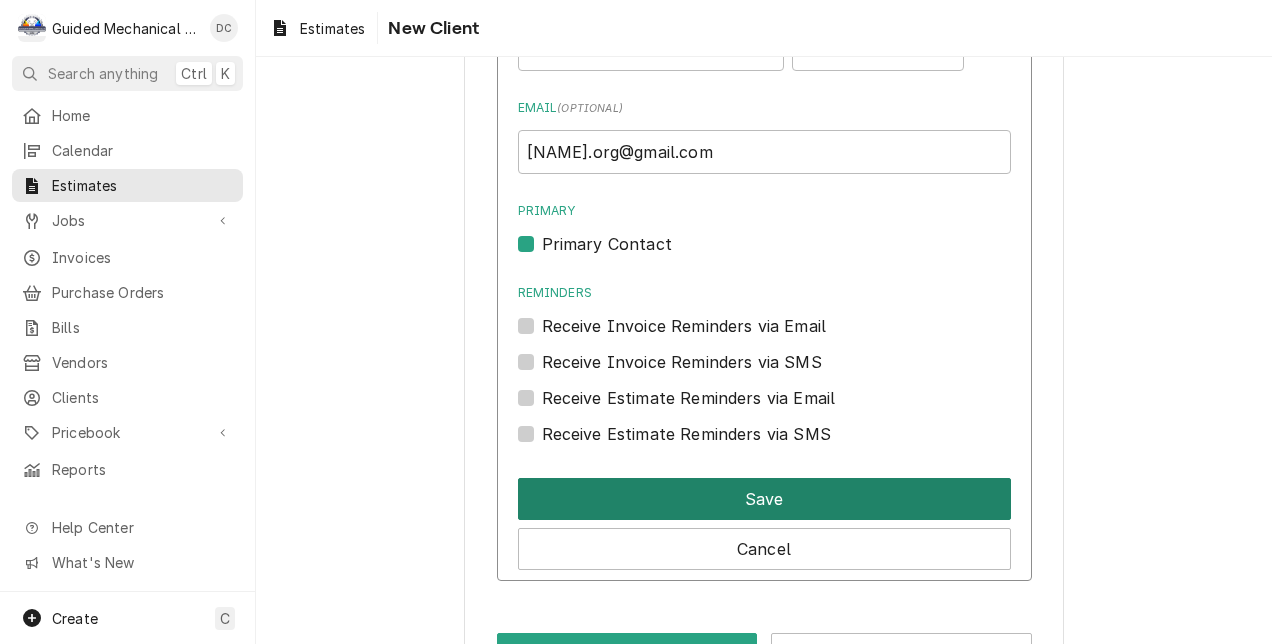 click on "Save" at bounding box center (764, 499) 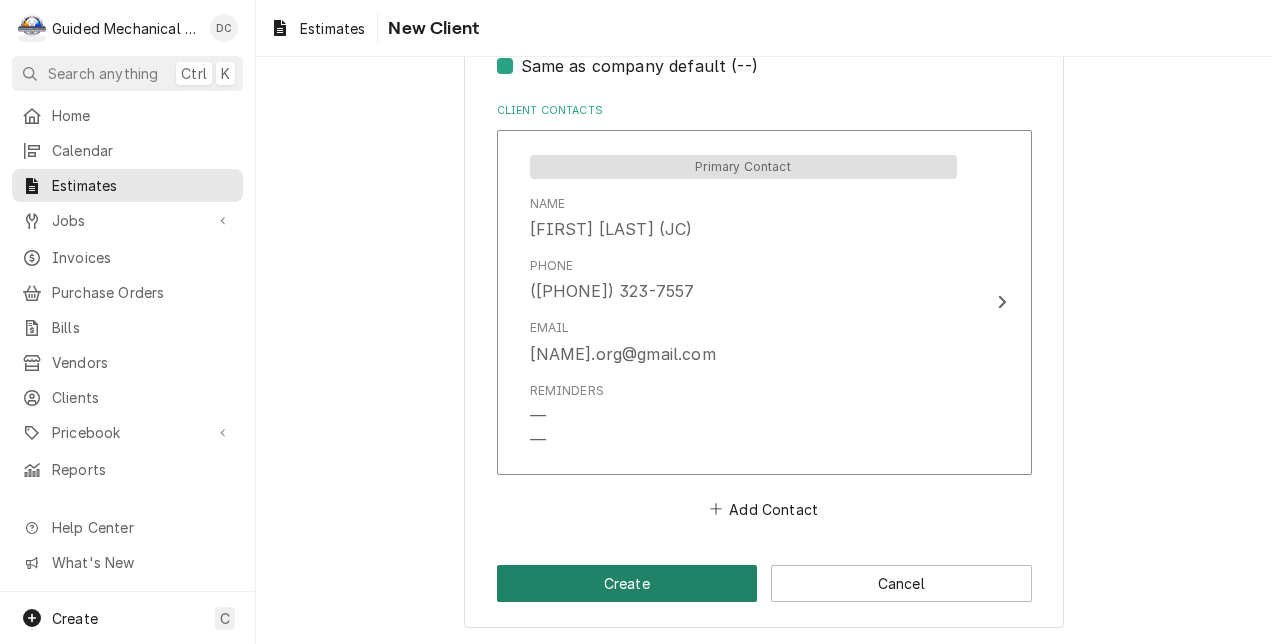 click on "Create" at bounding box center (627, 583) 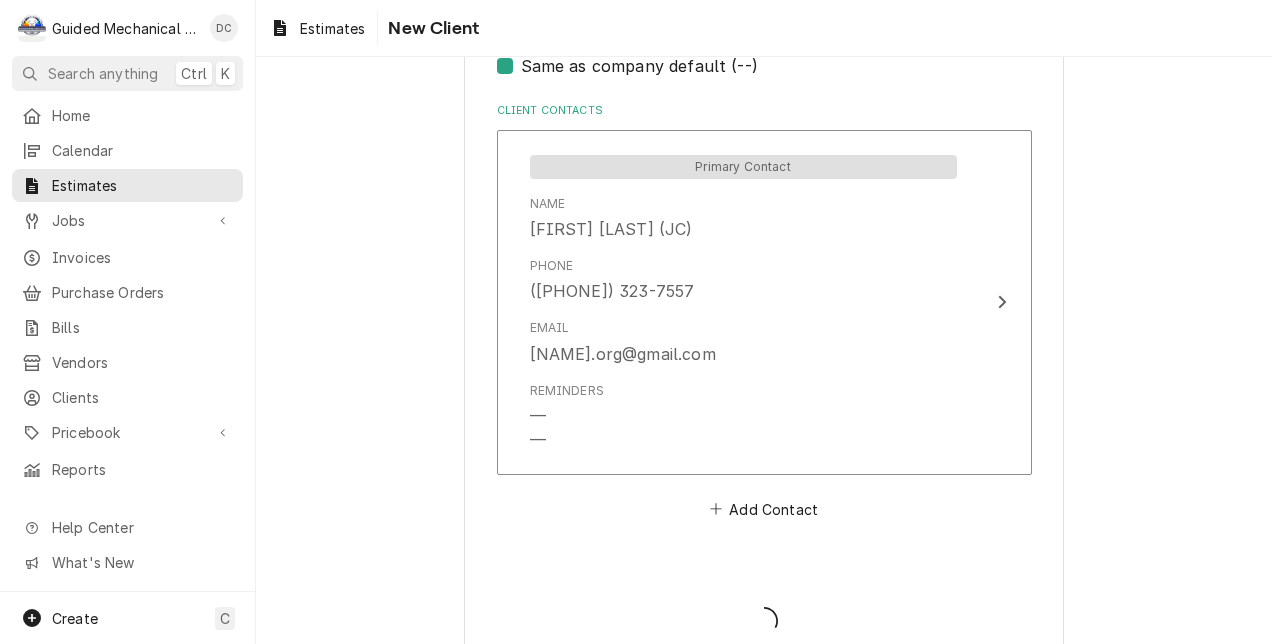 scroll, scrollTop: 0, scrollLeft: 0, axis: both 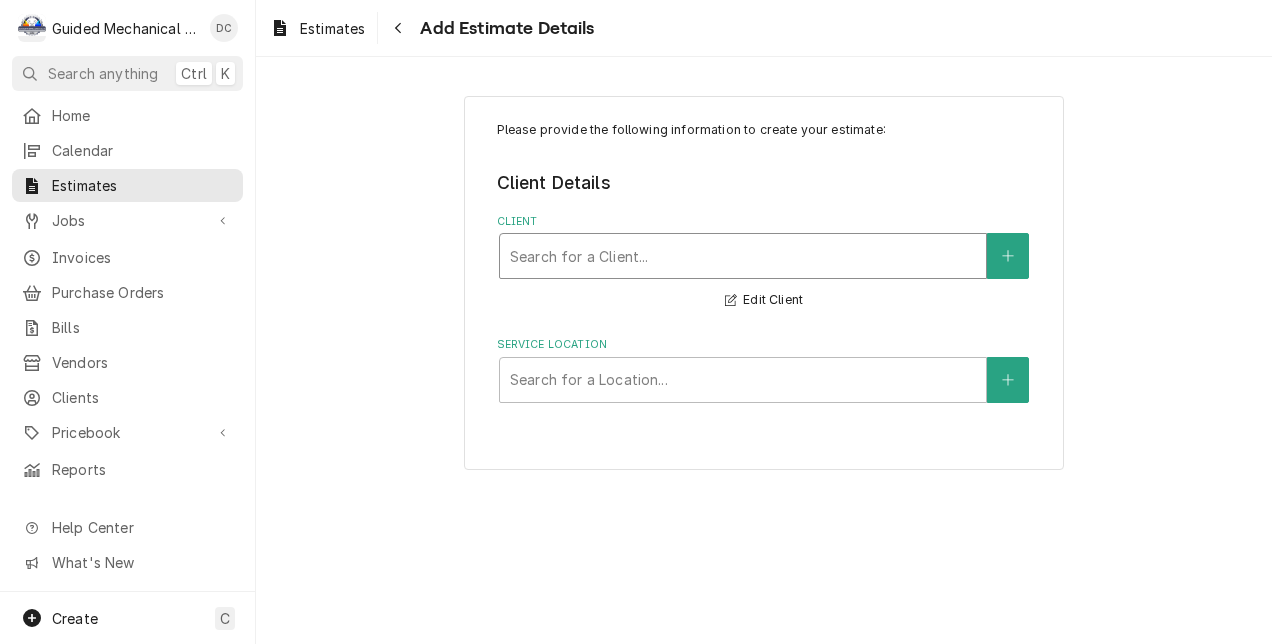 click at bounding box center (743, 256) 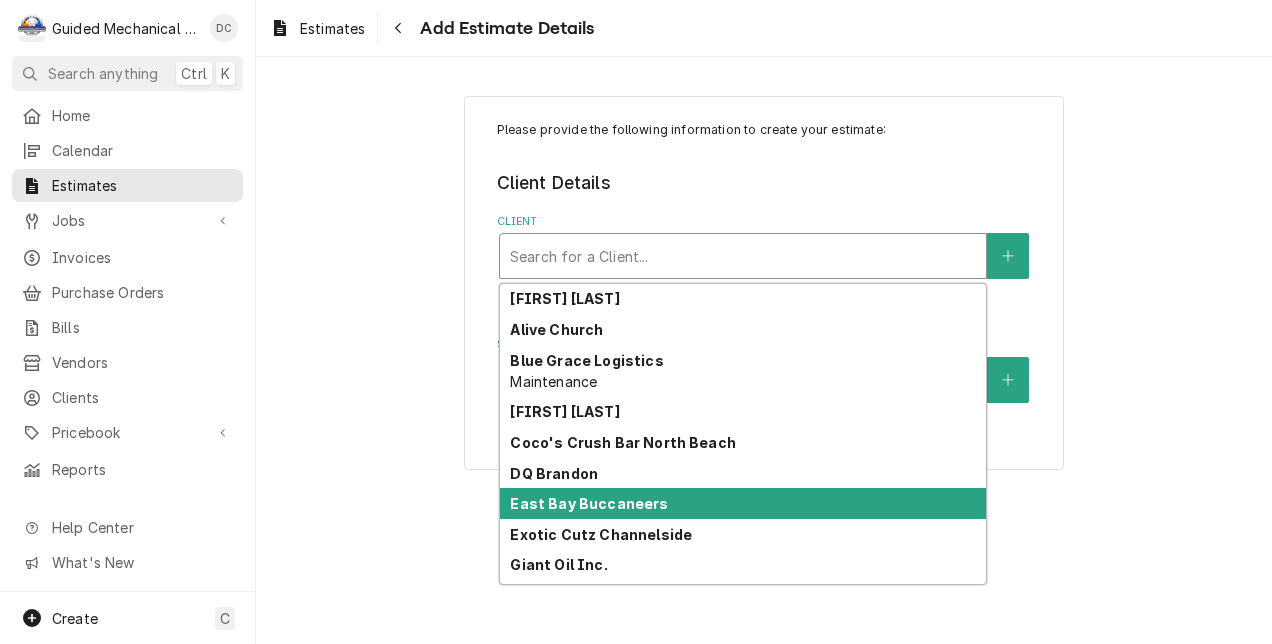 click on "East Bay Buccaneers" at bounding box center [743, 503] 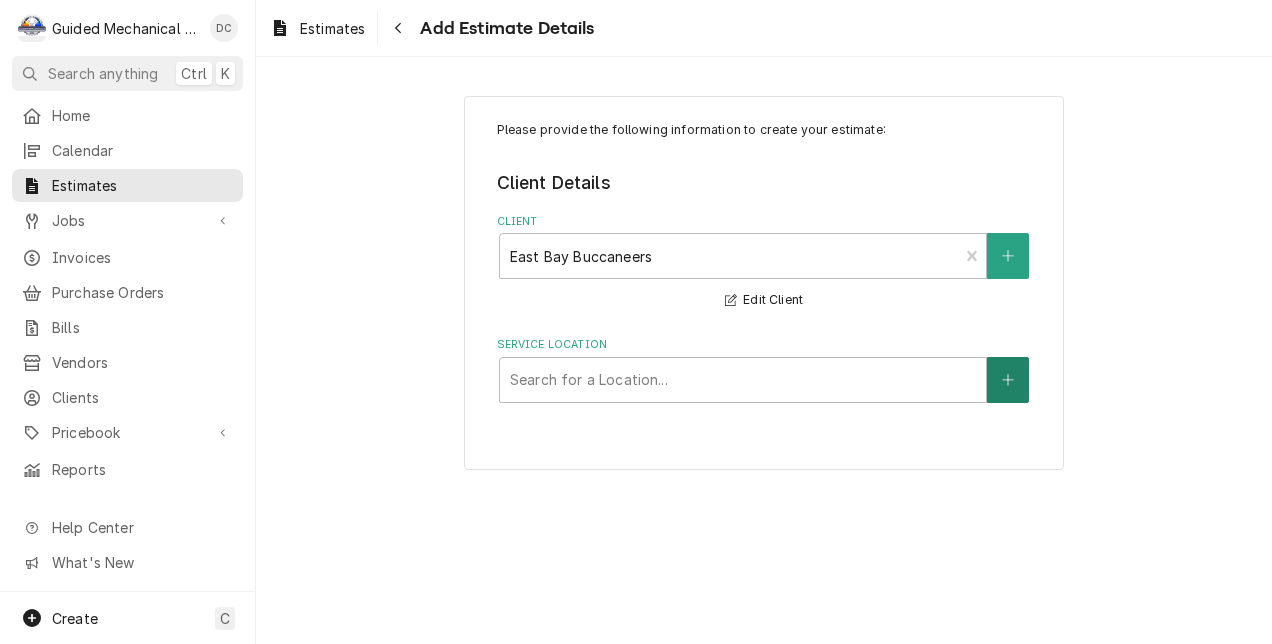 click at bounding box center [1008, 380] 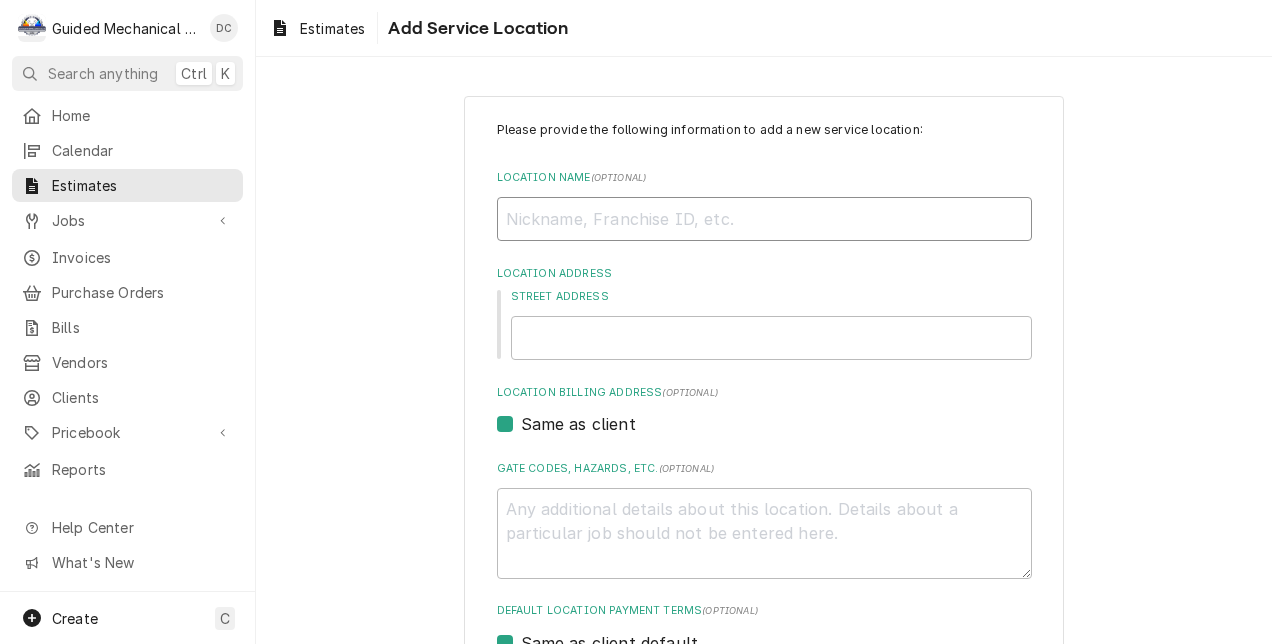 click on "Location Name  ( optional )" at bounding box center (764, 219) 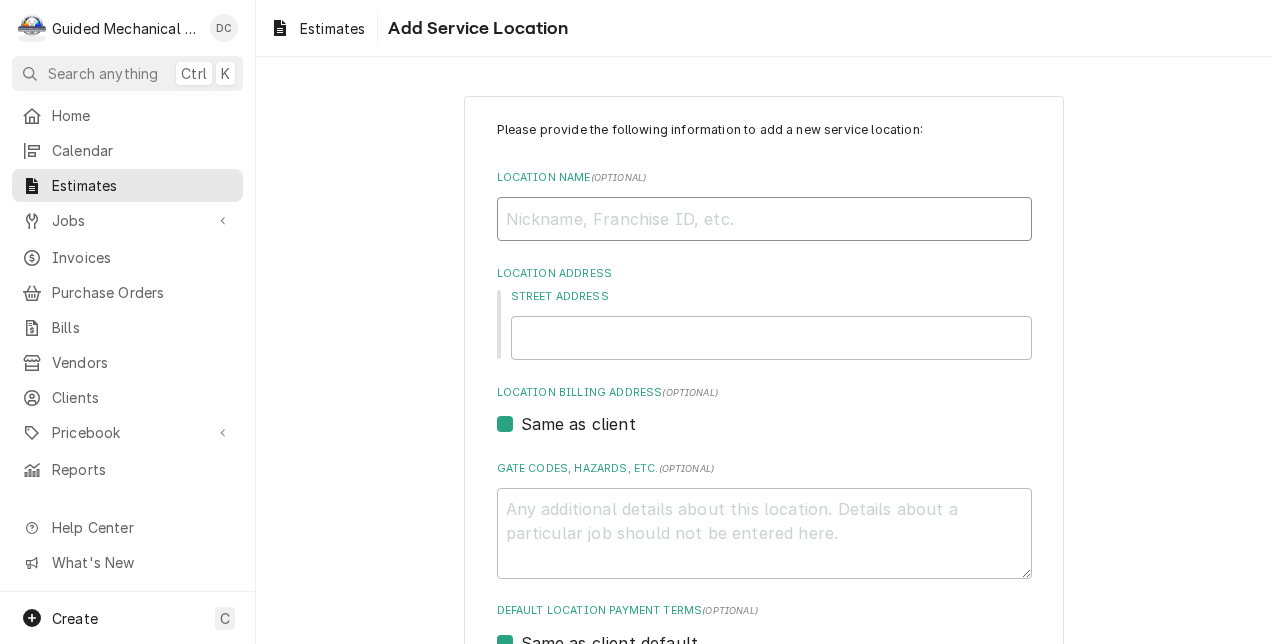 type on "x" 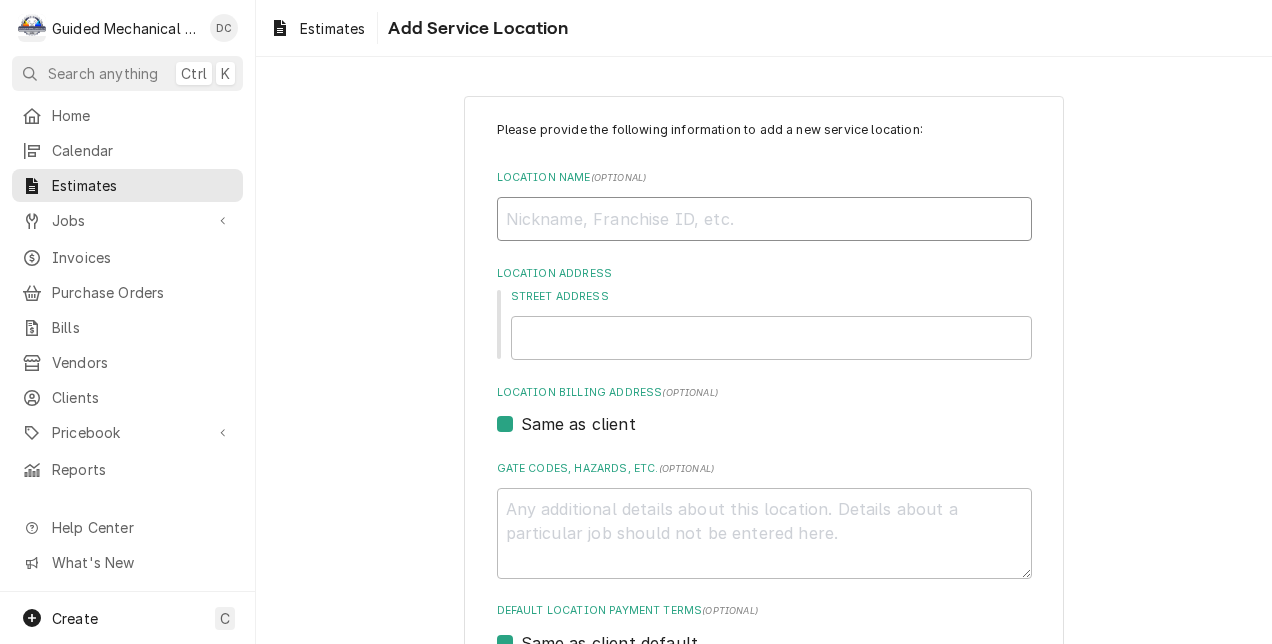 type on "V" 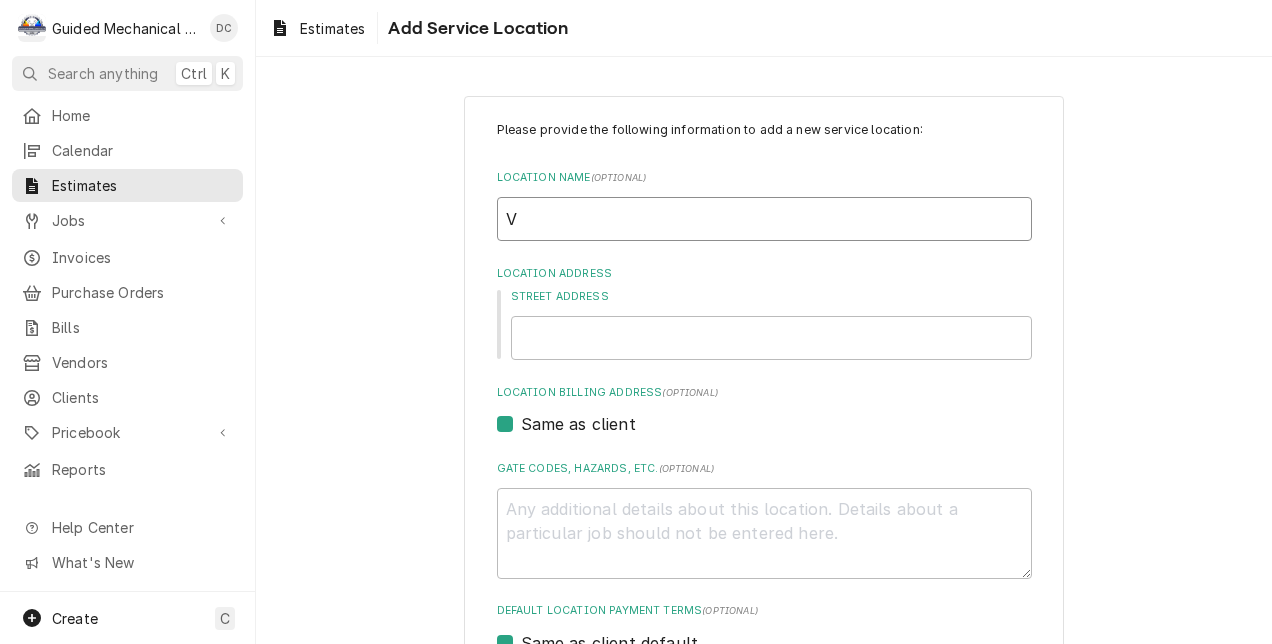 type on "x" 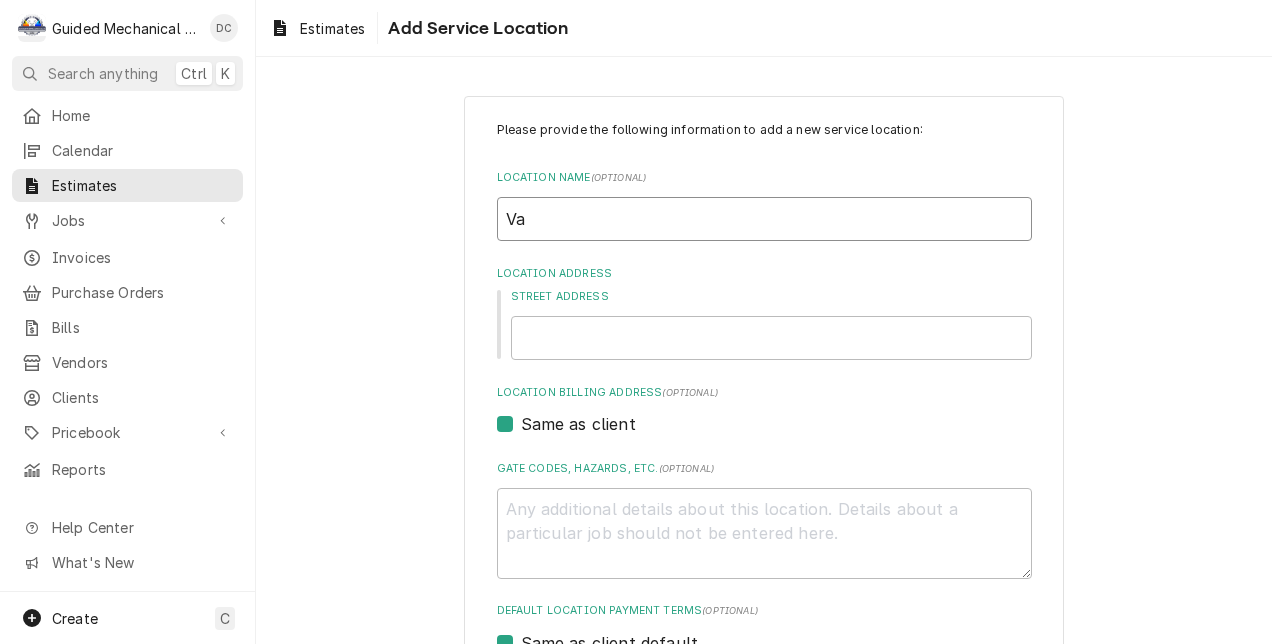 type on "x" 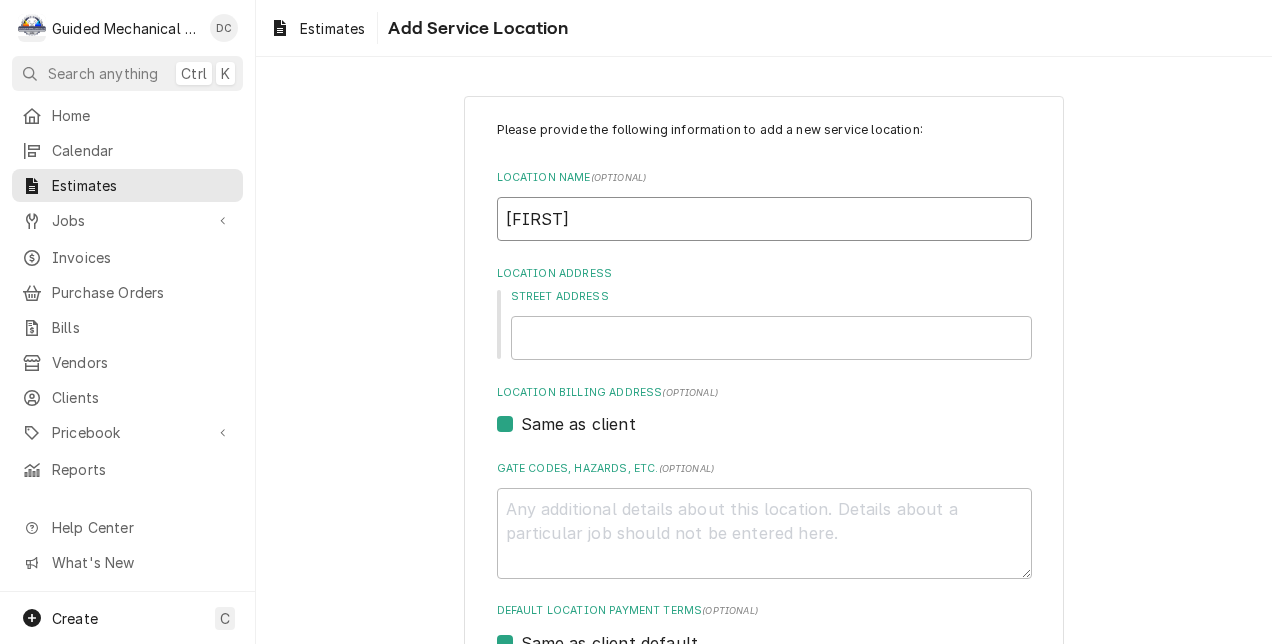 type on "x" 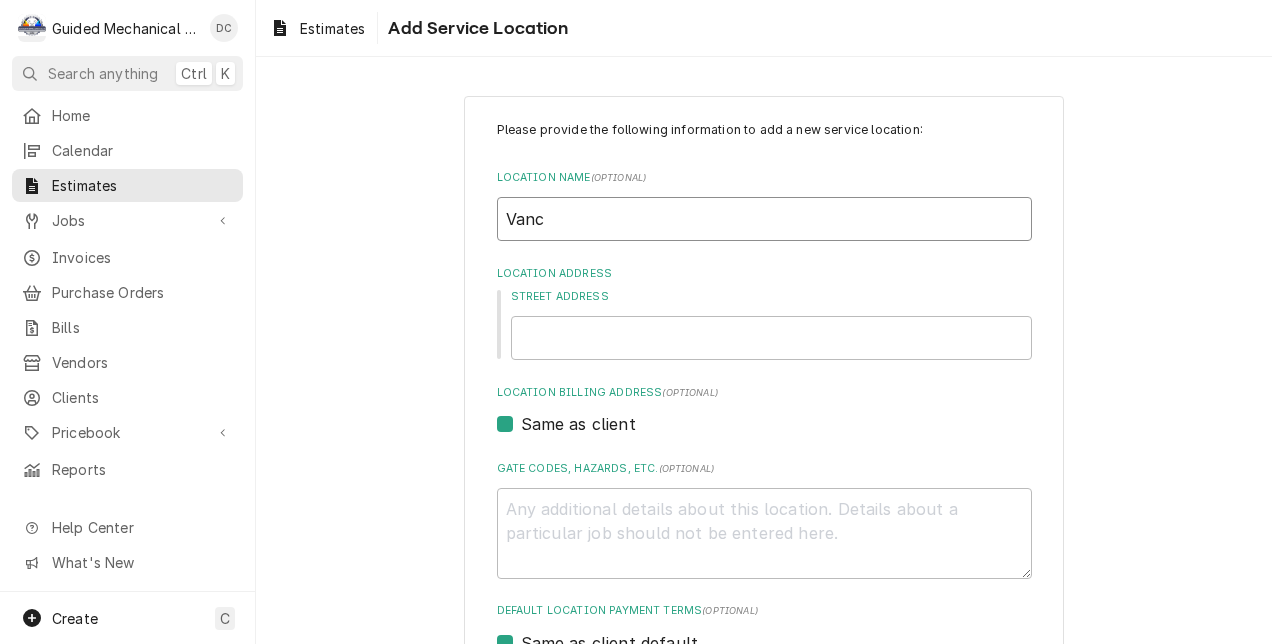 type on "x" 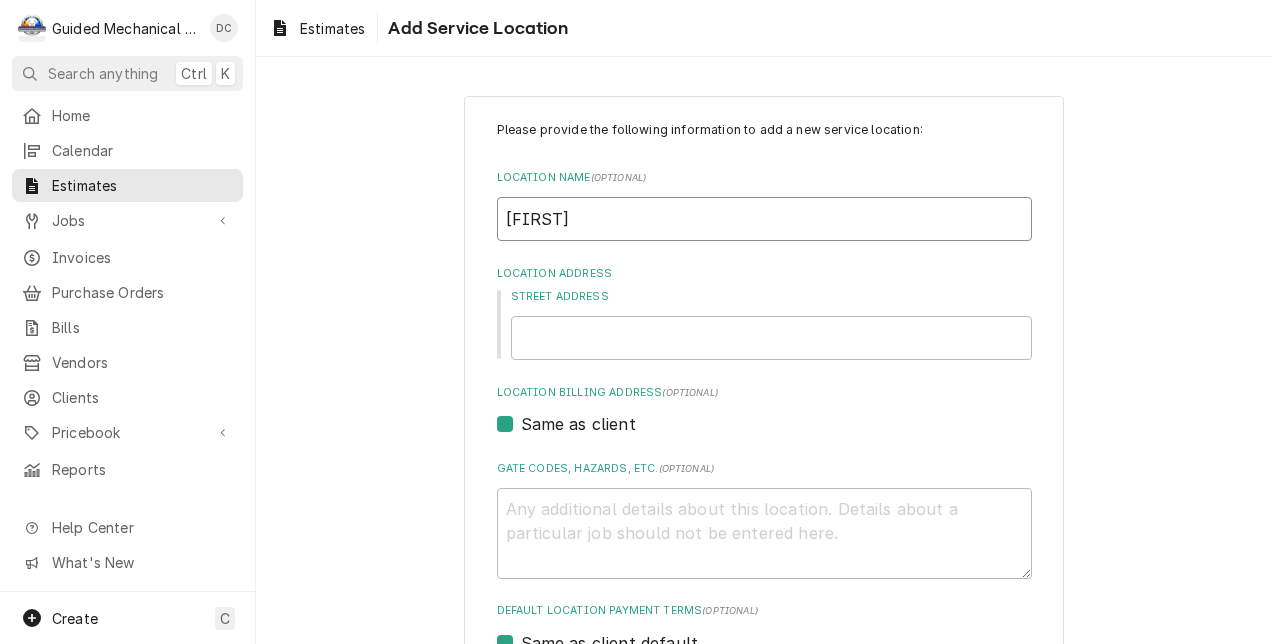 type on "x" 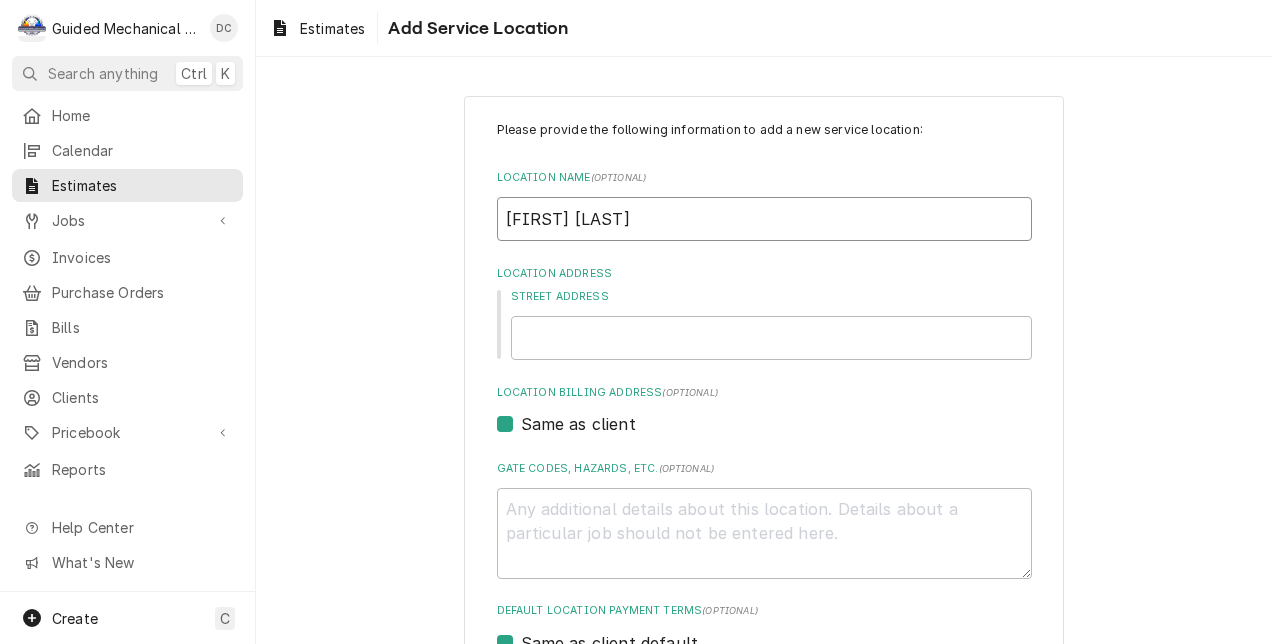 type on "x" 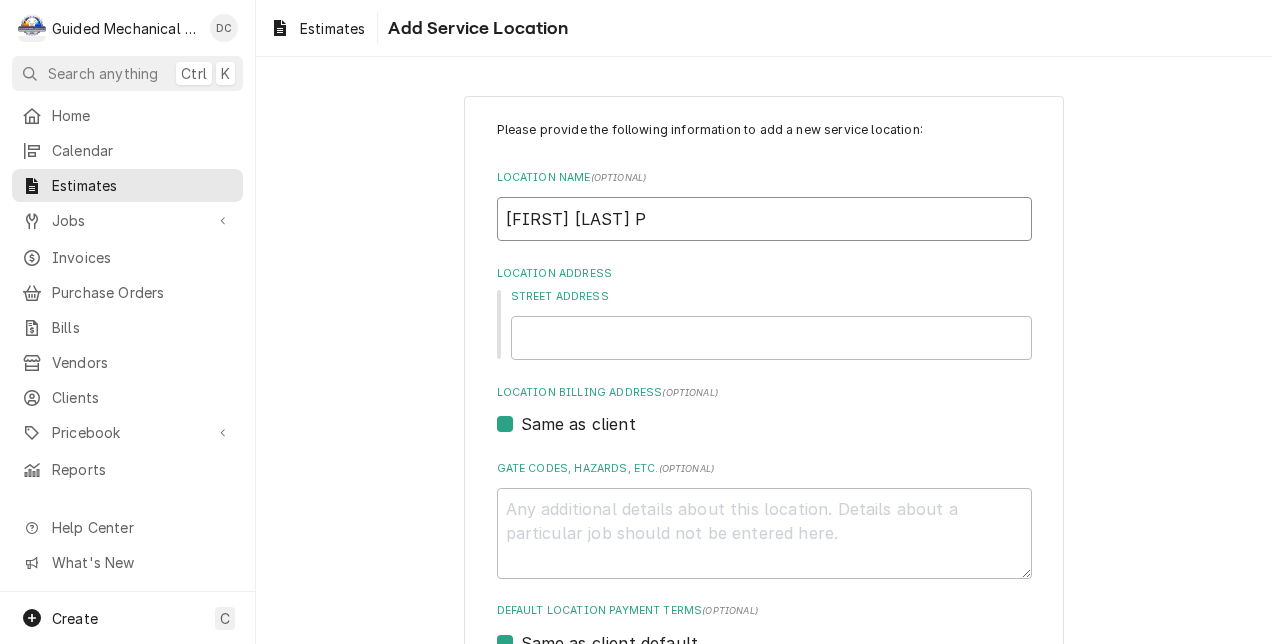 type on "x" 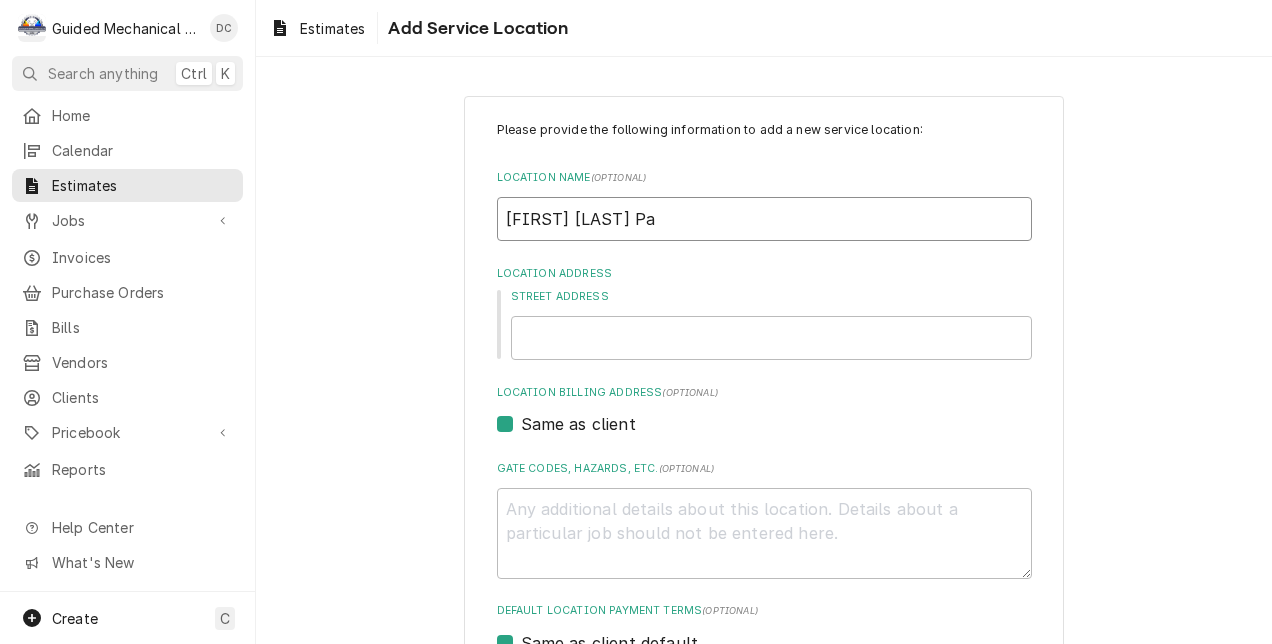 type on "x" 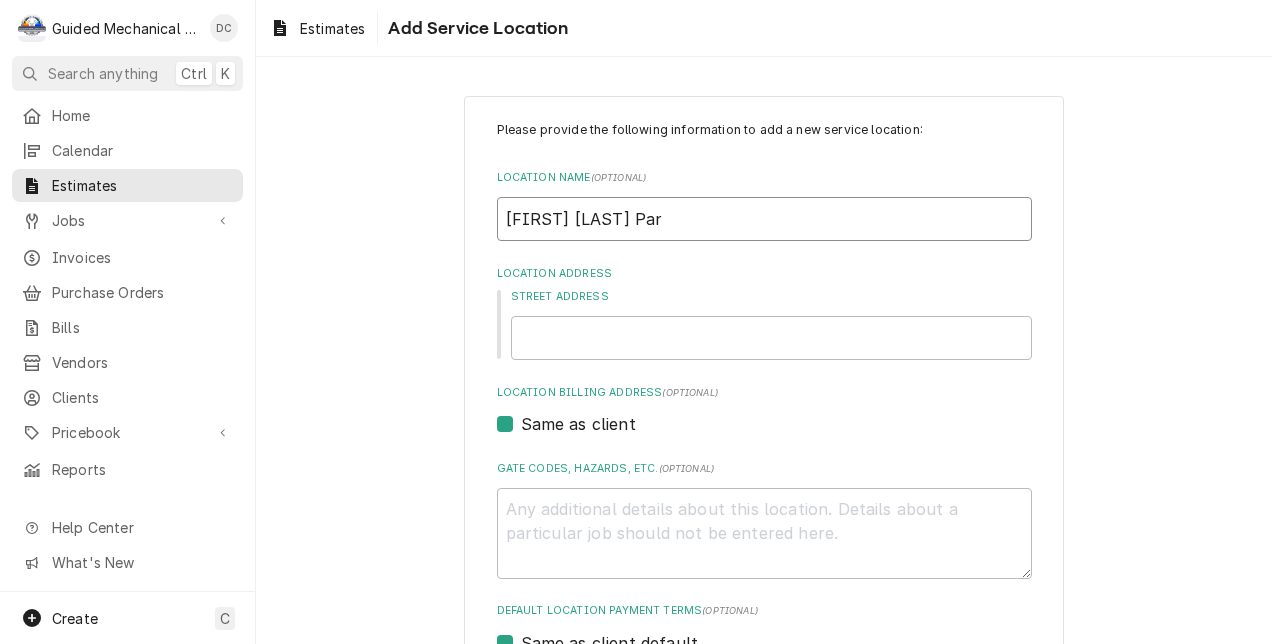 type on "x" 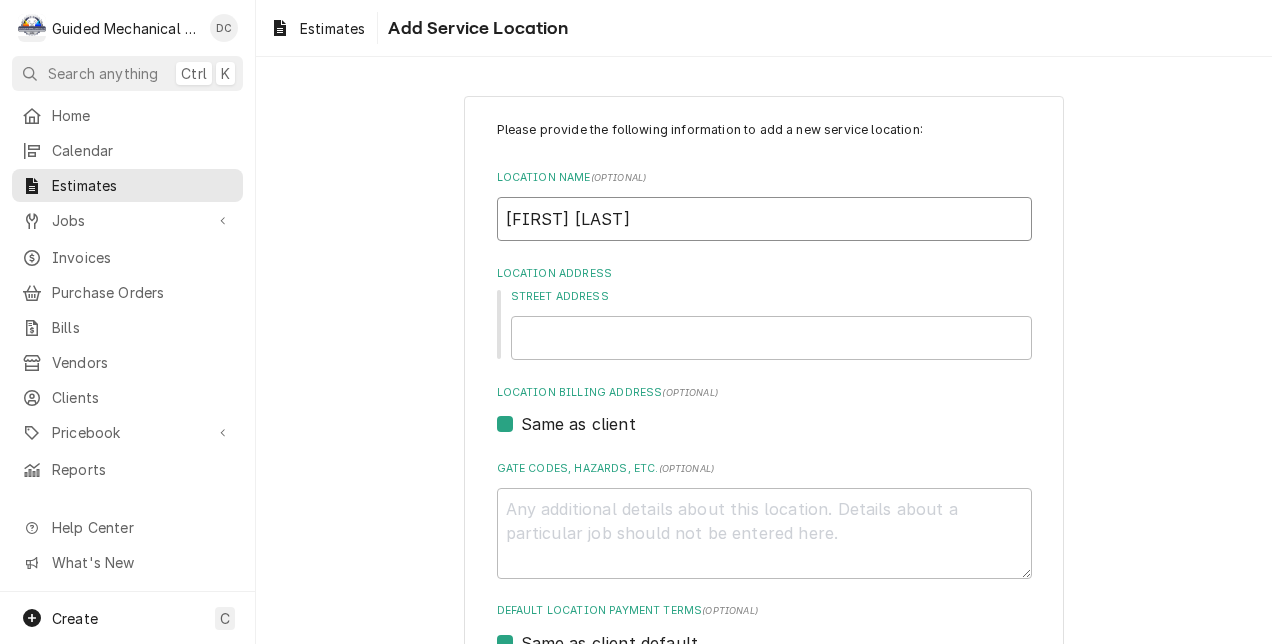 type on "x" 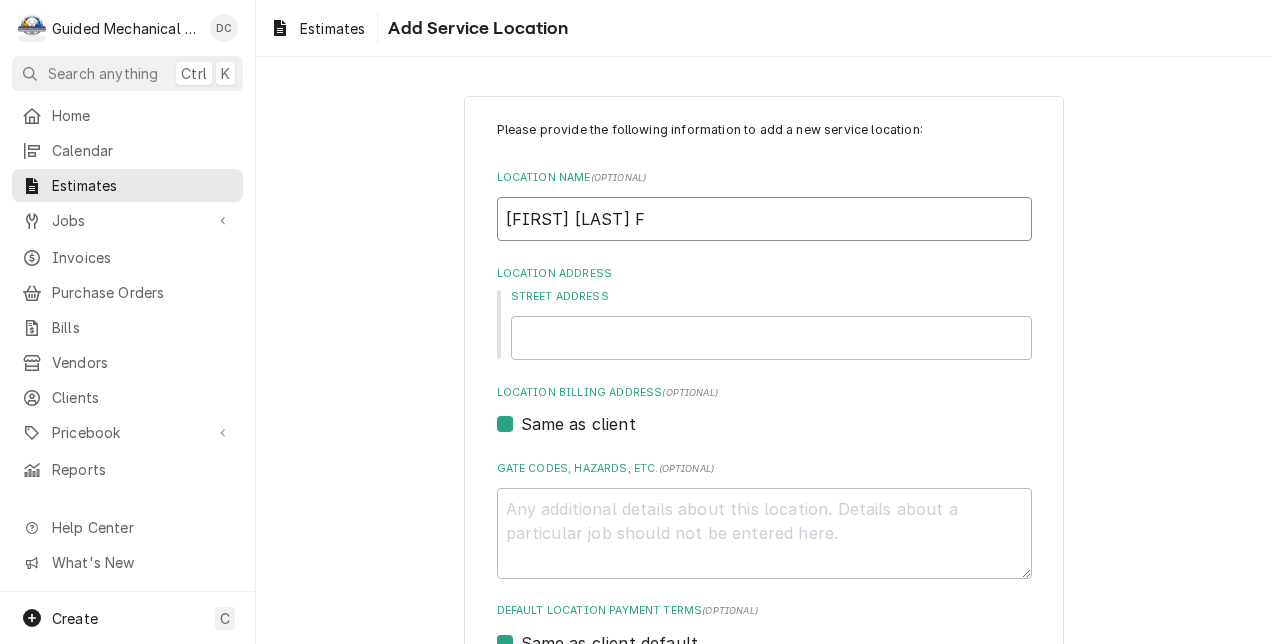 type on "x" 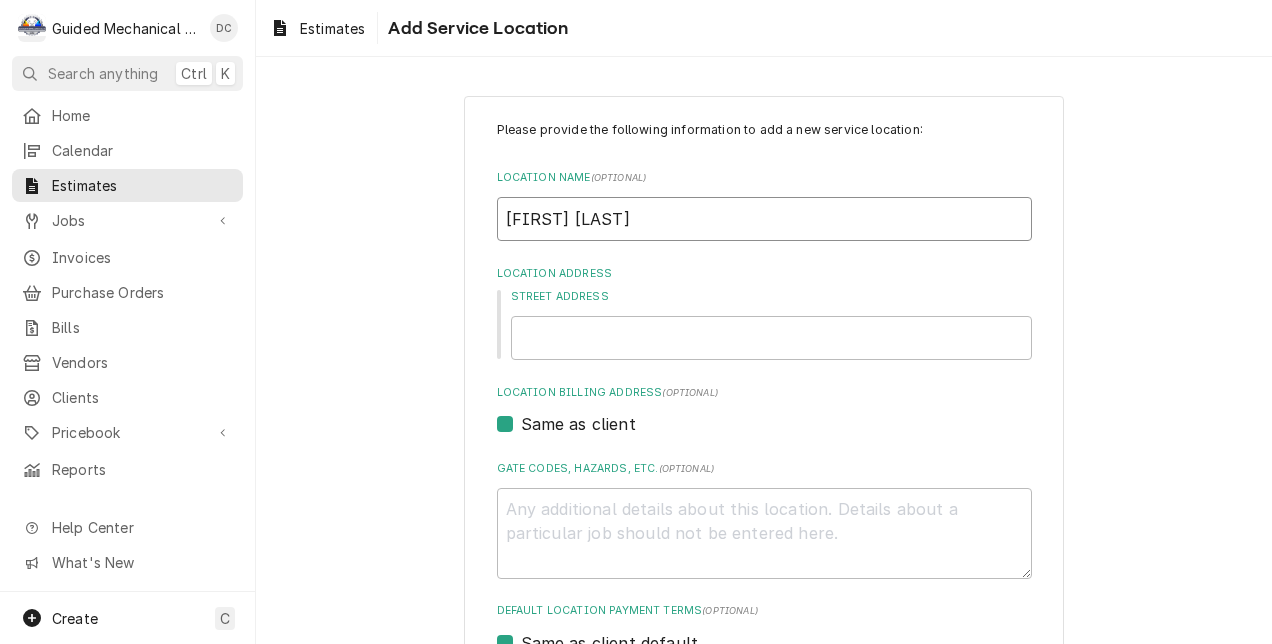 type on "x" 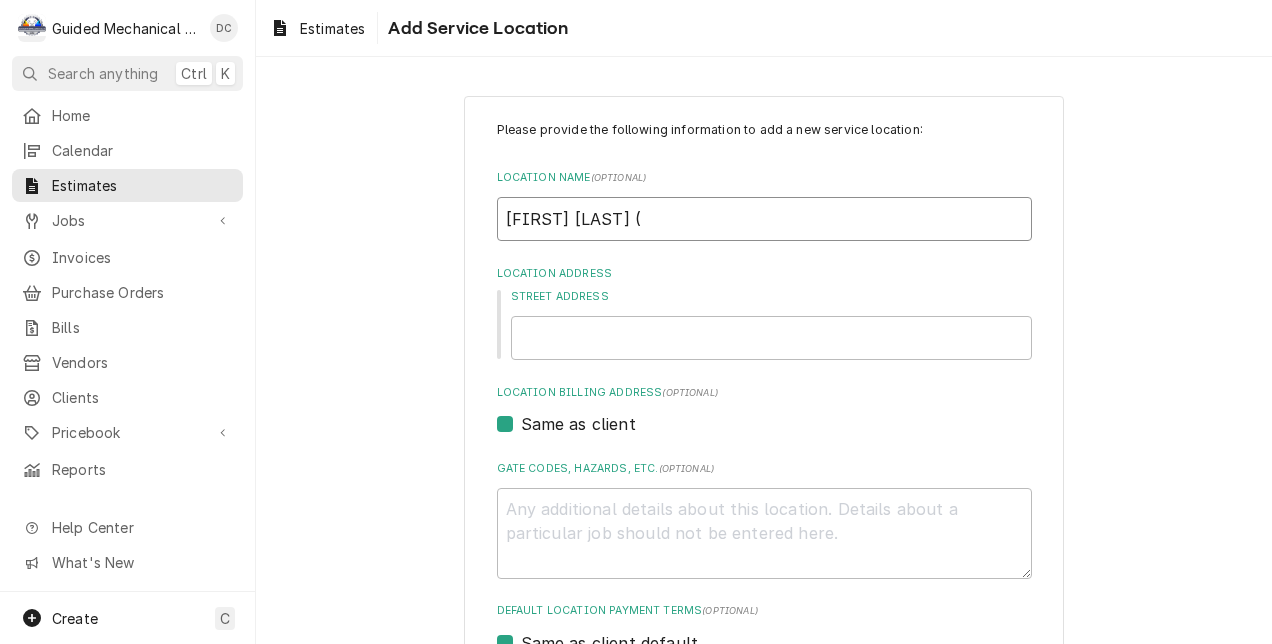 type on "x" 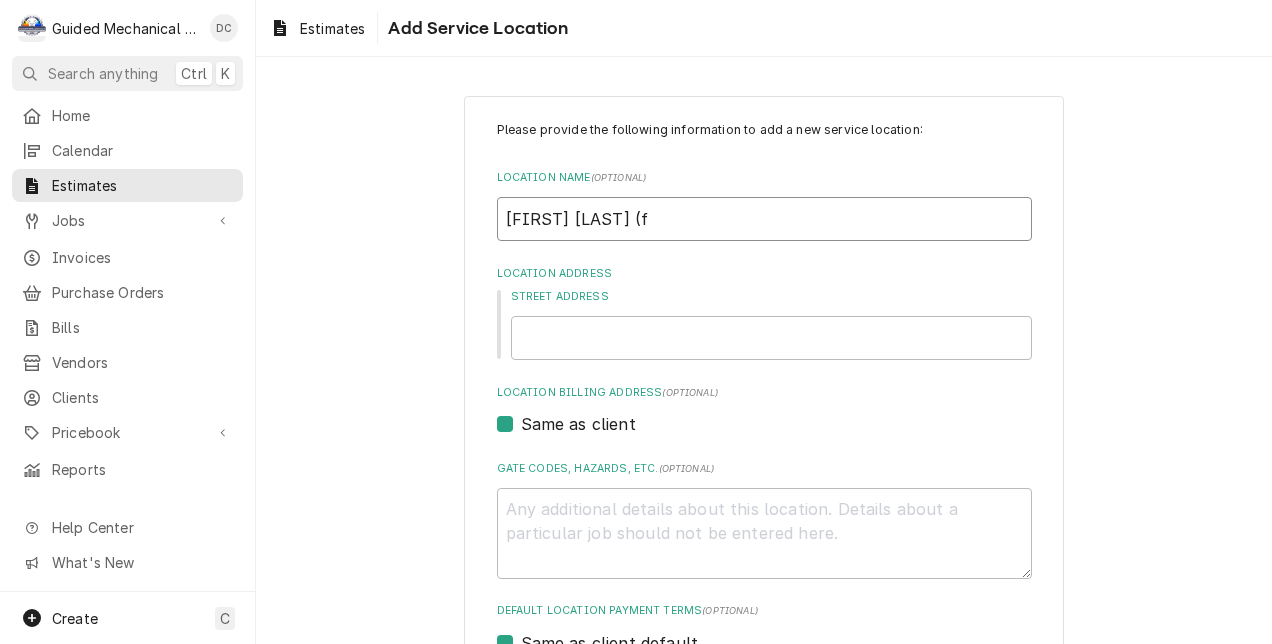 type on "x" 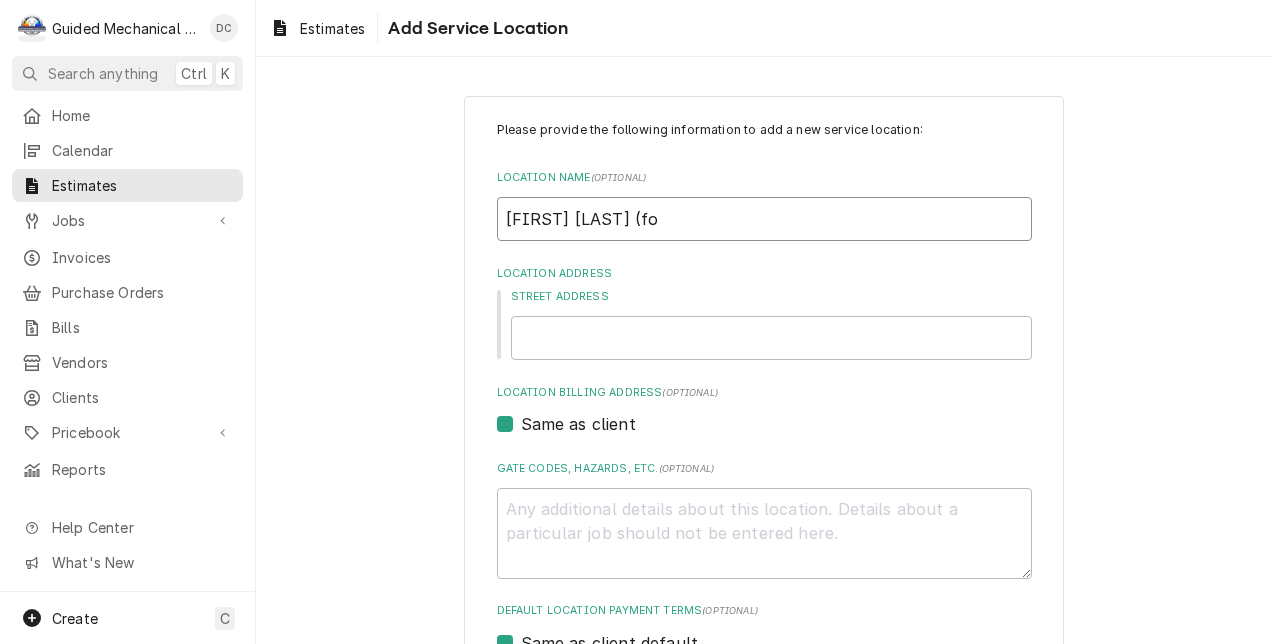 type on "x" 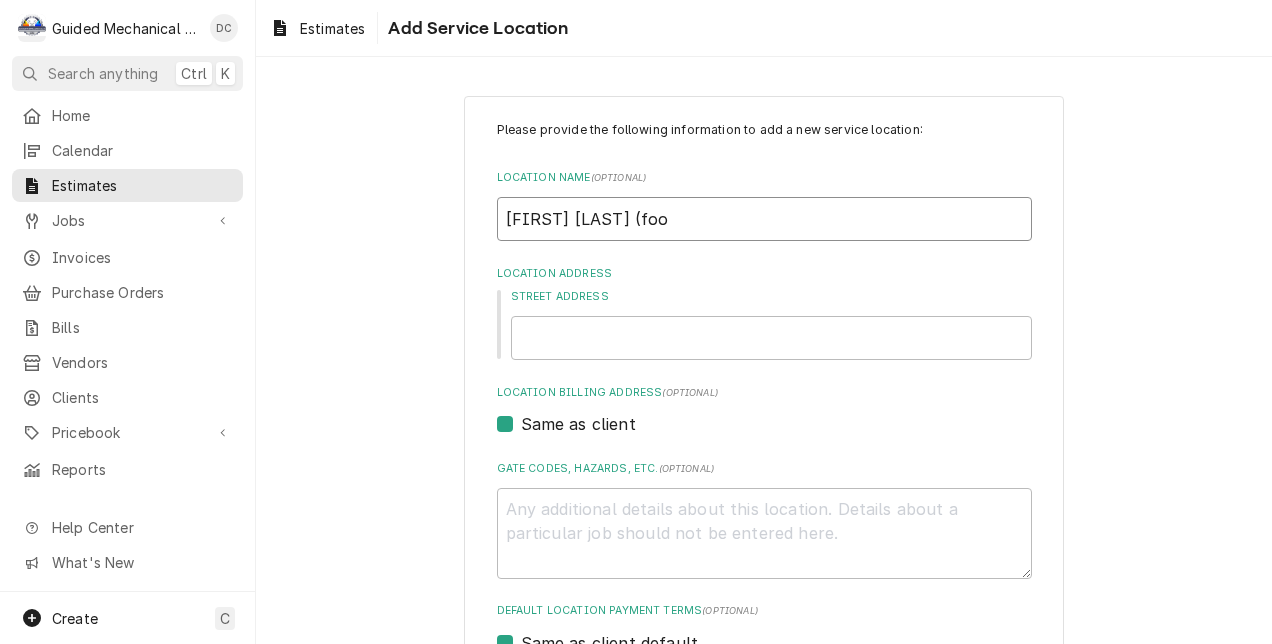 type on "x" 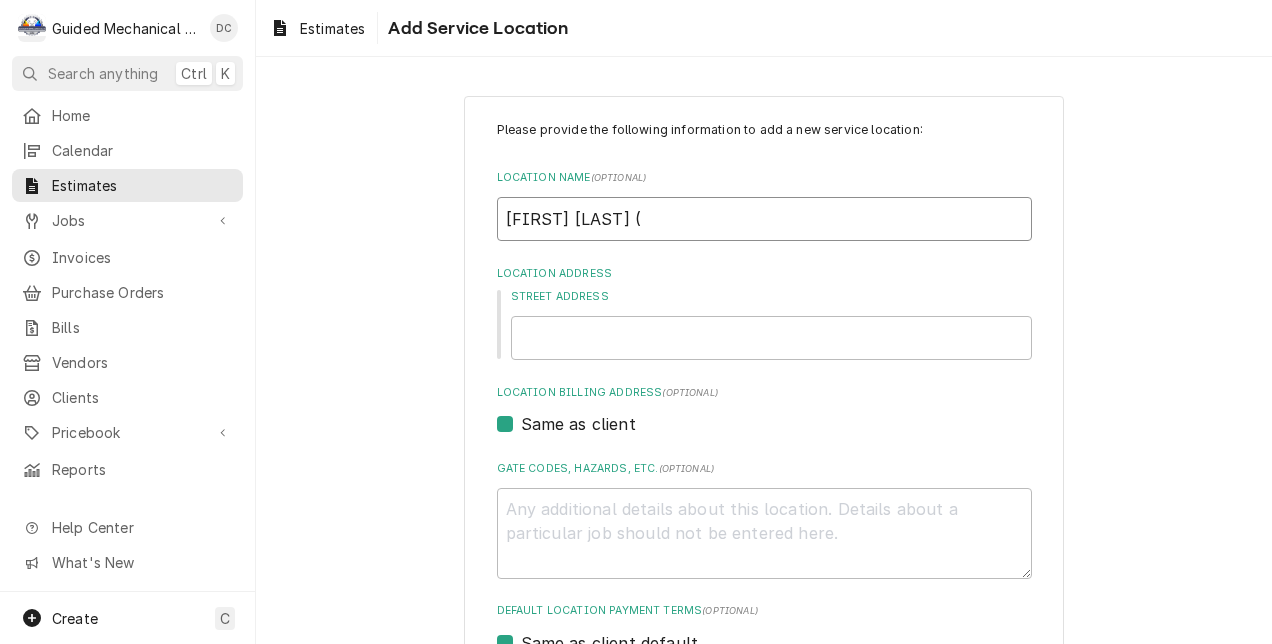 type on "x" 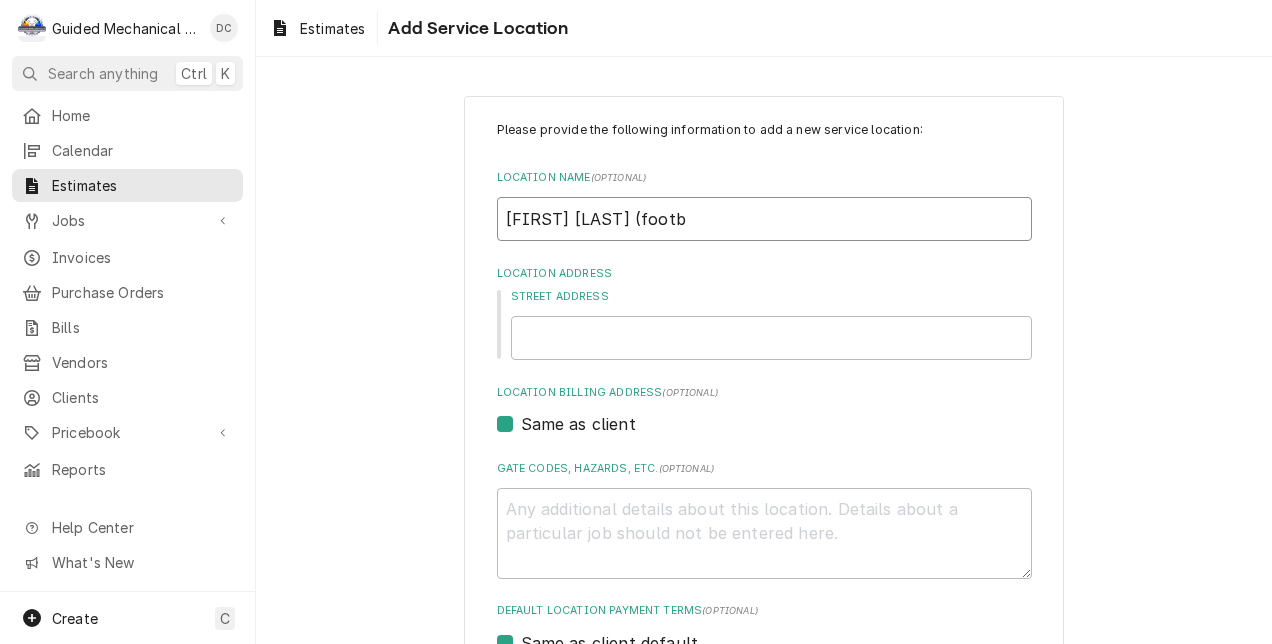 type on "x" 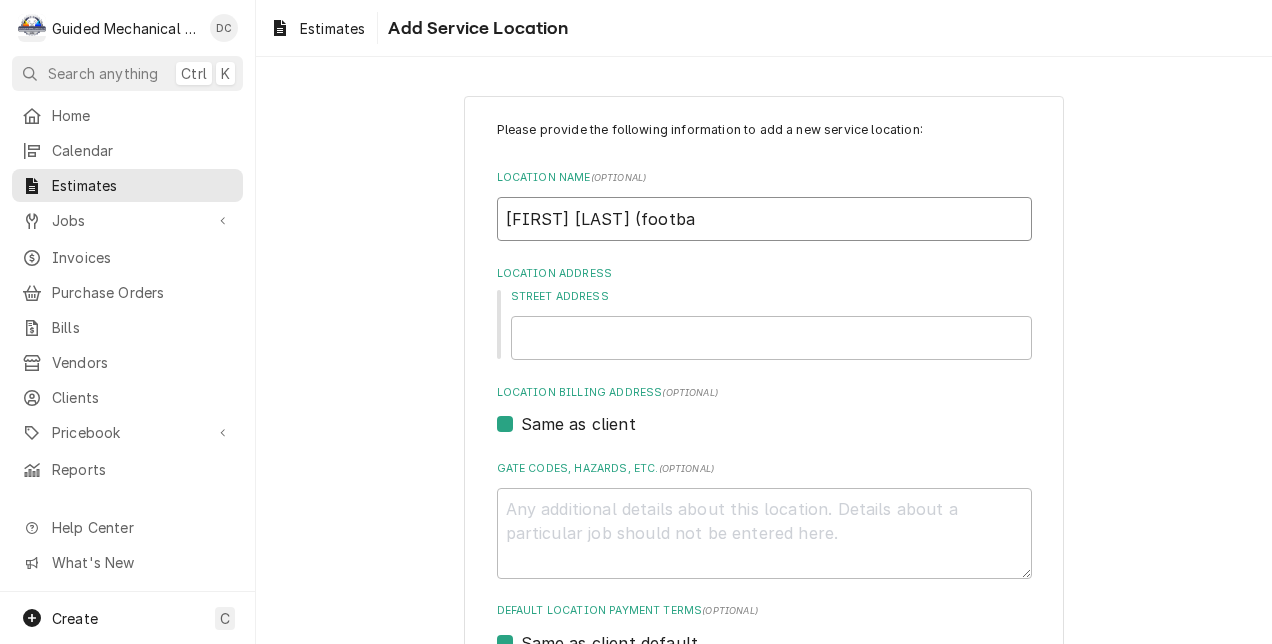 type on "x" 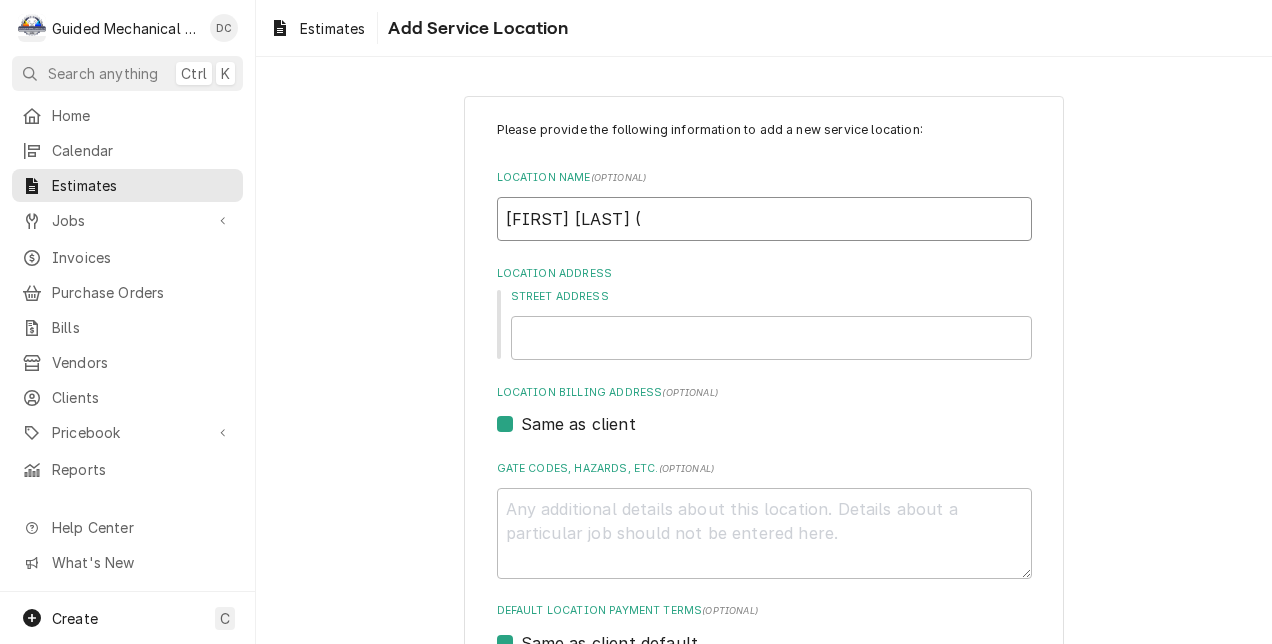 type on "x" 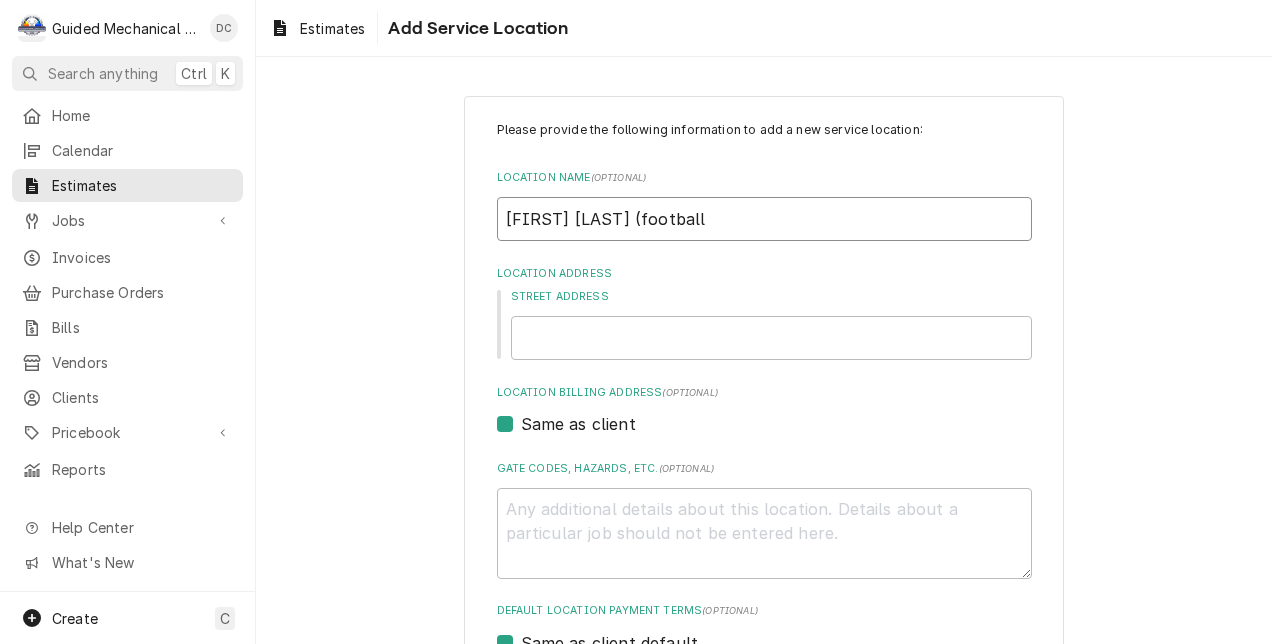 type on "x" 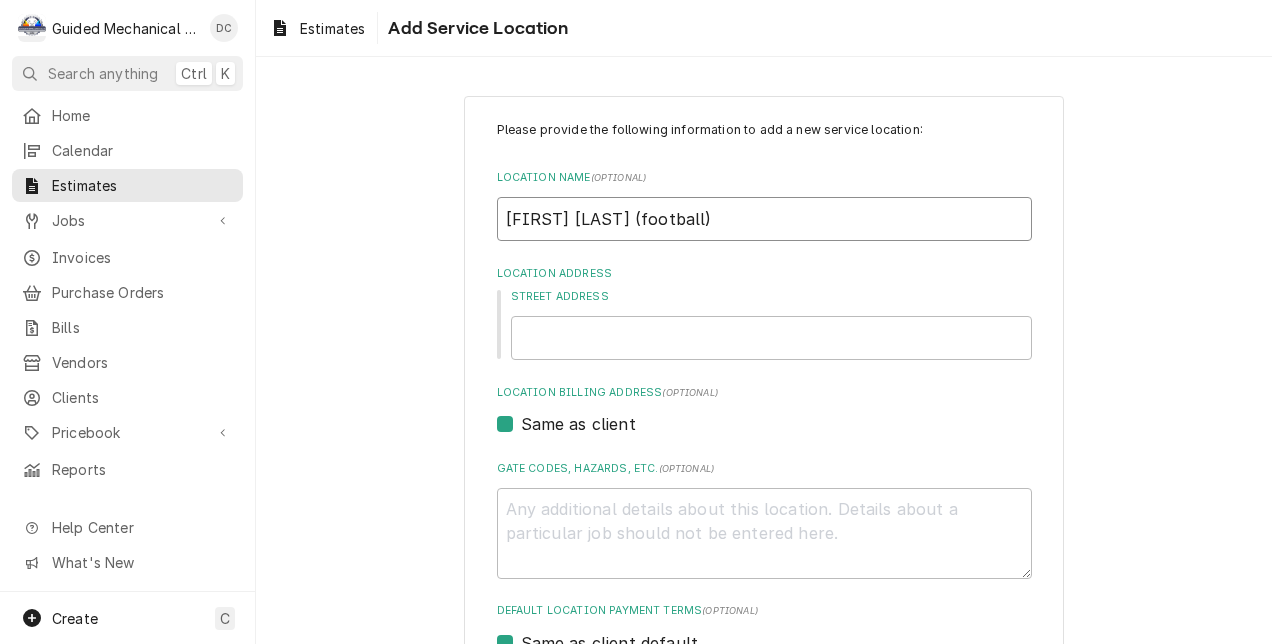 type on "x" 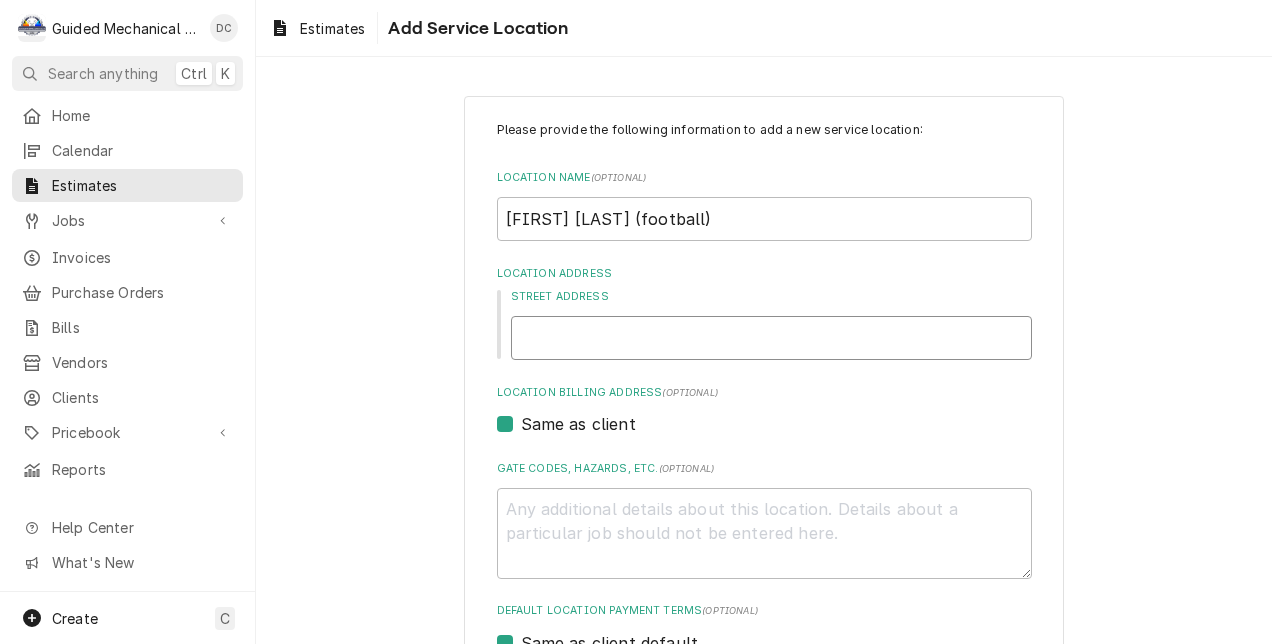click on "Street Address" at bounding box center (771, 338) 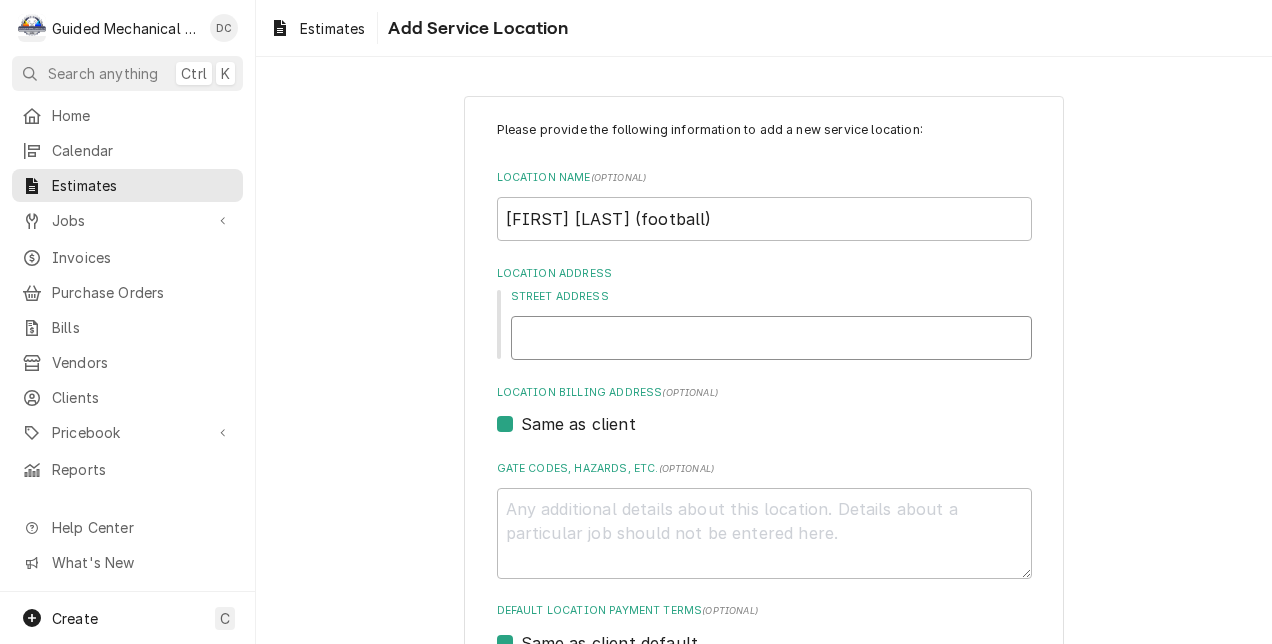 type on "x" 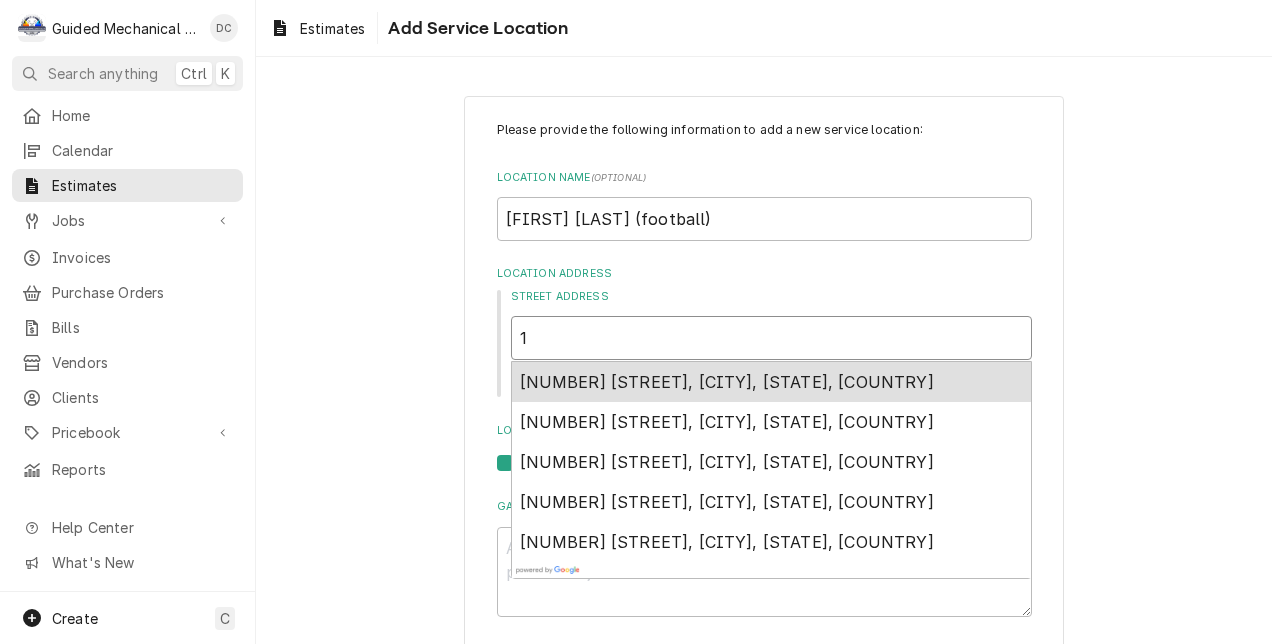 type on "x" 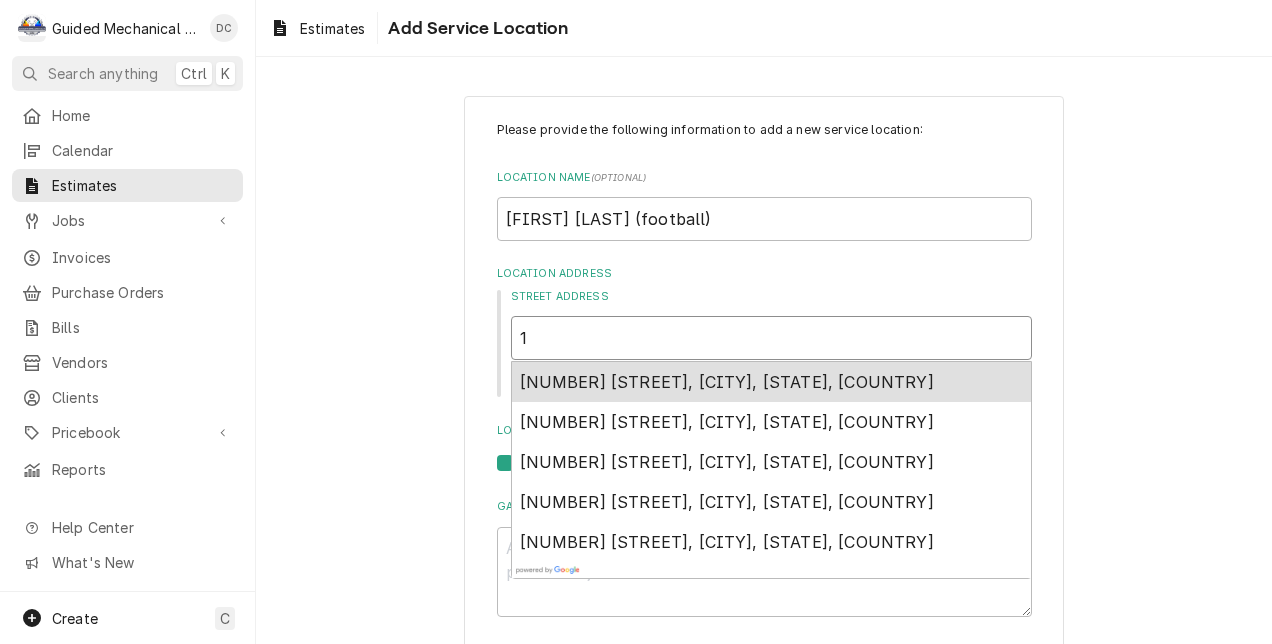 type on "13" 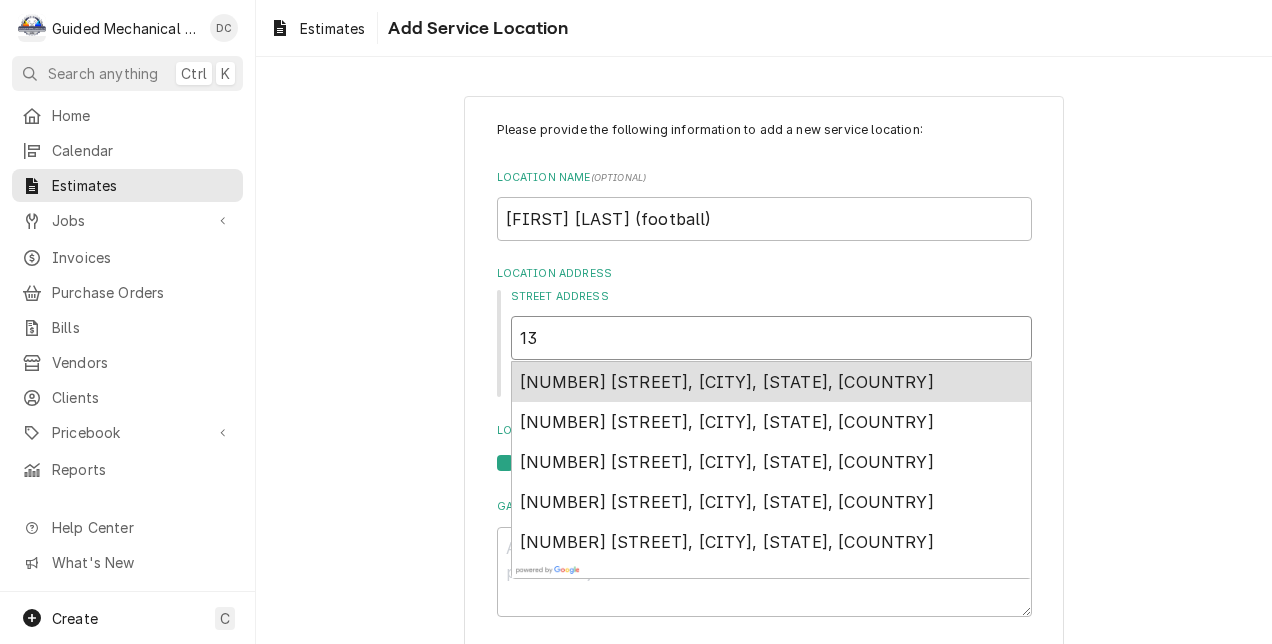 type on "x" 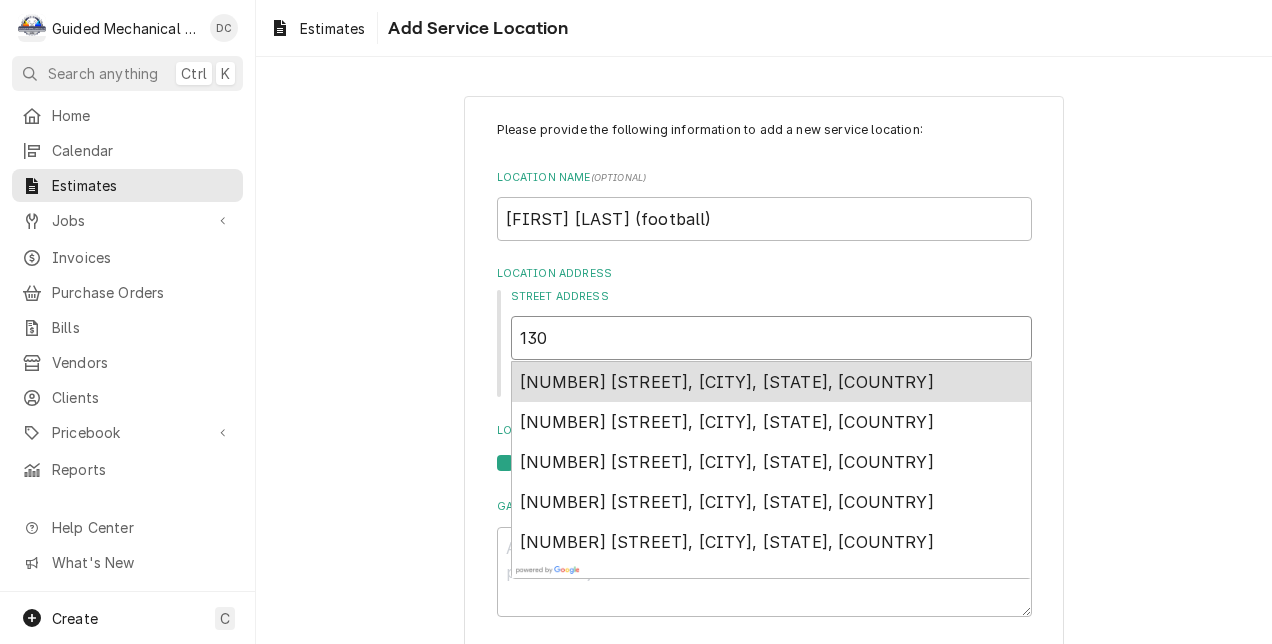 type on "x" 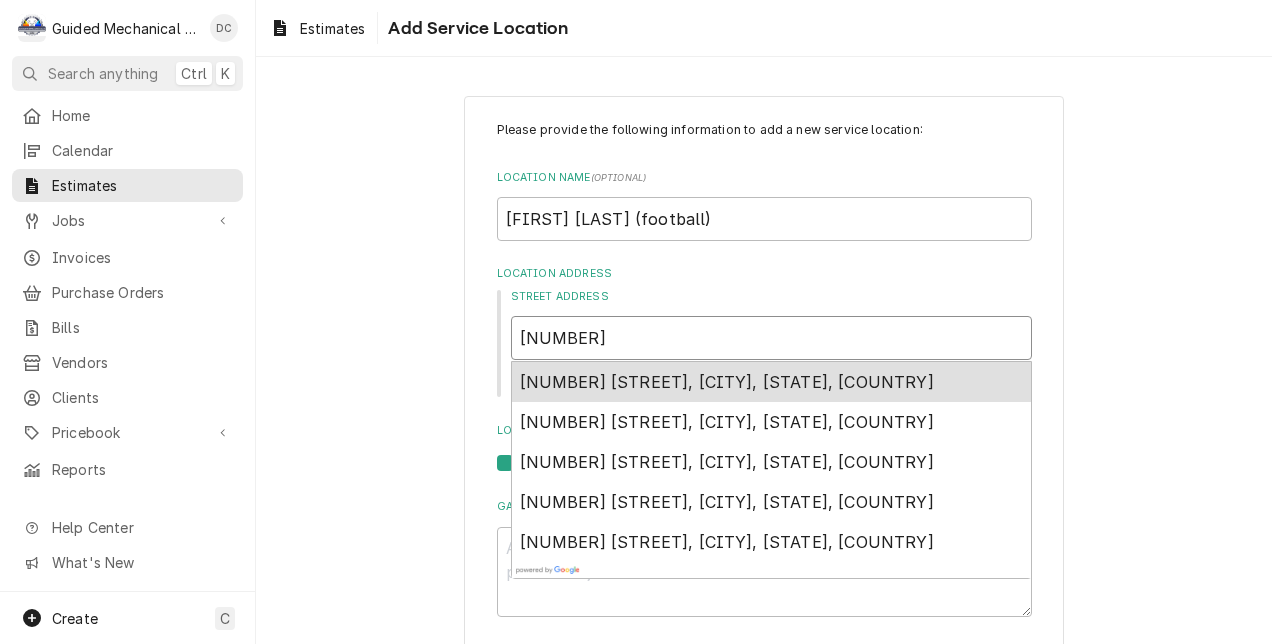 type on "x" 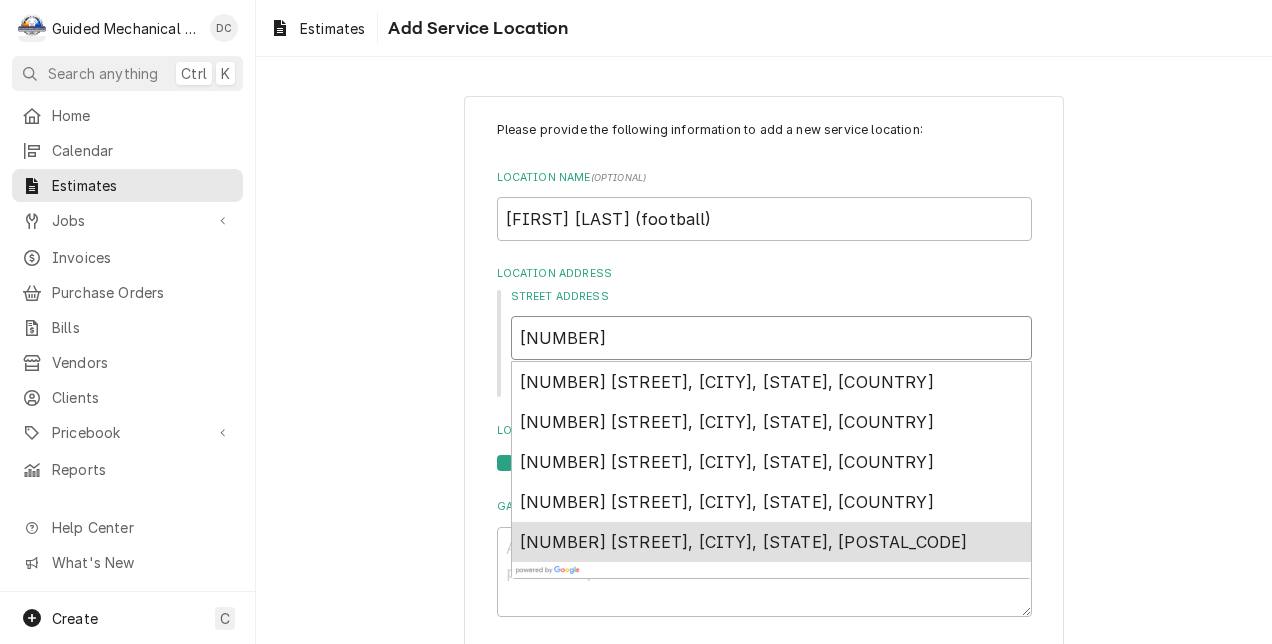 click on "13012 Bullfrog Creek Road, Gibsonton, FL, USA" at bounding box center (744, 542) 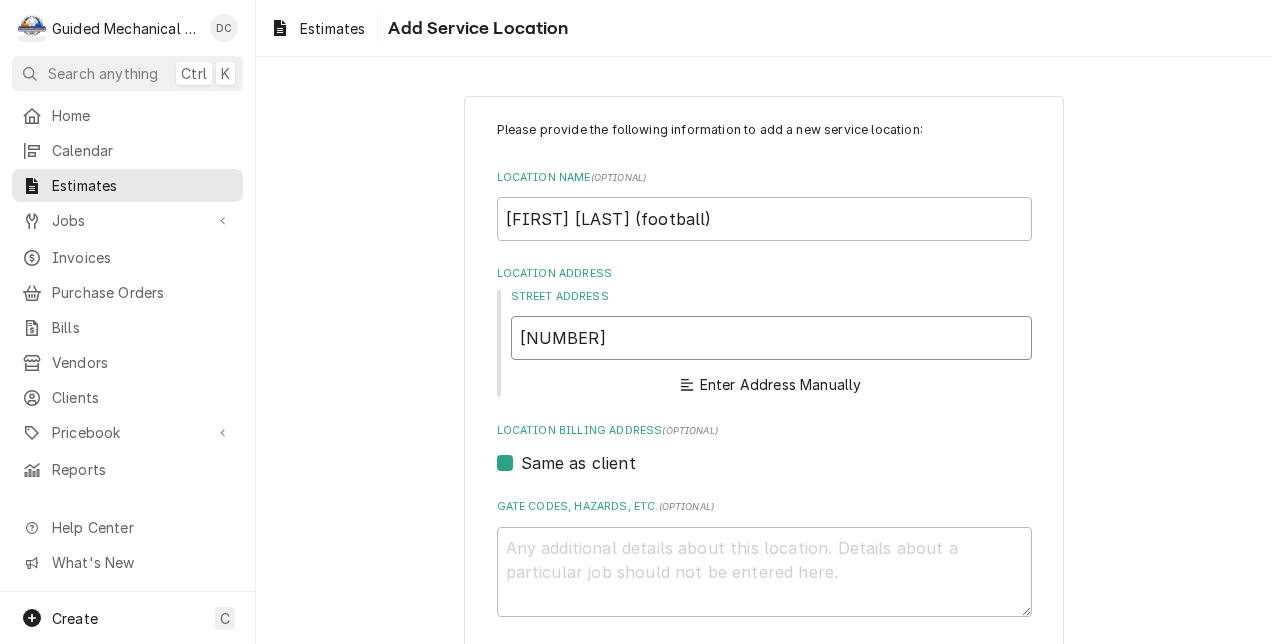 type on "x" 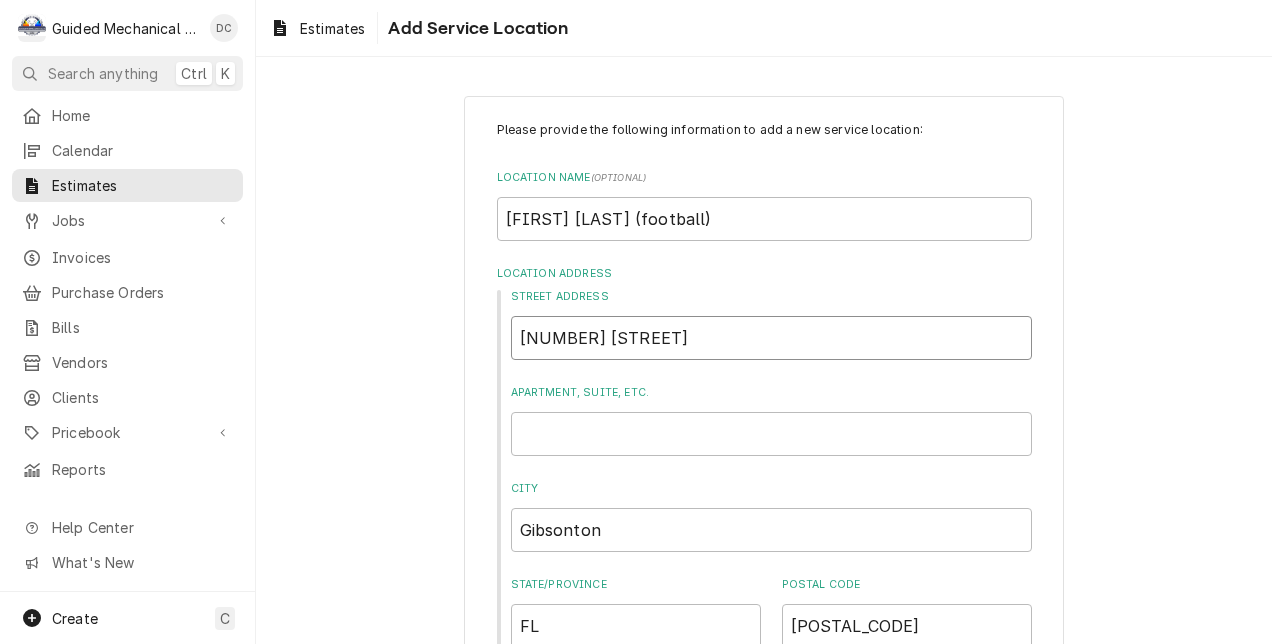 type on "x" 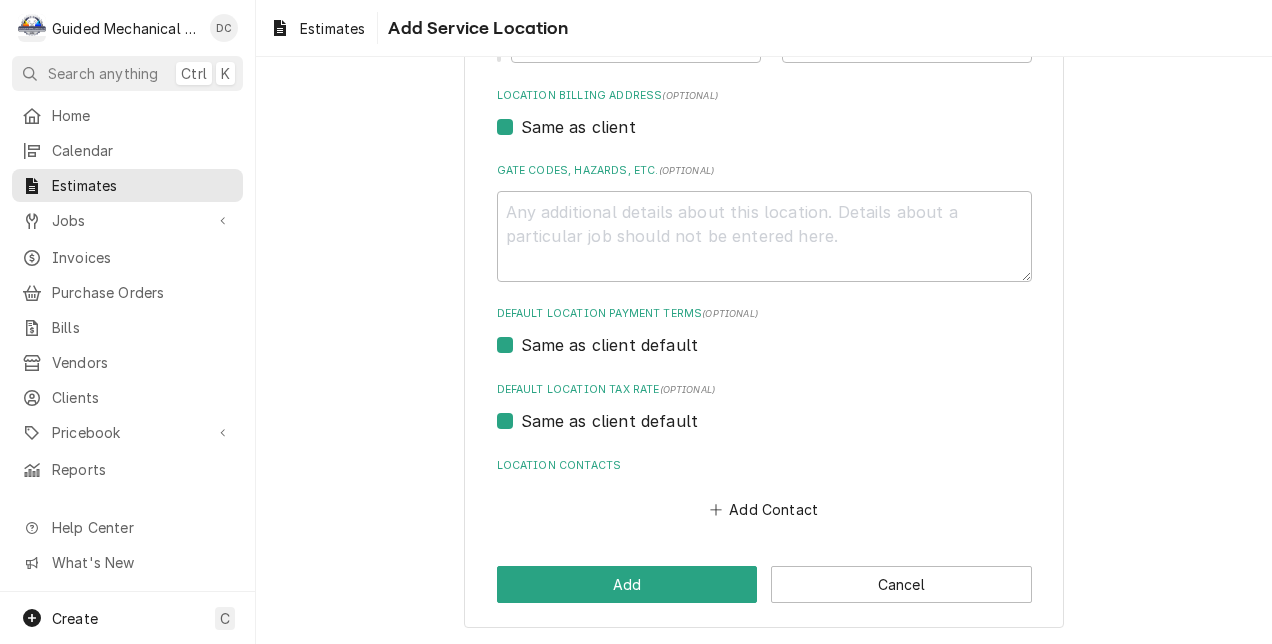 scroll, scrollTop: 586, scrollLeft: 0, axis: vertical 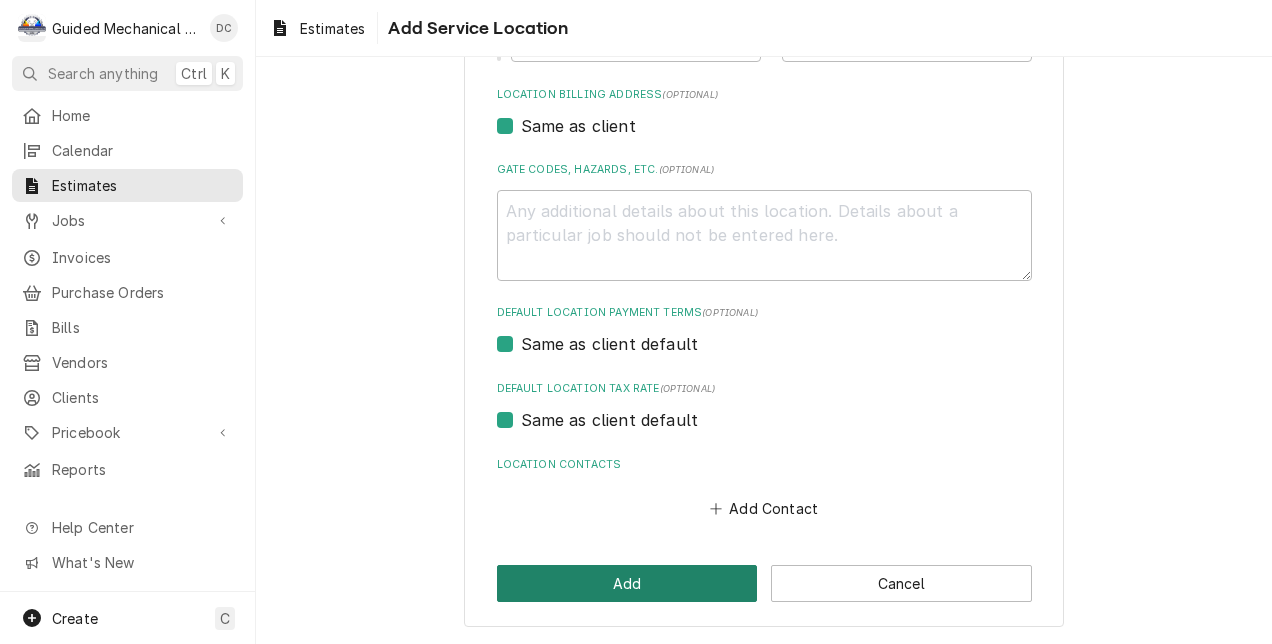 type on "13012 Bullfrog Creek Rd" 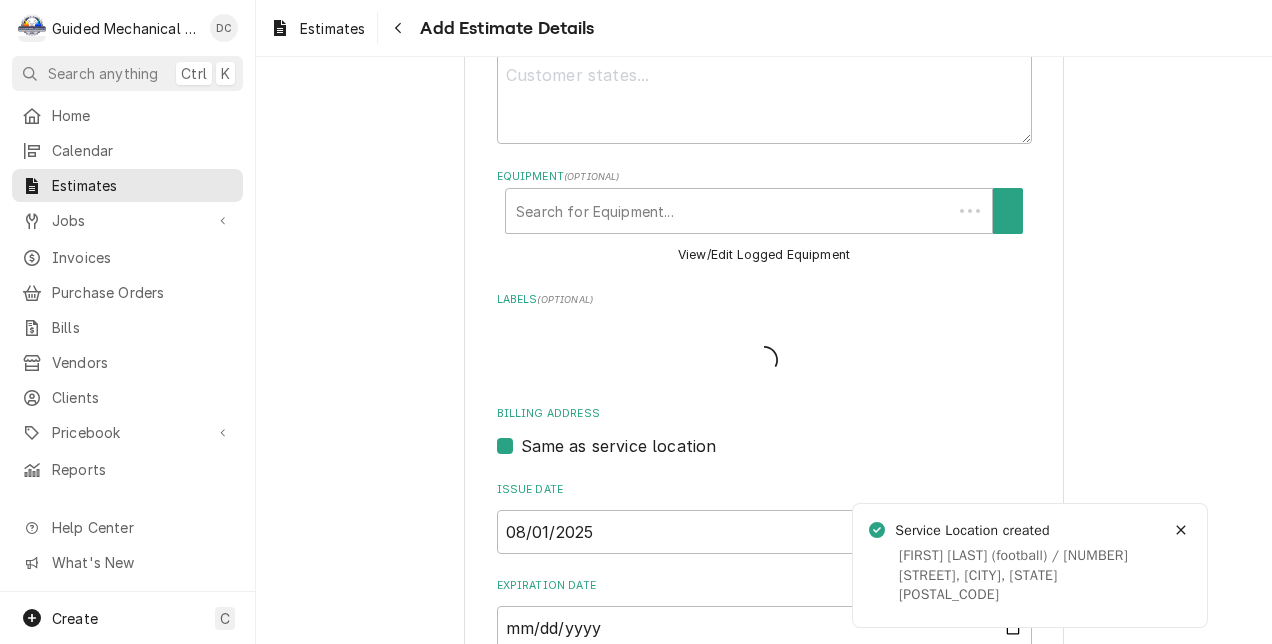scroll, scrollTop: 0, scrollLeft: 0, axis: both 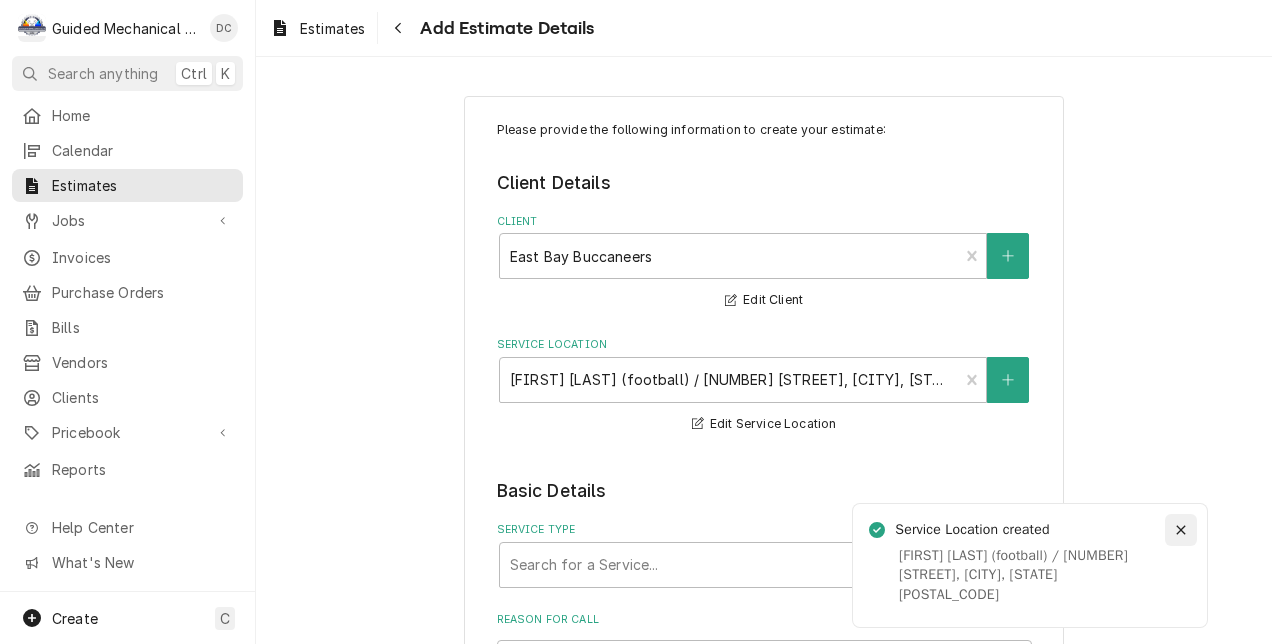 click 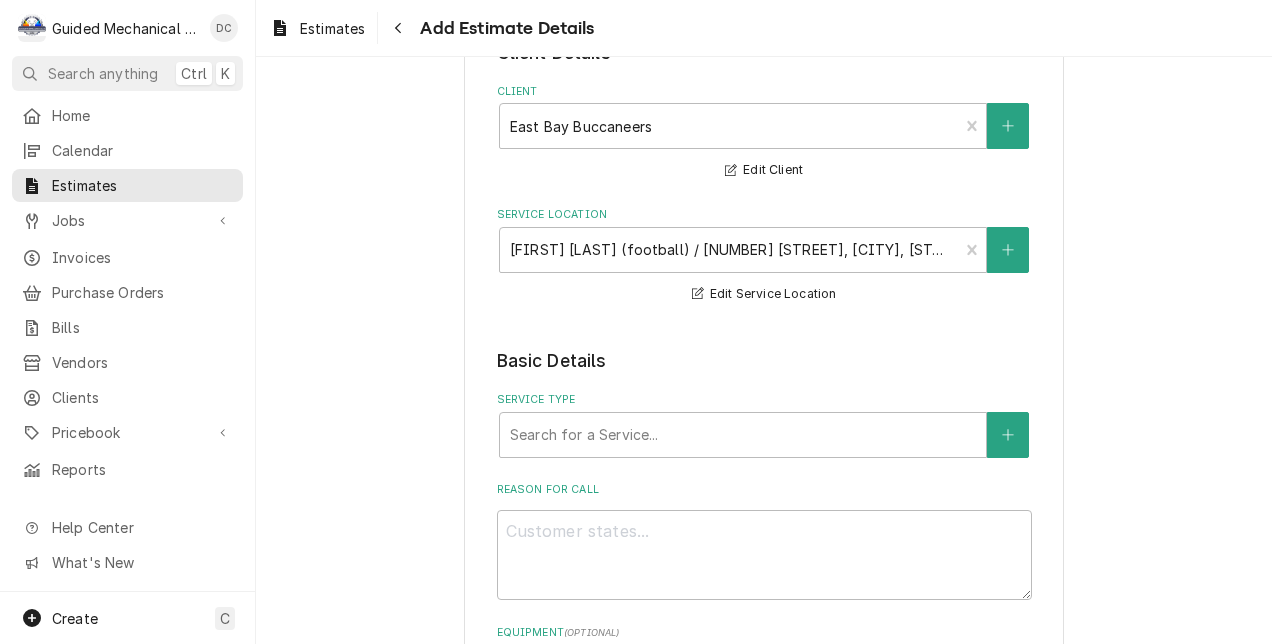 scroll, scrollTop: 200, scrollLeft: 0, axis: vertical 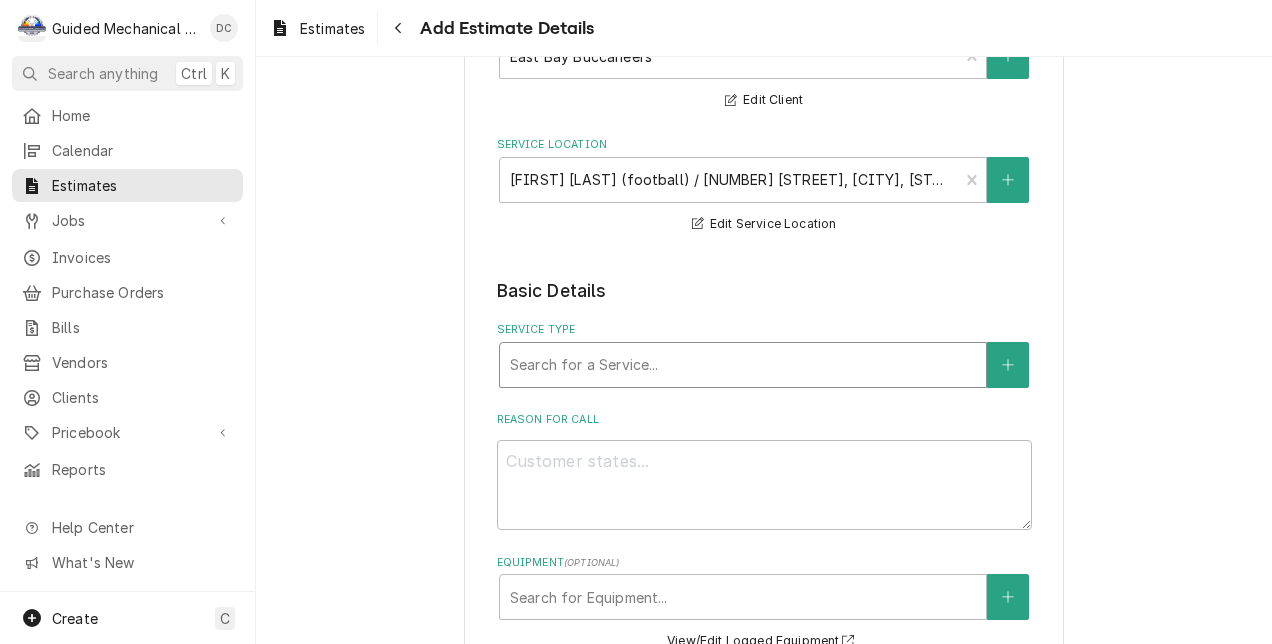 click at bounding box center (743, 365) 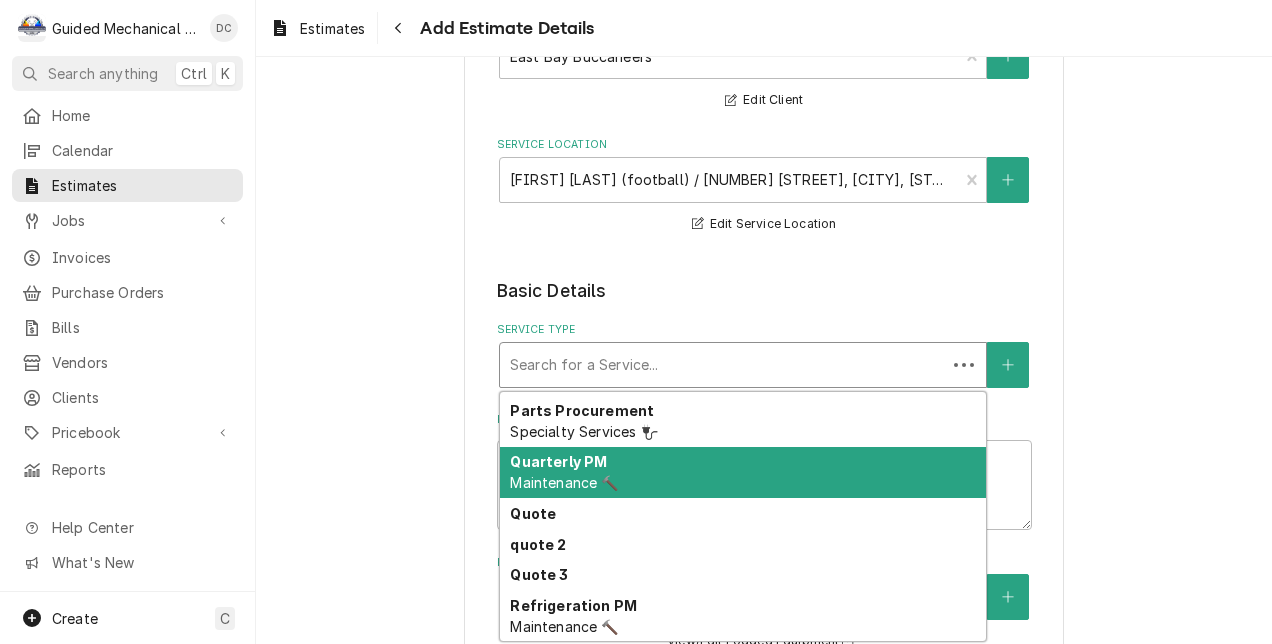 scroll, scrollTop: 720, scrollLeft: 0, axis: vertical 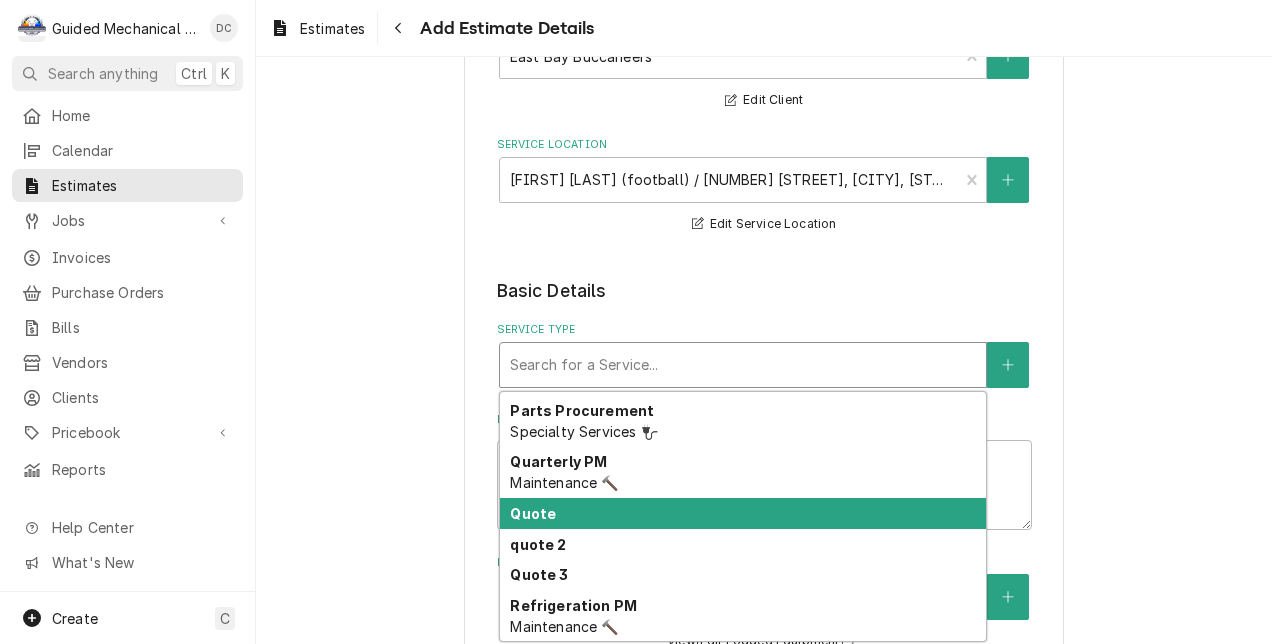 click on "Quote" at bounding box center [743, 513] 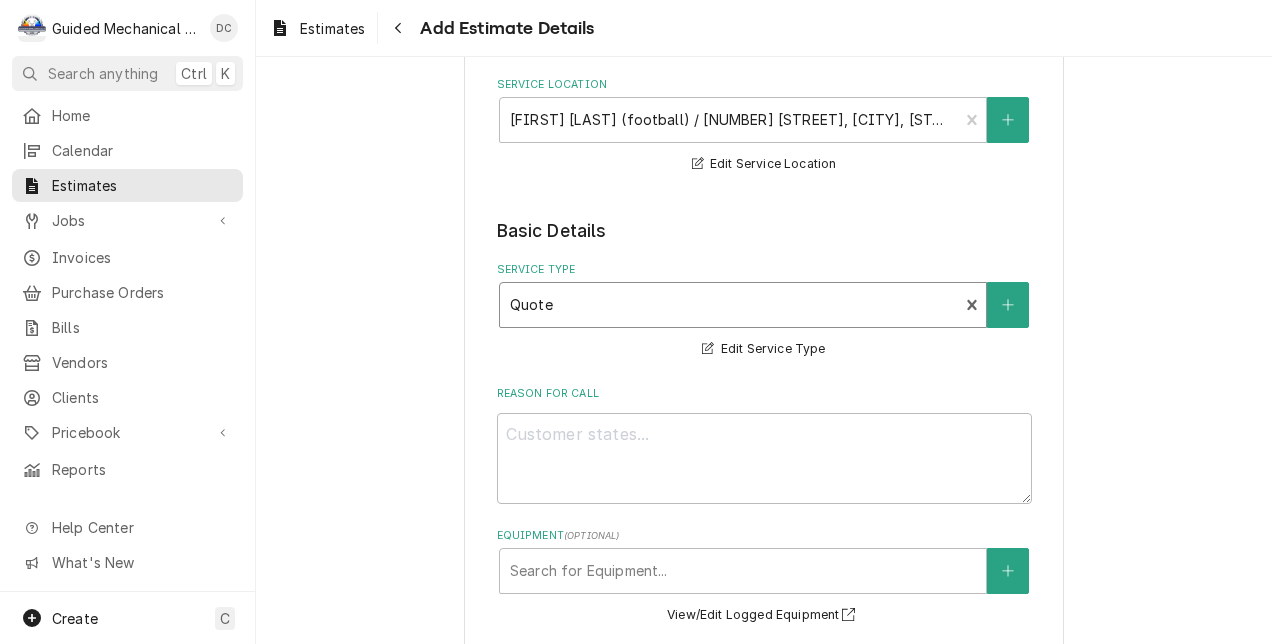 scroll, scrollTop: 300, scrollLeft: 0, axis: vertical 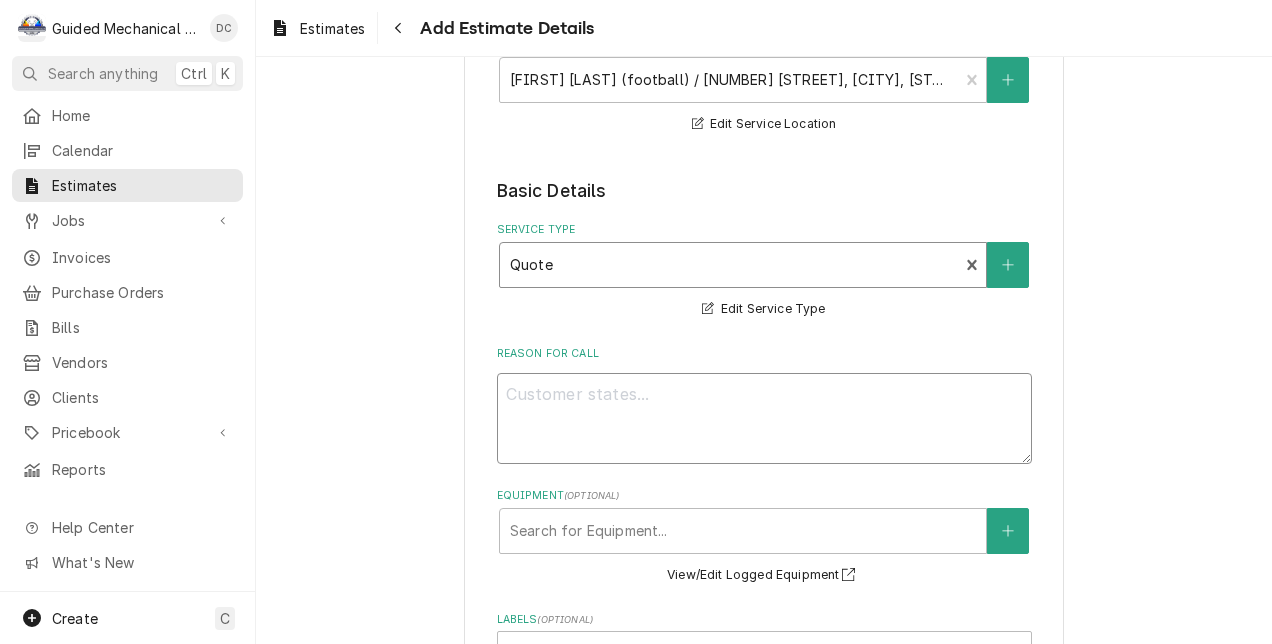 click on "Reason For Call" at bounding box center (764, 418) 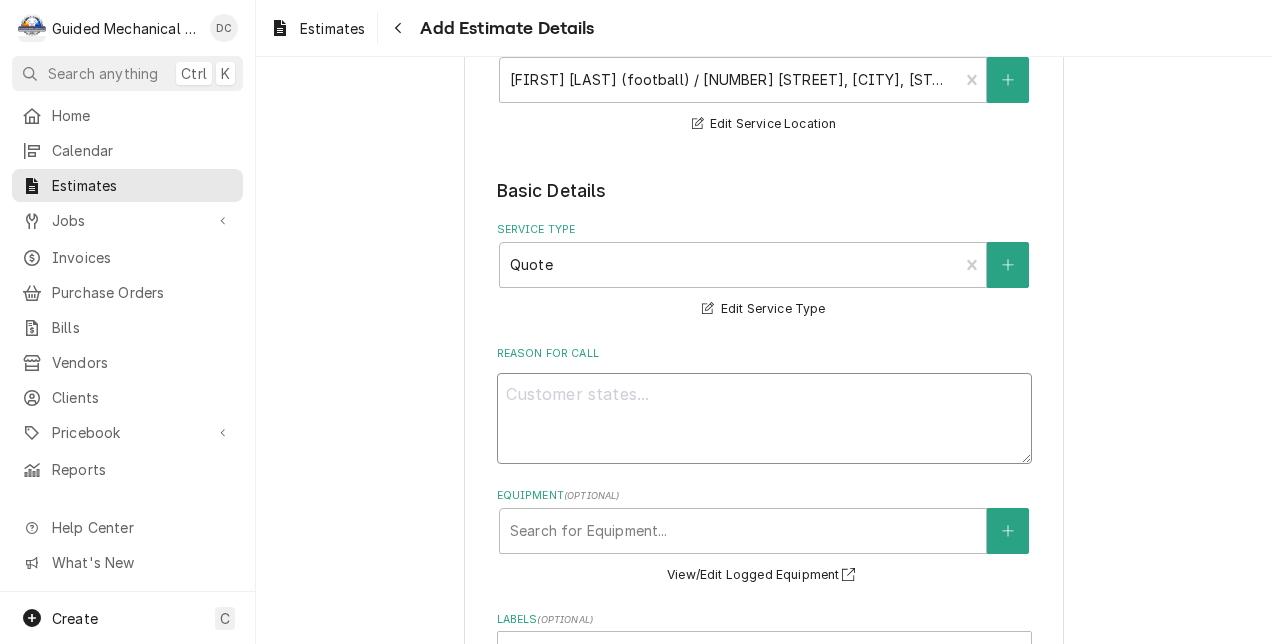 type on "x" 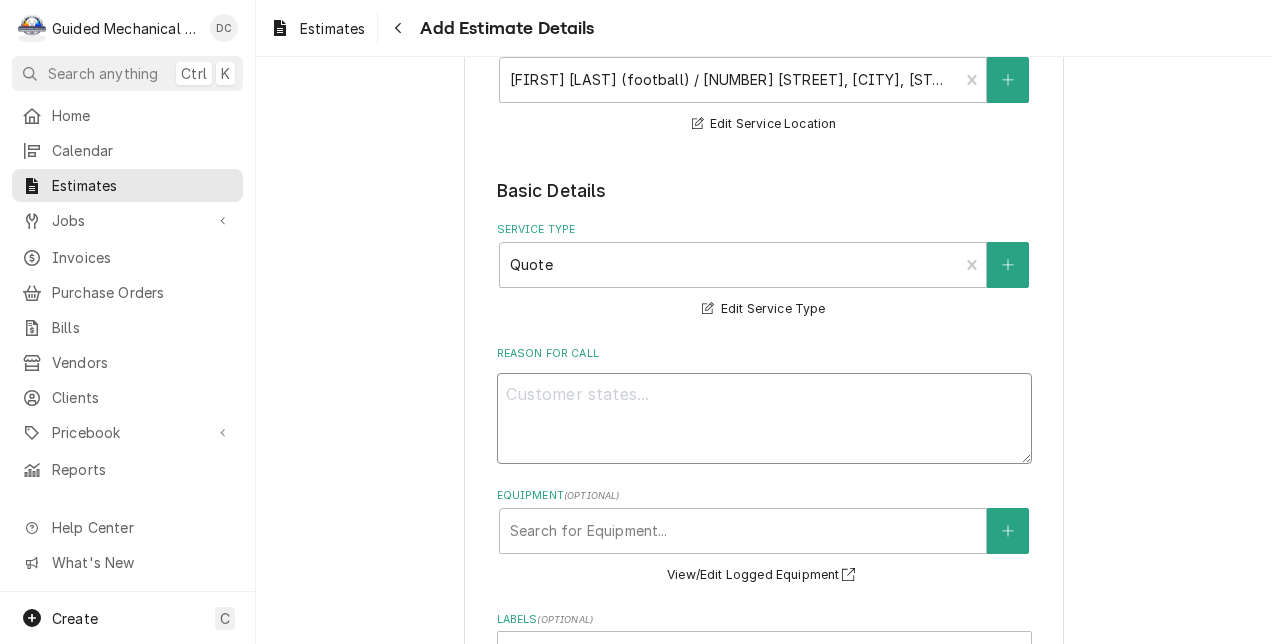type on "q" 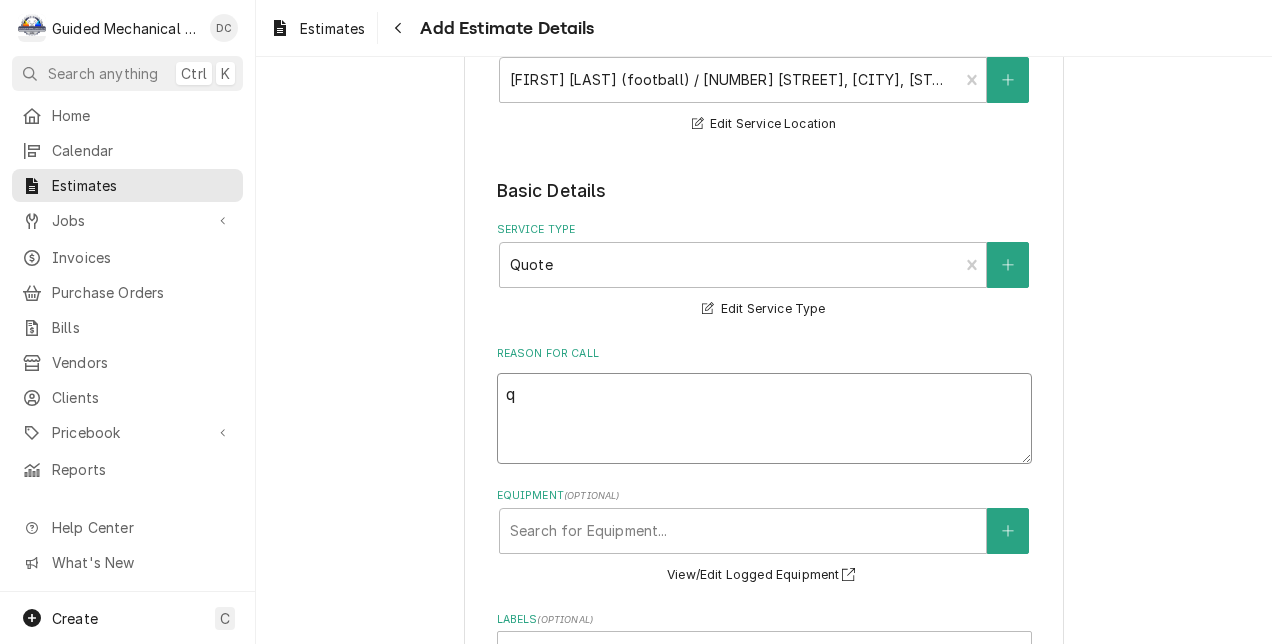 type on "x" 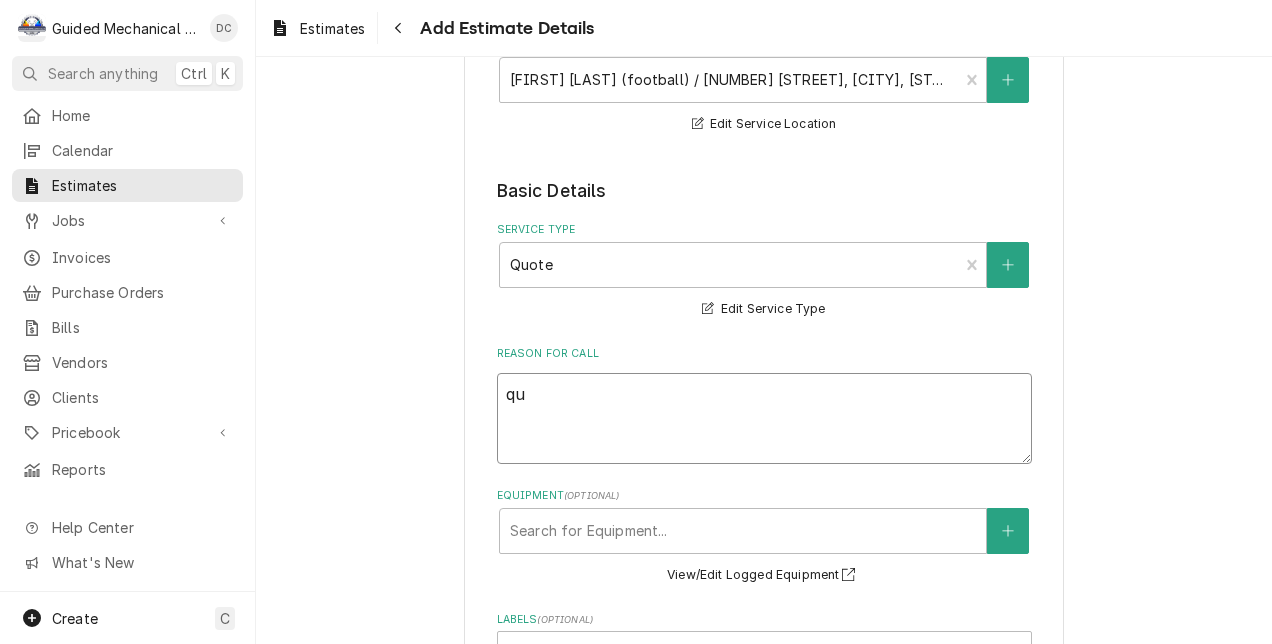 type on "x" 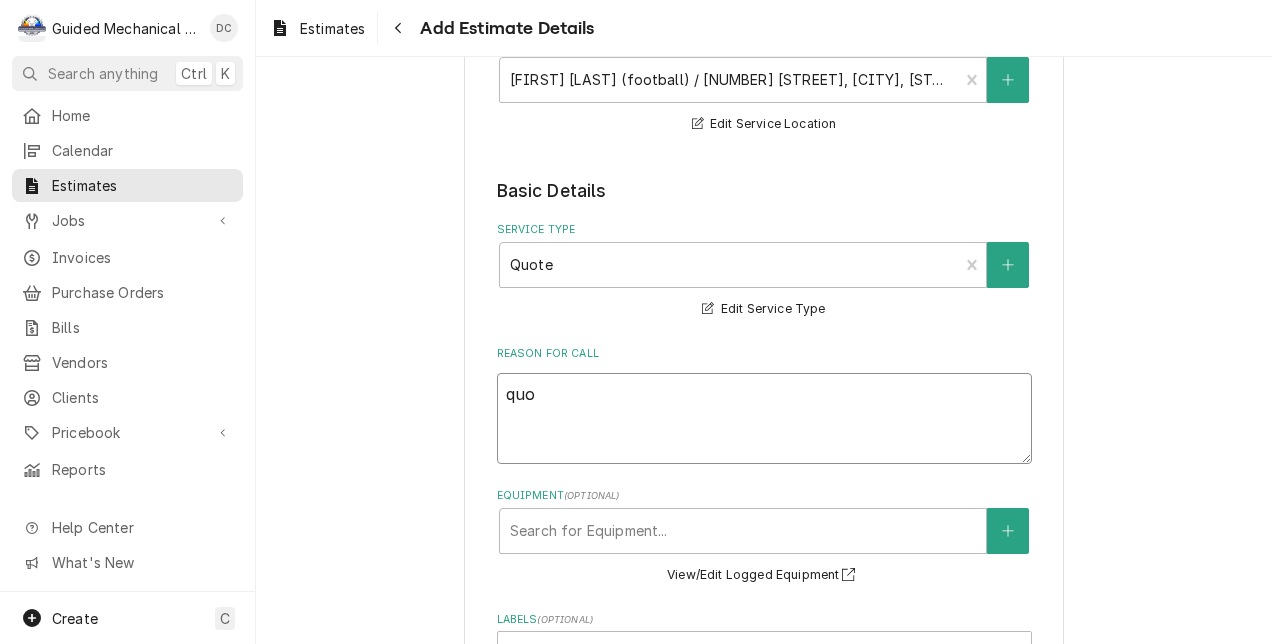 type on "x" 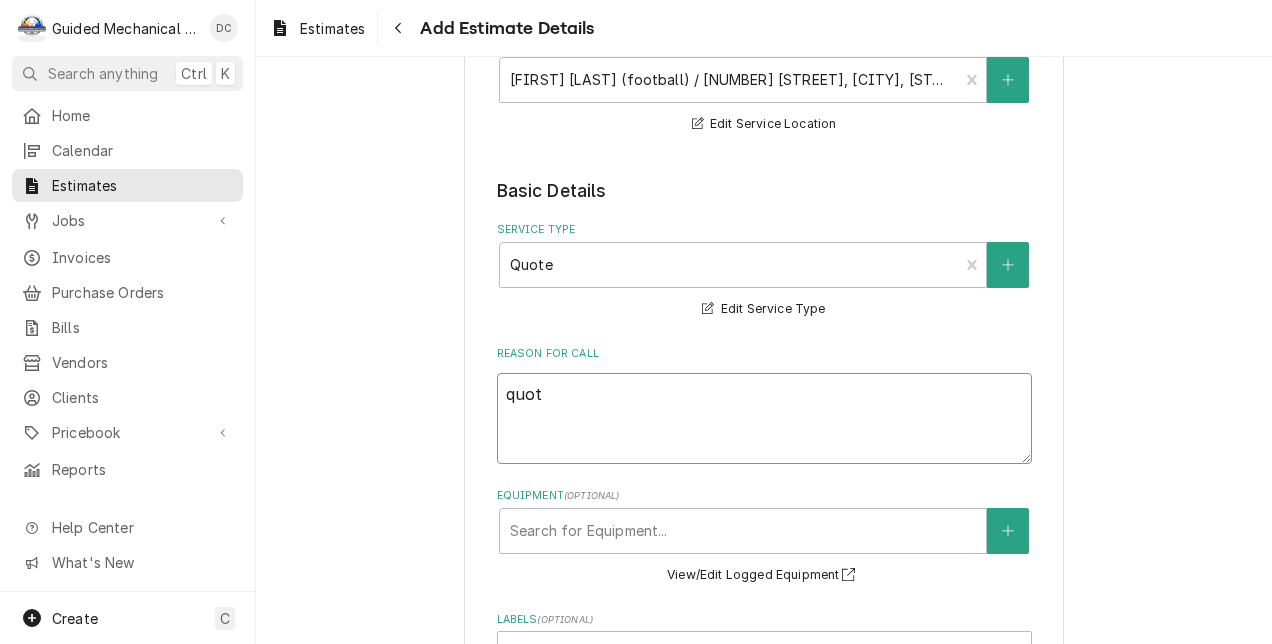 type on "x" 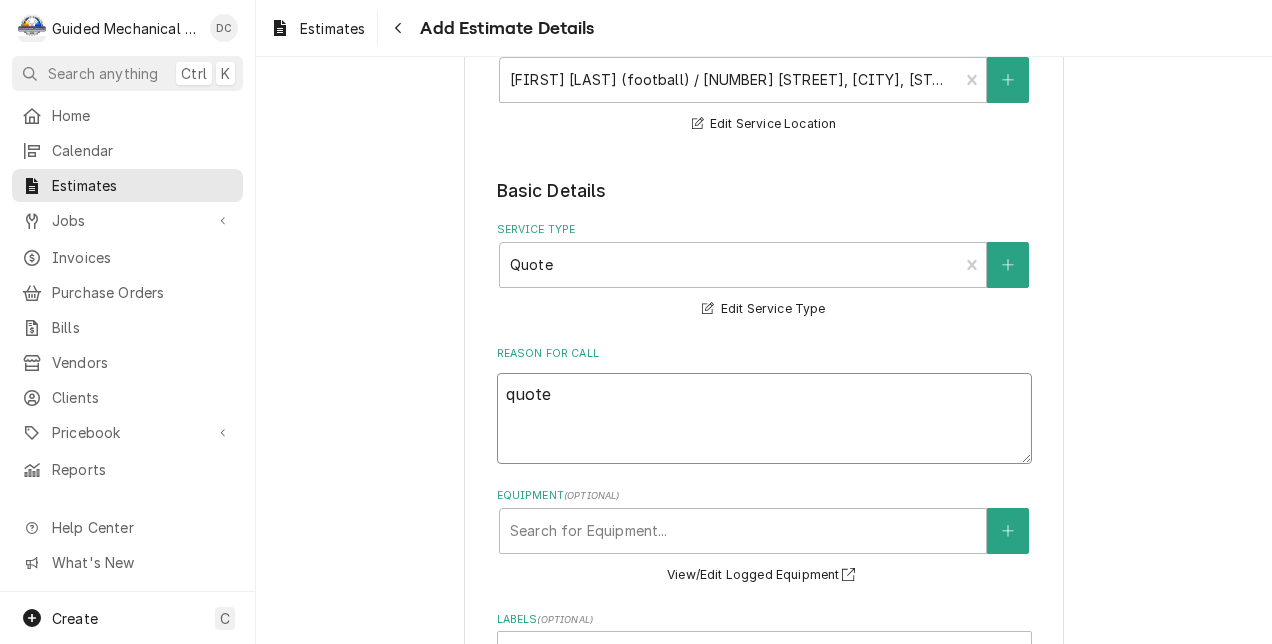 type on "x" 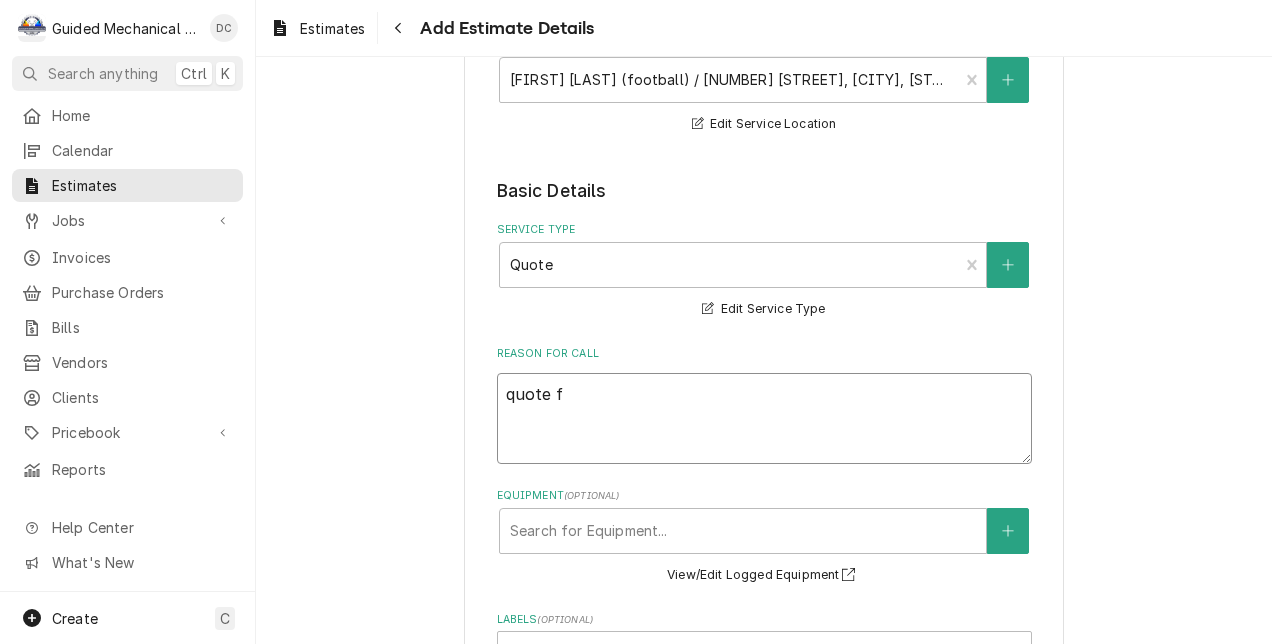 type on "x" 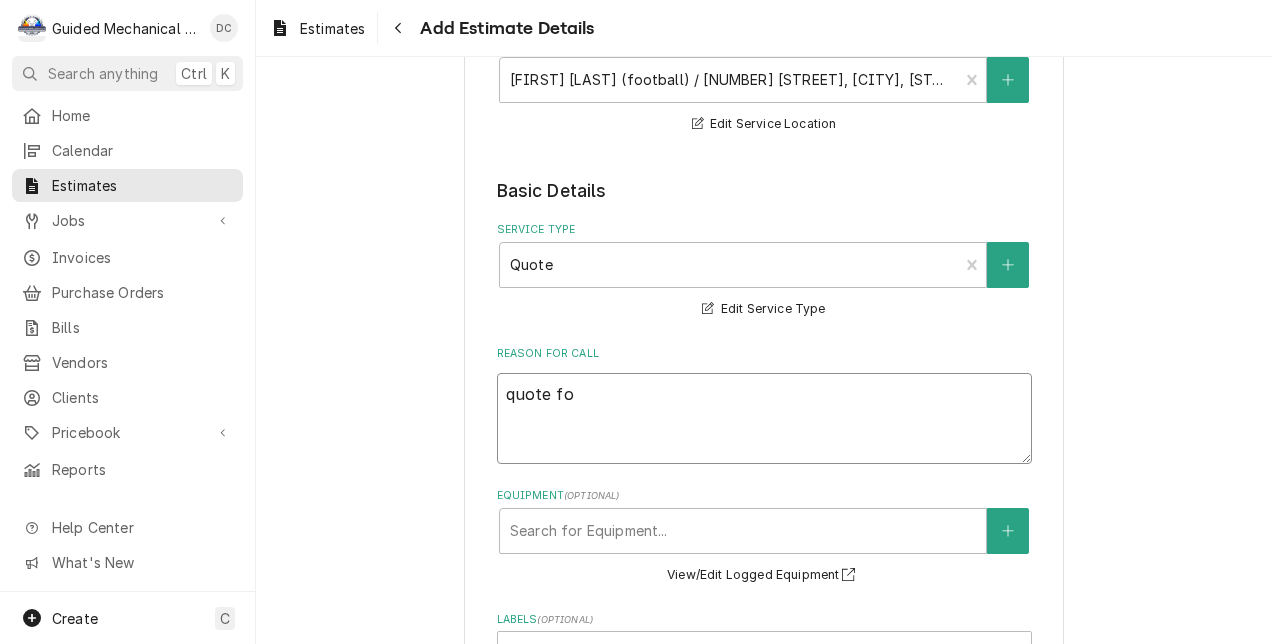 type on "x" 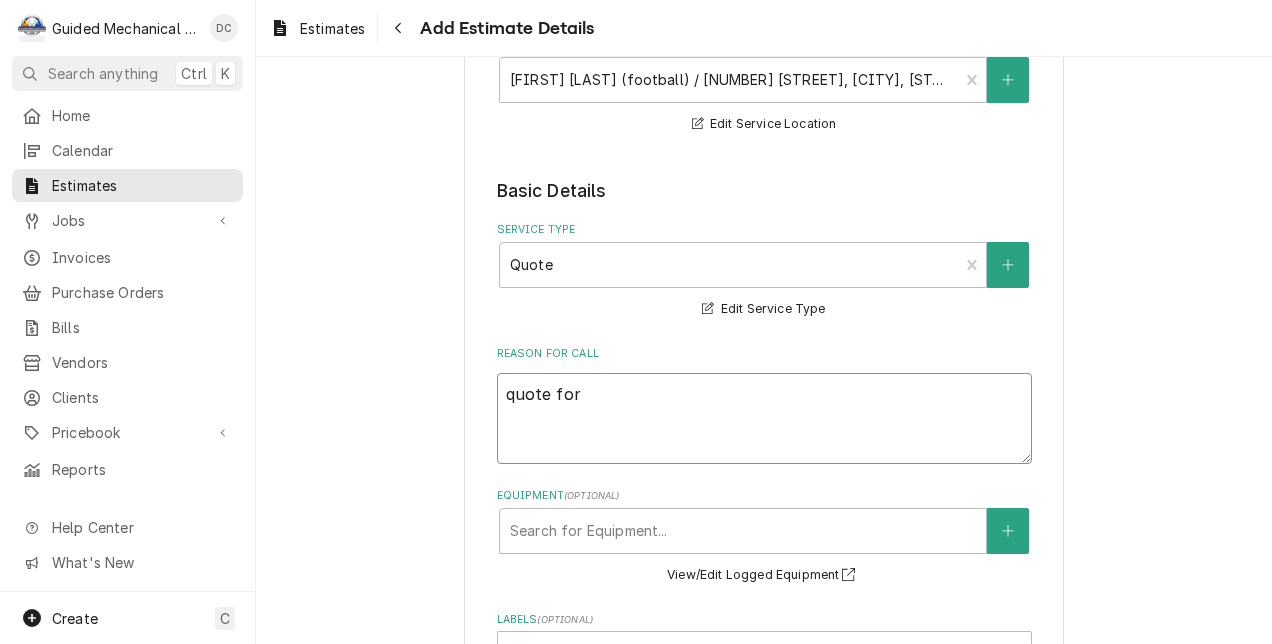 type on "x" 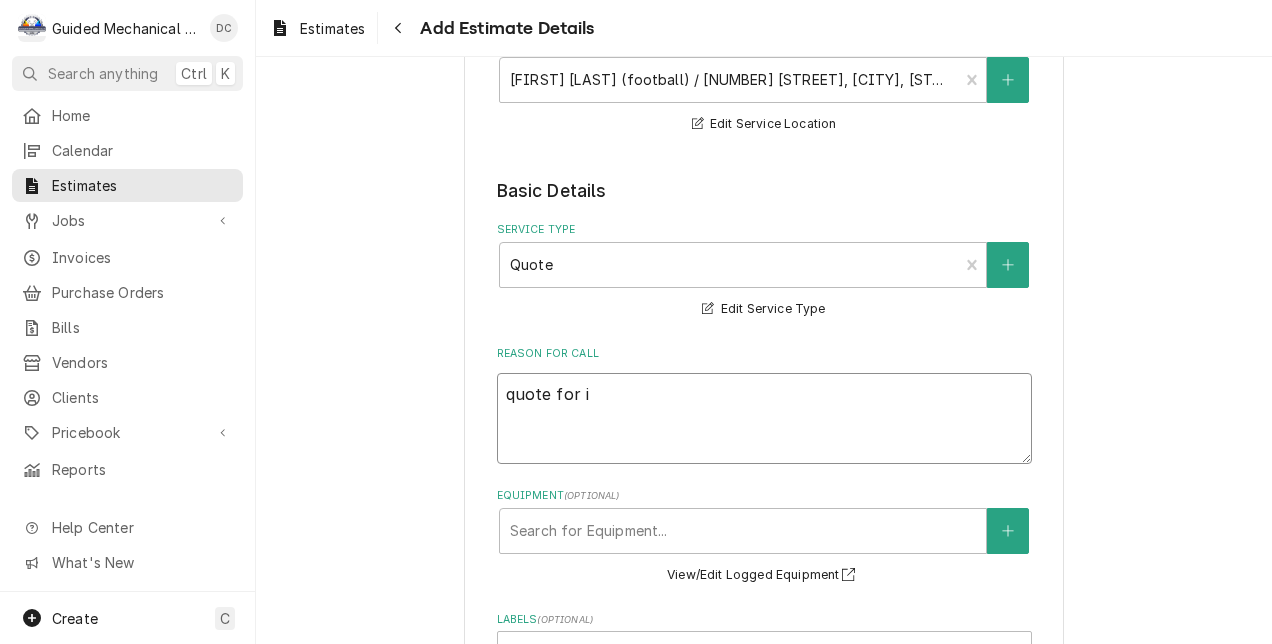 type on "x" 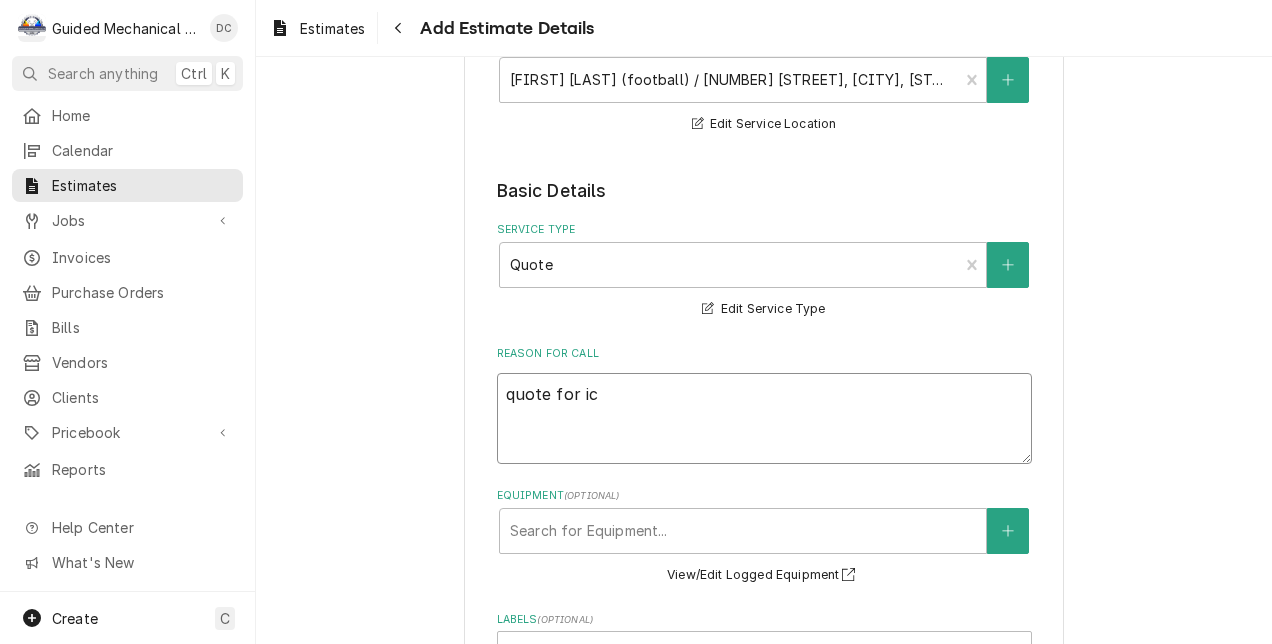 type on "x" 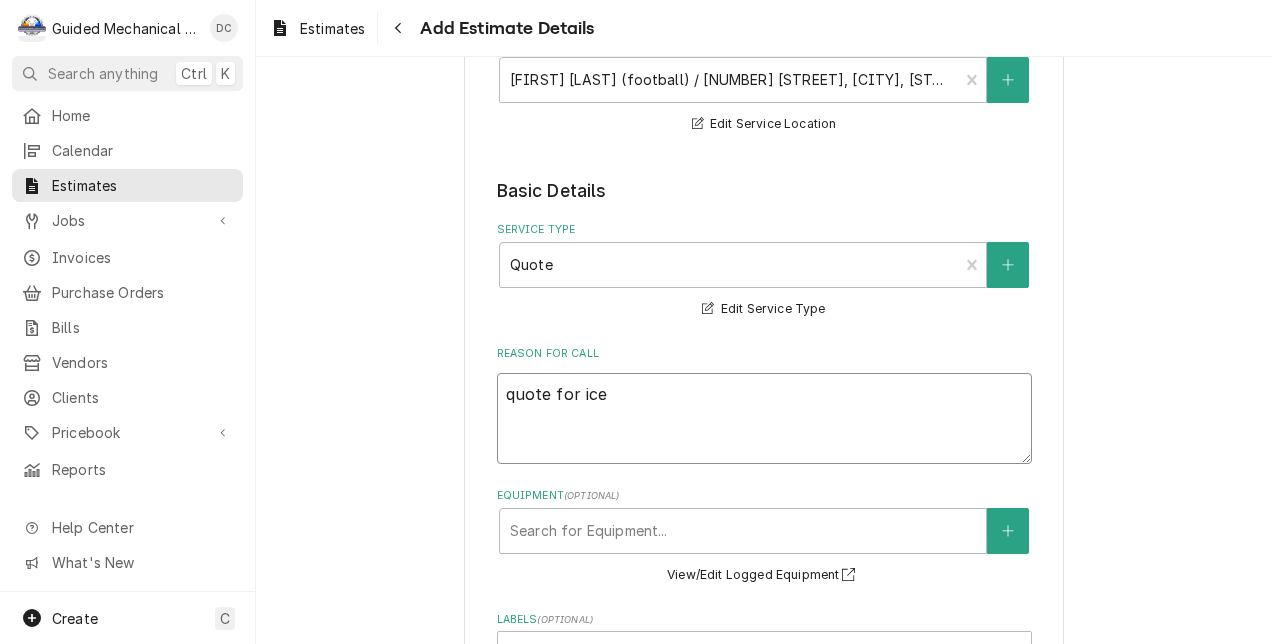 type on "x" 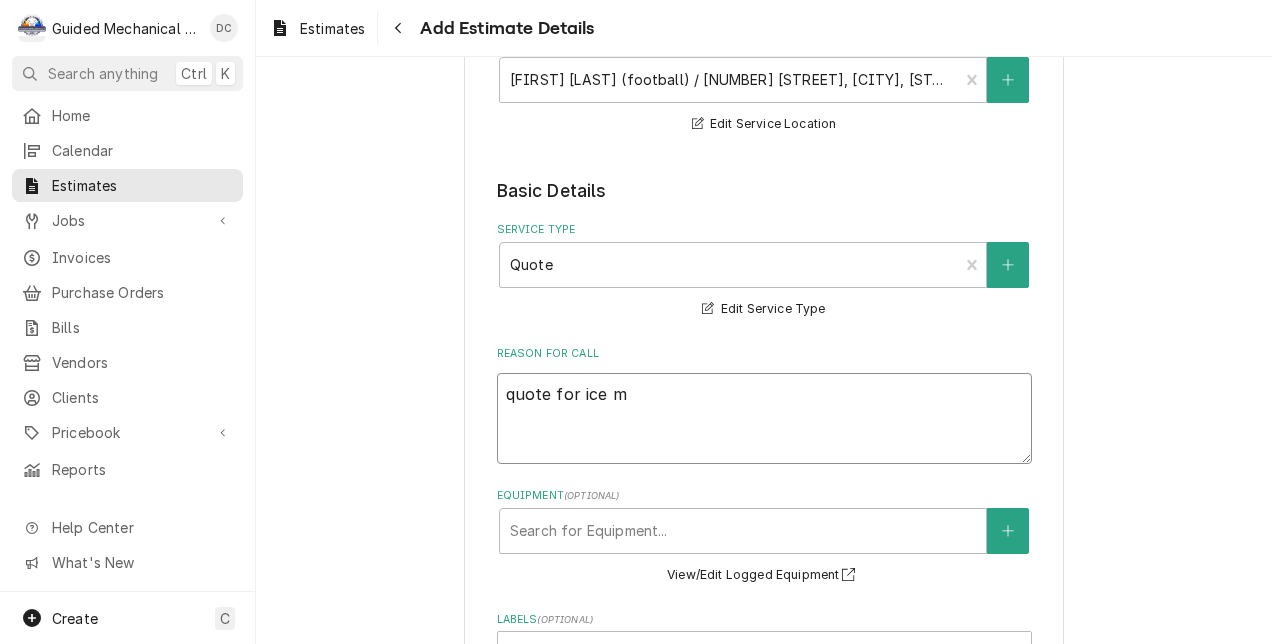type on "x" 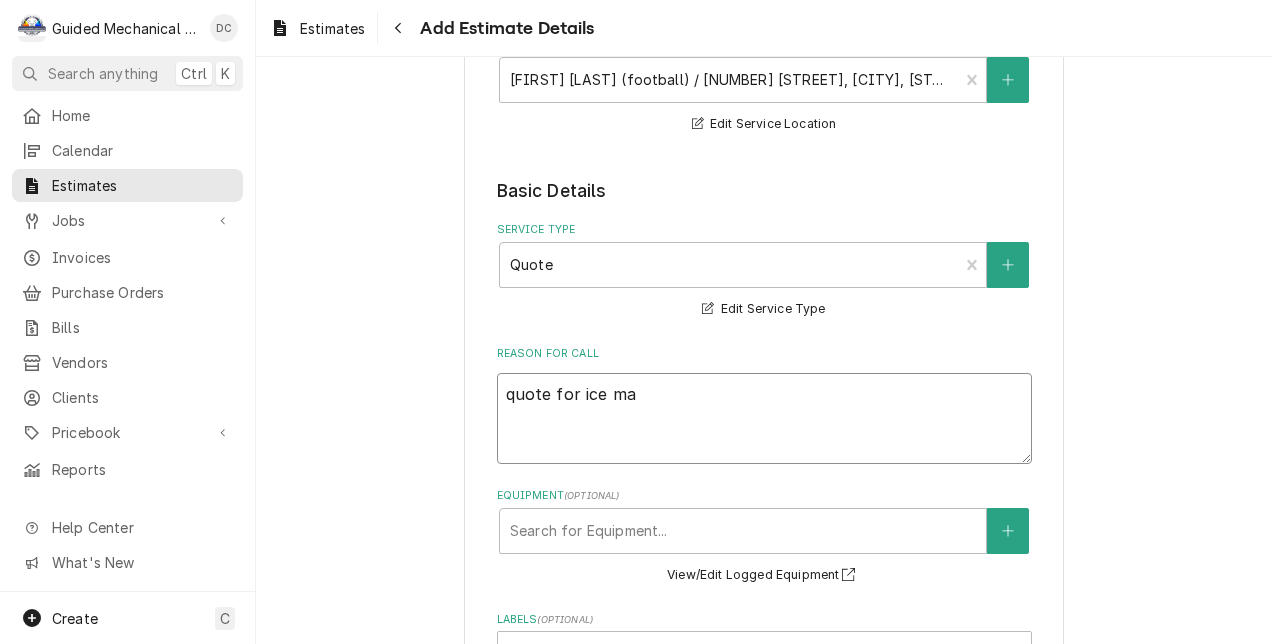 type on "x" 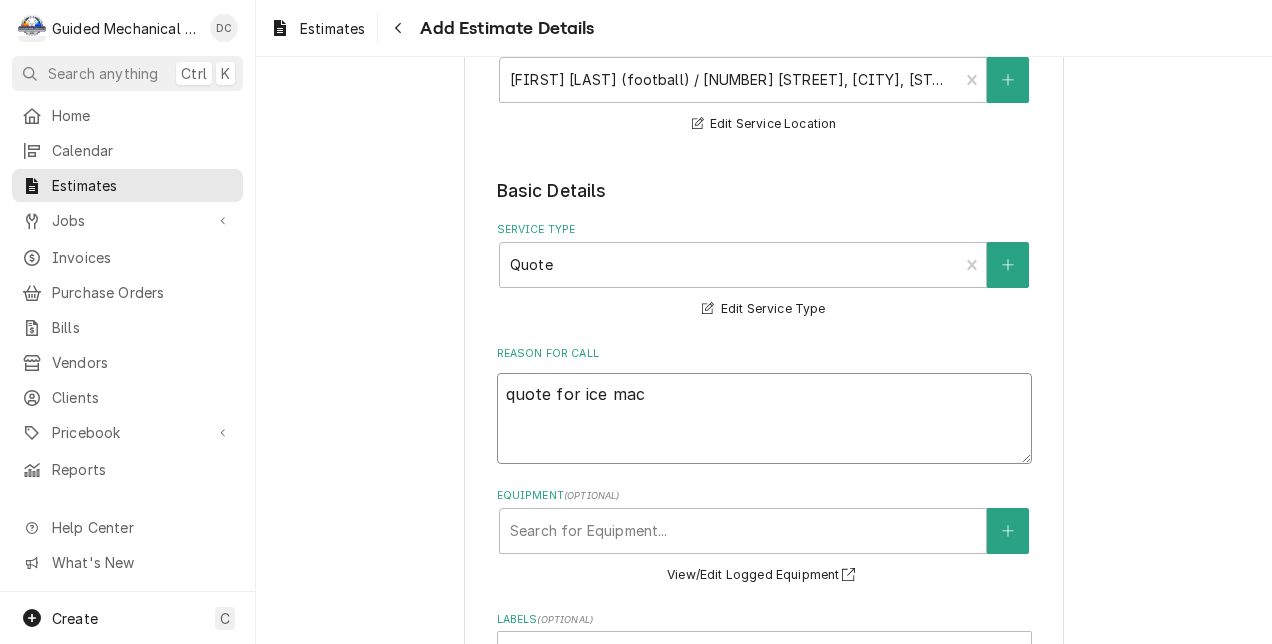 type on "x" 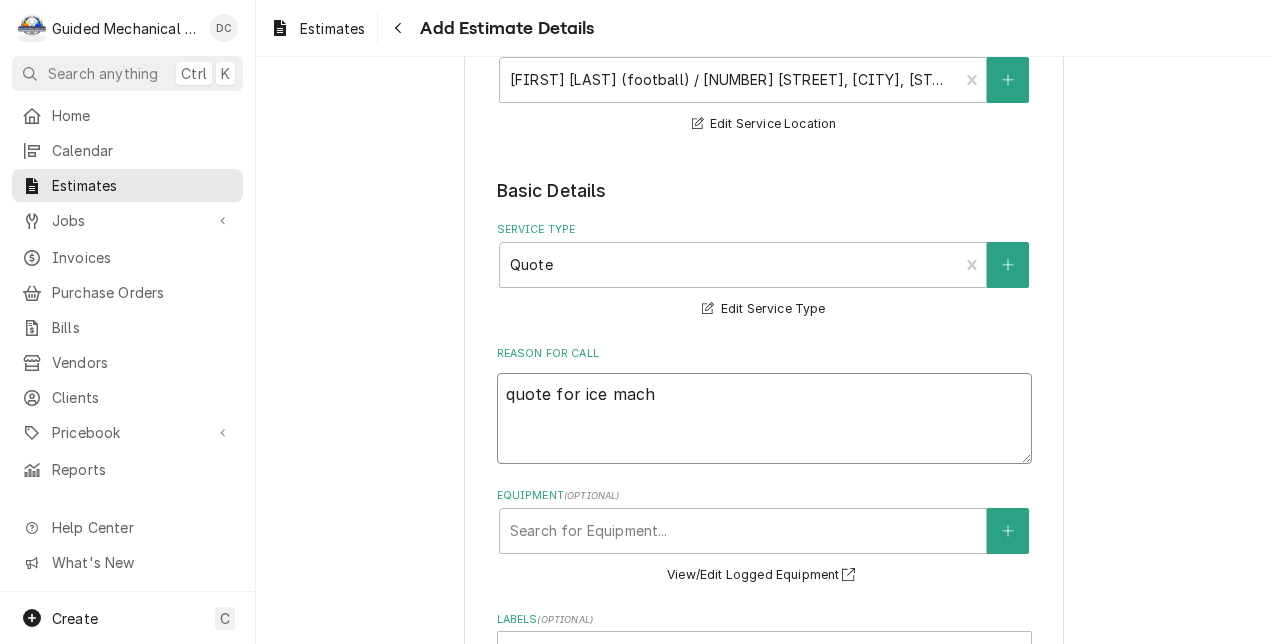 type on "x" 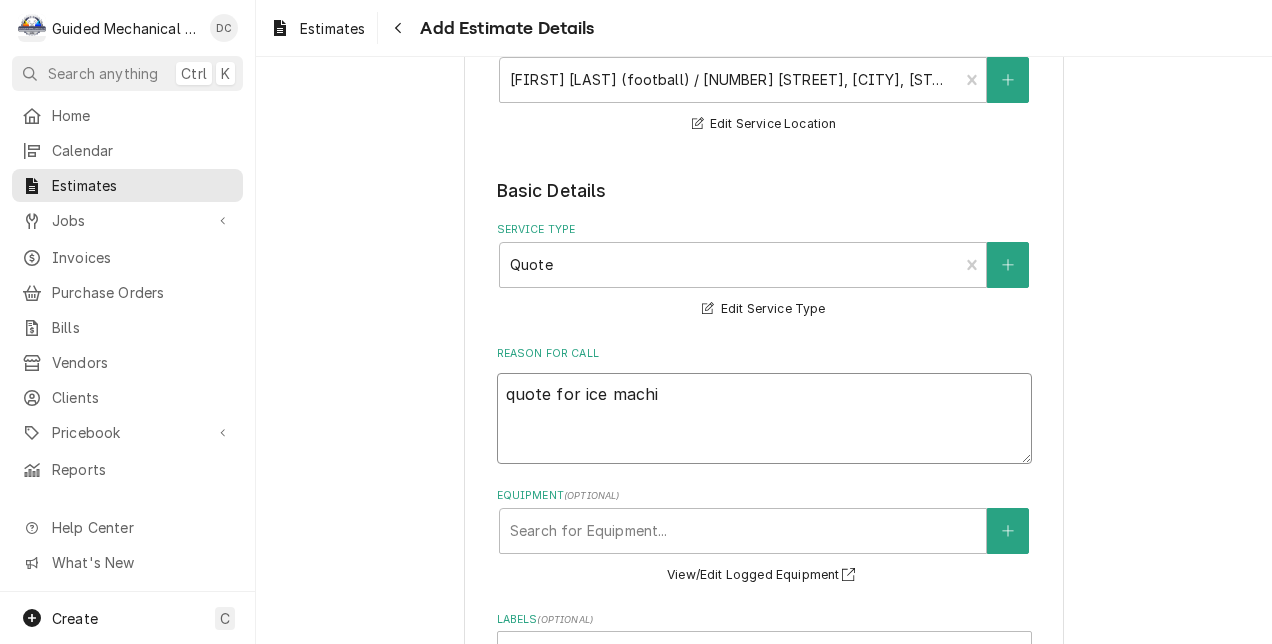 type on "x" 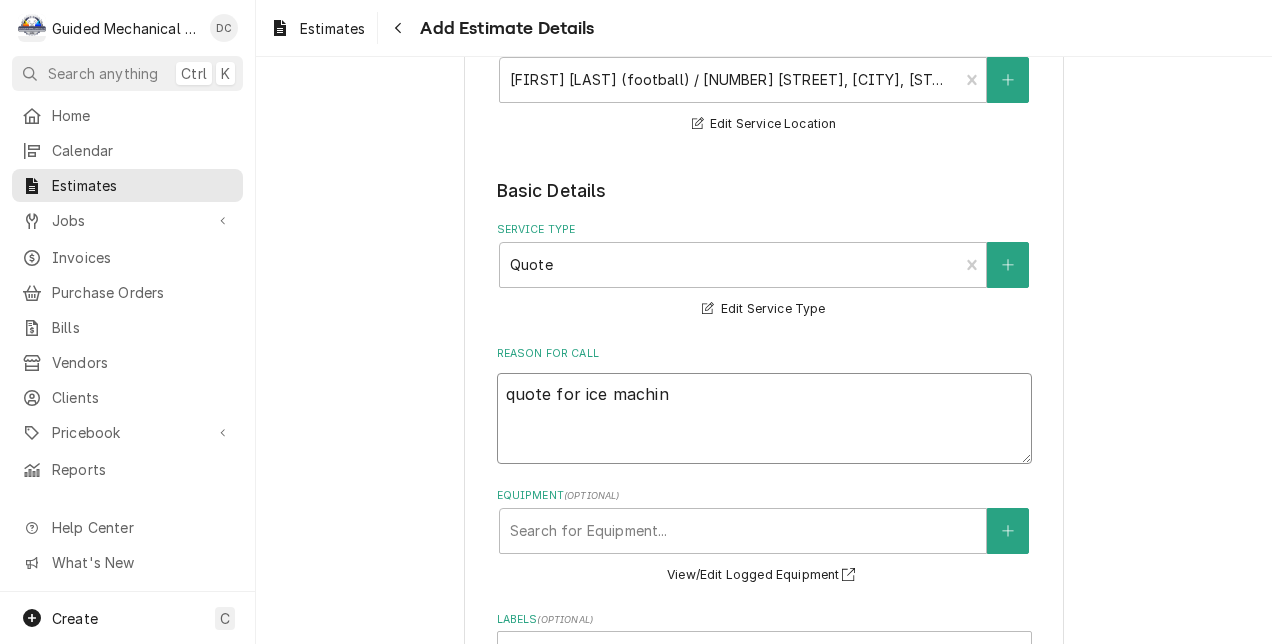 type on "x" 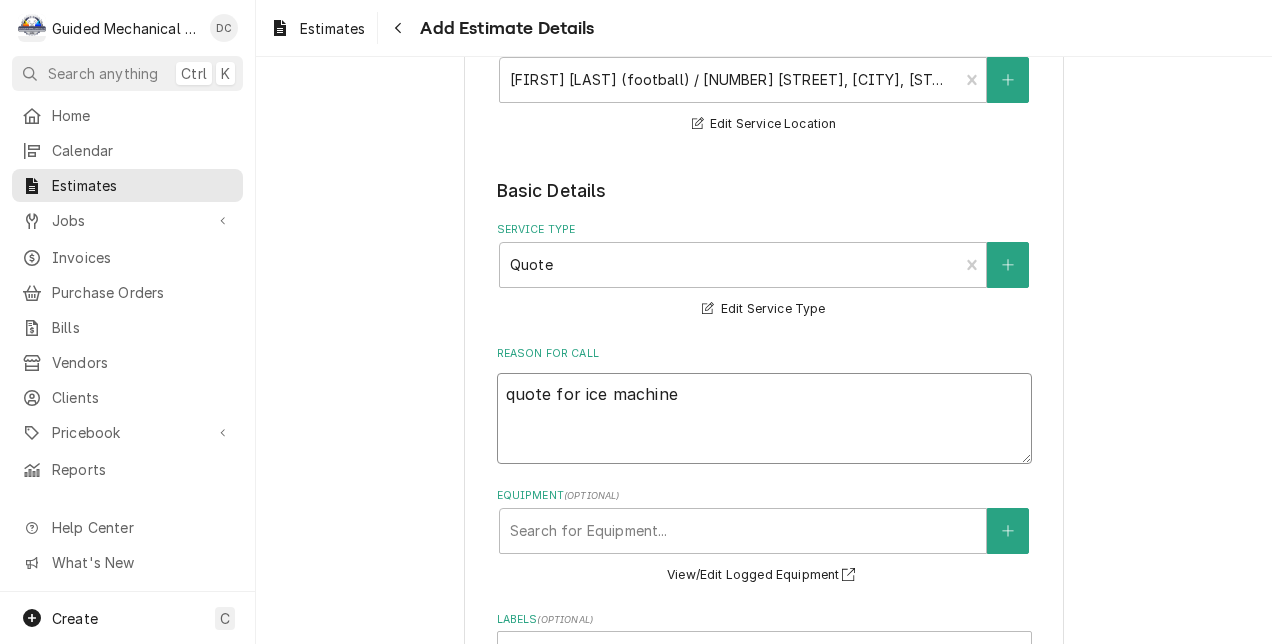 type on "x" 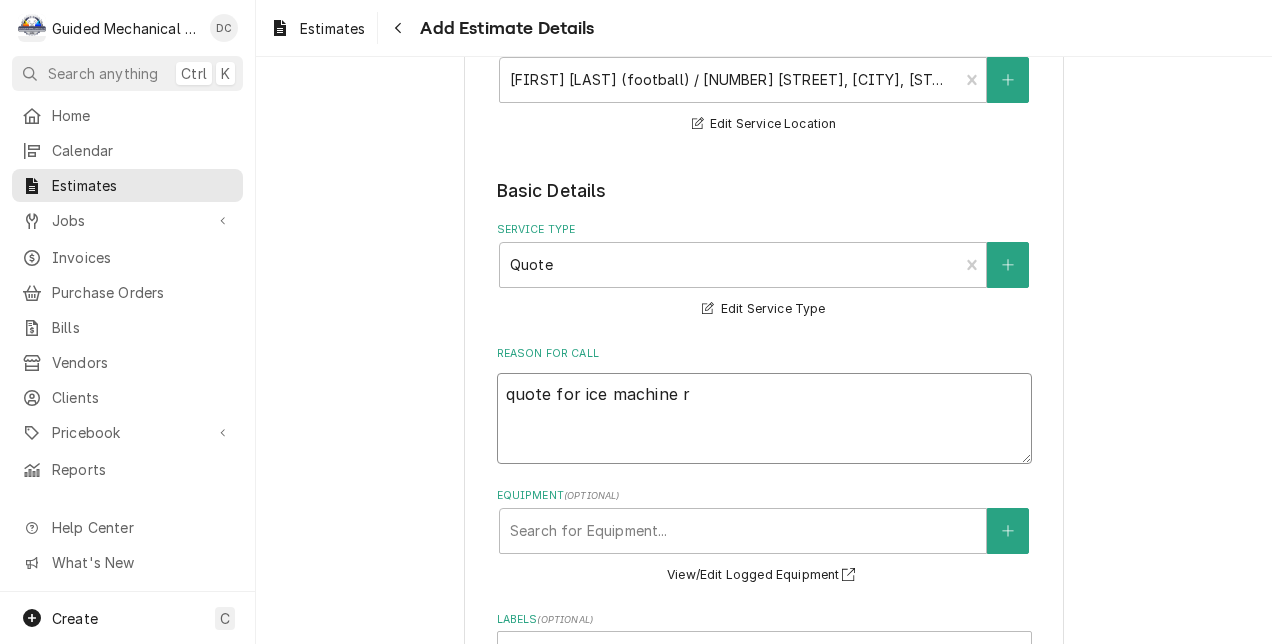 type on "x" 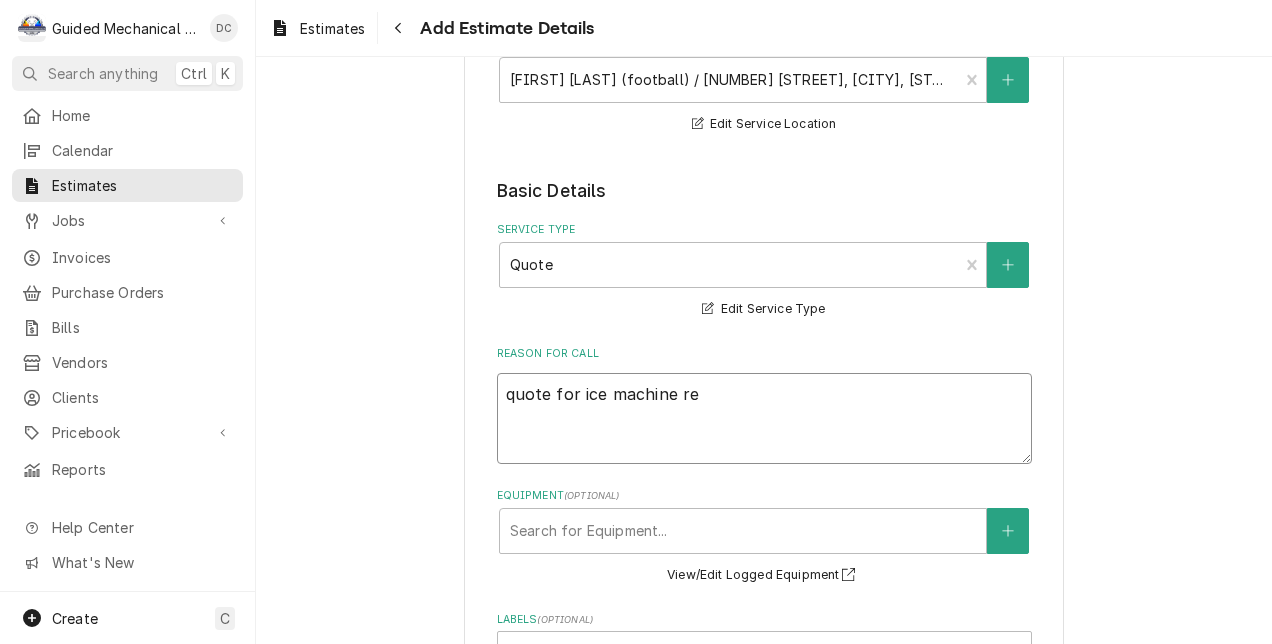 type on "x" 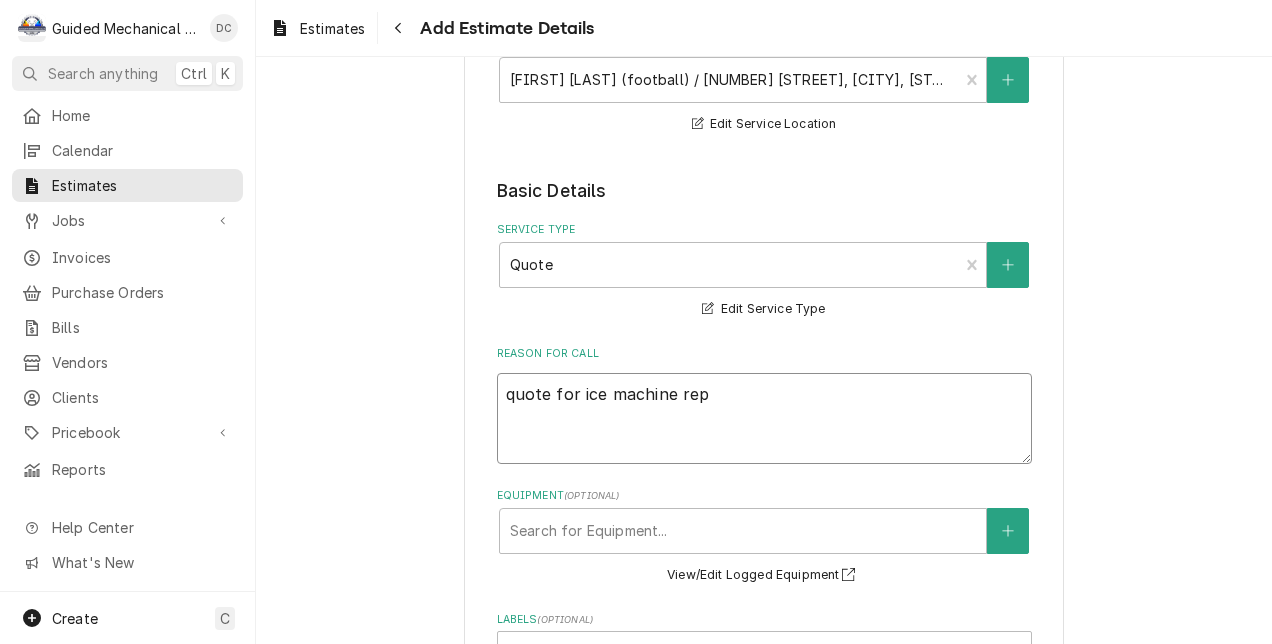 type on "x" 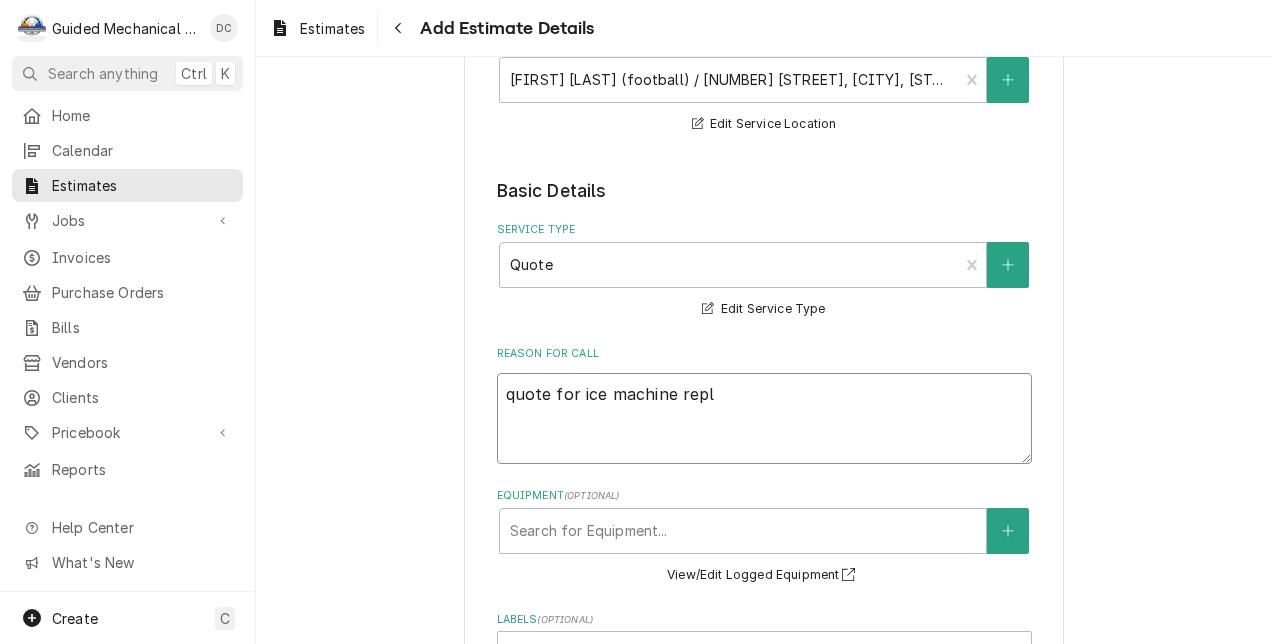 type on "x" 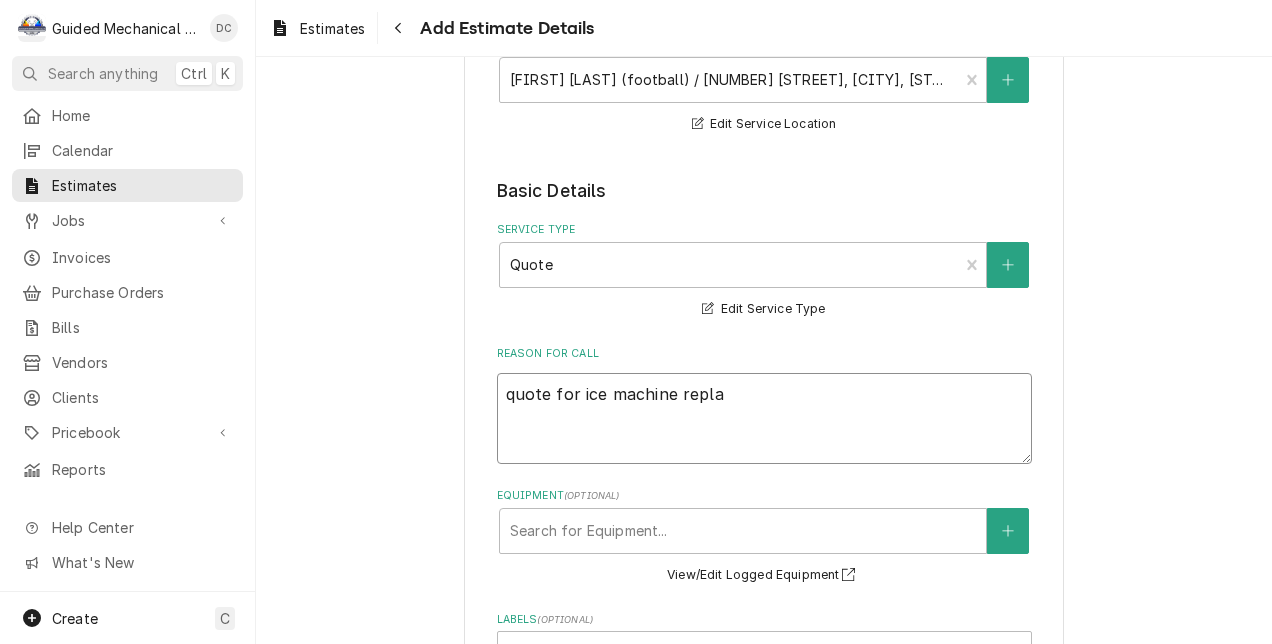 type on "x" 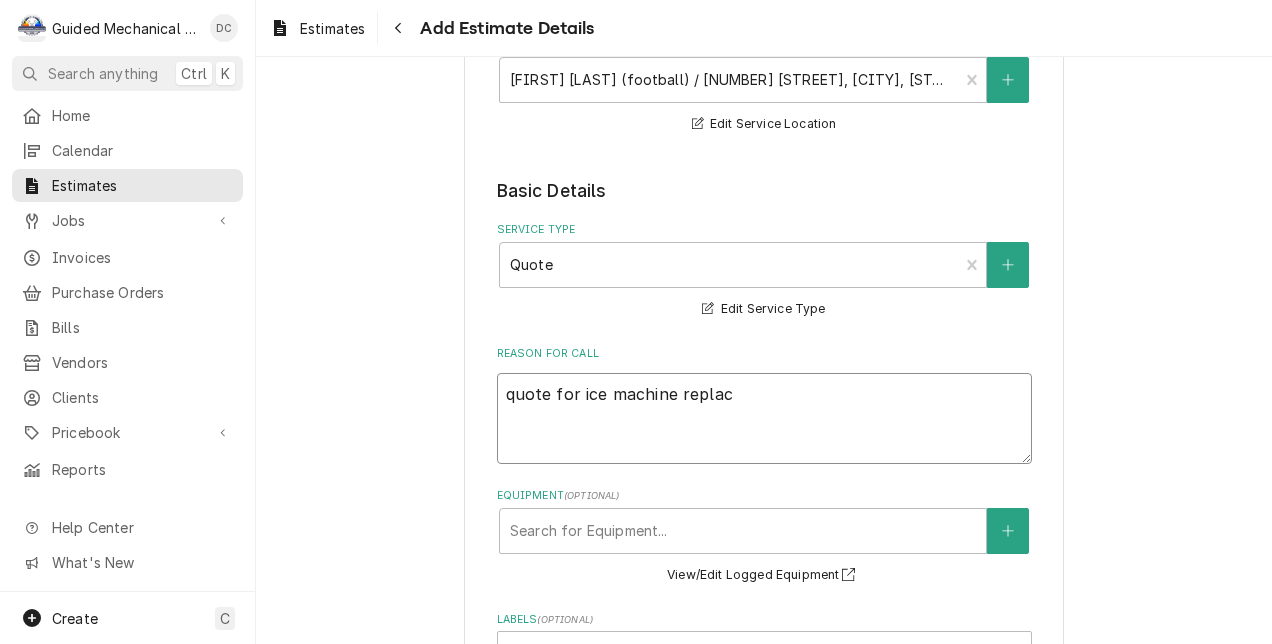 type 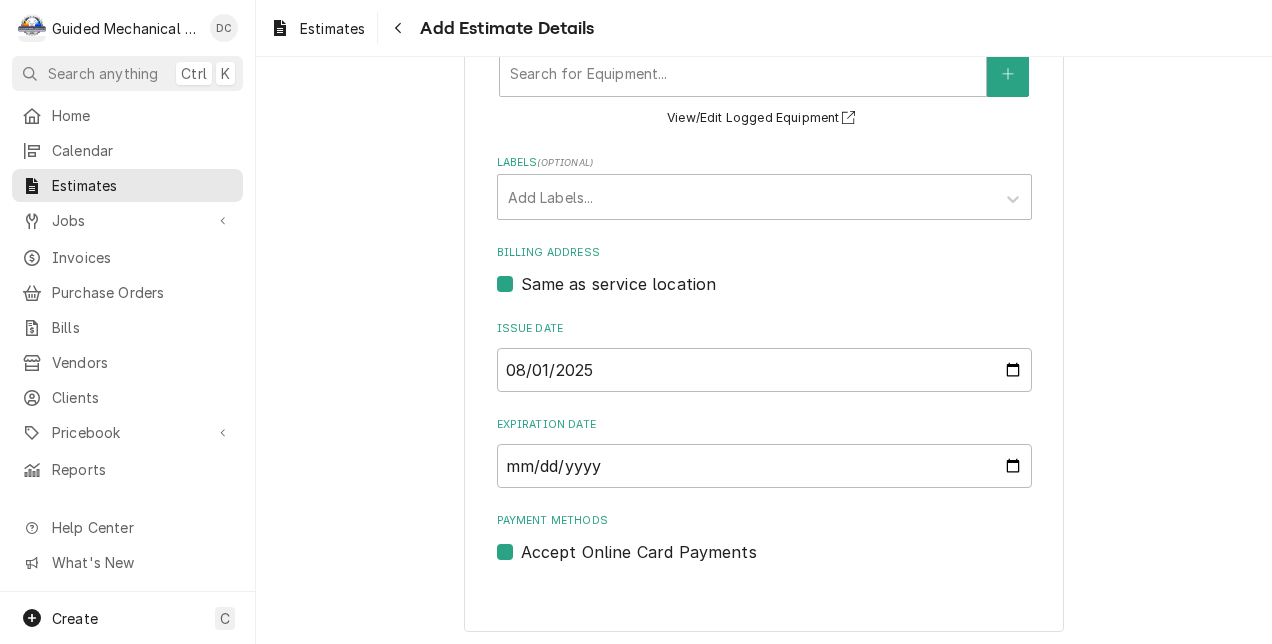 scroll, scrollTop: 764, scrollLeft: 0, axis: vertical 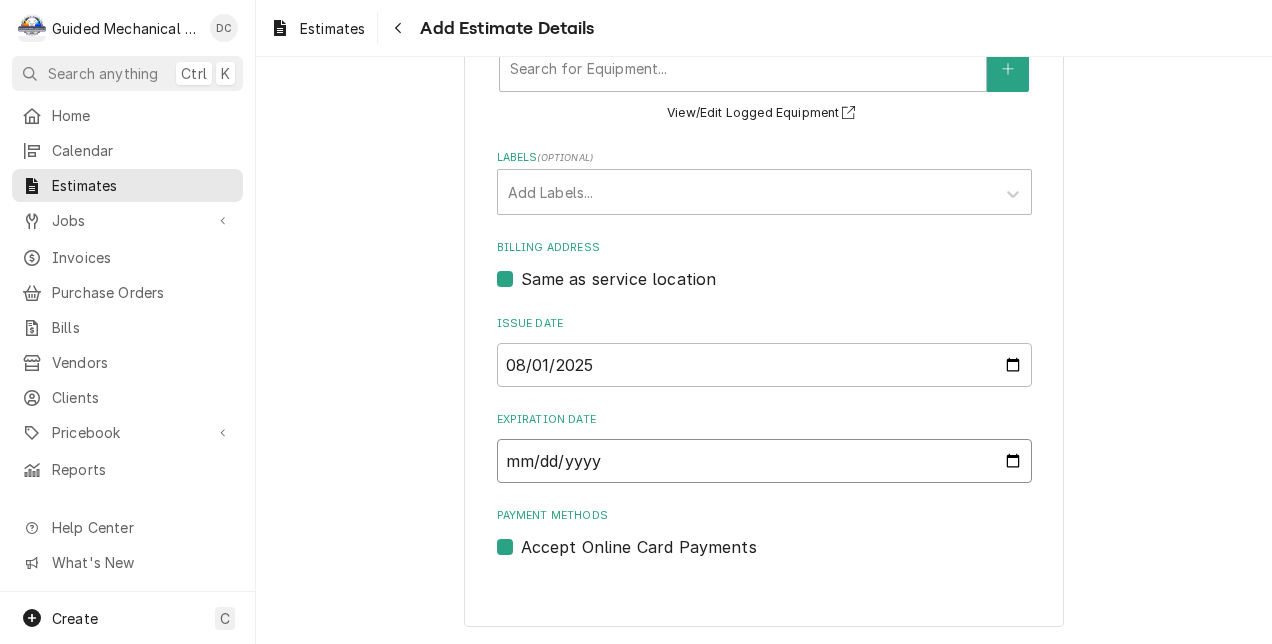 click on "Expiration Date" at bounding box center [764, 461] 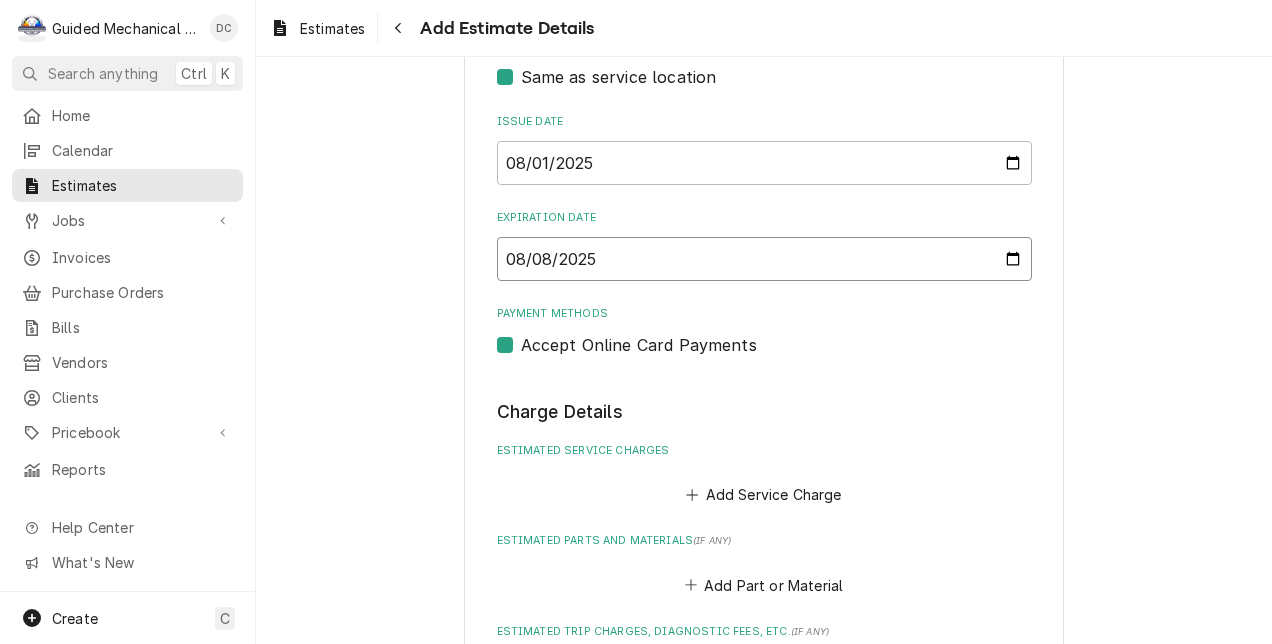scroll, scrollTop: 1064, scrollLeft: 0, axis: vertical 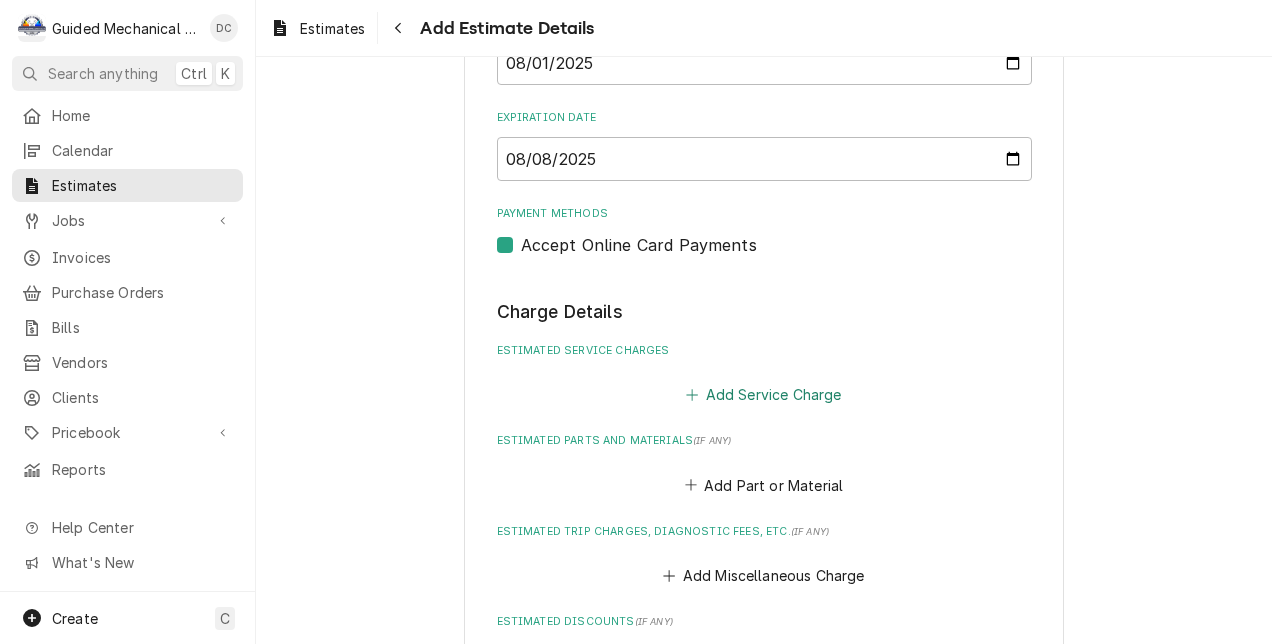click on "Add Service Charge" at bounding box center (764, 395) 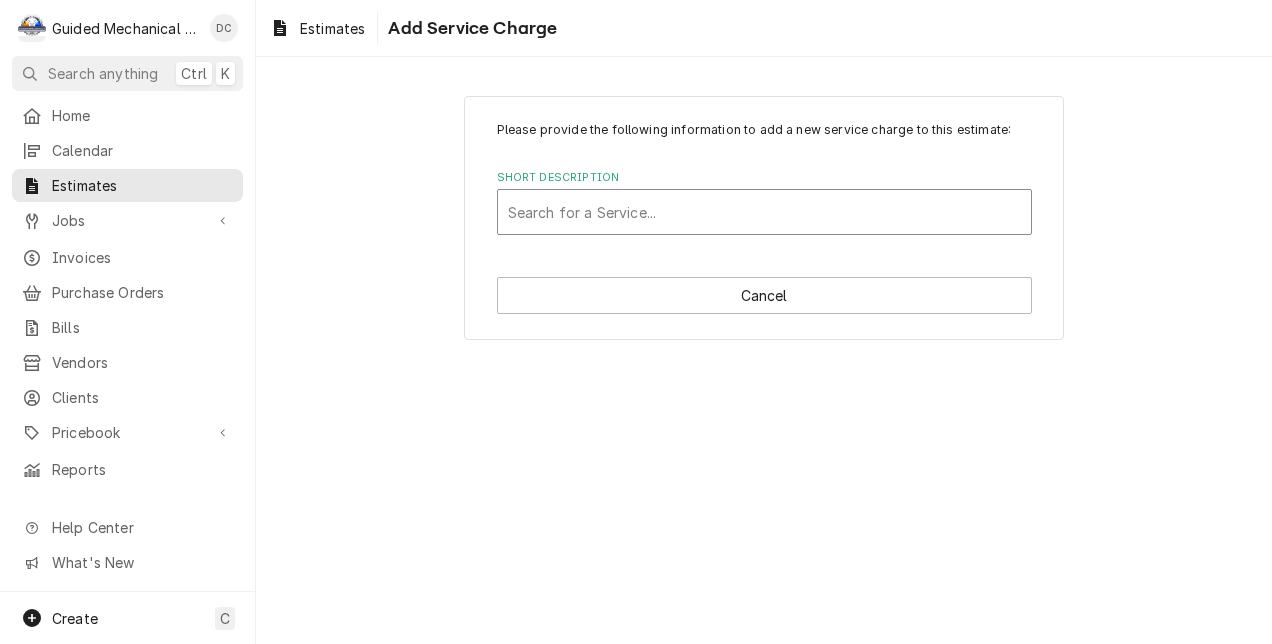 click at bounding box center [764, 212] 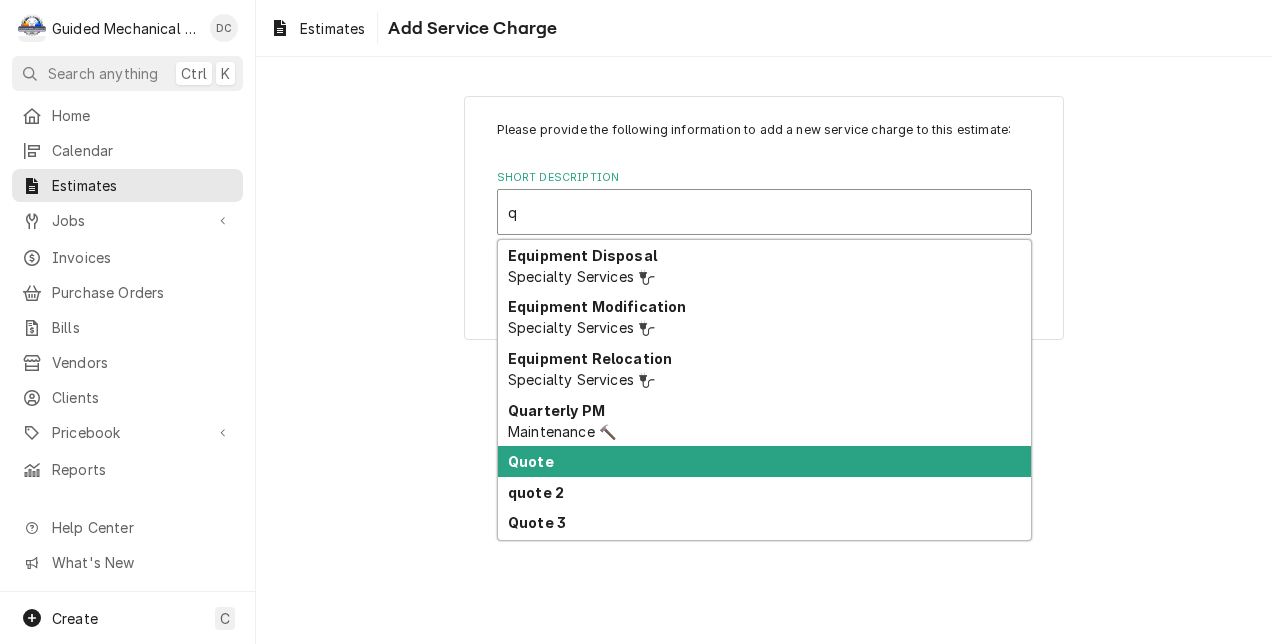 click on "Quote" at bounding box center [764, 461] 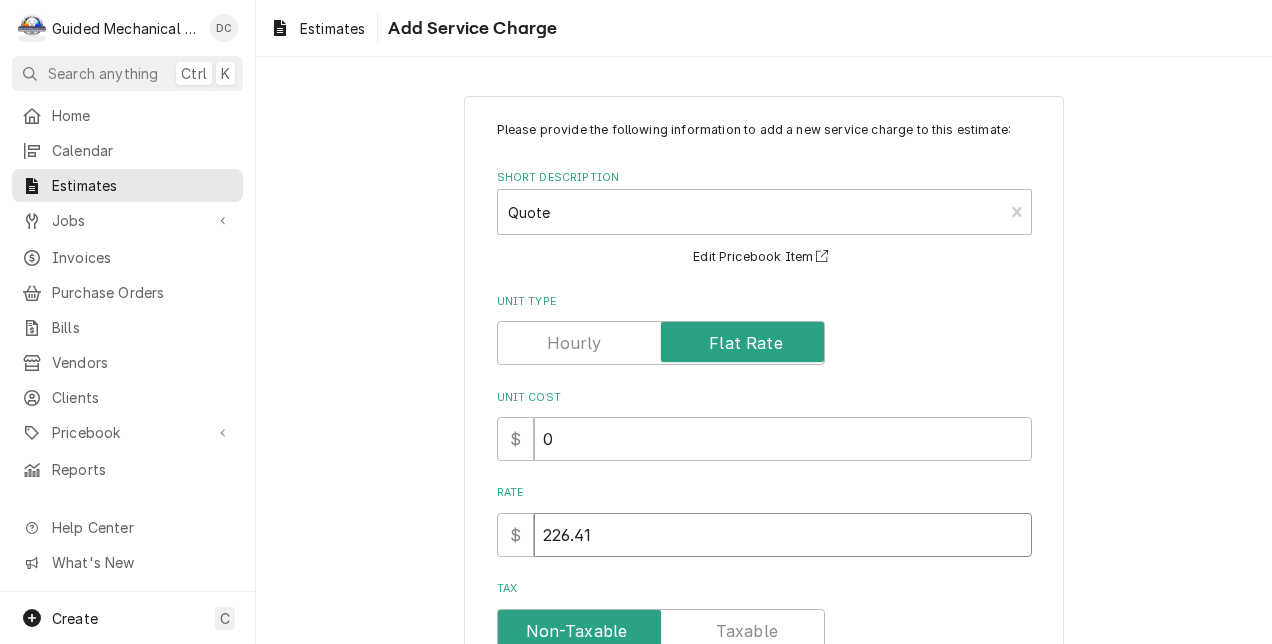 drag, startPoint x: 657, startPoint y: 532, endPoint x: 316, endPoint y: 508, distance: 341.84354 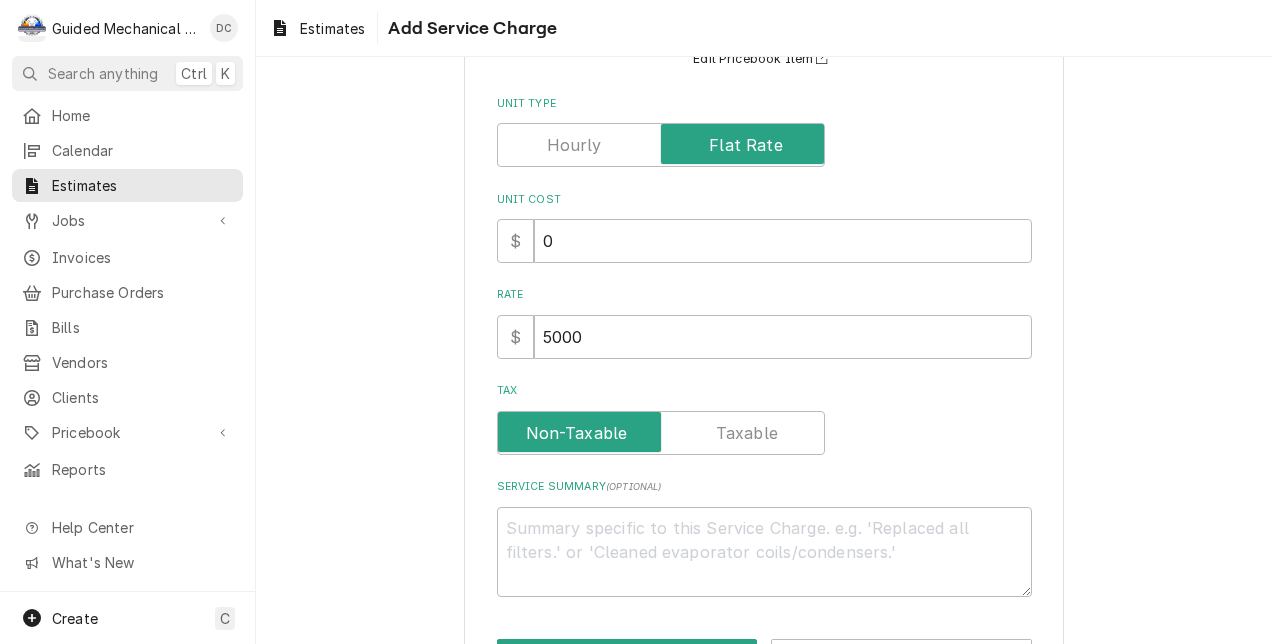 scroll, scrollTop: 200, scrollLeft: 0, axis: vertical 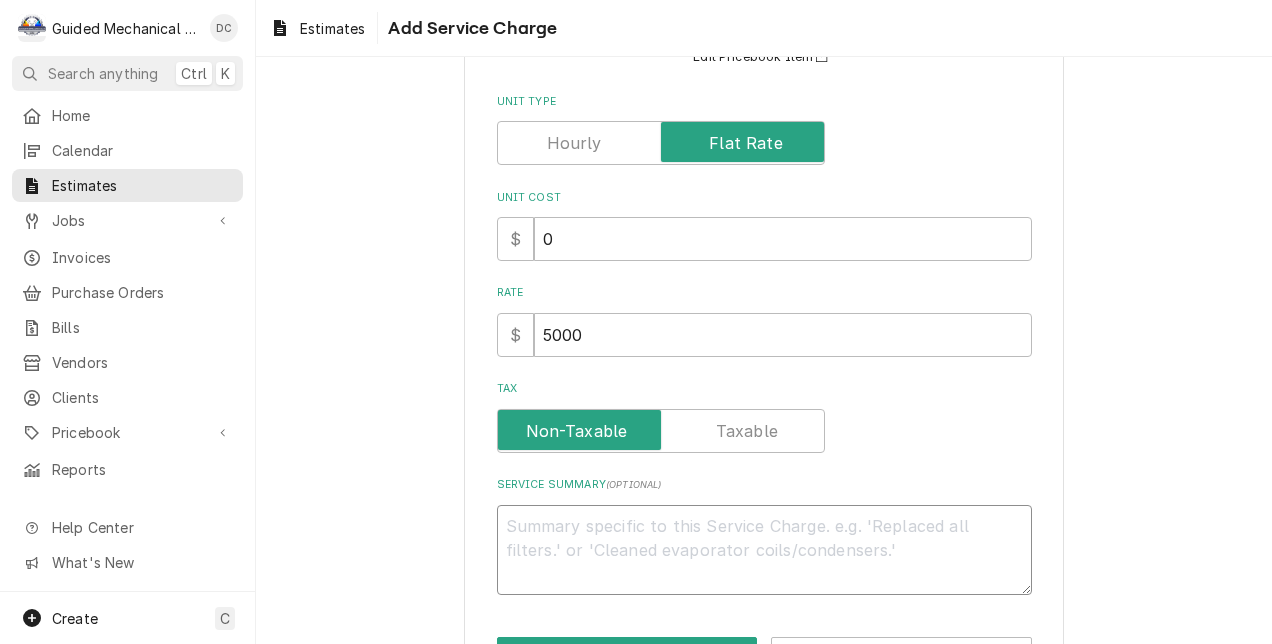 click on "Service Summary  ( optional )" at bounding box center (764, 550) 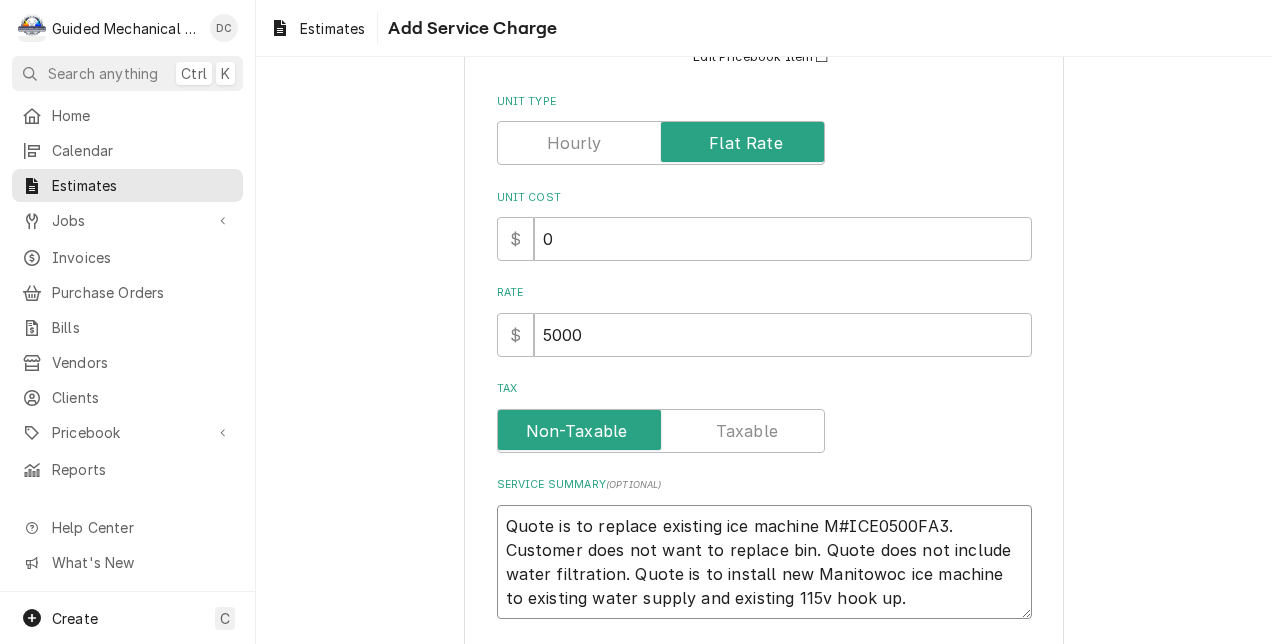 click on "Quote is to replace existing ice machine M#ICE0500FA3. Customer does not want to replace bin. Quote does not include water filtration. Quote is to install new Manitowoc ice machine to existing water supply and existing 115v hook up." at bounding box center [764, 562] 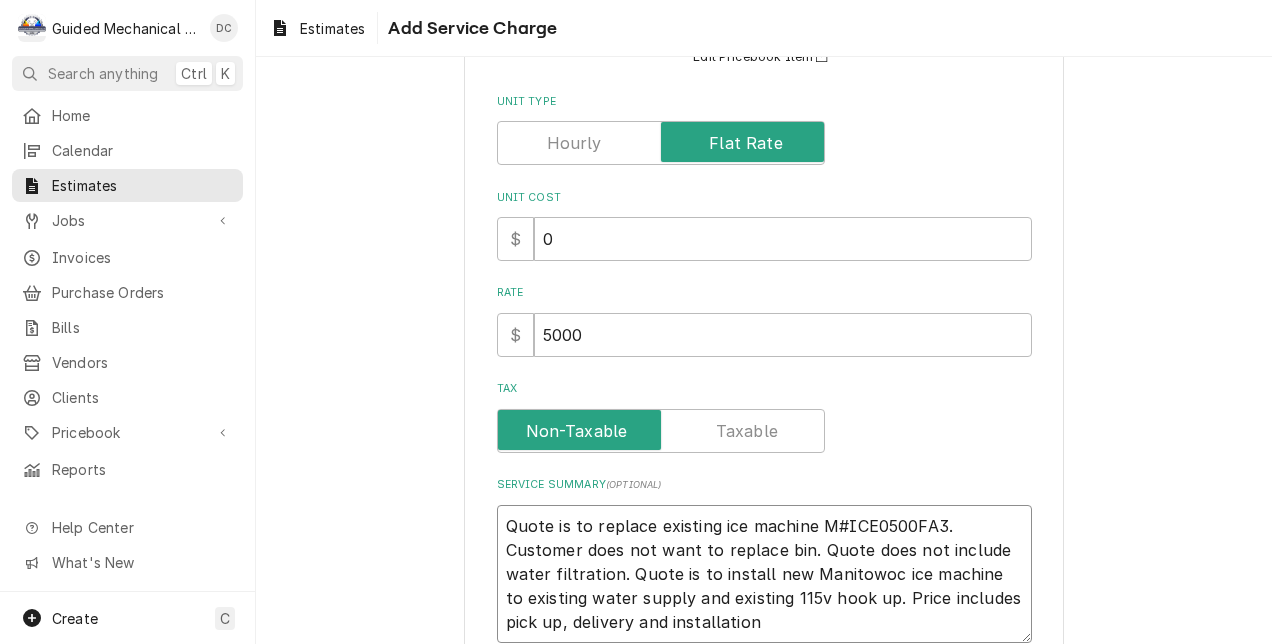 drag, startPoint x: 656, startPoint y: 616, endPoint x: 620, endPoint y: 626, distance: 37.363083 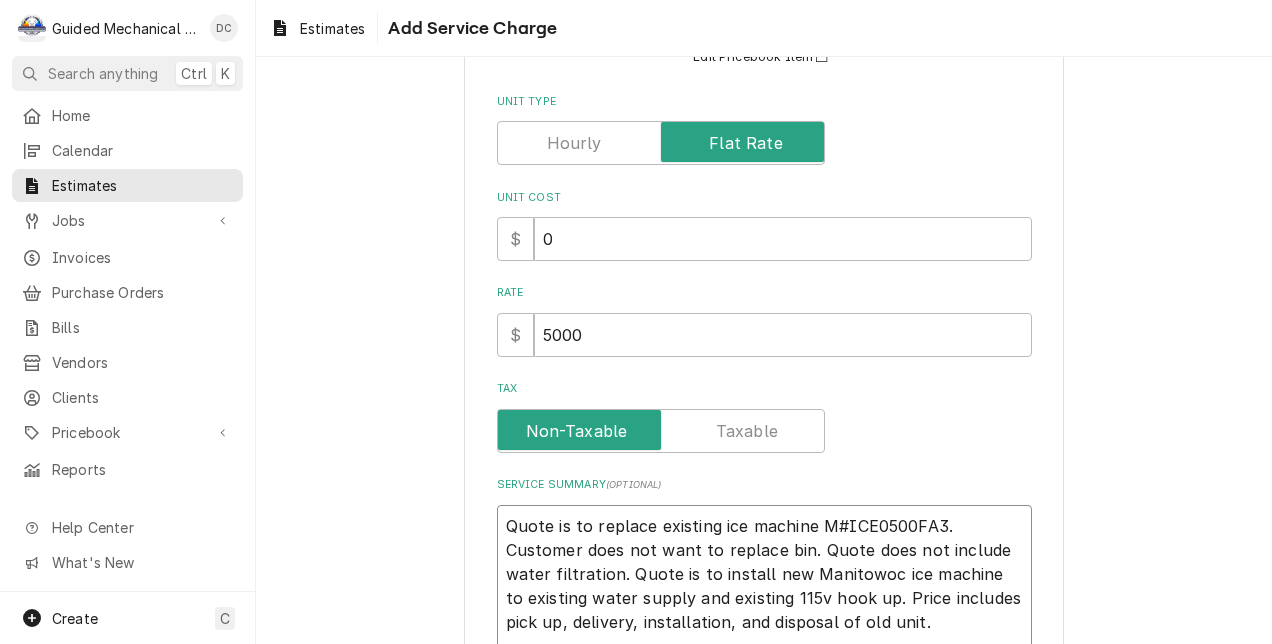 scroll, scrollTop: 236, scrollLeft: 0, axis: vertical 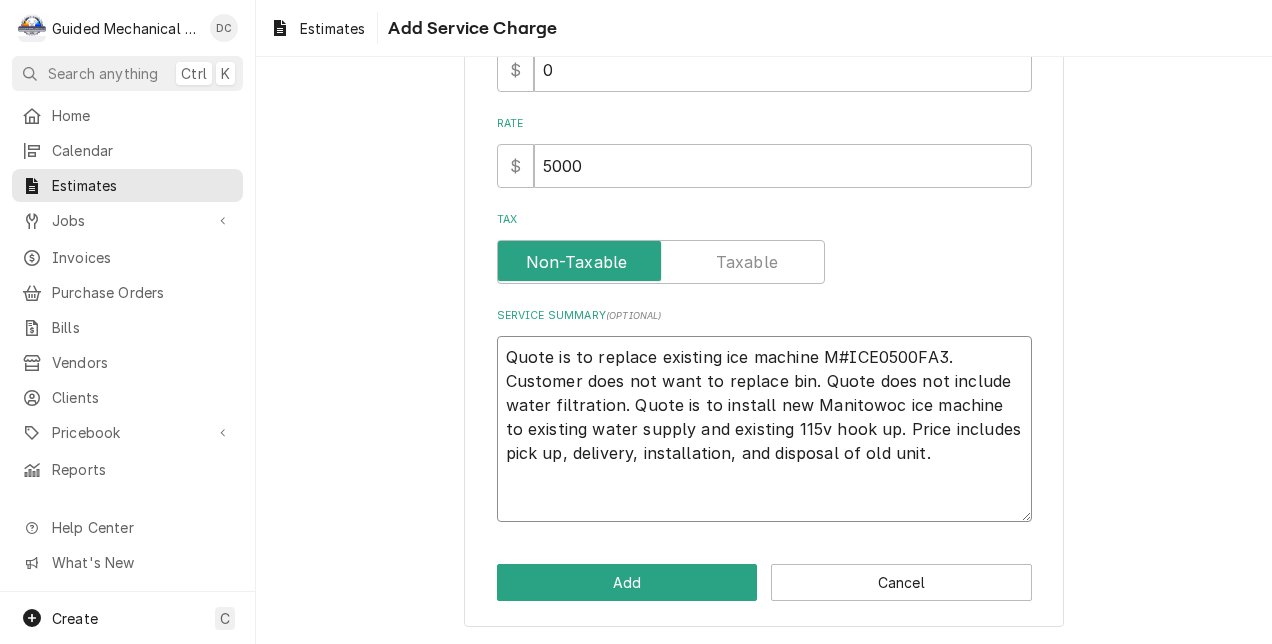 click on "Quote is to replace existing ice machine M#ICE0500FA3. Customer does not want to replace bin. Quote does not include water filtration. Quote is to install new Manitowoc ice machine to existing water supply and existing 115v hook up. Price includes pick up, delivery, installation, and disposal of old unit." at bounding box center (764, 429) 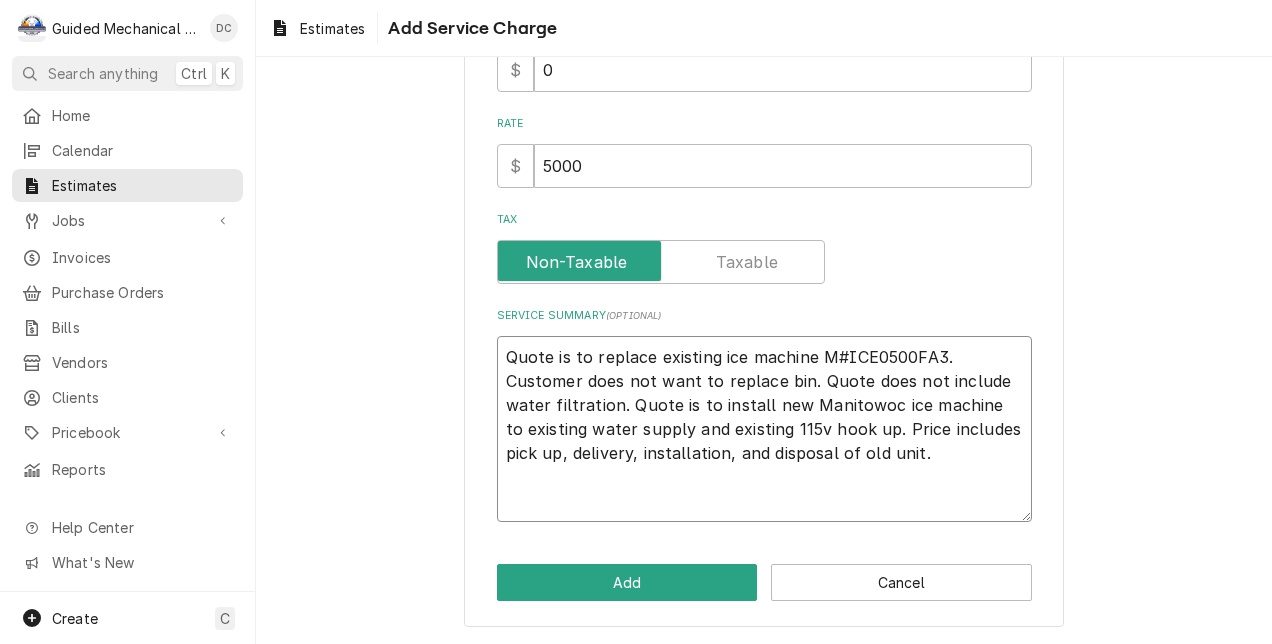paste on "Manitowoc Model No. IDT0500A
Indigo NXTTM Series Ice Maker, cube‐style, air‐cooled, self‐
contained condenser, 30"W x 24"D x 21‐1/2"H, production capacity
up to 520 lb./24 hours at 70°/50° (400 lb. AHRI certified at 90°/70°),
easyTouch display with 13 different language options, date/time
stamp display, automatic reminder/alert icon, one touch asset
information, automatic detection of accessories, continuous
operating status, programmable production options (time,
weight, day or night), one touch cleaning with displayed
instructions, Alpha‐San anti‐microbial protection, acoustical ice
sensing probe, self‐diagnostic technology, DuraTechTM exterior,
dice size cubes, R410A refrigerant, NSF, cULus, CE, ENERGY STAR®" 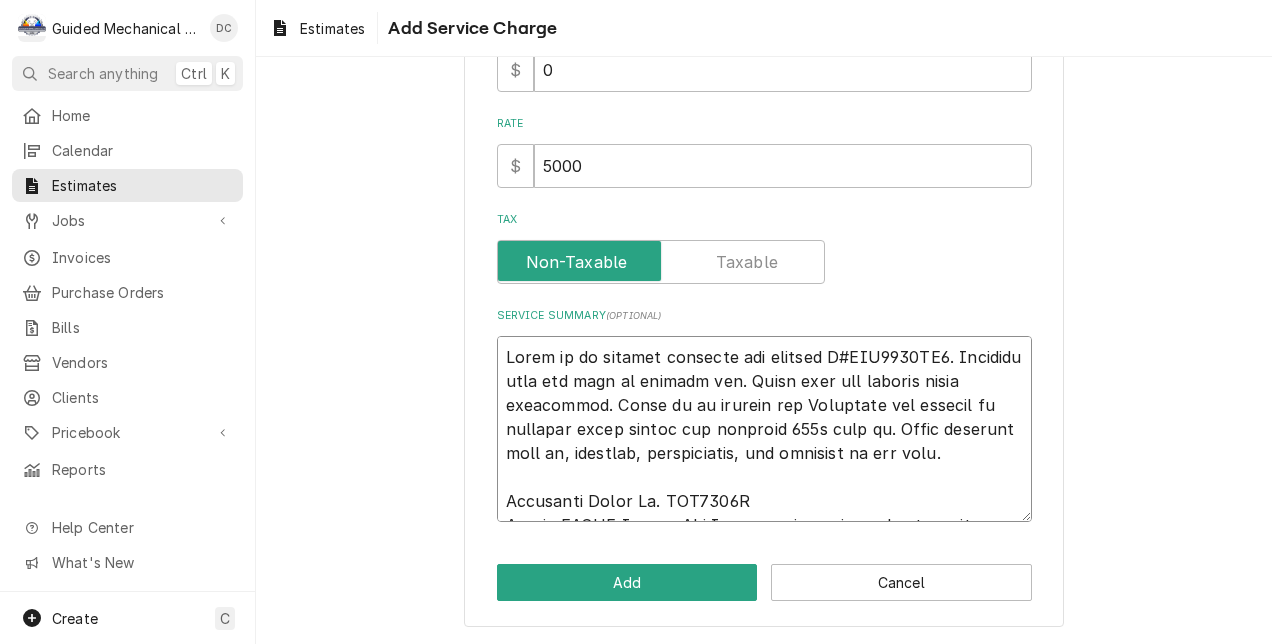 scroll, scrollTop: 572, scrollLeft: 0, axis: vertical 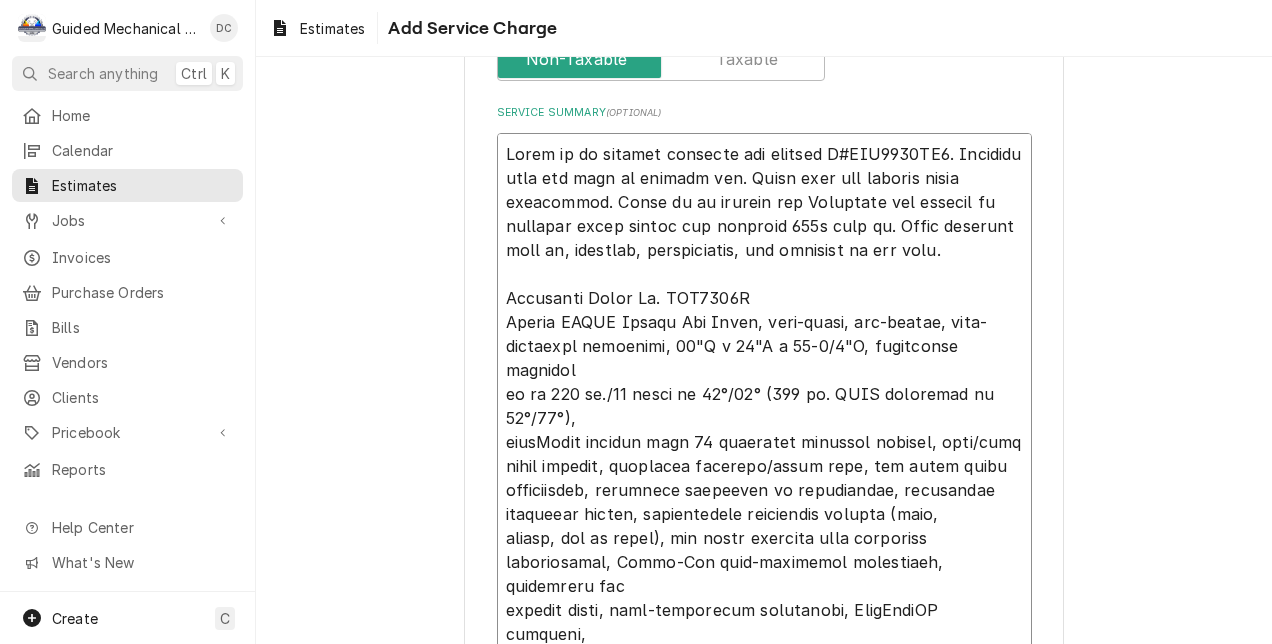 click on "Service Summary  ( optional )" at bounding box center [764, 394] 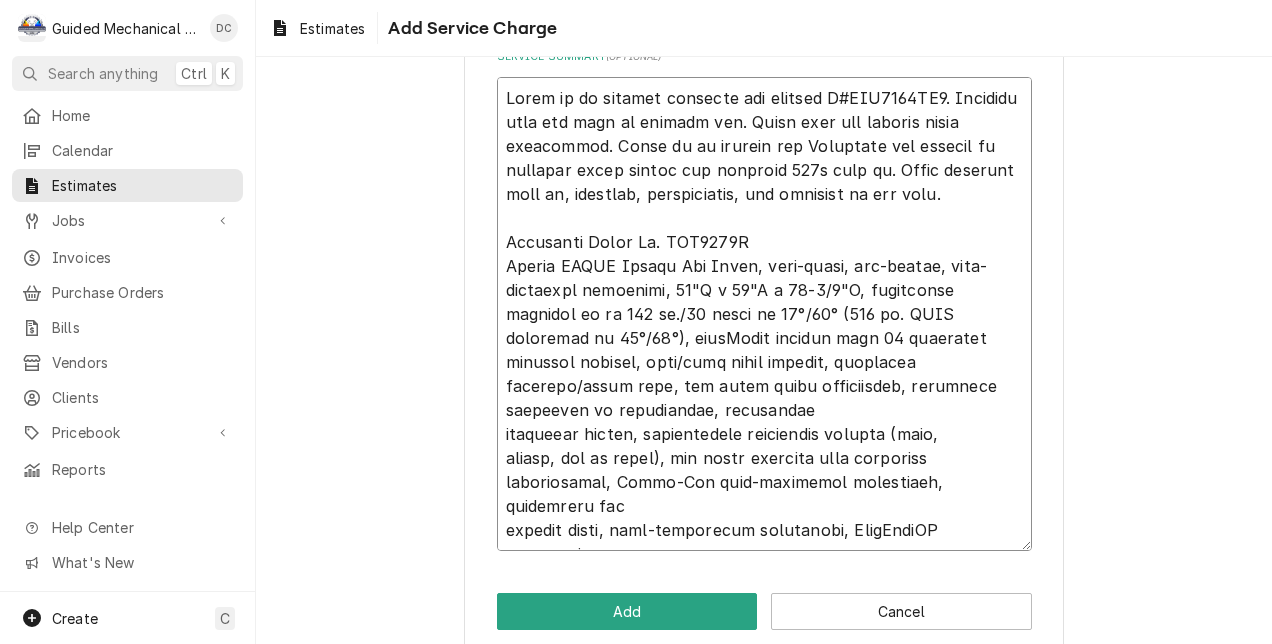 scroll, scrollTop: 658, scrollLeft: 0, axis: vertical 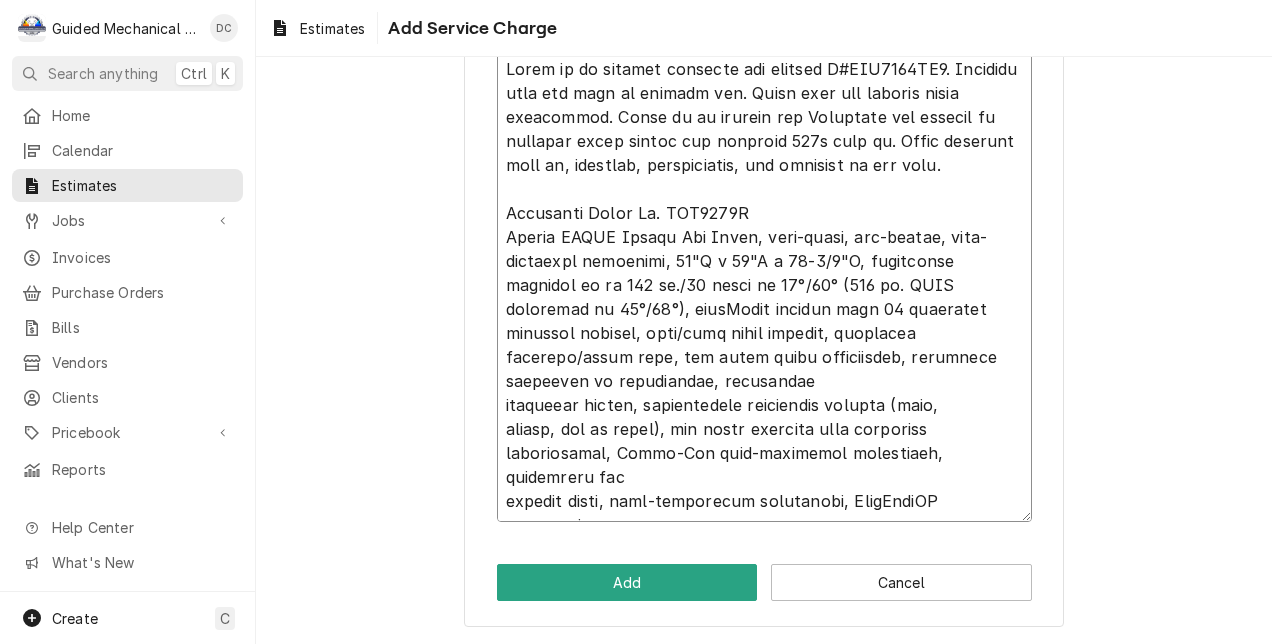 click on "Service Summary  ( optional )" at bounding box center [764, 285] 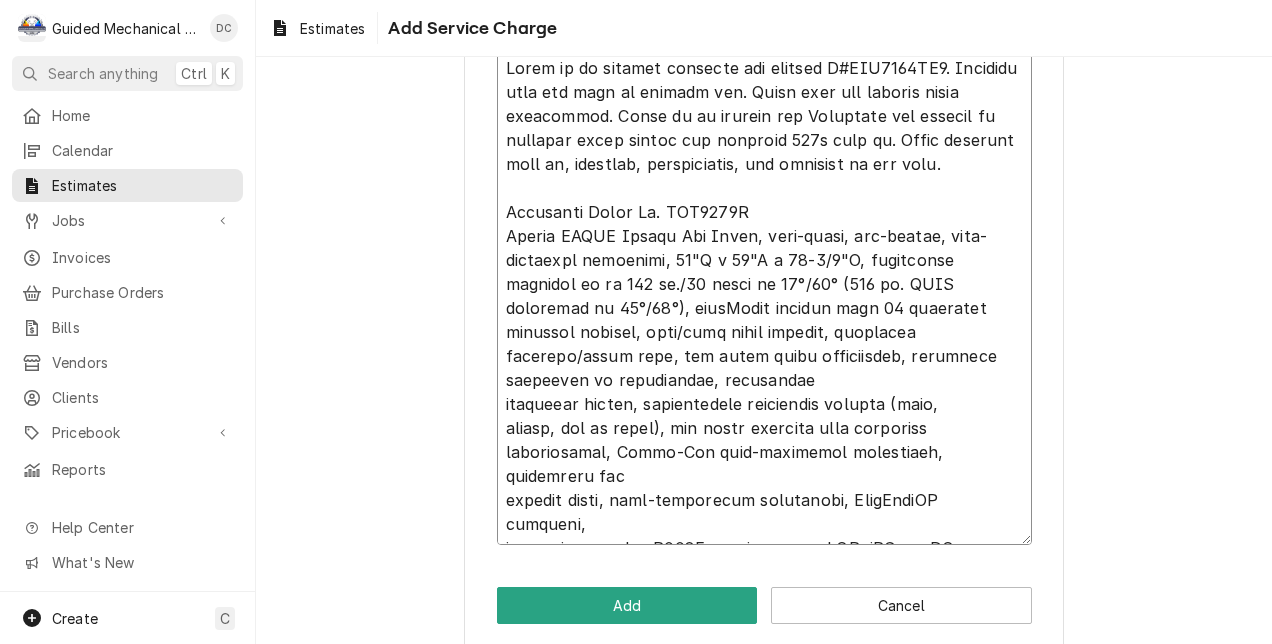 scroll, scrollTop: 14, scrollLeft: 0, axis: vertical 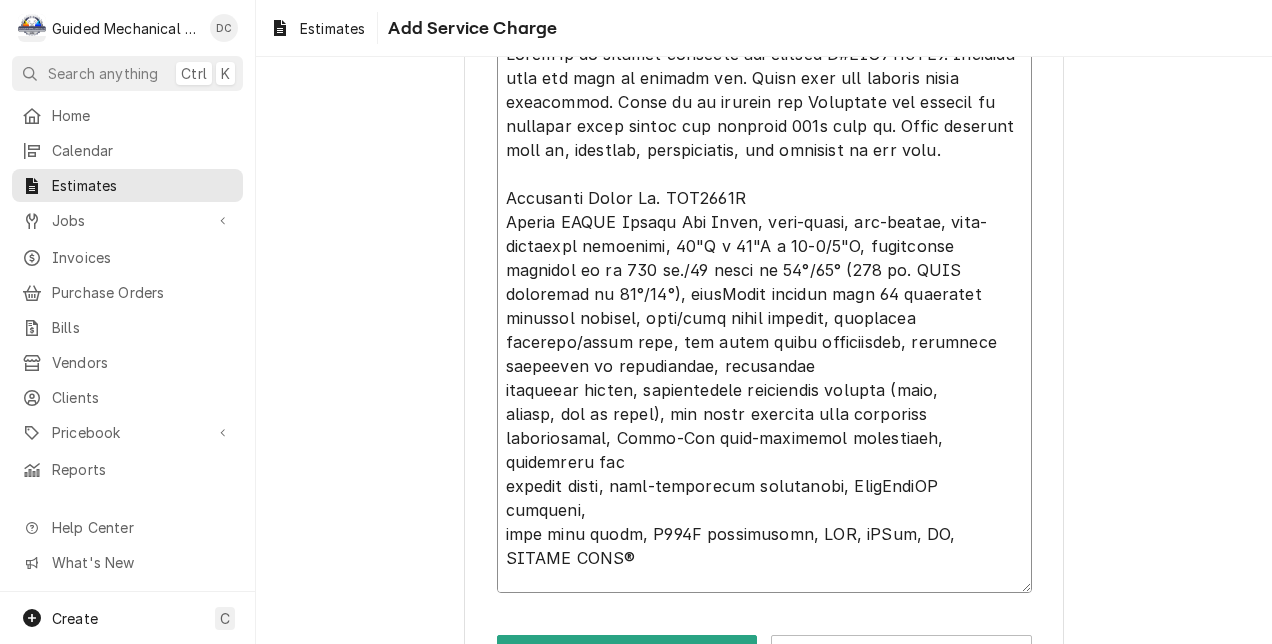 paste on "WARRANTY‐ICE‐SC 3 year parts & labor (Machine), 5 year parts &
labor (Evaporator), 5 year parts & 3 years labor (Compressor),
standard" 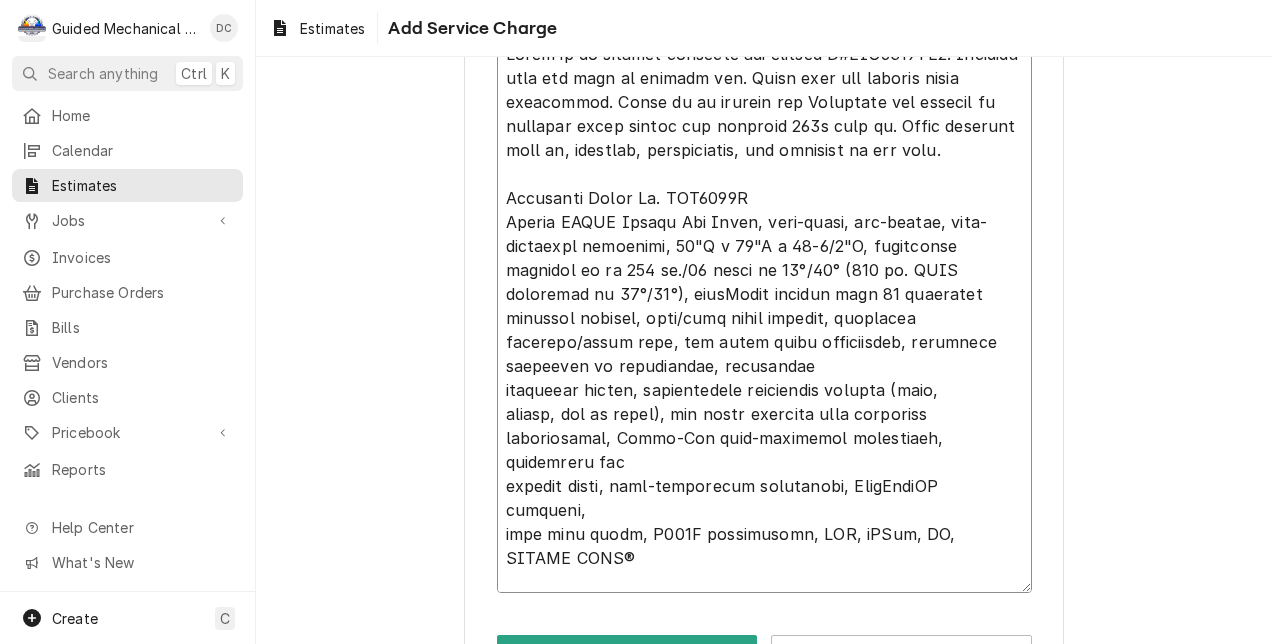 scroll, scrollTop: 38, scrollLeft: 0, axis: vertical 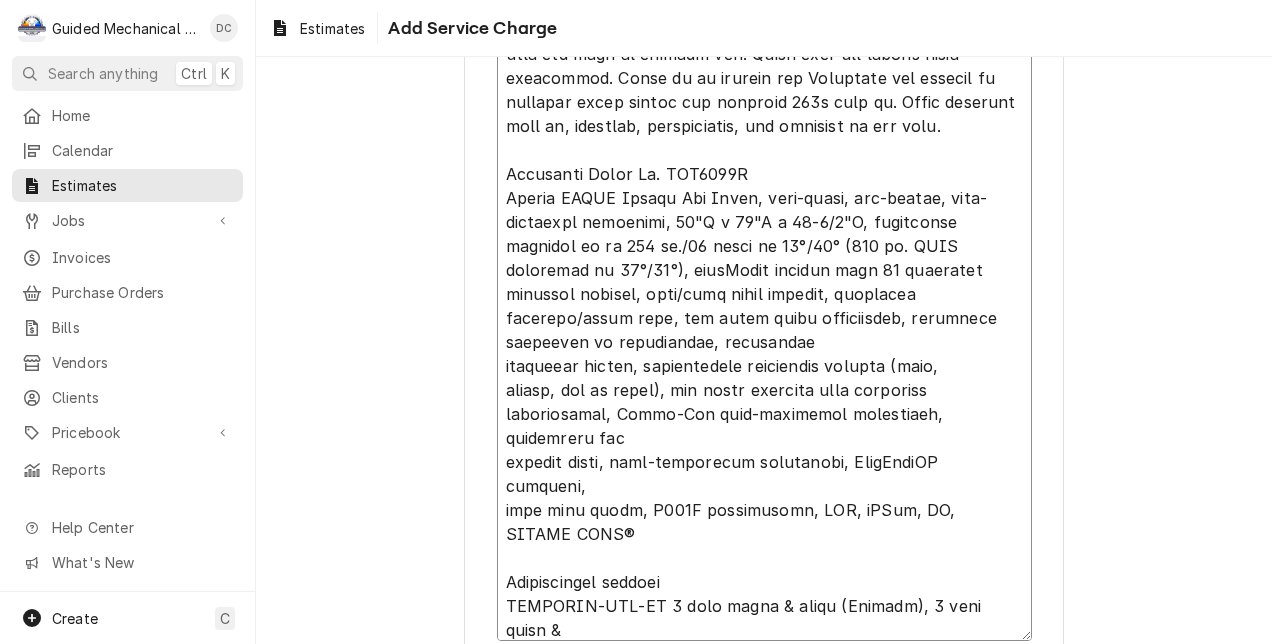 click on "Service Summary  ( optional )" at bounding box center (764, 344) 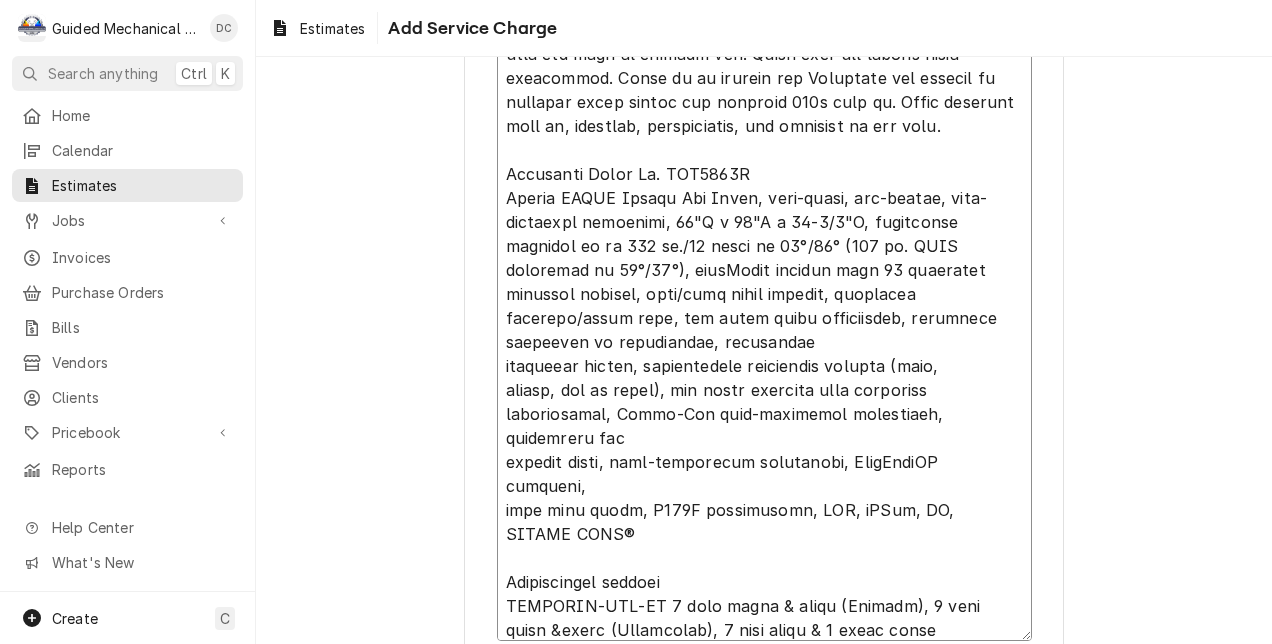 scroll, scrollTop: 24, scrollLeft: 0, axis: vertical 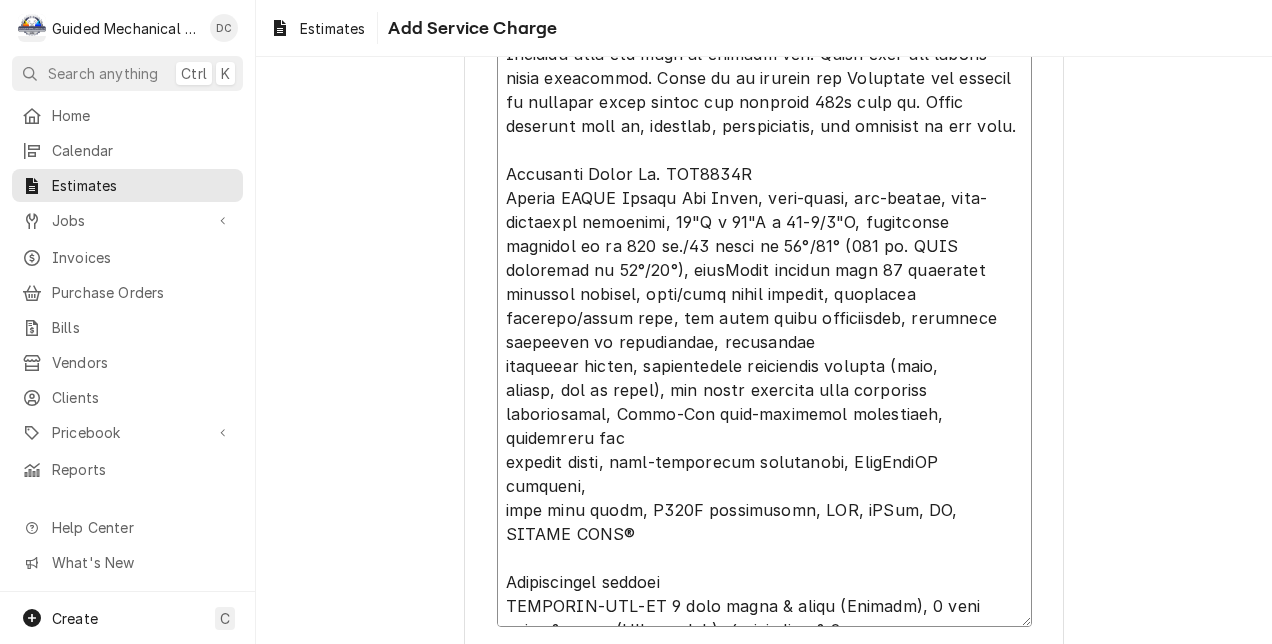 drag, startPoint x: 650, startPoint y: 554, endPoint x: 592, endPoint y: 562, distance: 58.549126 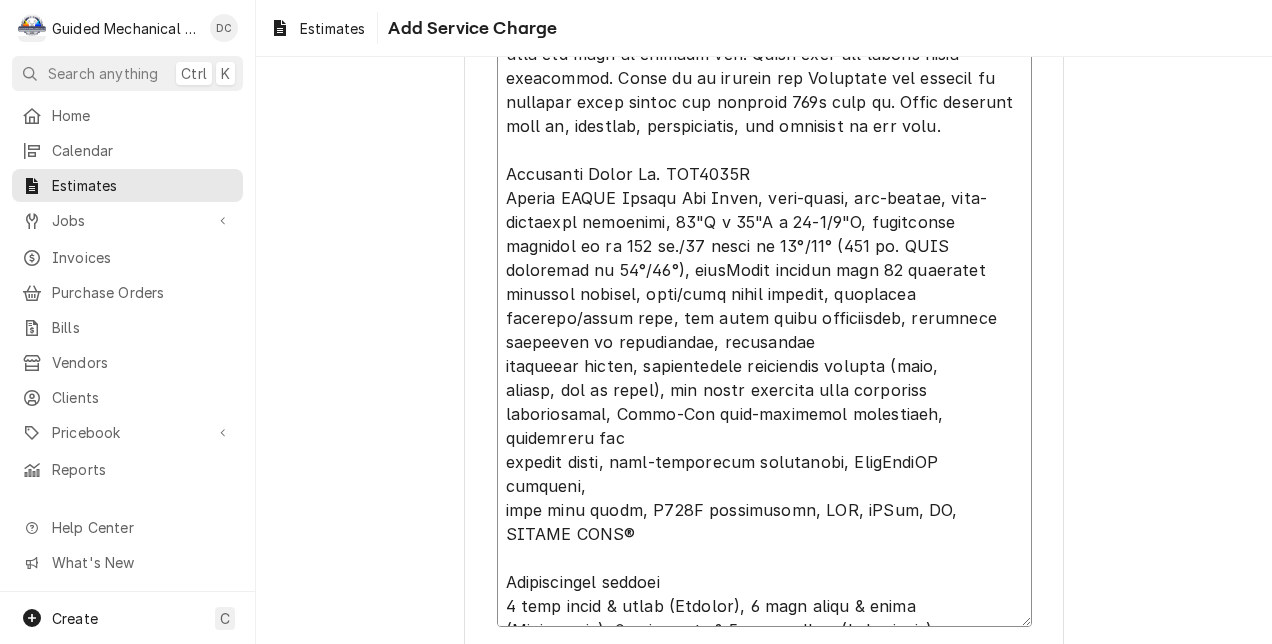 drag, startPoint x: 602, startPoint y: 609, endPoint x: 464, endPoint y: 616, distance: 138.17743 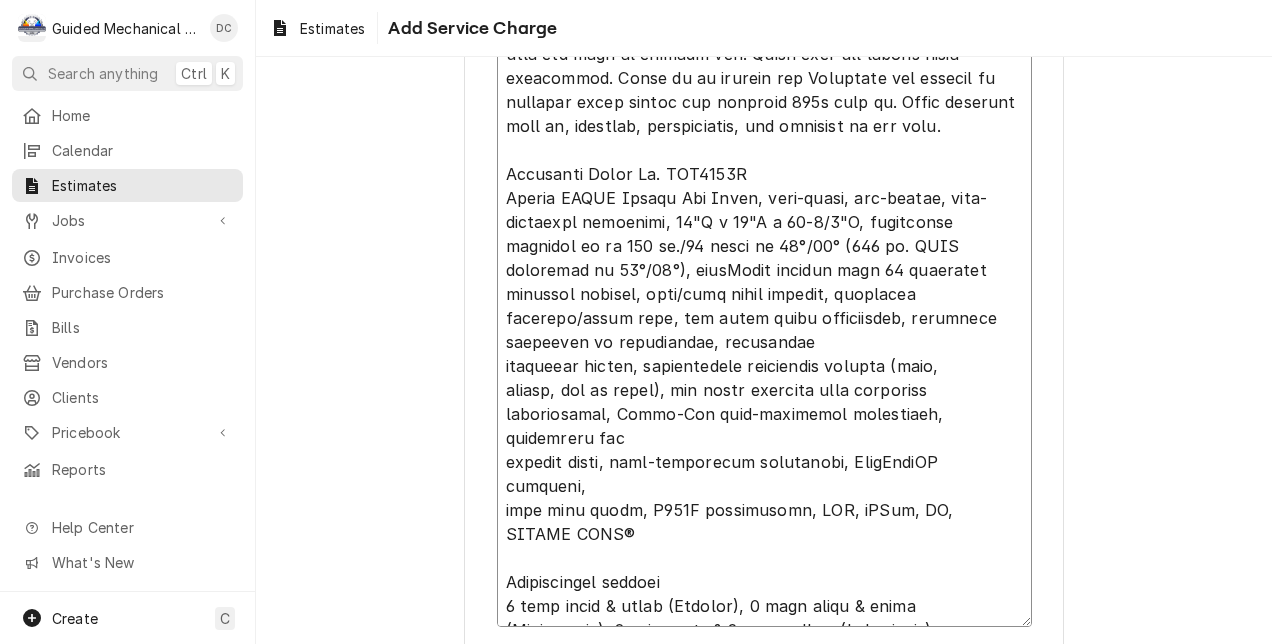 scroll, scrollTop: 0, scrollLeft: 0, axis: both 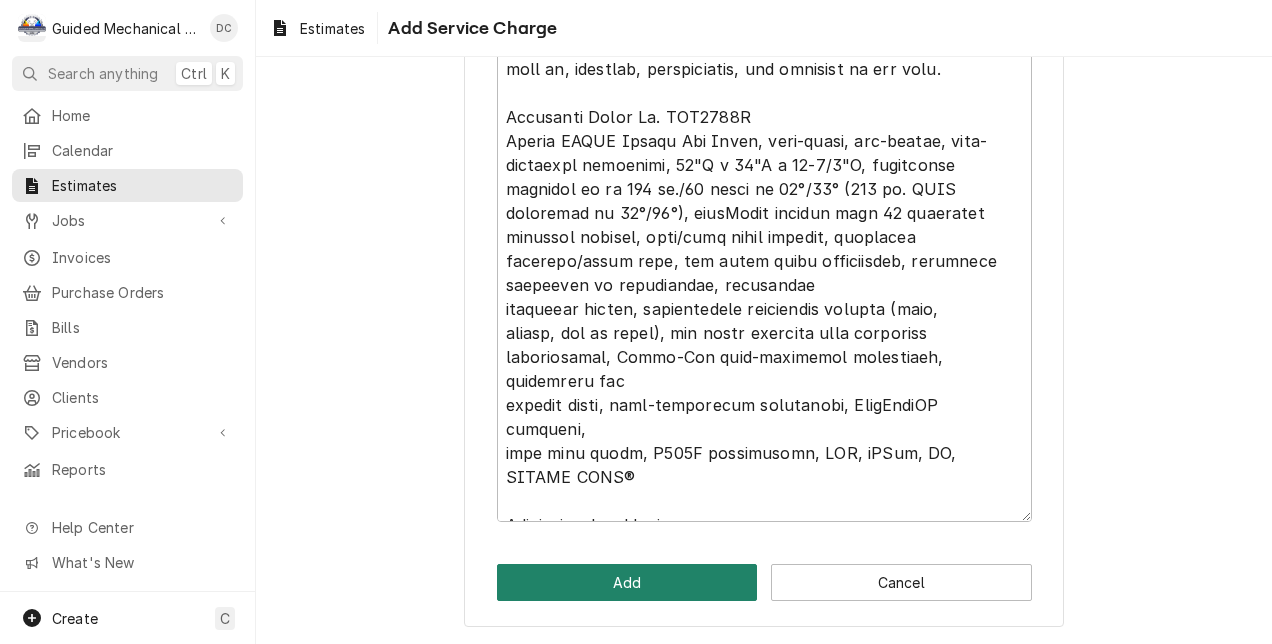 click on "Add" at bounding box center (627, 582) 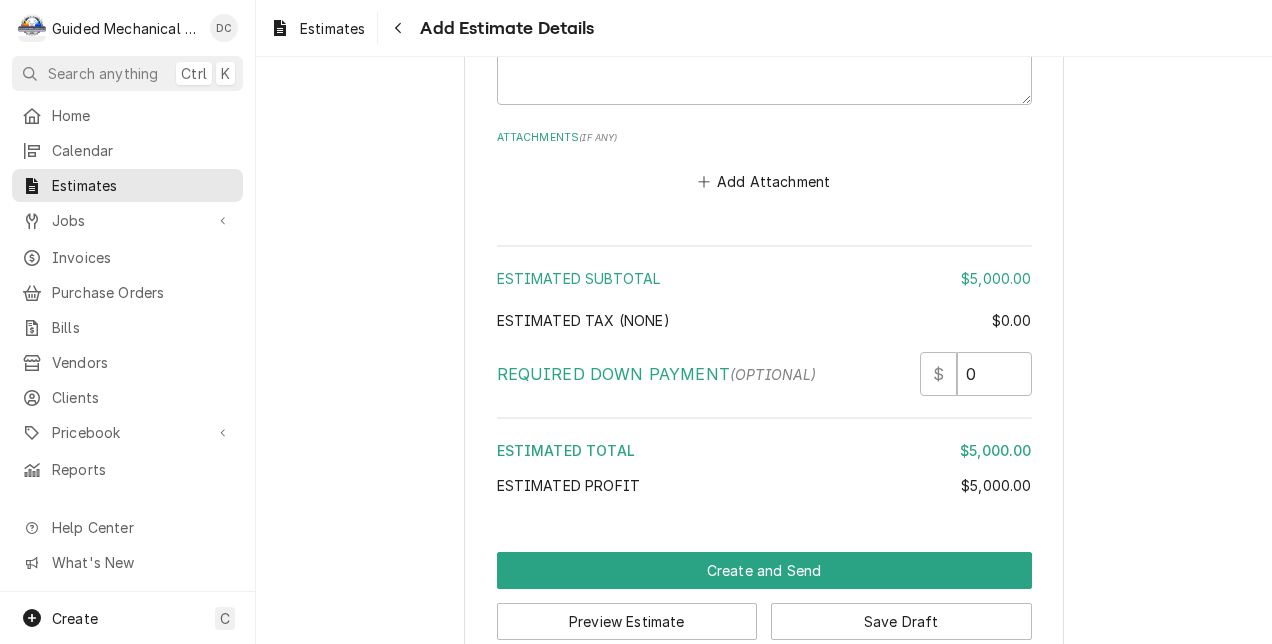 scroll, scrollTop: 2893, scrollLeft: 0, axis: vertical 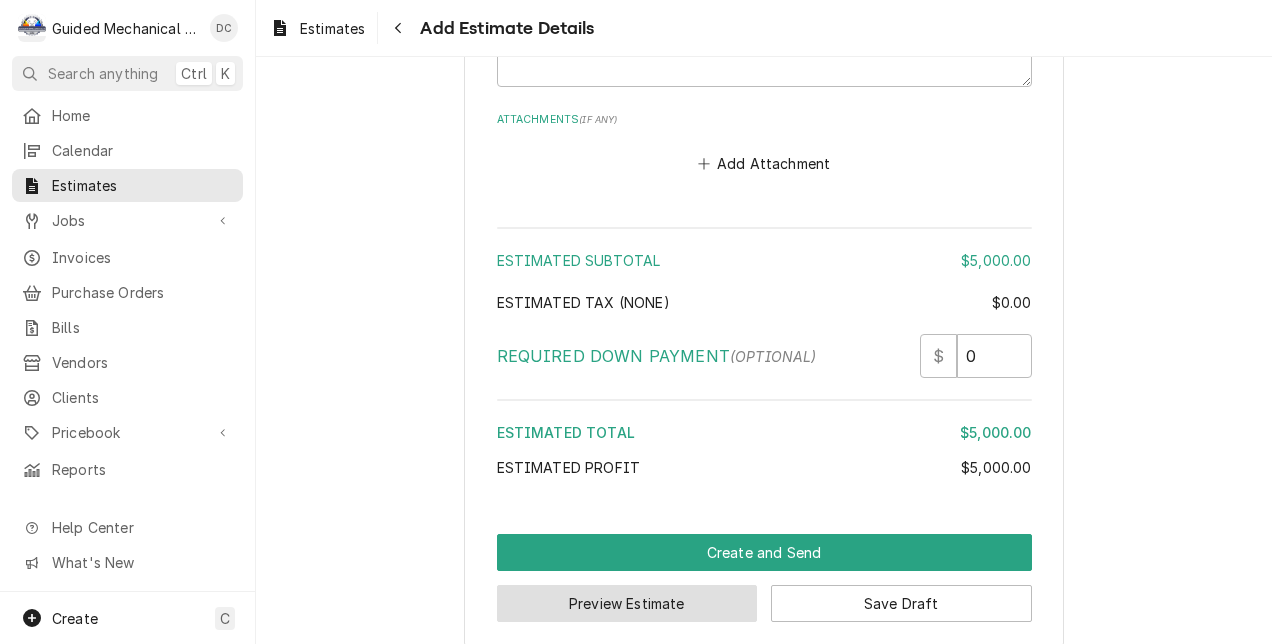 click on "Preview Estimate" at bounding box center [627, 603] 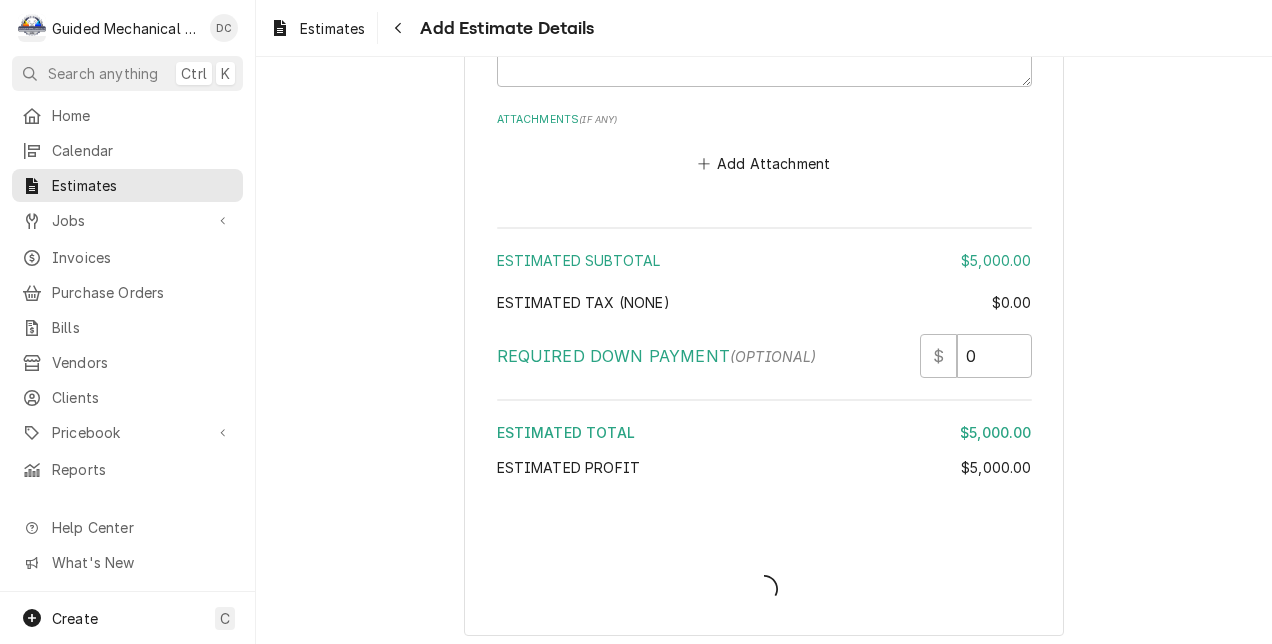 scroll, scrollTop: 2880, scrollLeft: 0, axis: vertical 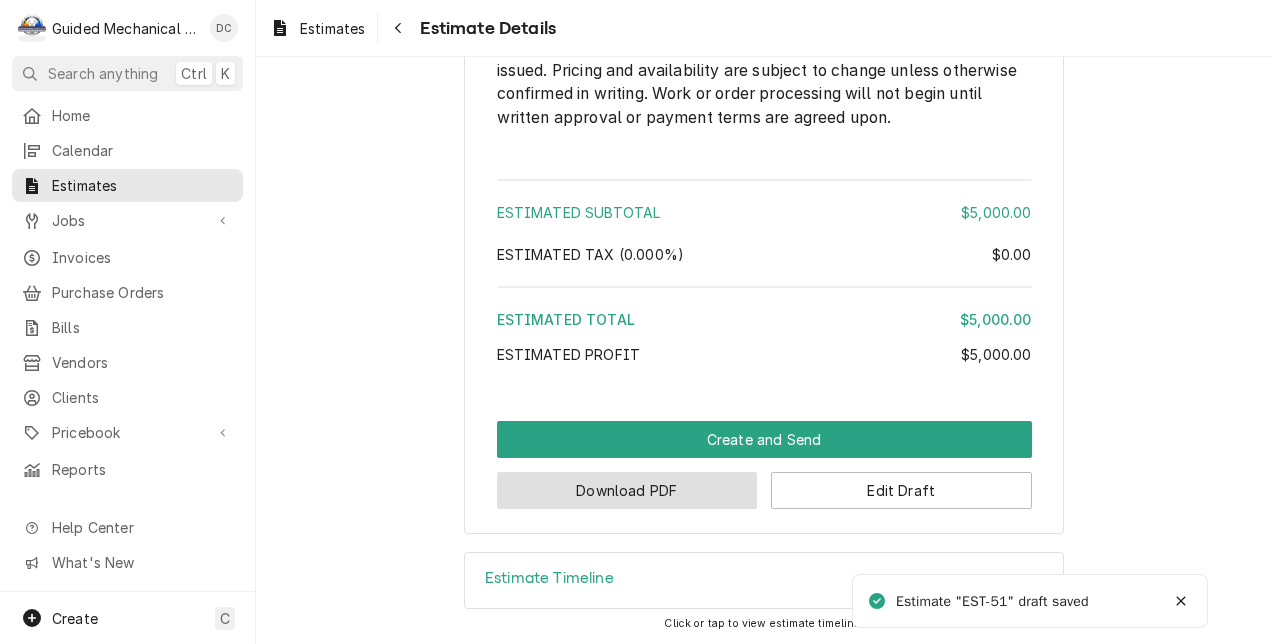 click on "Download PDF" at bounding box center [627, 490] 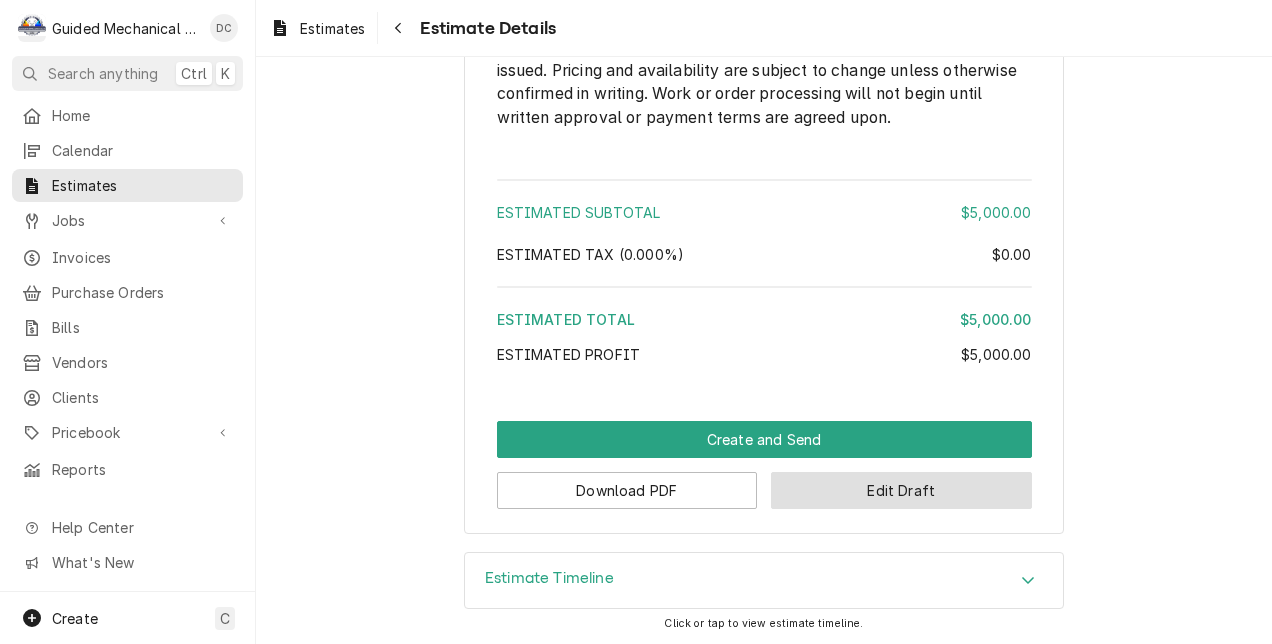 click on "Edit Draft" at bounding box center [901, 490] 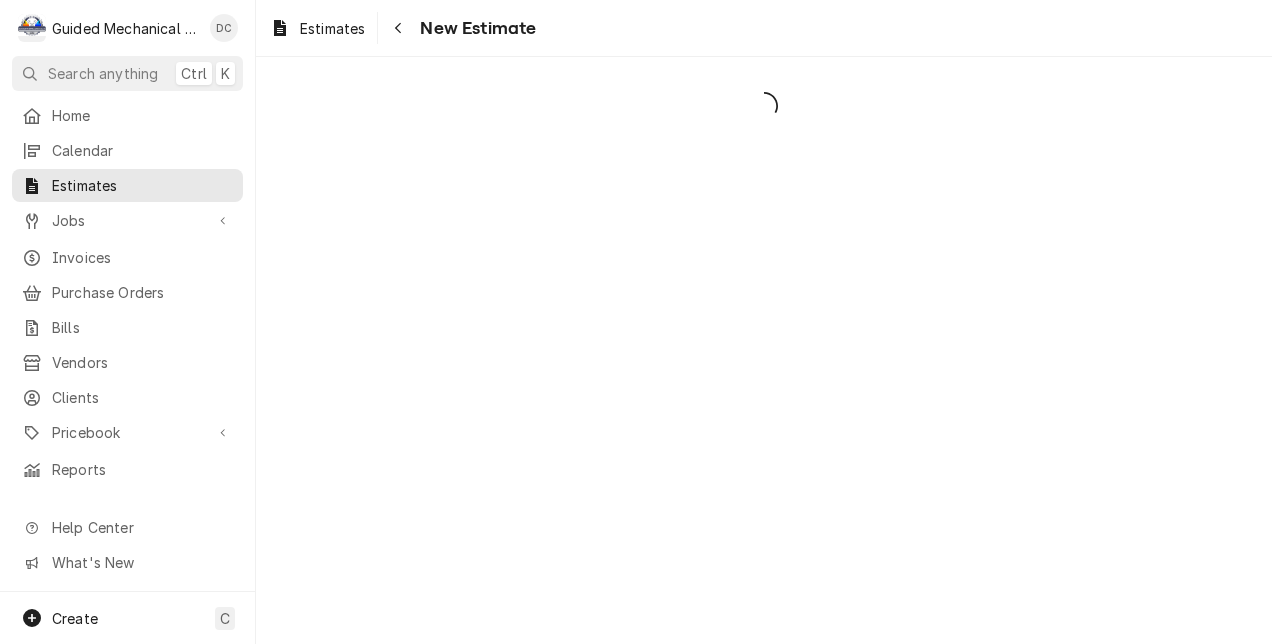 scroll, scrollTop: 0, scrollLeft: 0, axis: both 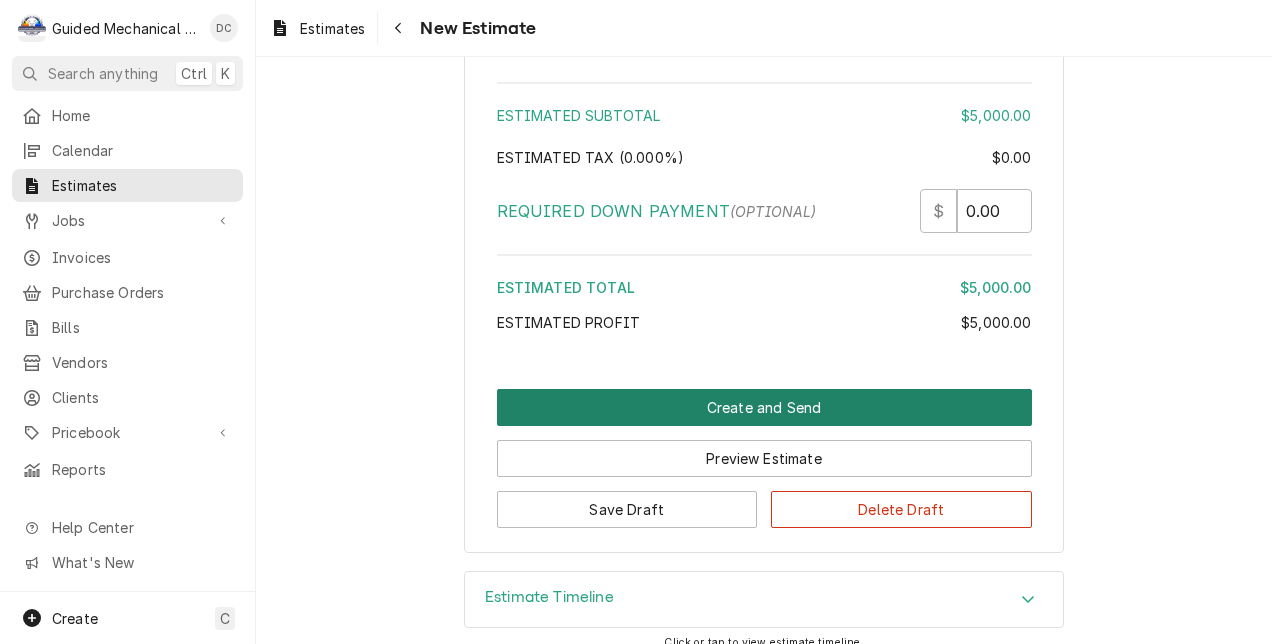 click on "Create and Send" at bounding box center [764, 407] 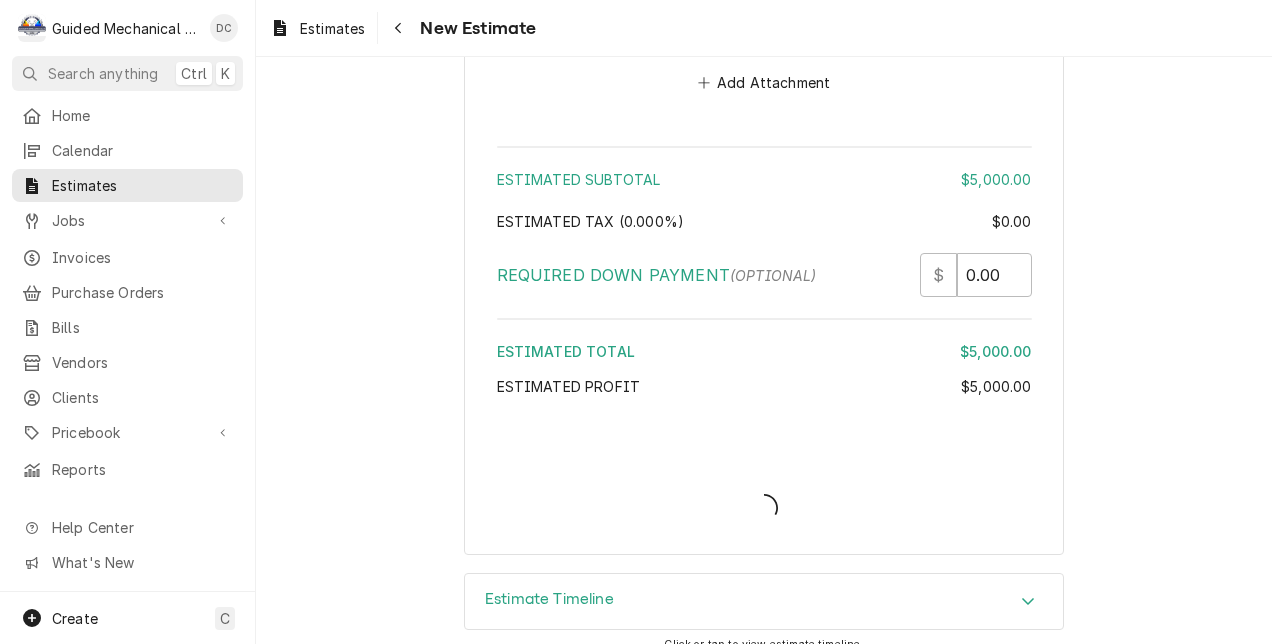 type on "x" 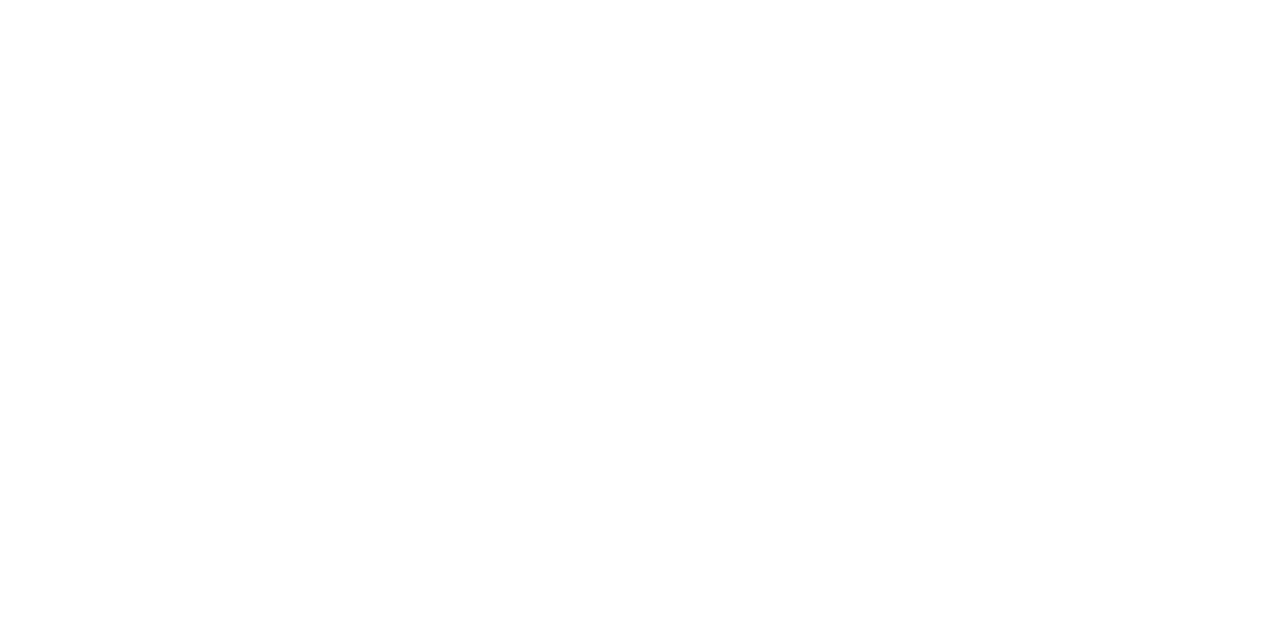 scroll, scrollTop: 0, scrollLeft: 0, axis: both 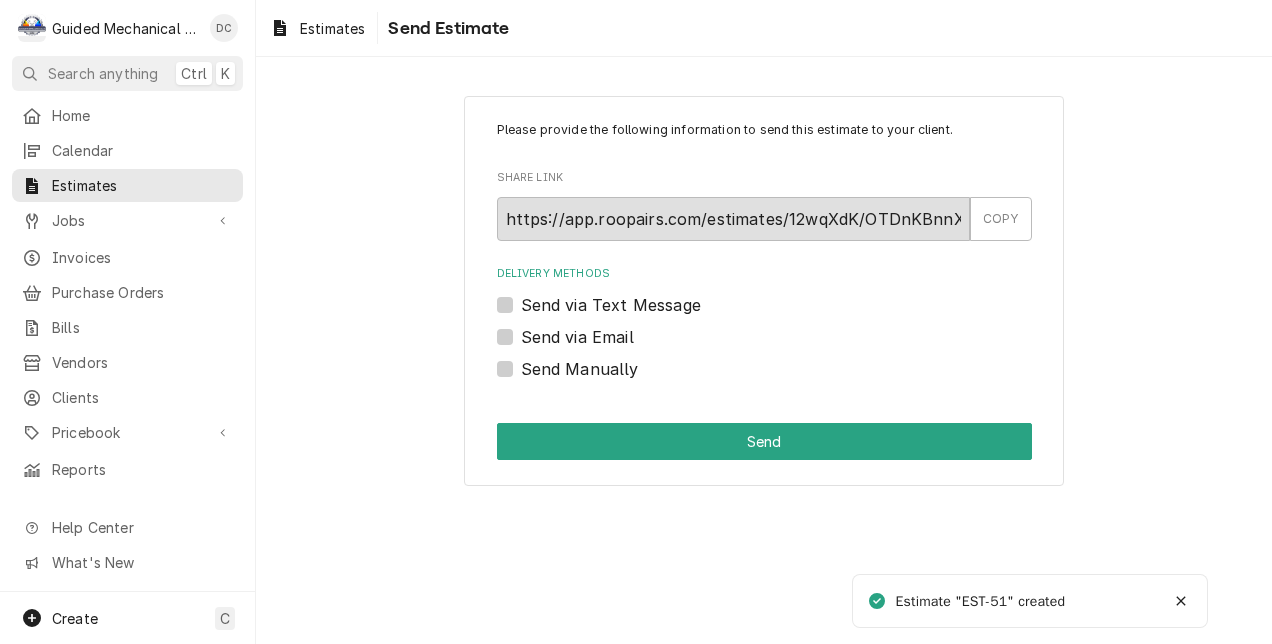 click on "Send via Text Message" at bounding box center [611, 305] 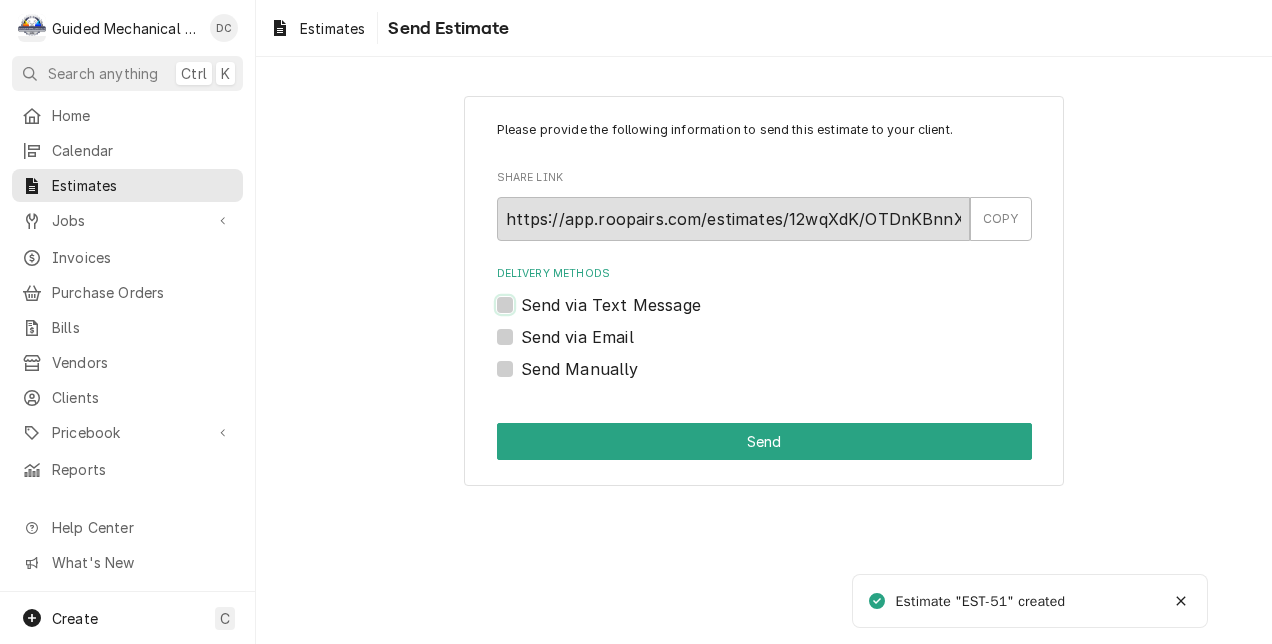 click on "Send via Text Message" at bounding box center [788, 315] 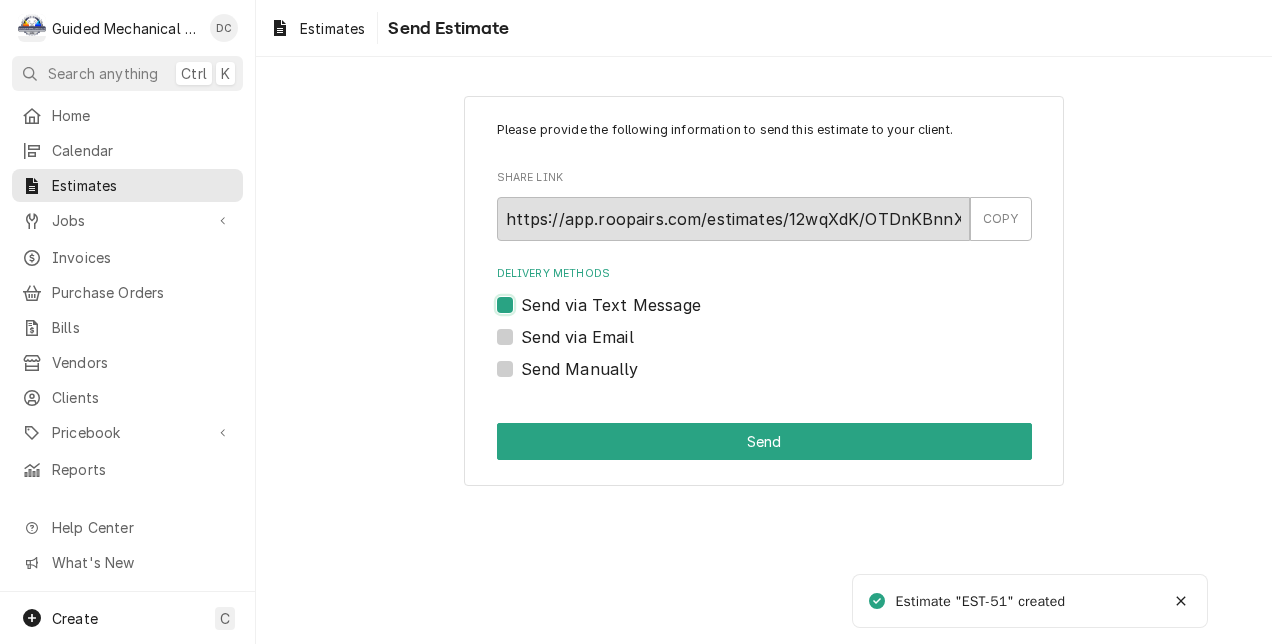checkbox on "true" 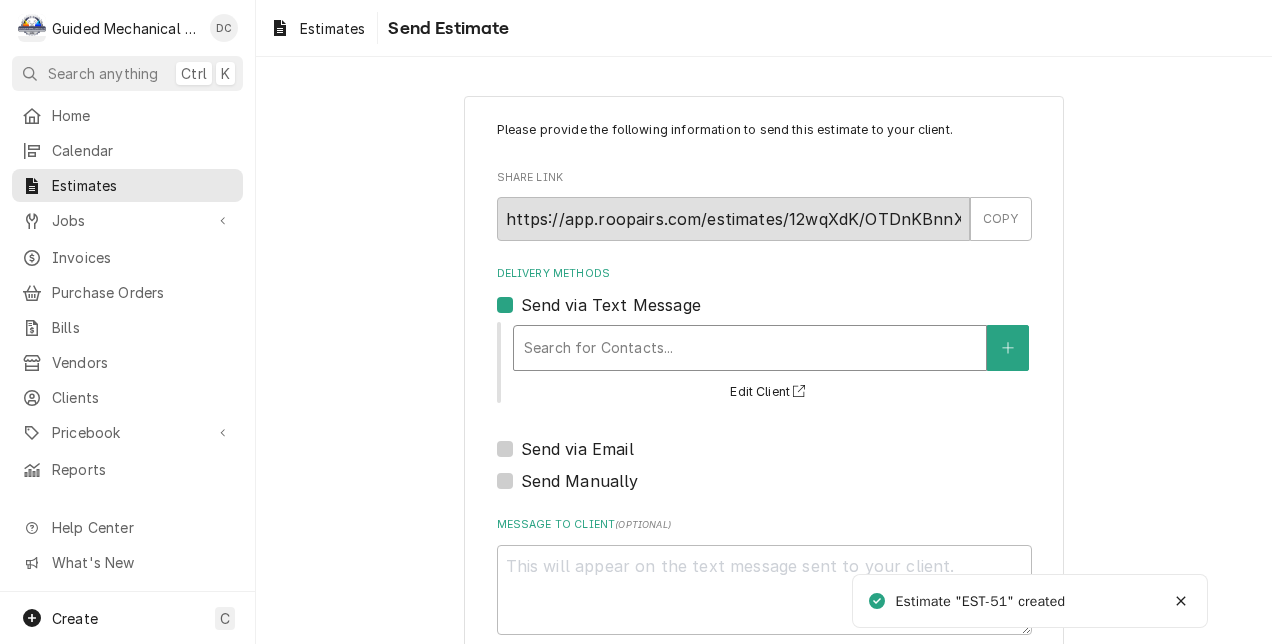 click at bounding box center [750, 348] 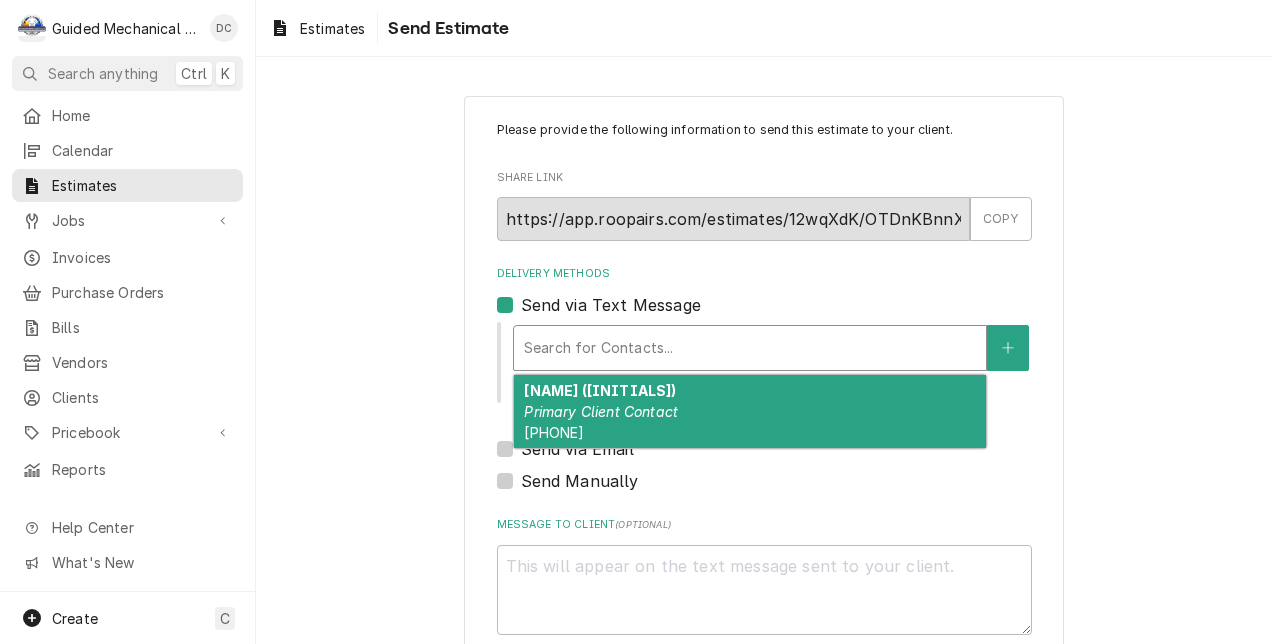 click on "Primary Client Contact" at bounding box center [601, 411] 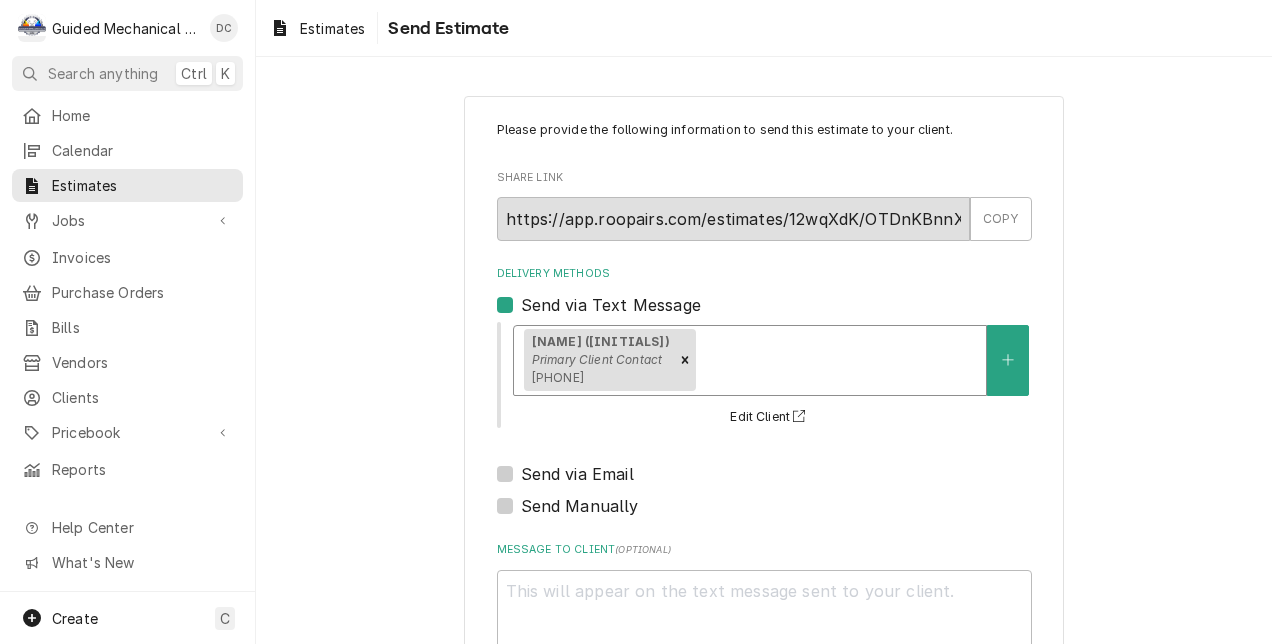 click on "Send via Email" at bounding box center (577, 474) 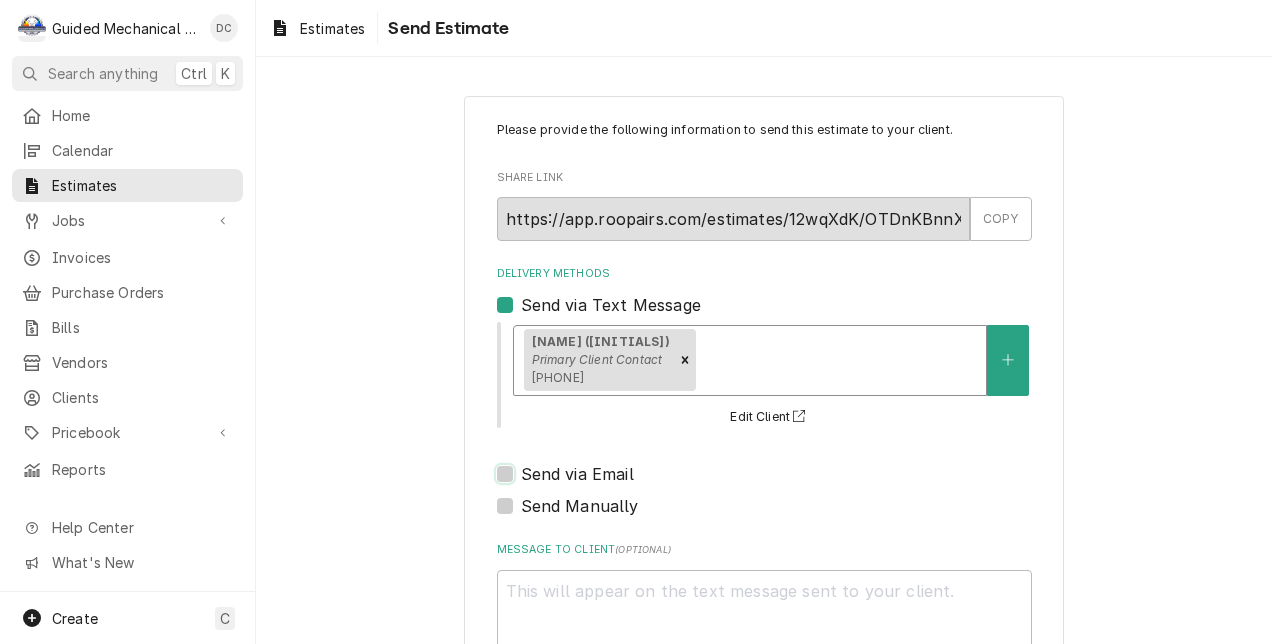click on "Send via Email" at bounding box center [788, 484] 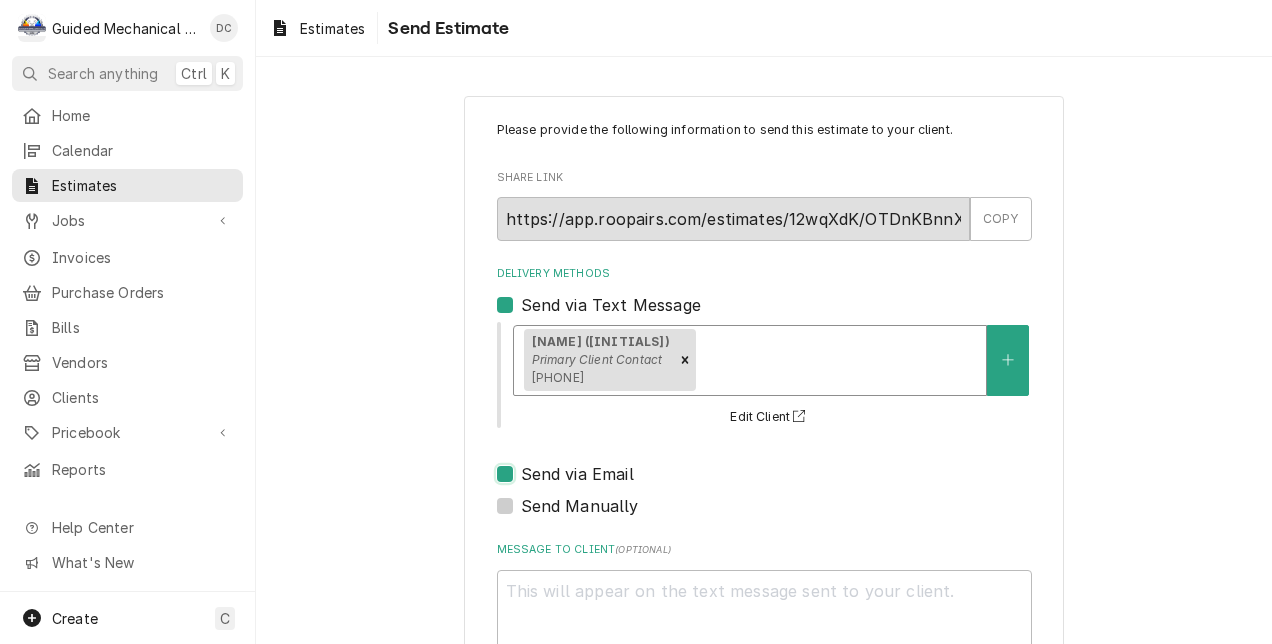 checkbox on "true" 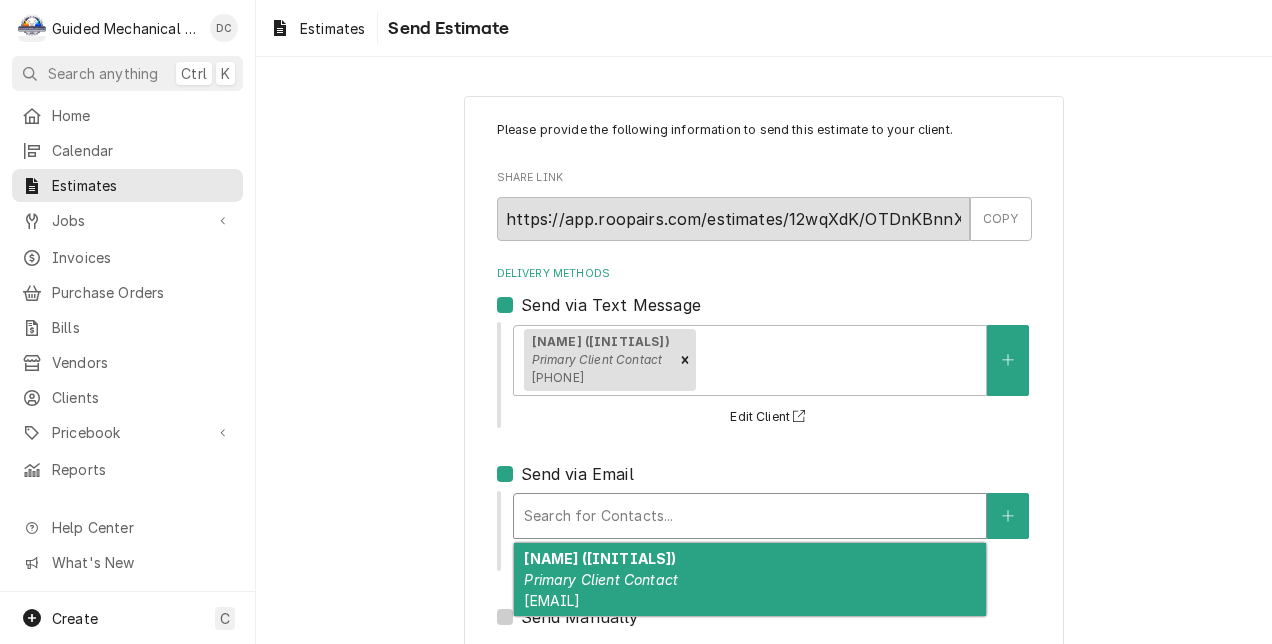 click at bounding box center [750, 516] 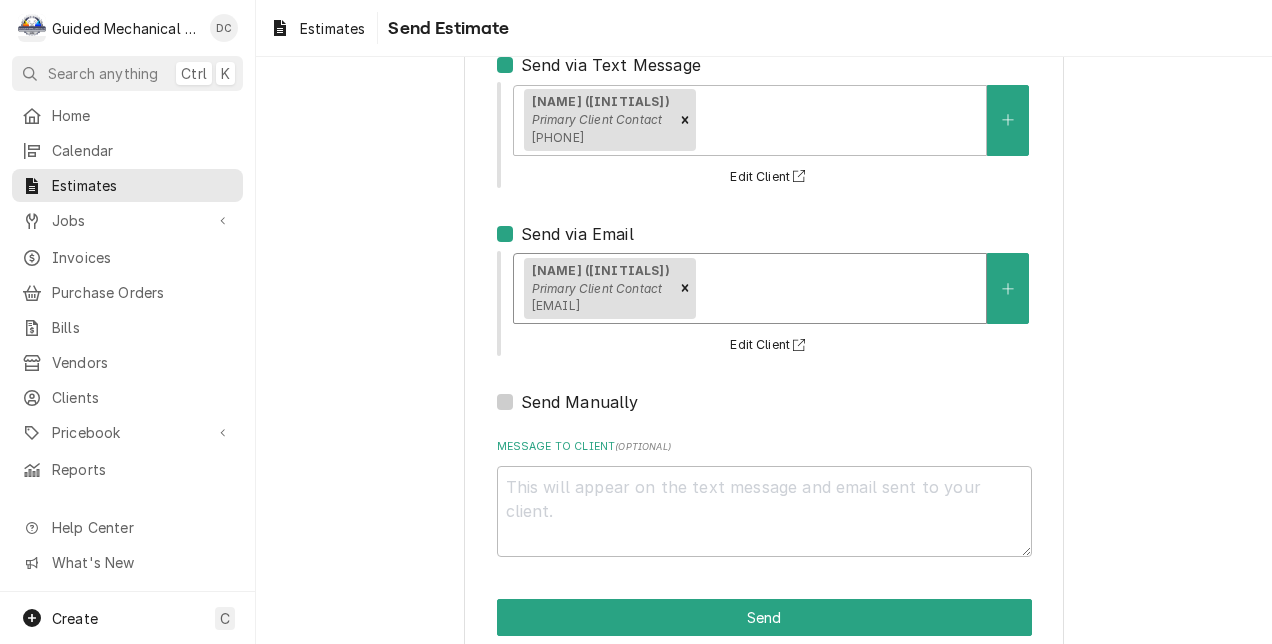 scroll, scrollTop: 276, scrollLeft: 0, axis: vertical 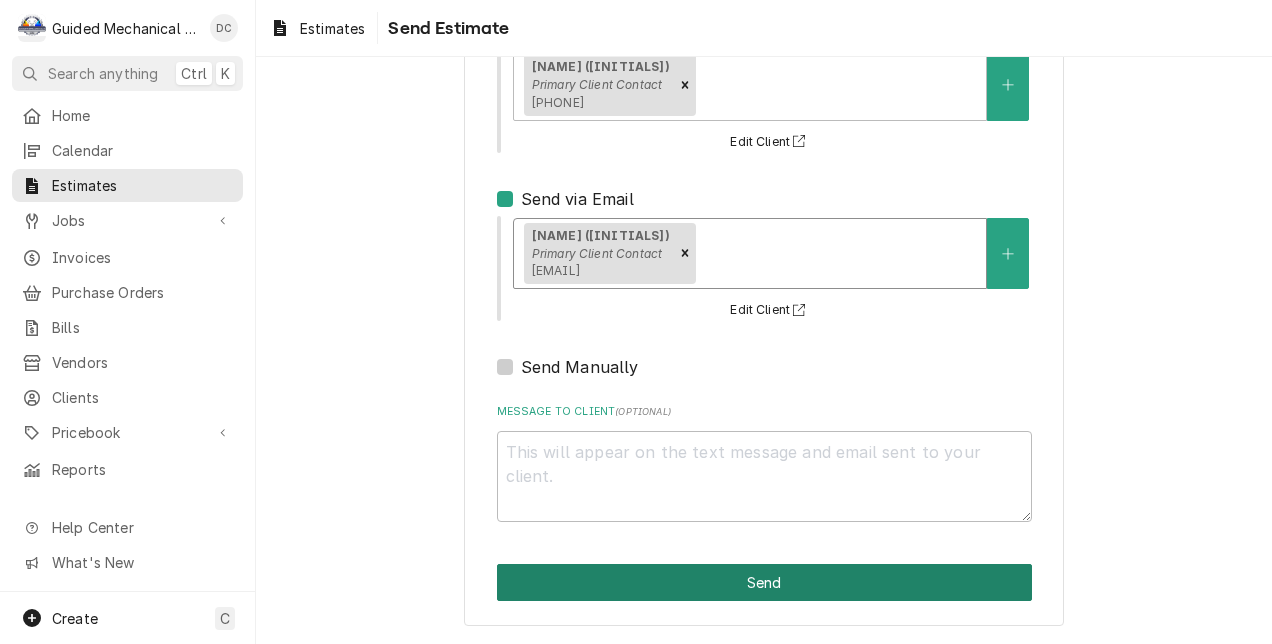 click on "Send" at bounding box center (764, 582) 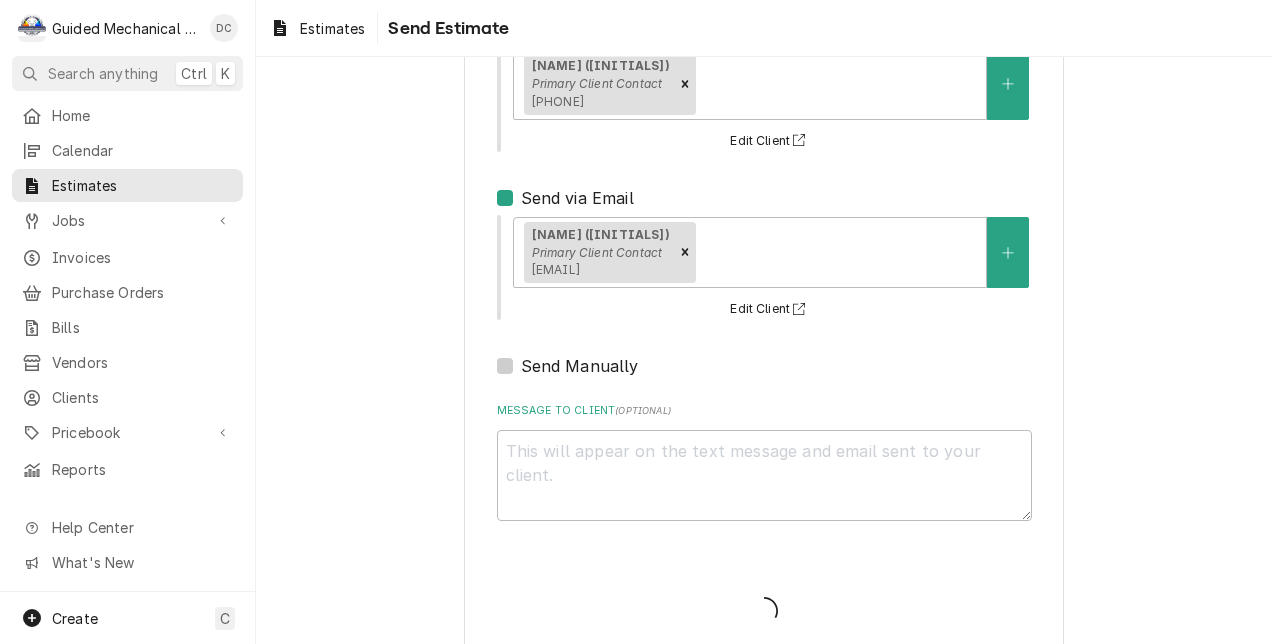 type on "x" 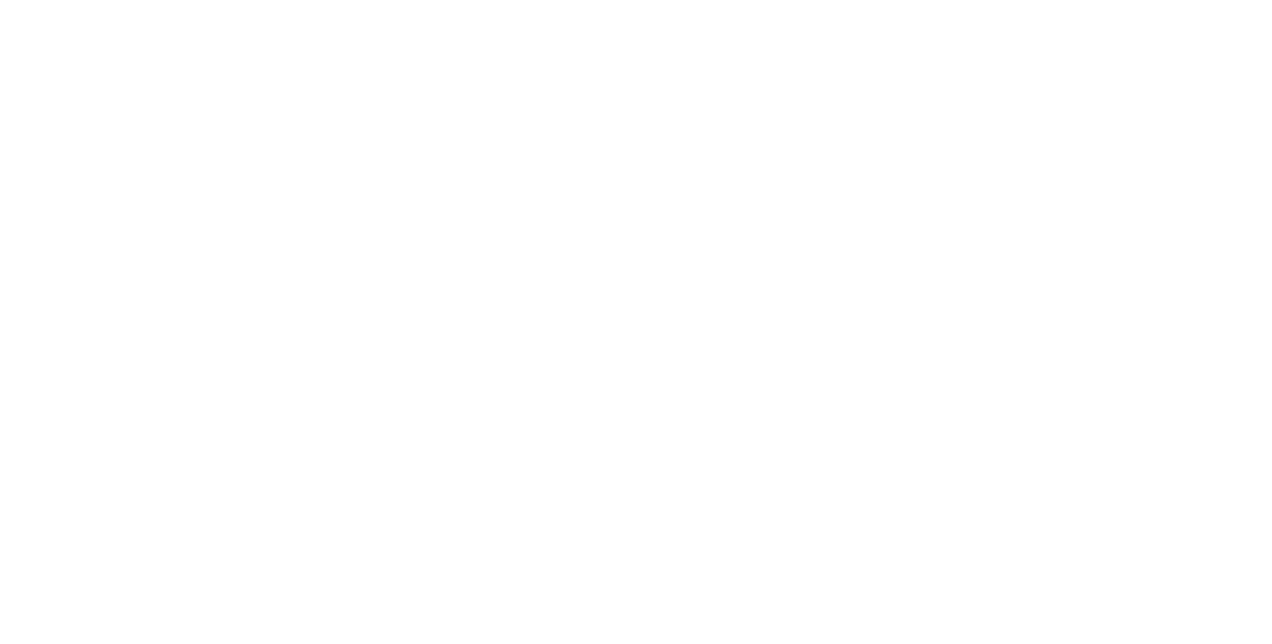scroll, scrollTop: 0, scrollLeft: 0, axis: both 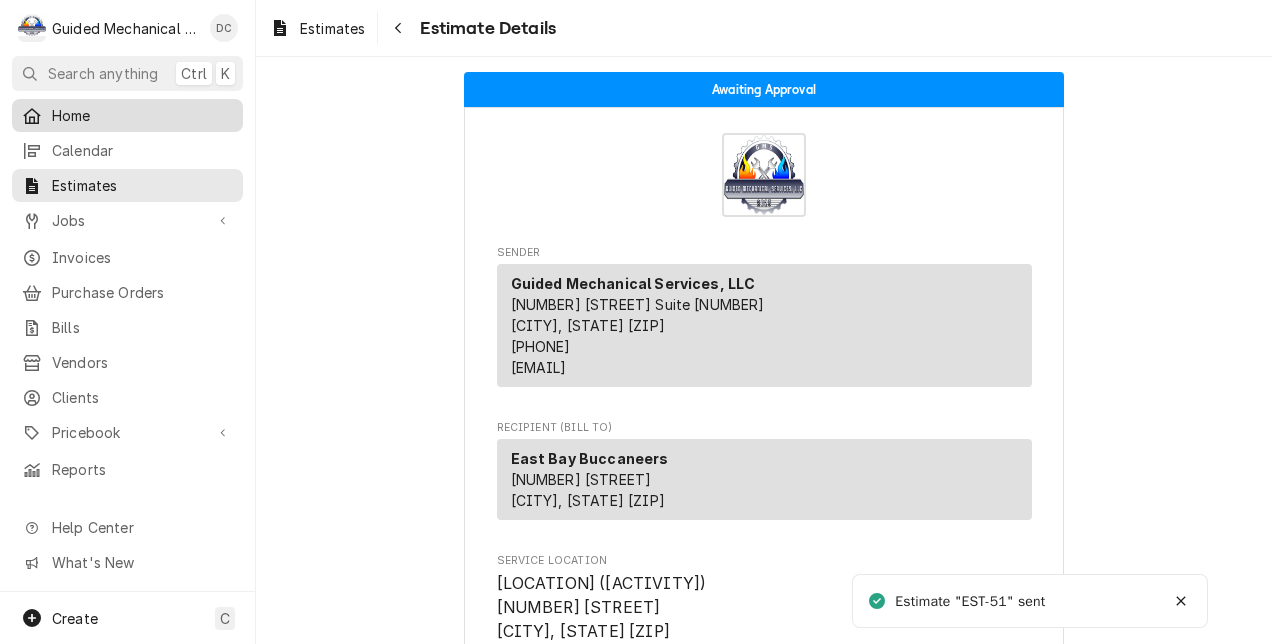 click on "Home" at bounding box center (142, 115) 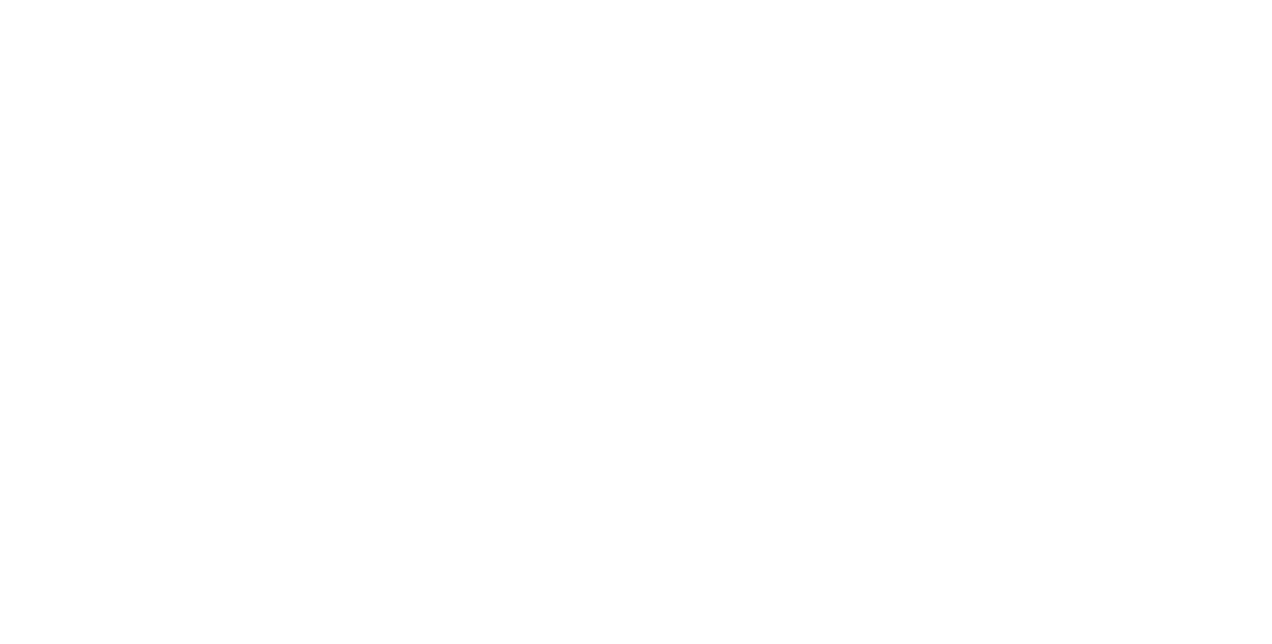 scroll, scrollTop: 0, scrollLeft: 0, axis: both 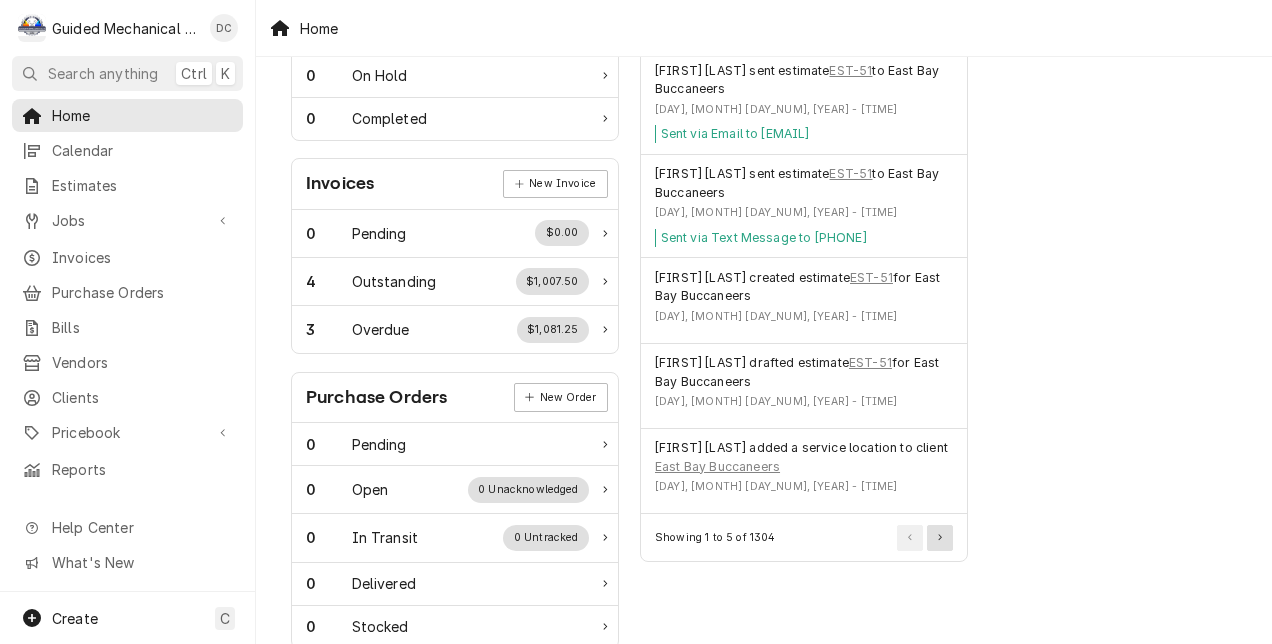 click at bounding box center (940, 538) 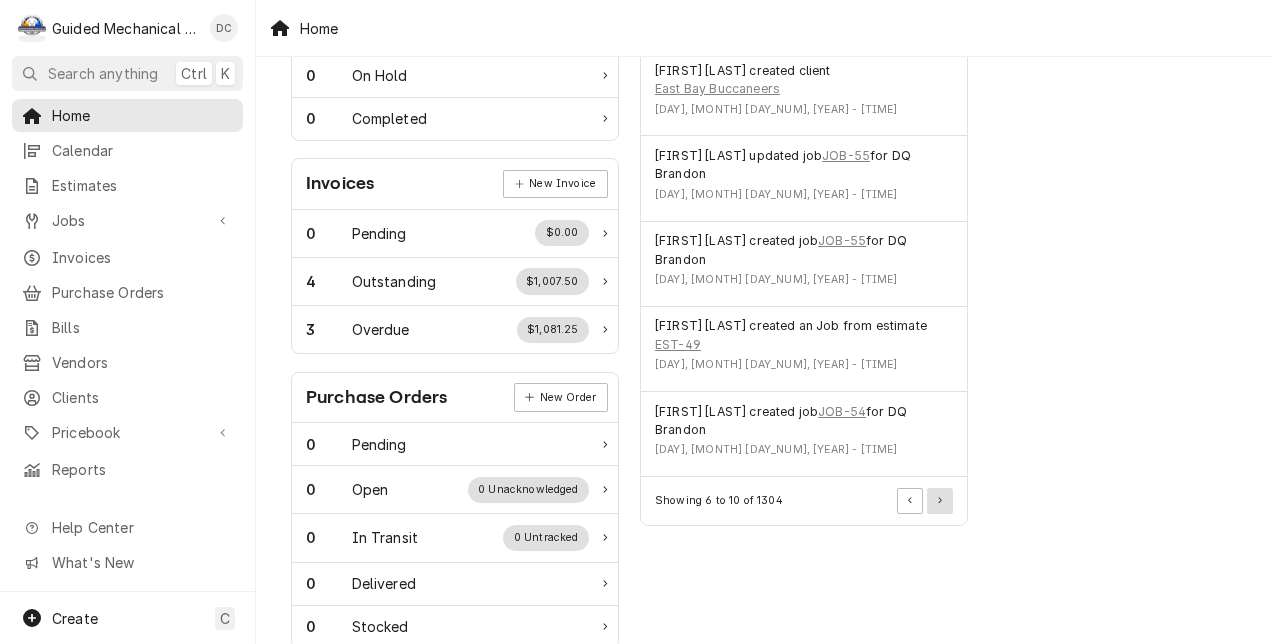 click at bounding box center (940, 501) 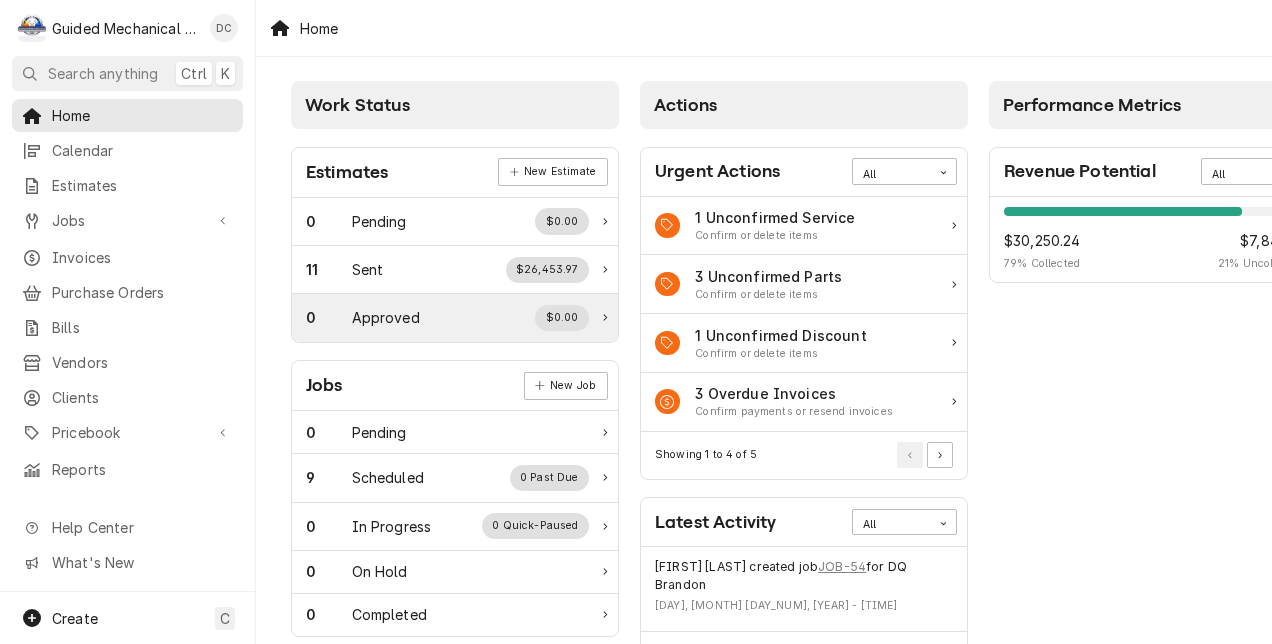 scroll, scrollTop: 0, scrollLeft: 0, axis: both 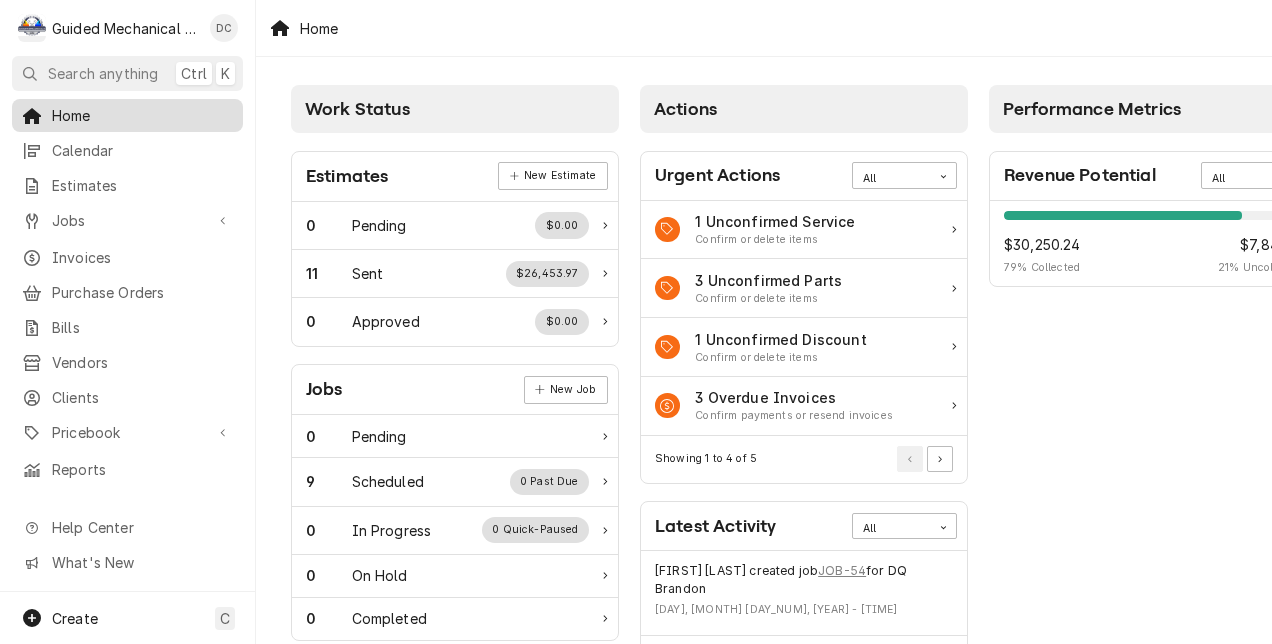 click on "Home" at bounding box center [142, 115] 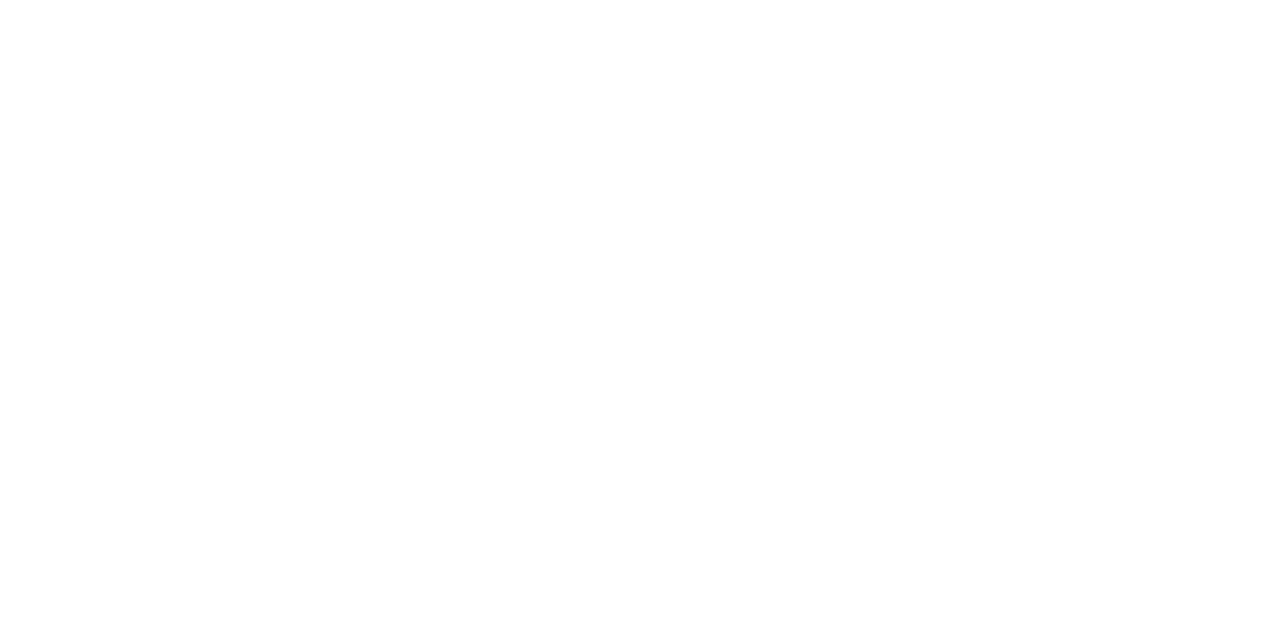 scroll, scrollTop: 0, scrollLeft: 0, axis: both 